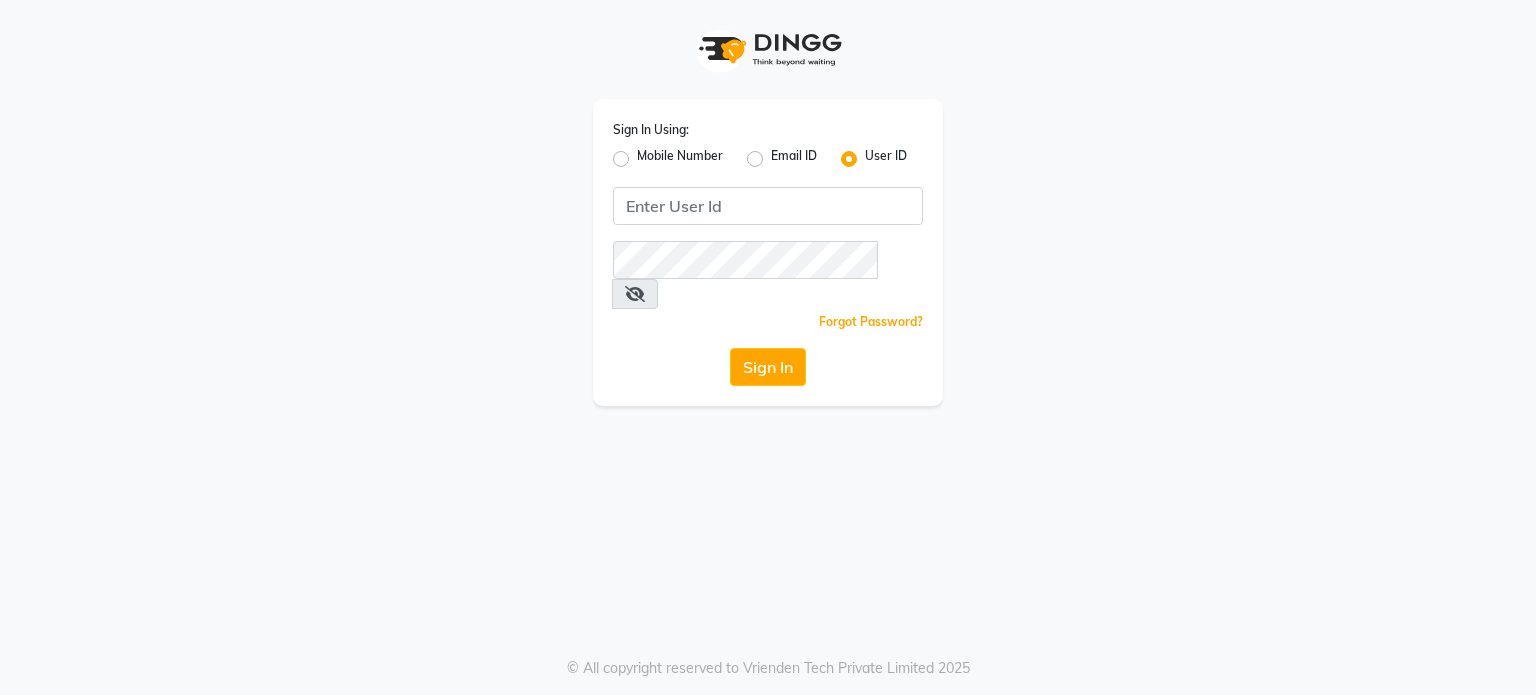 scroll, scrollTop: 0, scrollLeft: 0, axis: both 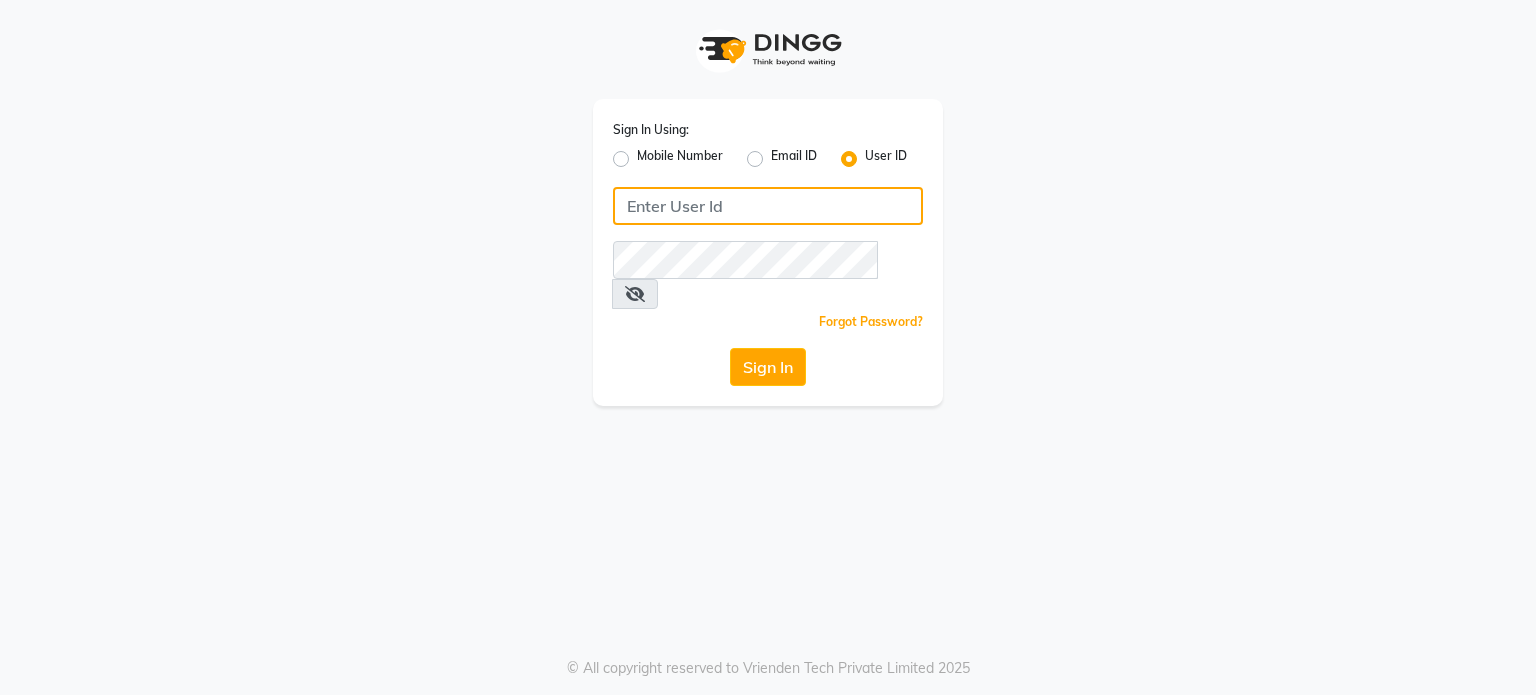 type on "punehaircompany" 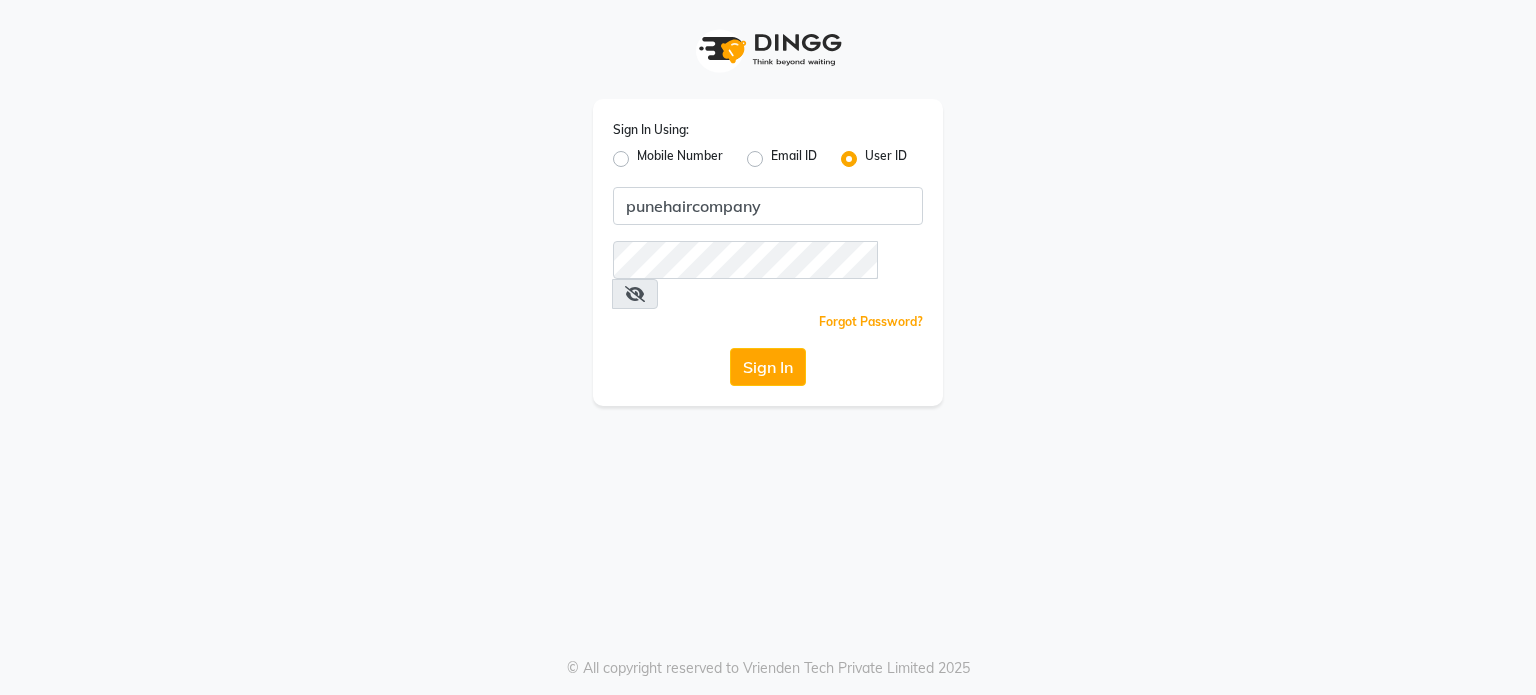 click on "Sign In" 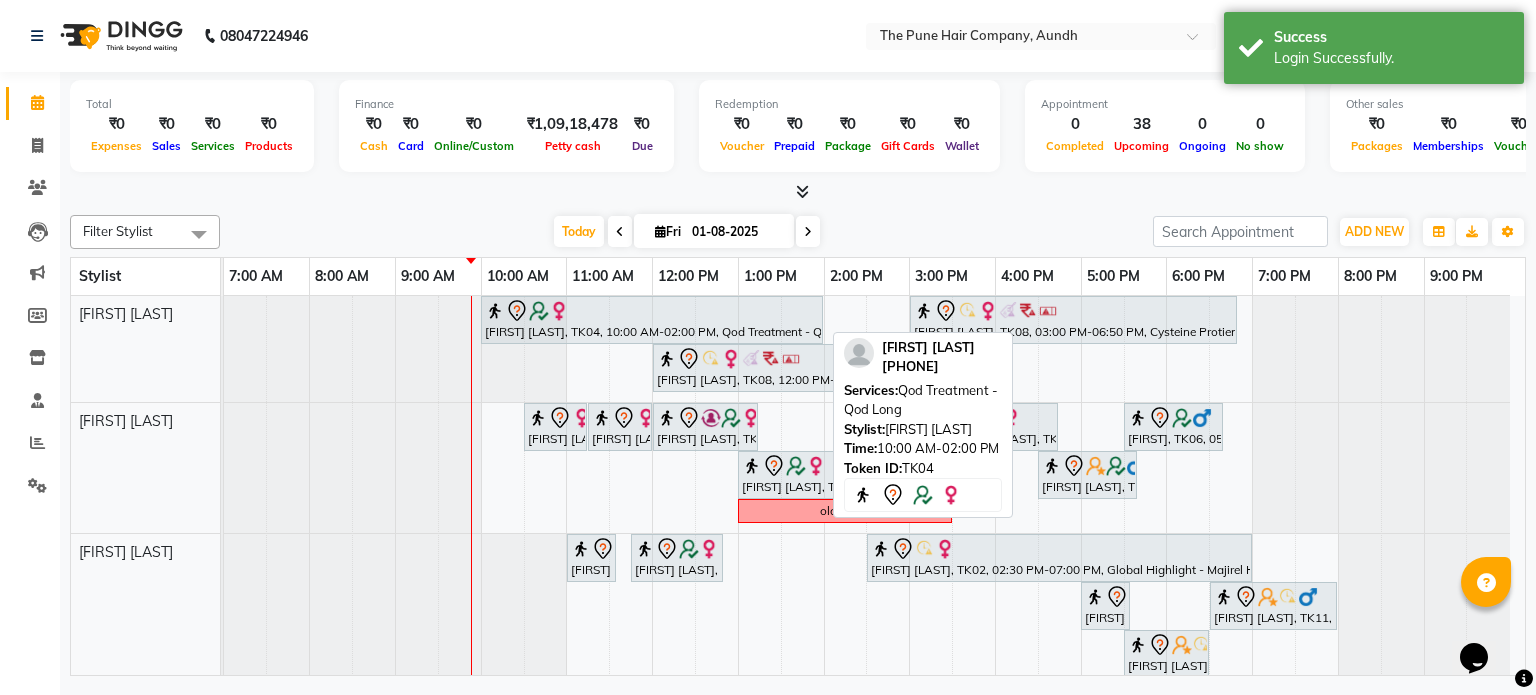 scroll, scrollTop: 0, scrollLeft: 0, axis: both 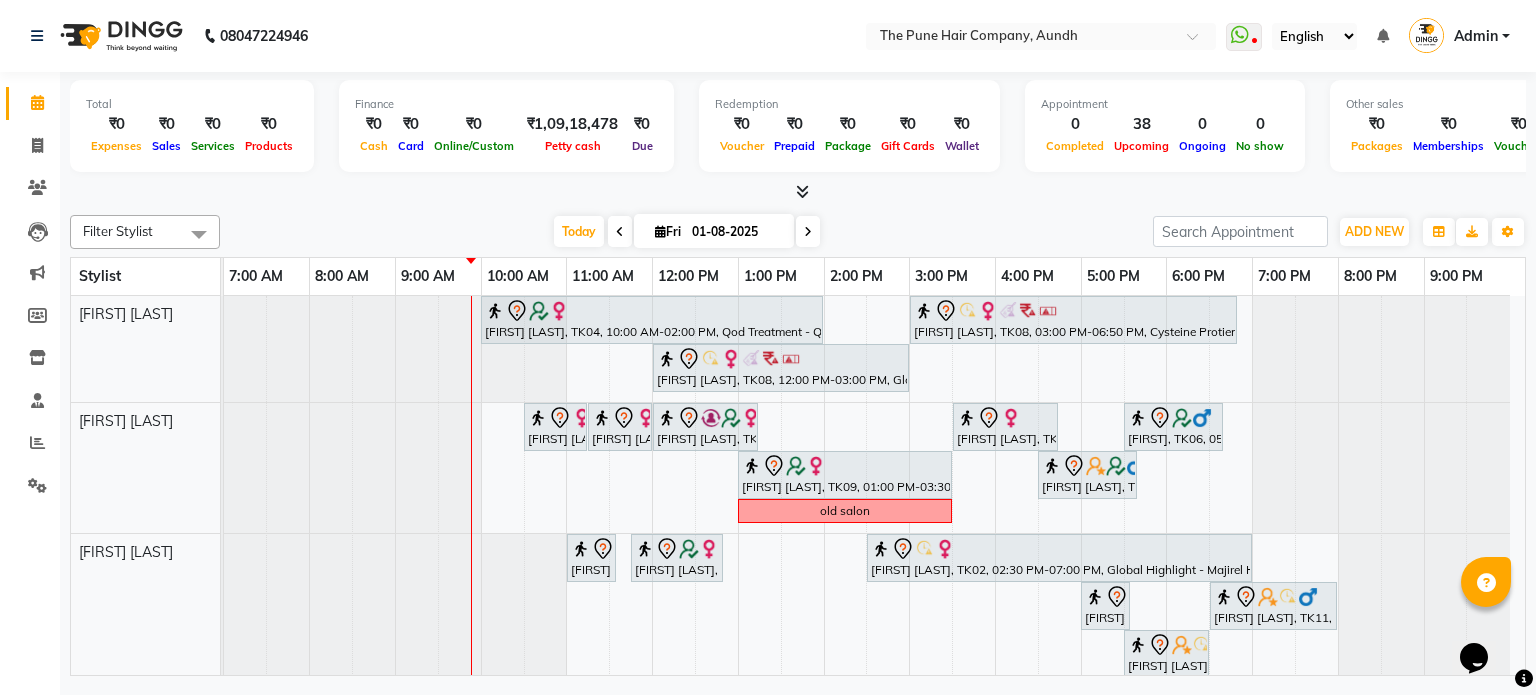 click at bounding box center [808, 232] 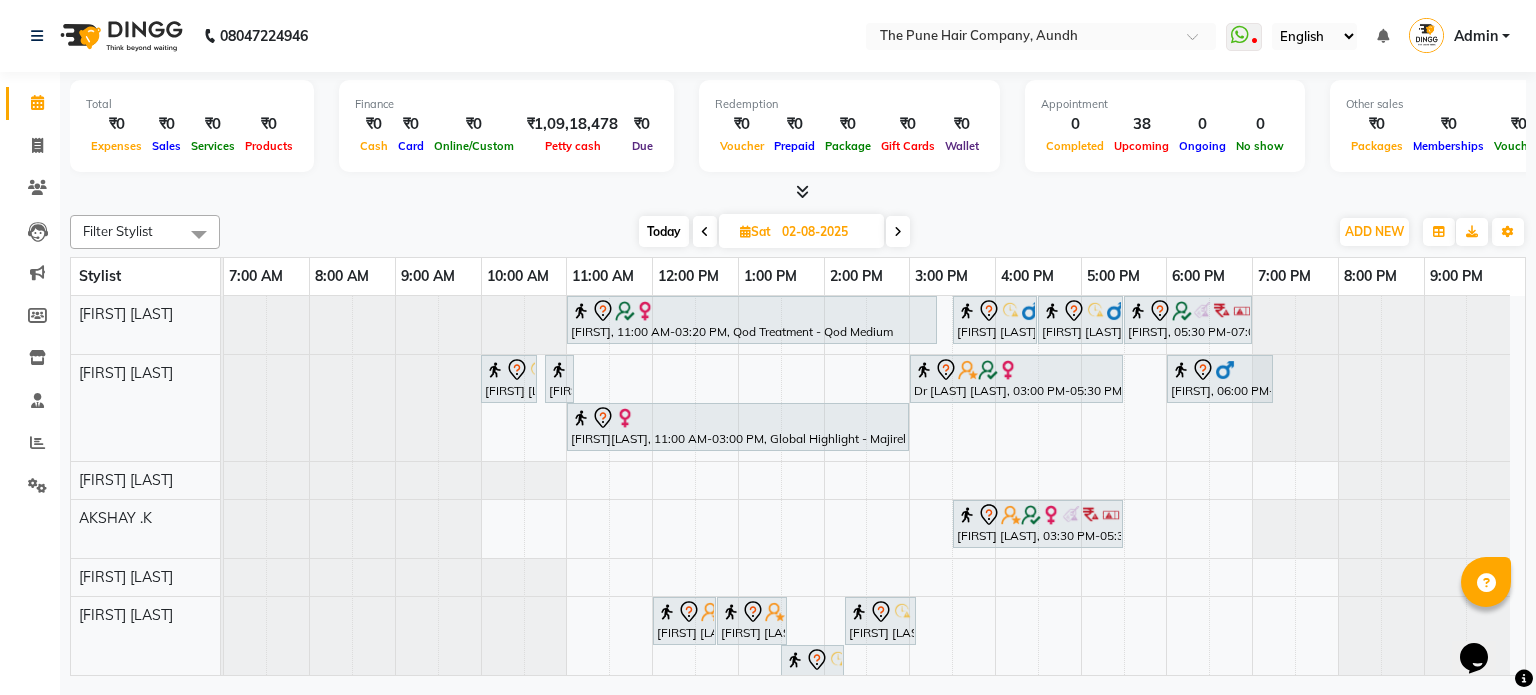 click at bounding box center (898, 231) 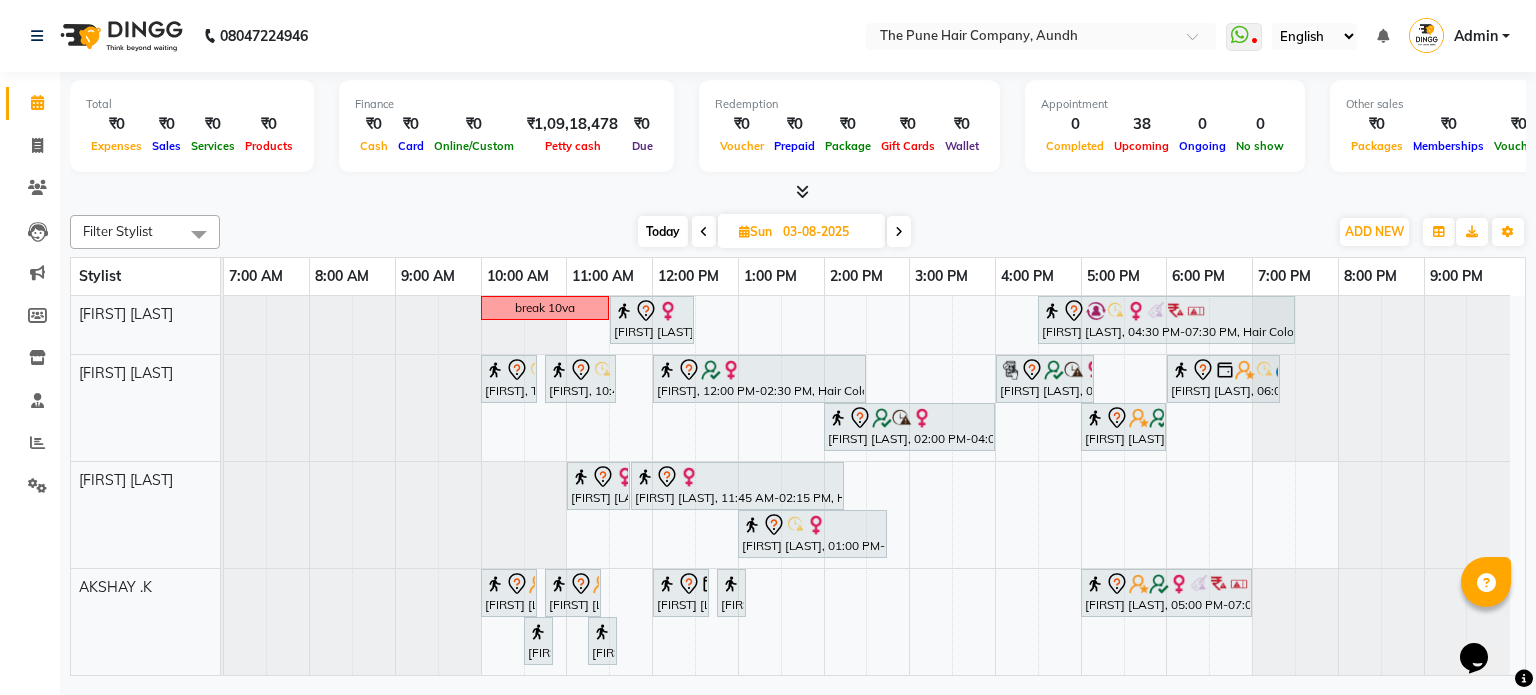 click on "Today" at bounding box center [663, 231] 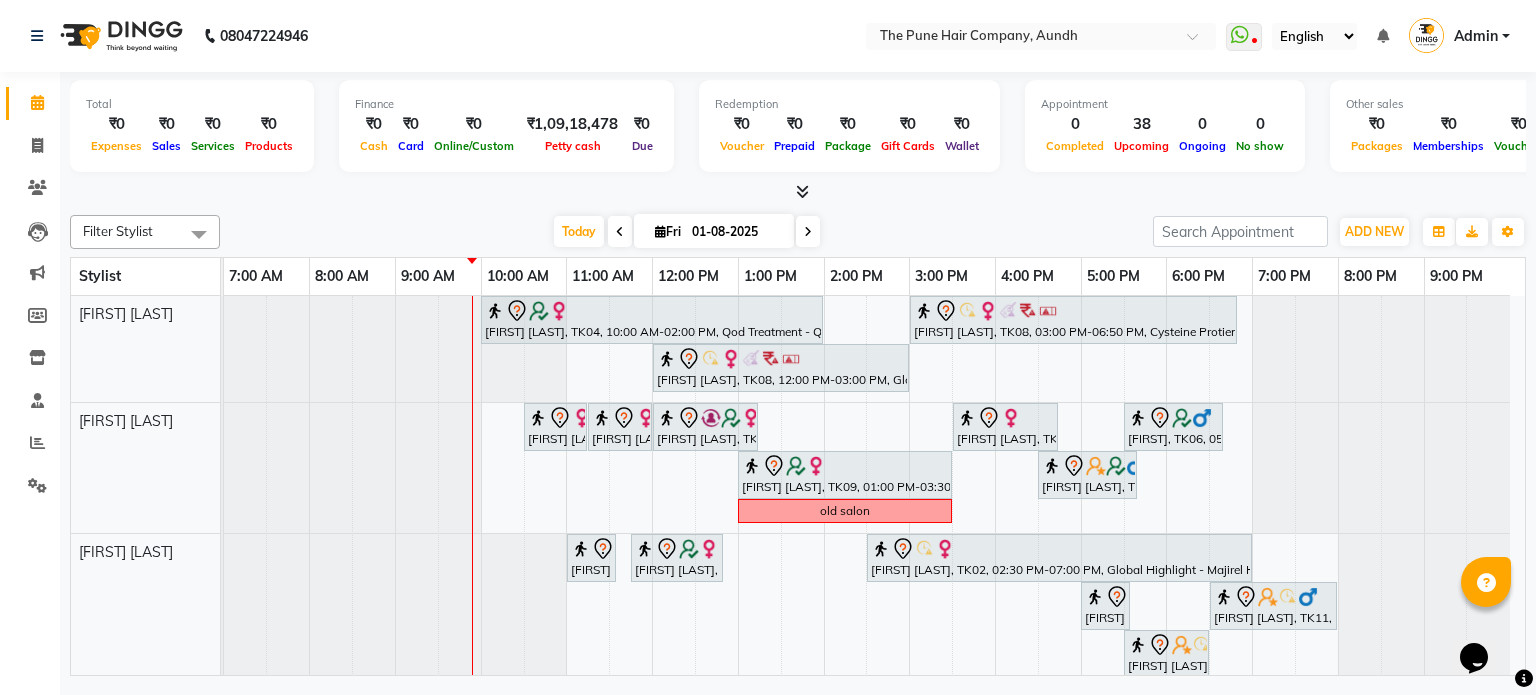 scroll, scrollTop: 400, scrollLeft: 0, axis: vertical 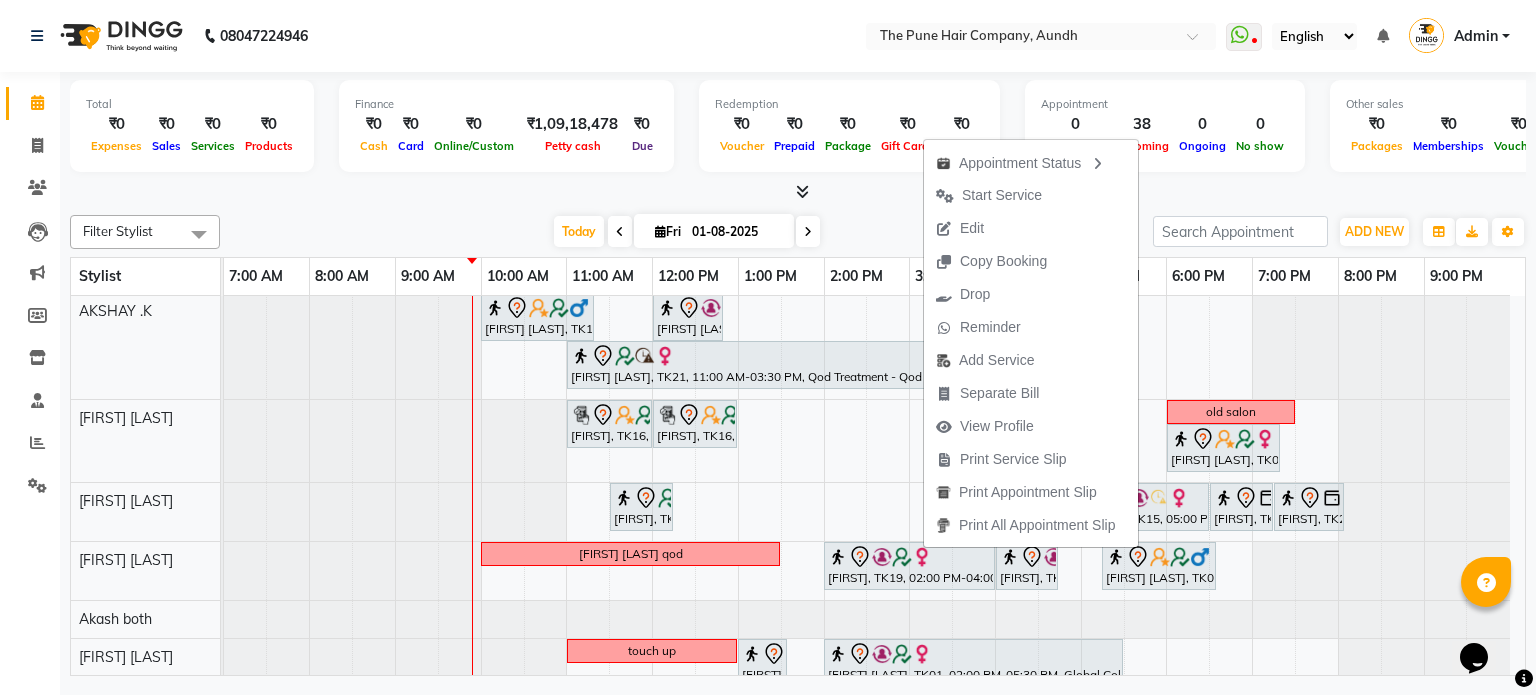 click on "08047224946 Select Location × The Pune Hair Company, Aundh  WhatsApp Status  ✕ Status:  Disconnected Most Recent Message: 31-07-2025     07:03 PM Recent Service Activity: 31-07-2025     07:04 PM  08047224946 Whatsapp Settings English ENGLISH Español العربية मराठी हिंदी ગુજરાતી தமிழ் 中文 Notifications nothing to show Admin Manage Profile Change Password Sign out  Version:3.15.11" 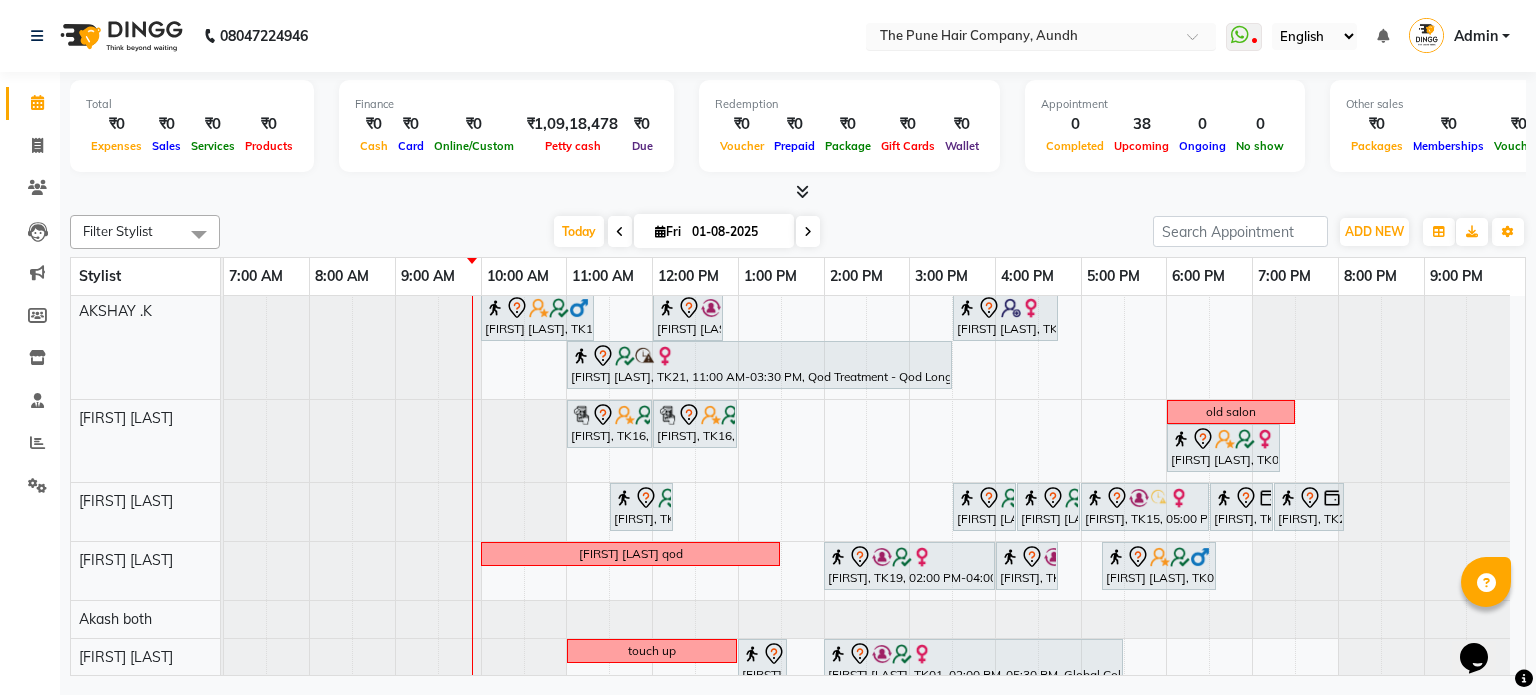 click on "Select Location × The Pune Hair Company, Aundh" at bounding box center (1041, 36) 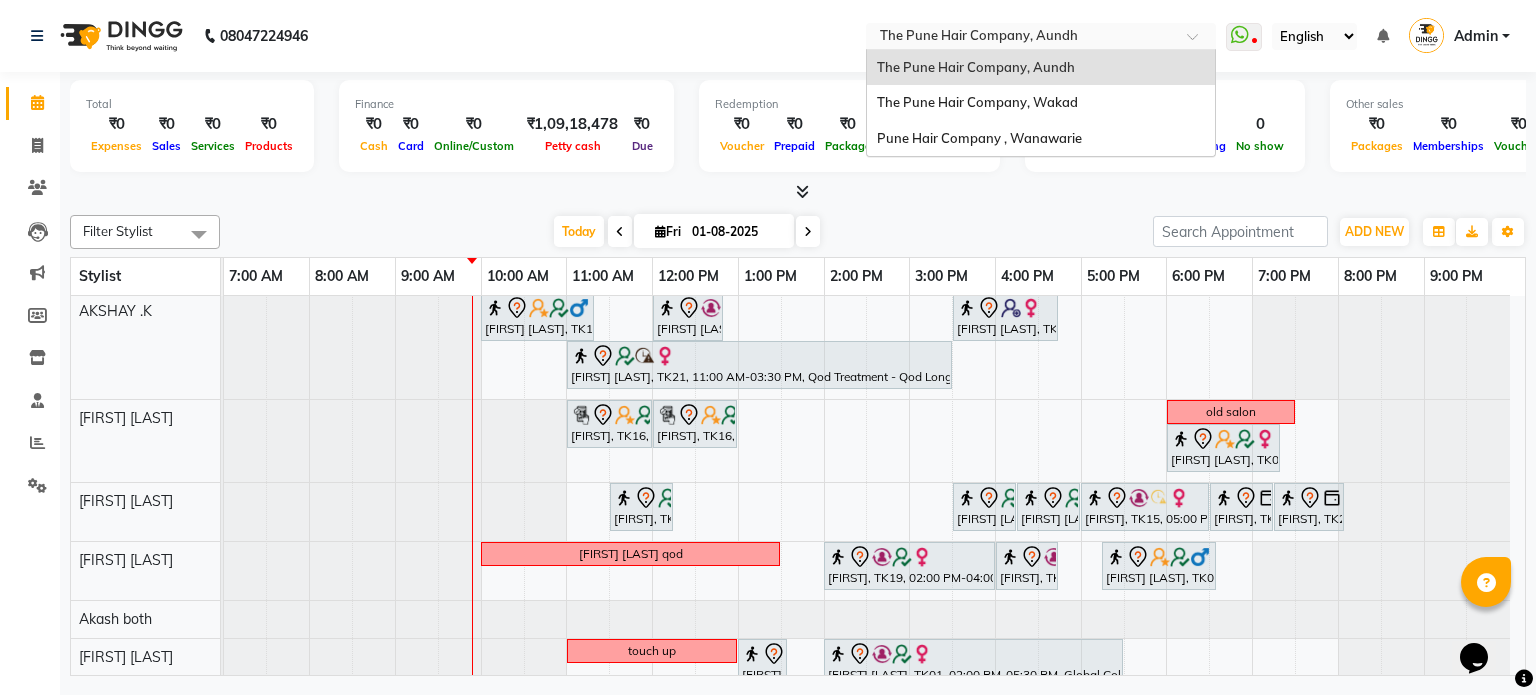click at bounding box center [1021, 38] 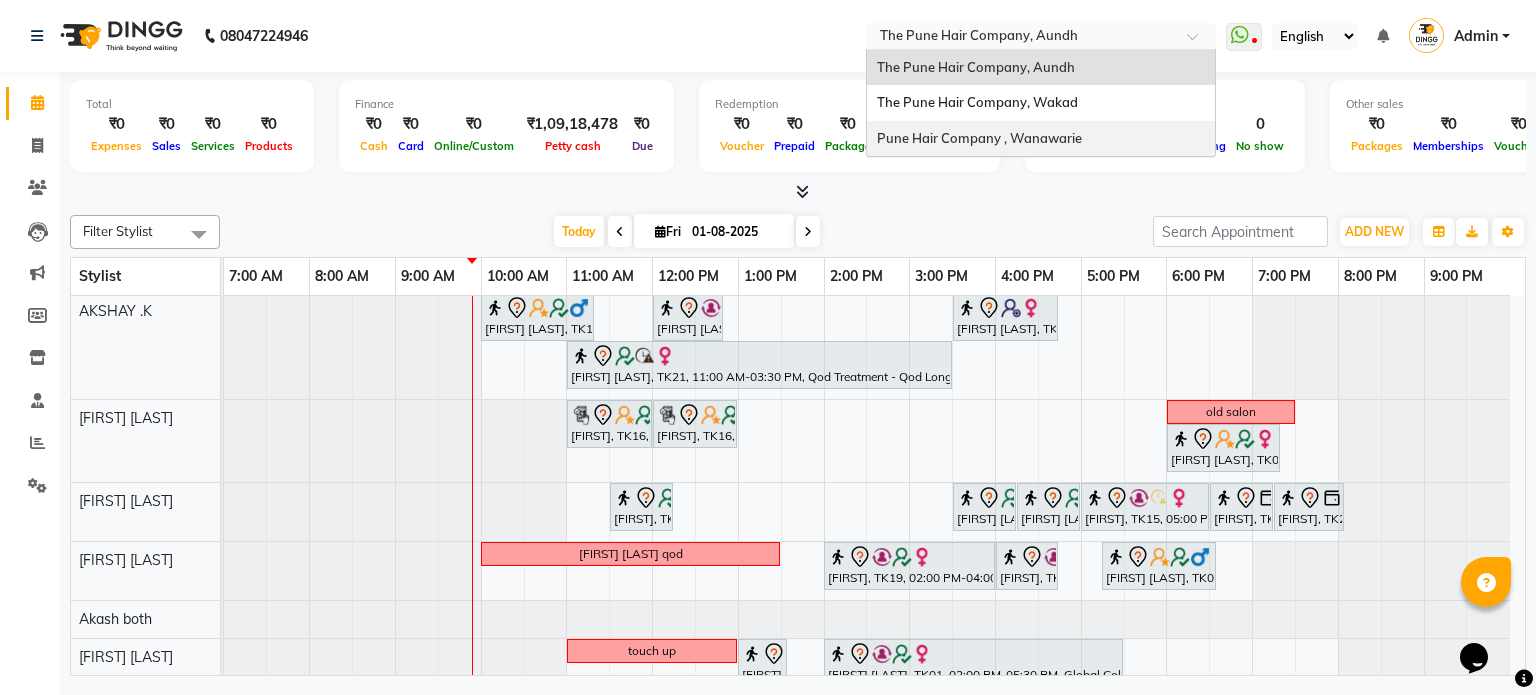 click on "Pune Hair Company , Wanawarie" at bounding box center [979, 138] 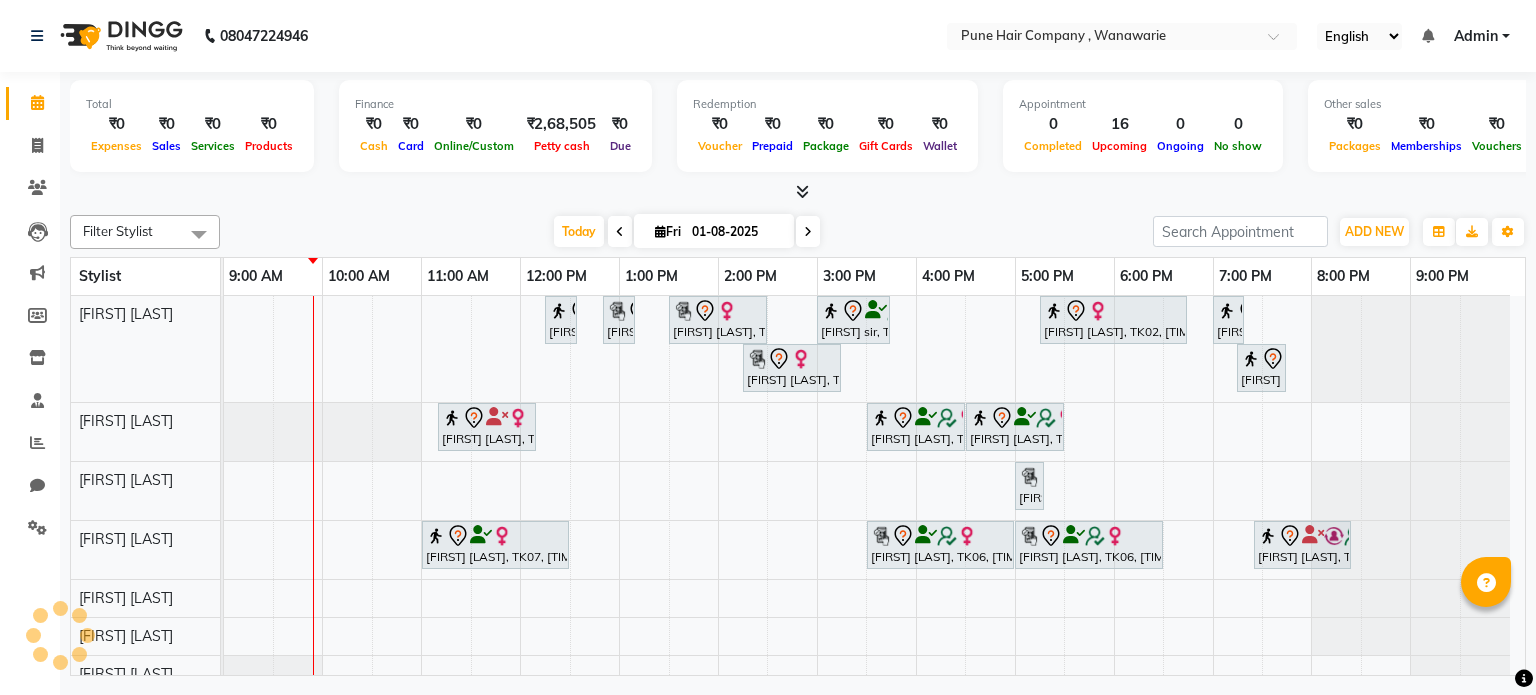 scroll, scrollTop: 0, scrollLeft: 0, axis: both 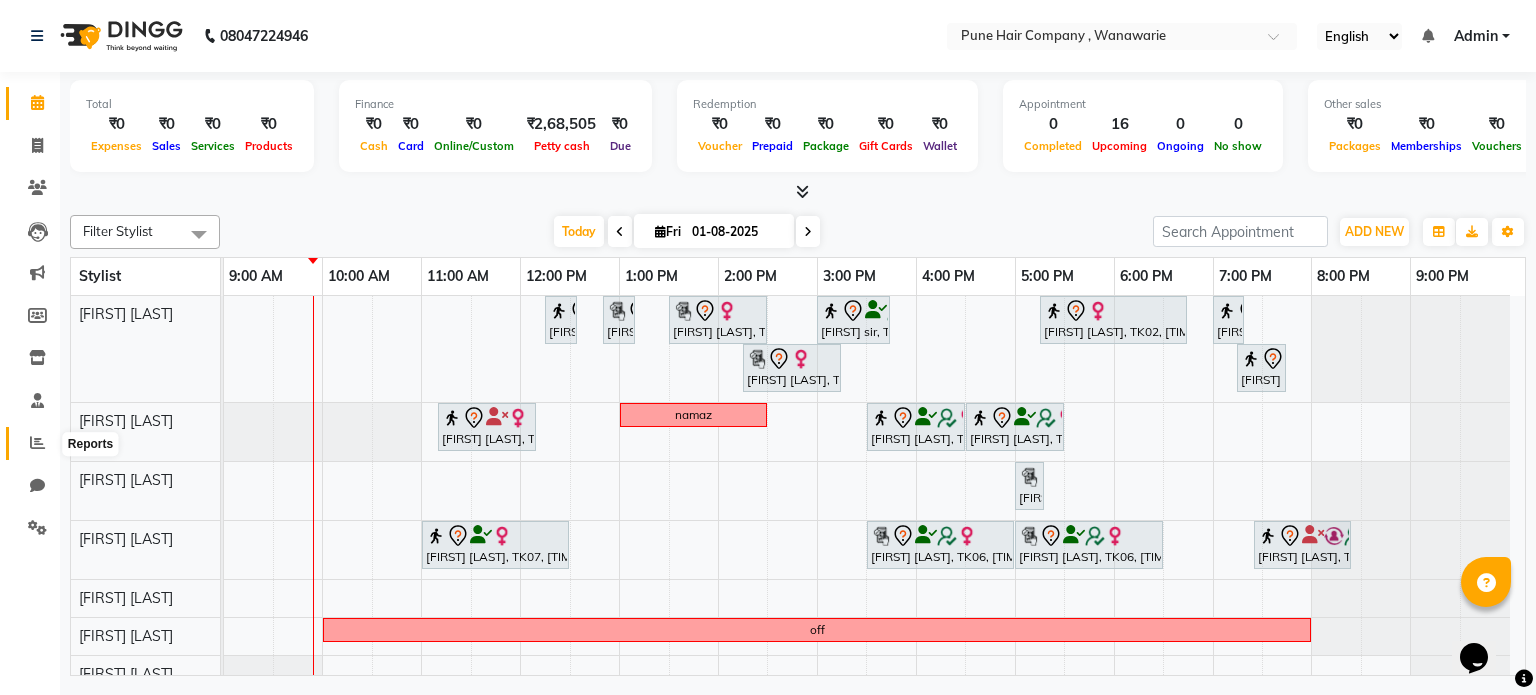 click 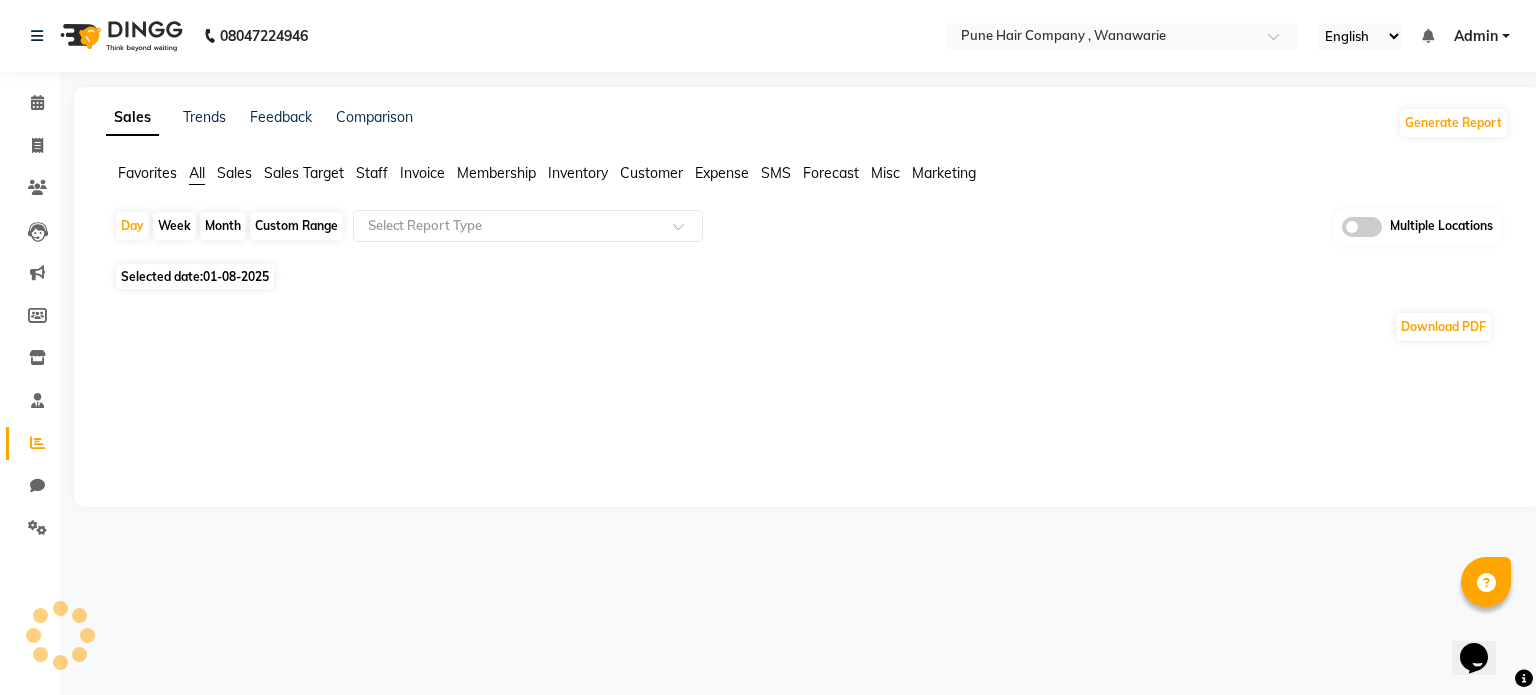 click on "Month" 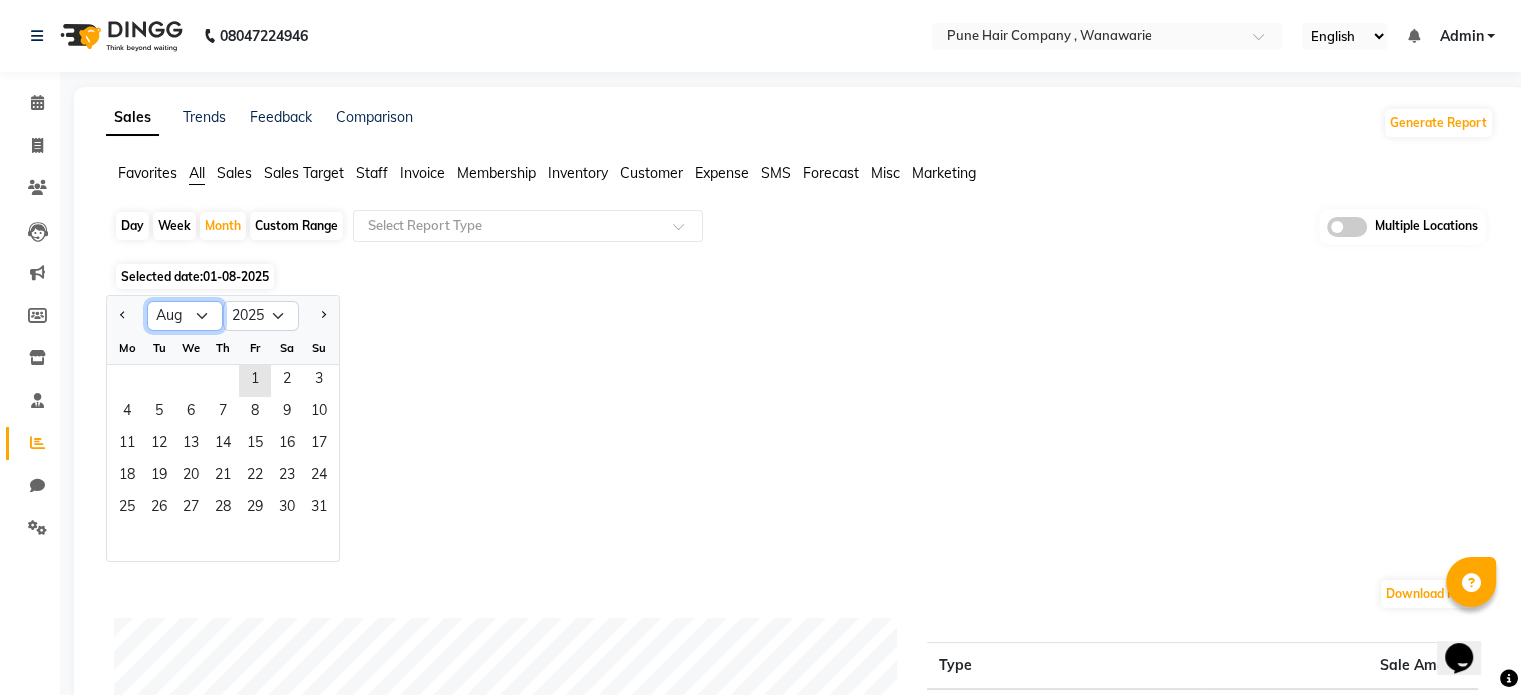 click on "Jan Feb Mar Apr May Jun Jul Aug Sep Oct Nov Dec" 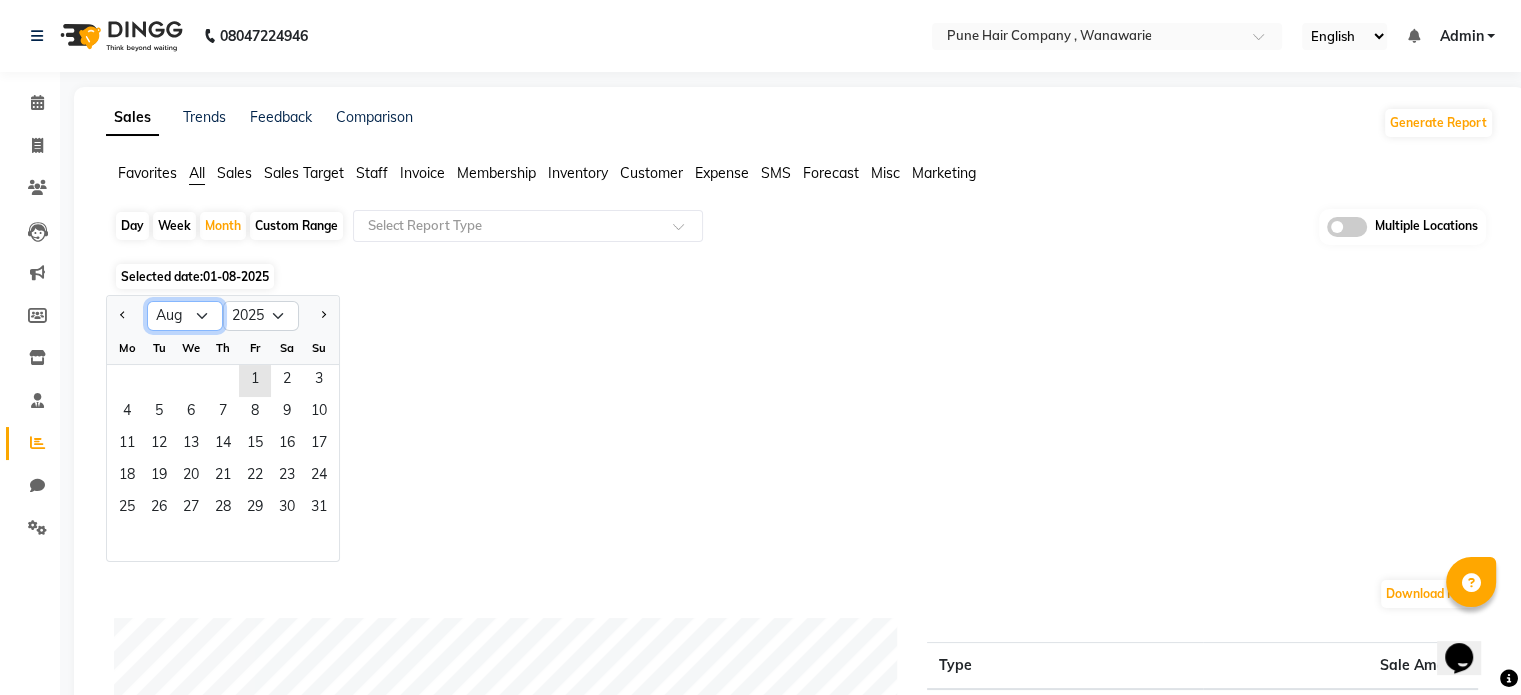 select on "7" 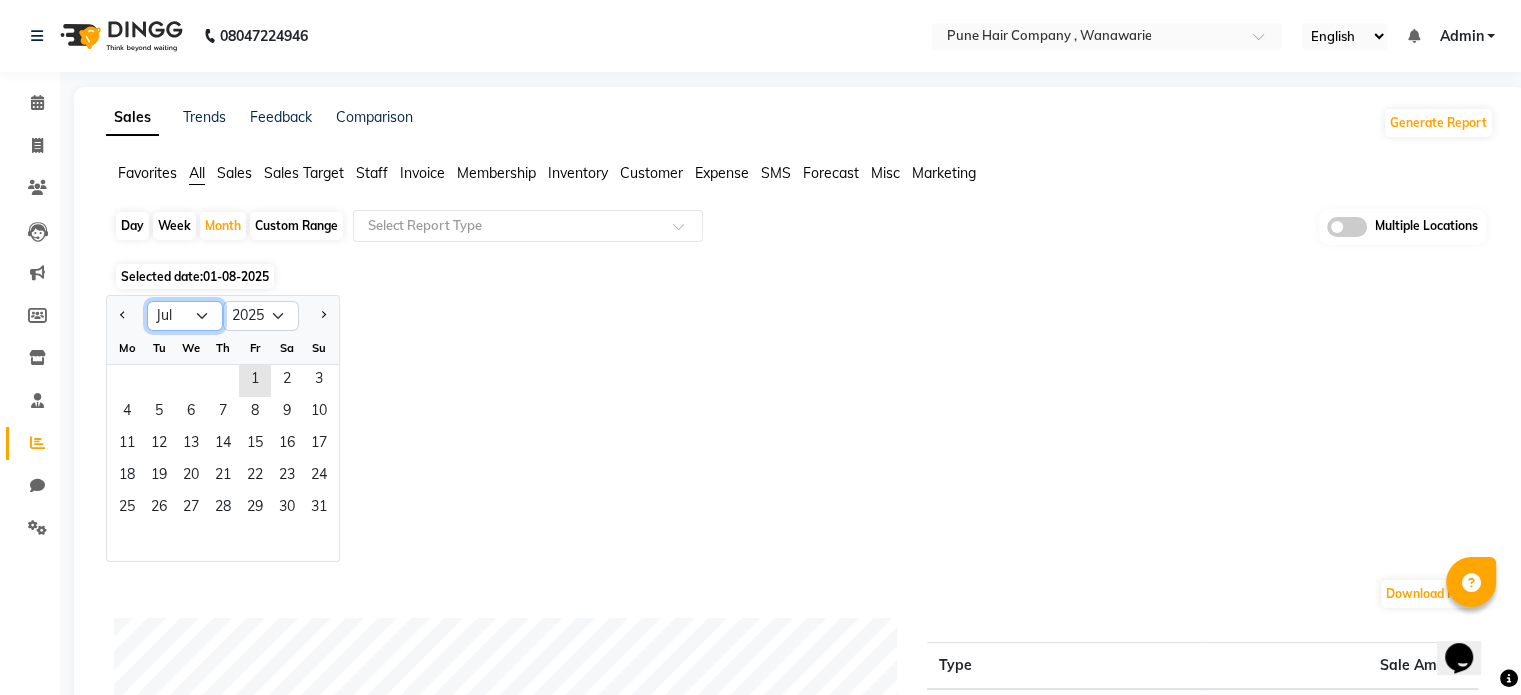 click on "Jan Feb Mar Apr May Jun Jul Aug Sep Oct Nov Dec" 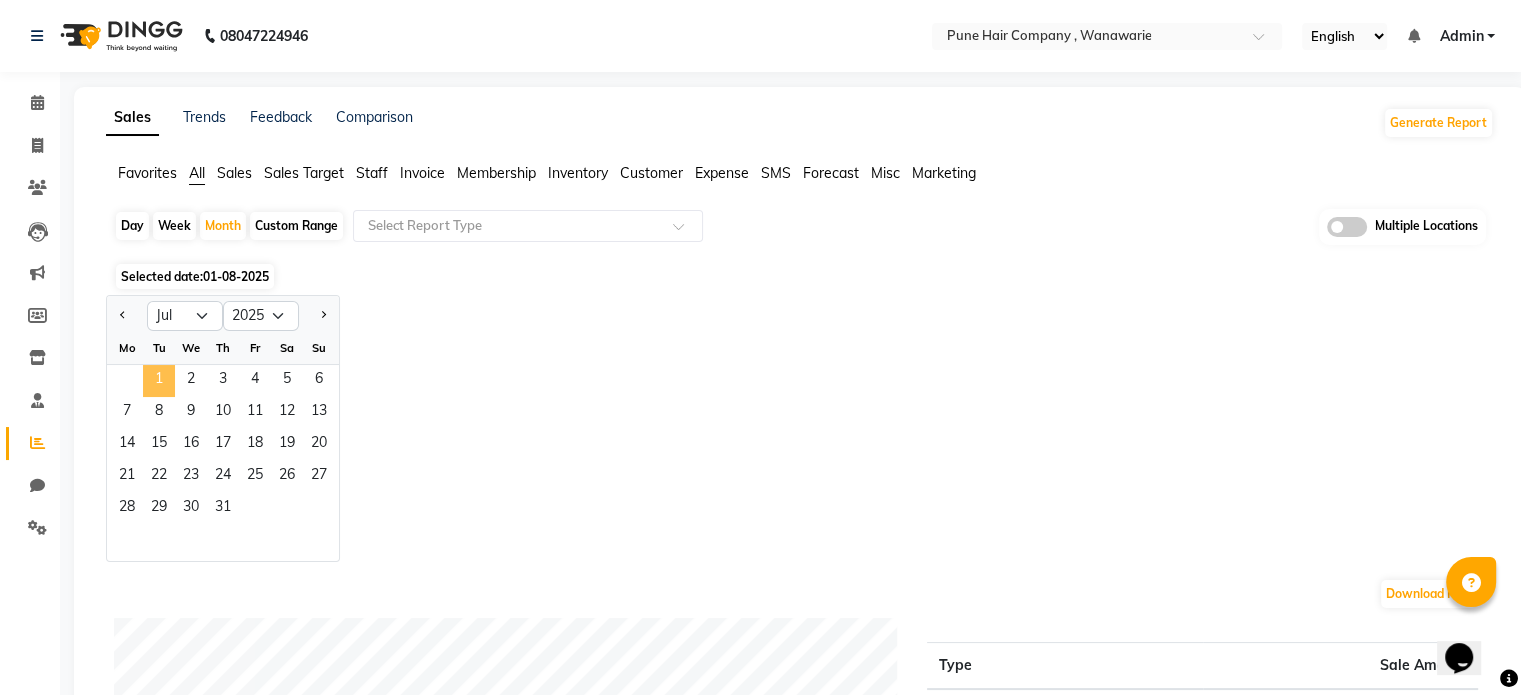click on "1" 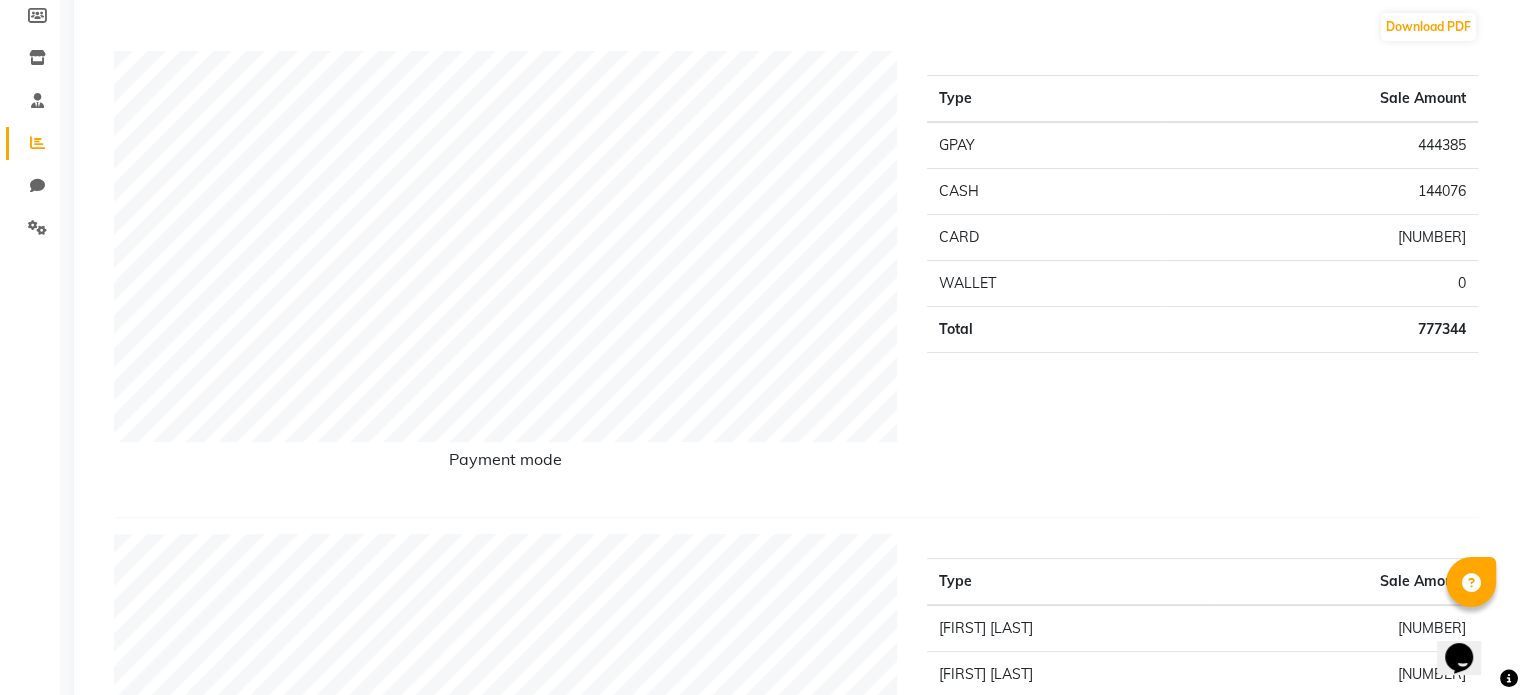 scroll, scrollTop: 0, scrollLeft: 0, axis: both 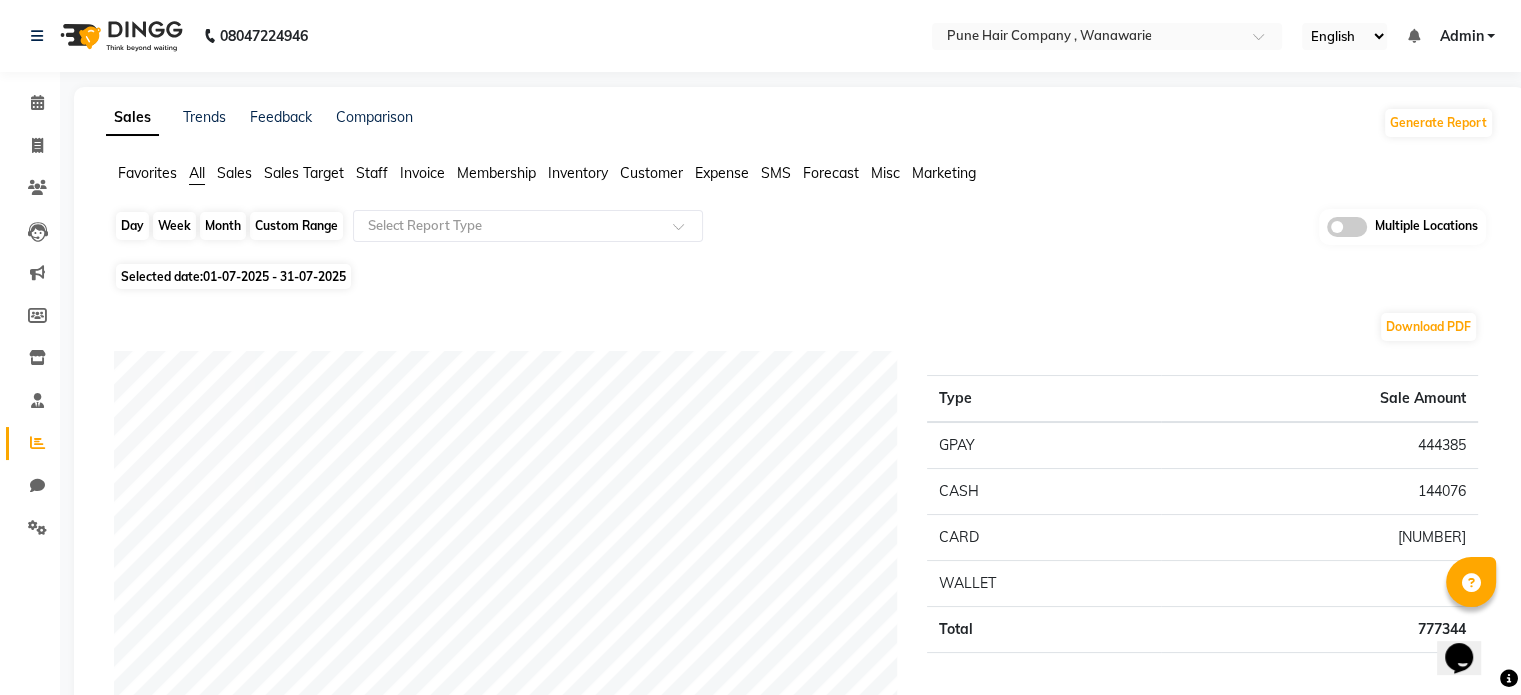 click on "Month" 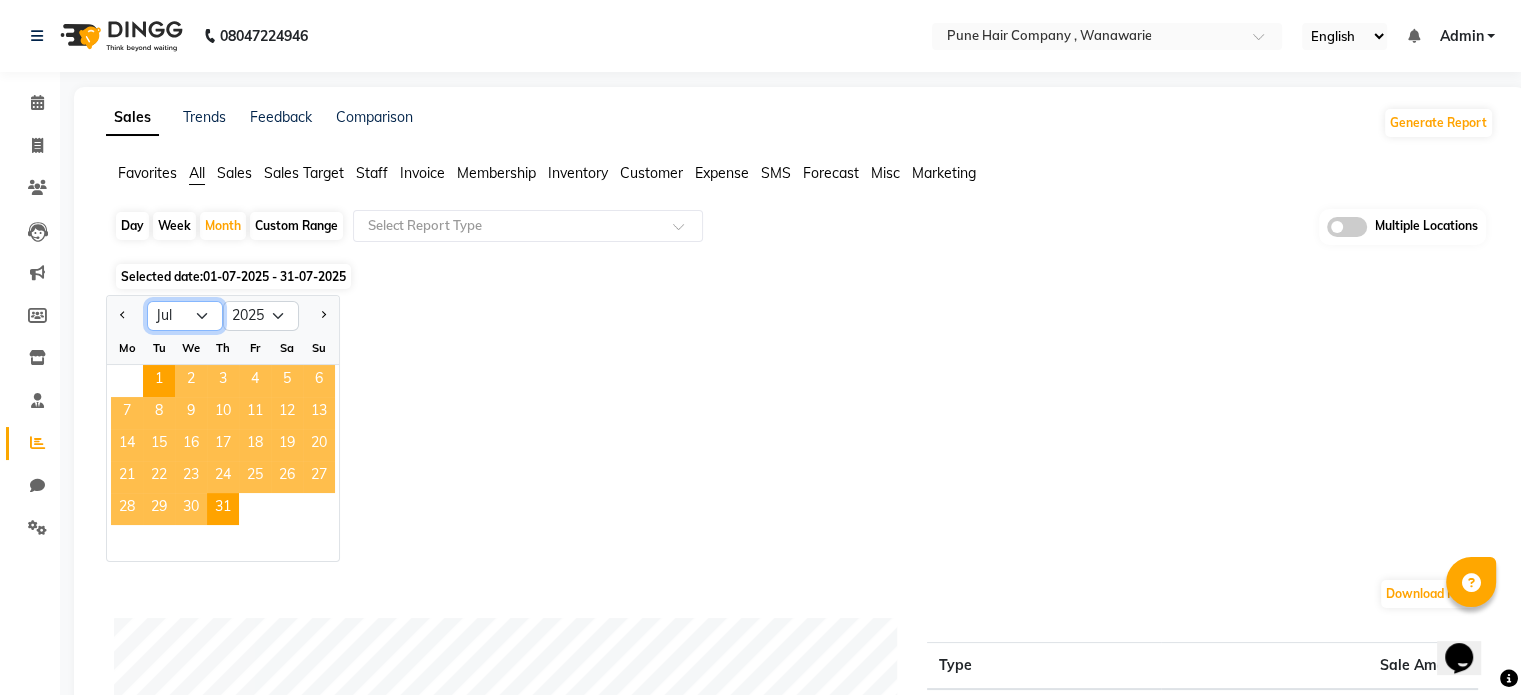 click on "Jan Feb Mar Apr May Jun Jul Aug Sep Oct Nov Dec" 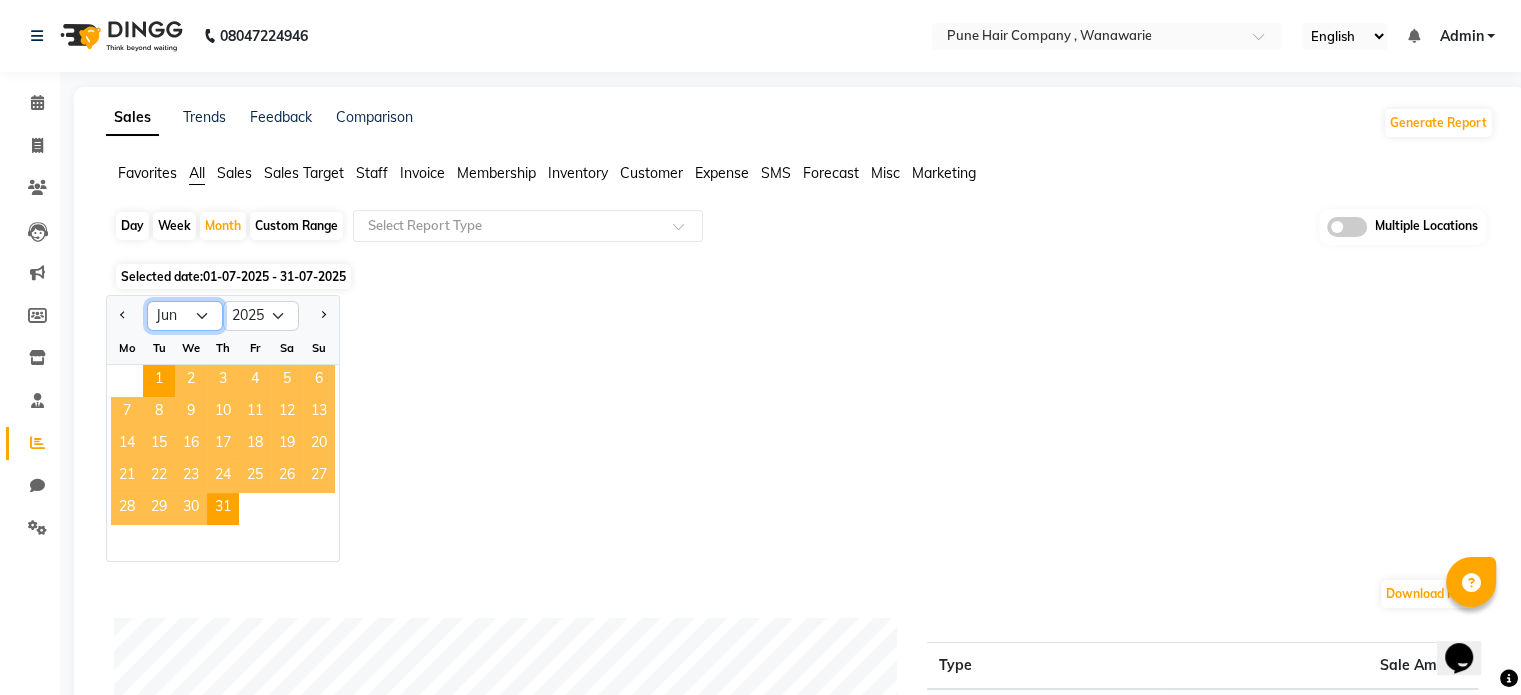 click on "Jan Feb Mar Apr May Jun Jul Aug Sep Oct Nov Dec" 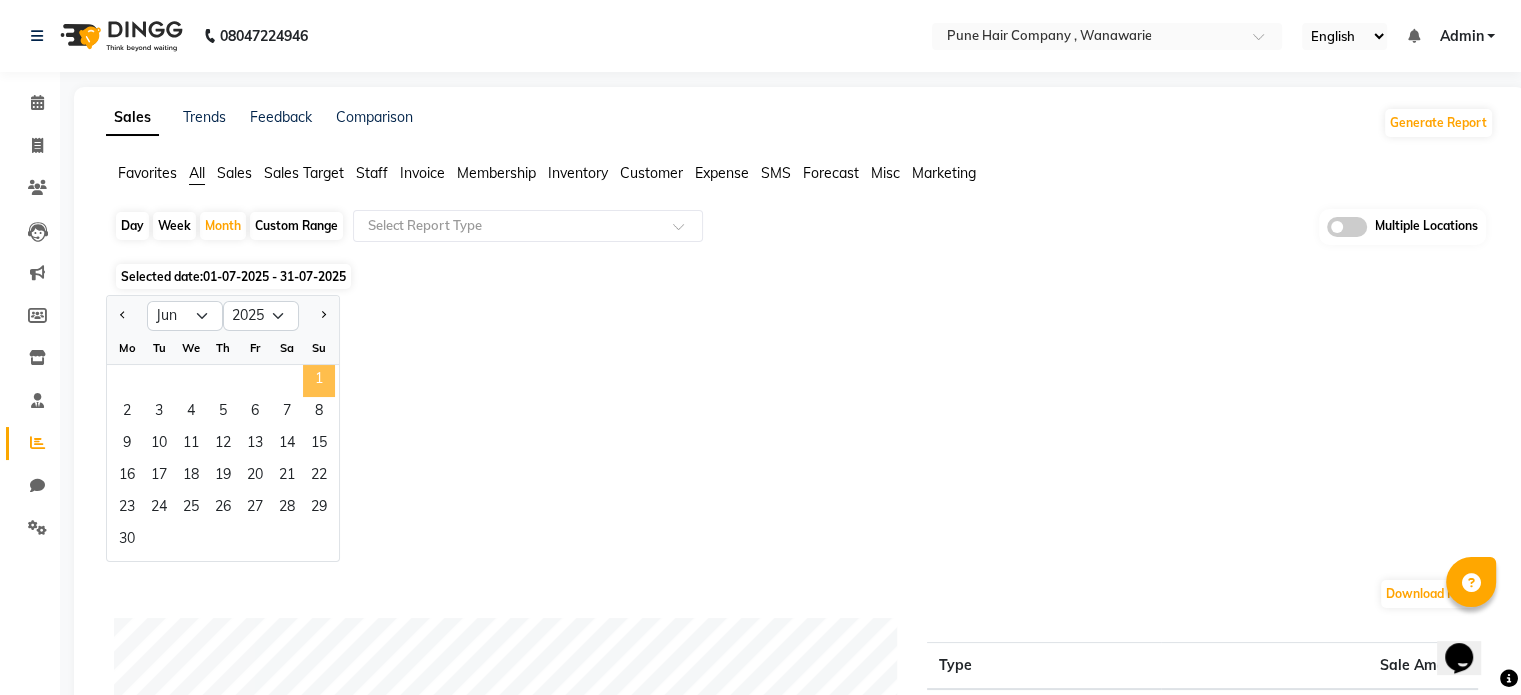 click on "1" 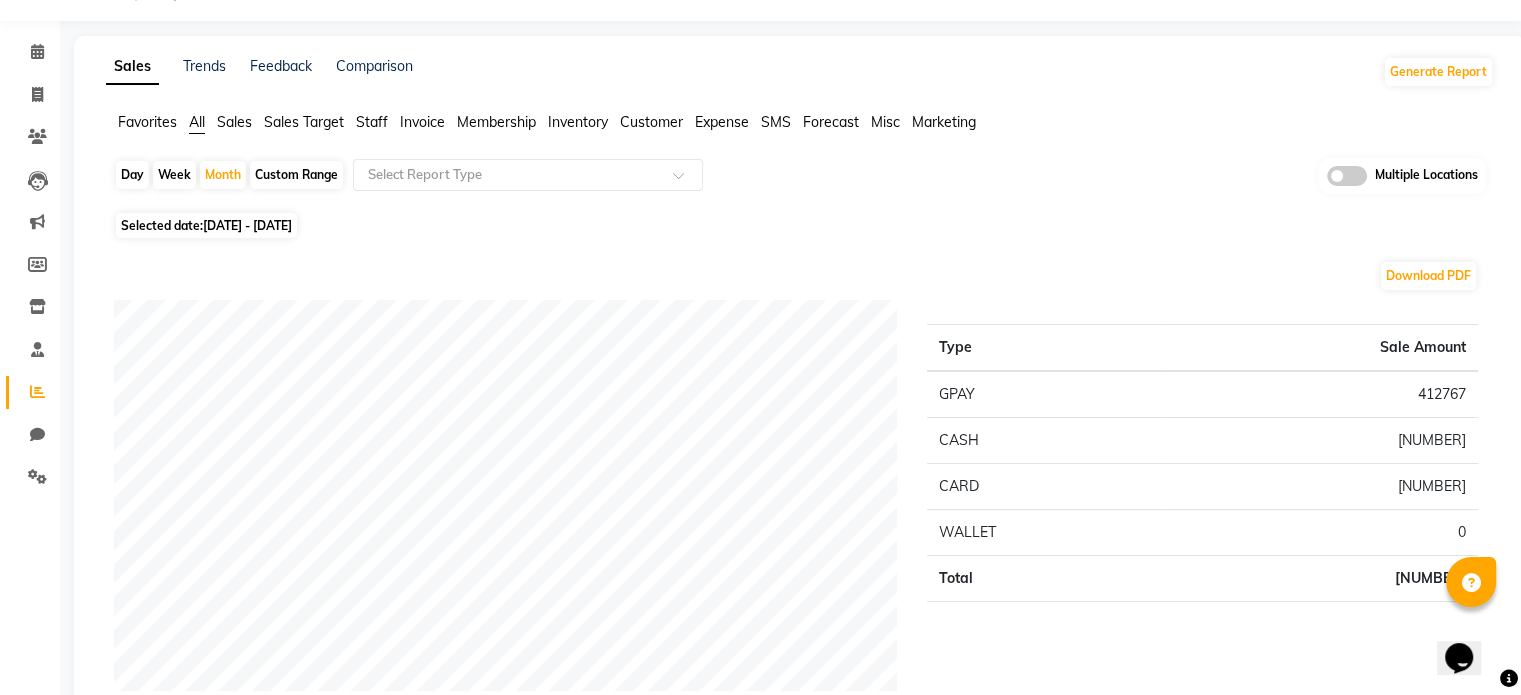 scroll, scrollTop: 0, scrollLeft: 0, axis: both 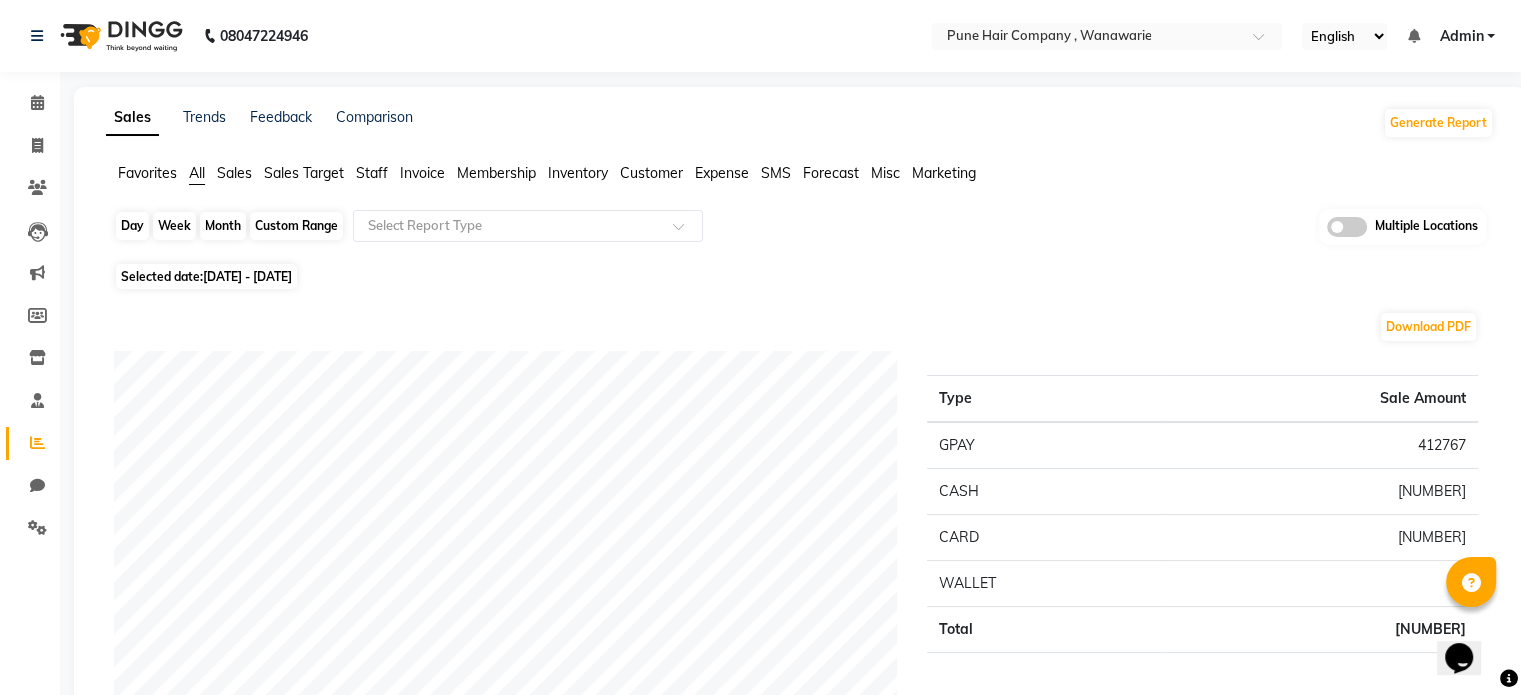 click on "Month" 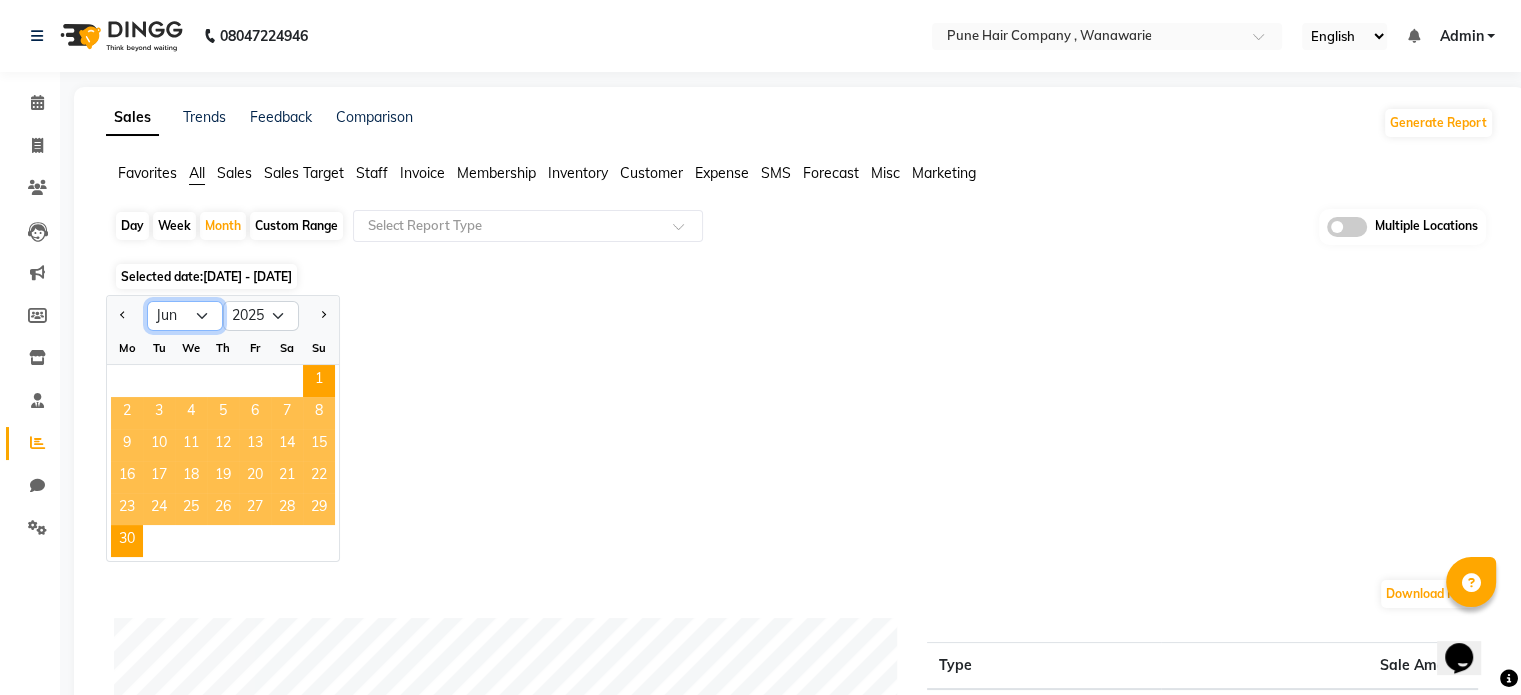 click on "Jan Feb Mar Apr May Jun Jul Aug Sep Oct Nov Dec" 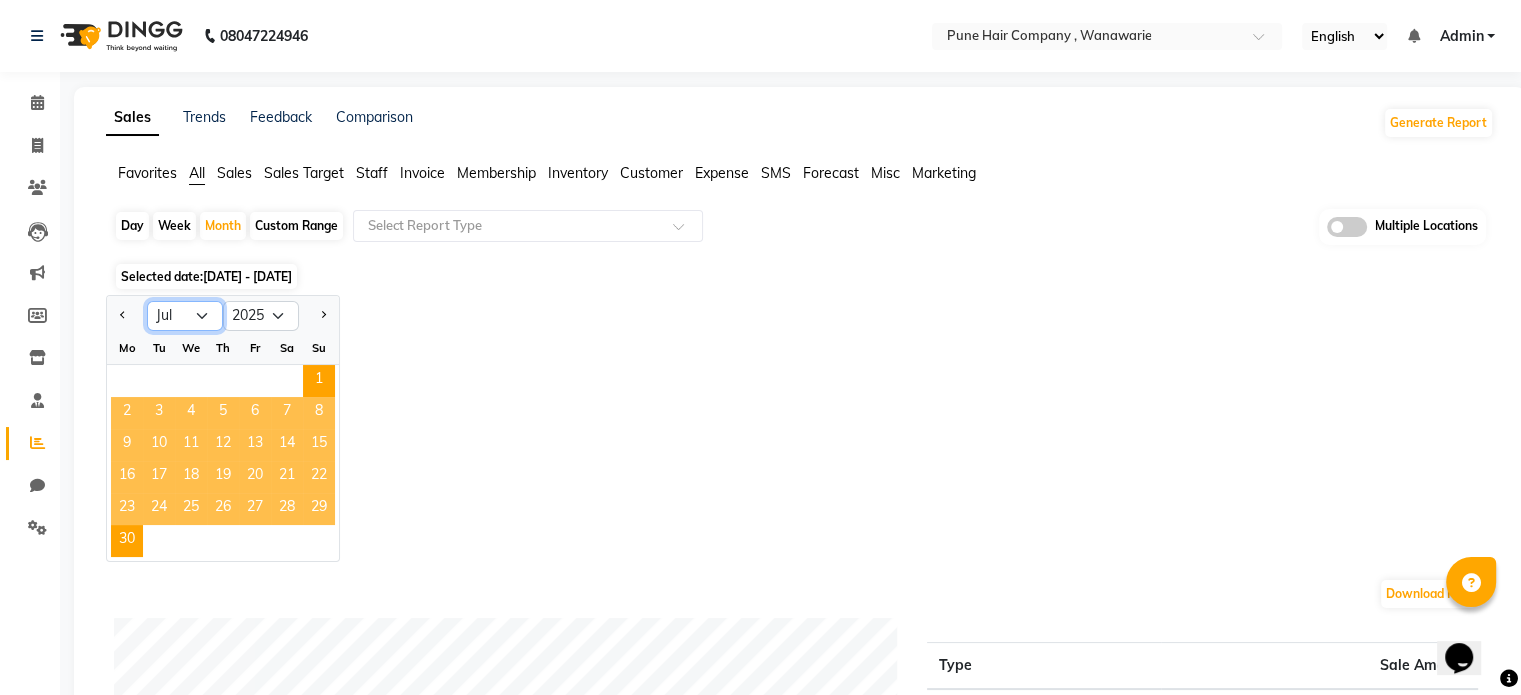 click on "Jan Feb Mar Apr May Jun Jul Aug Sep Oct Nov Dec" 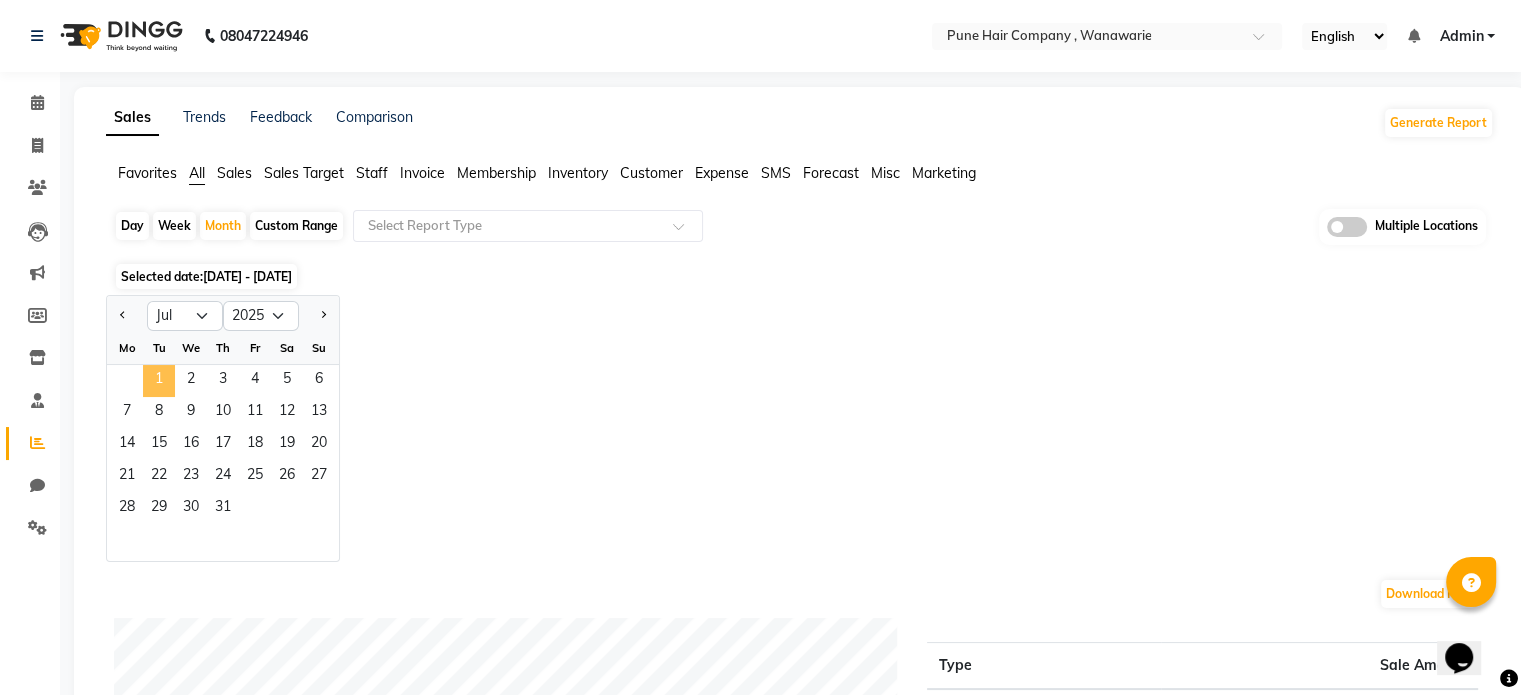 click on "1" 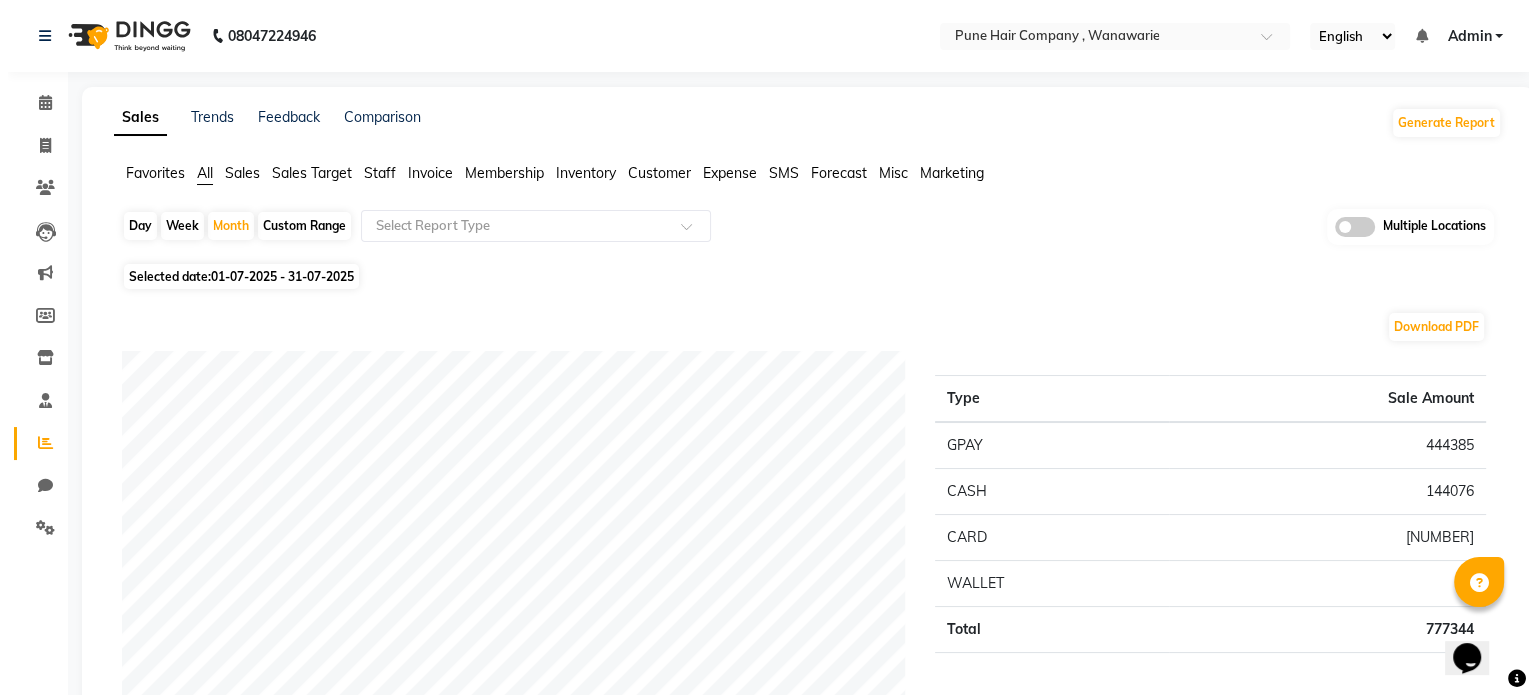 scroll, scrollTop: 0, scrollLeft: 0, axis: both 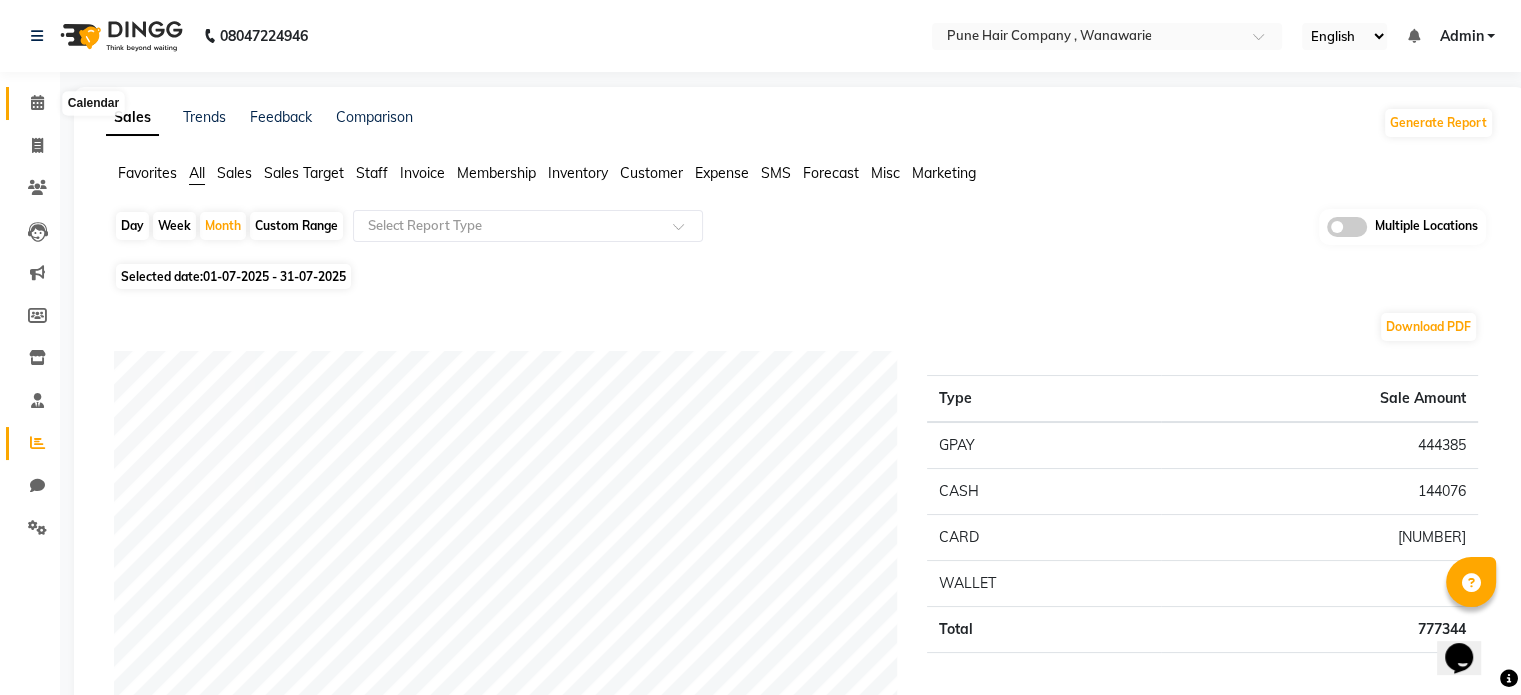 click 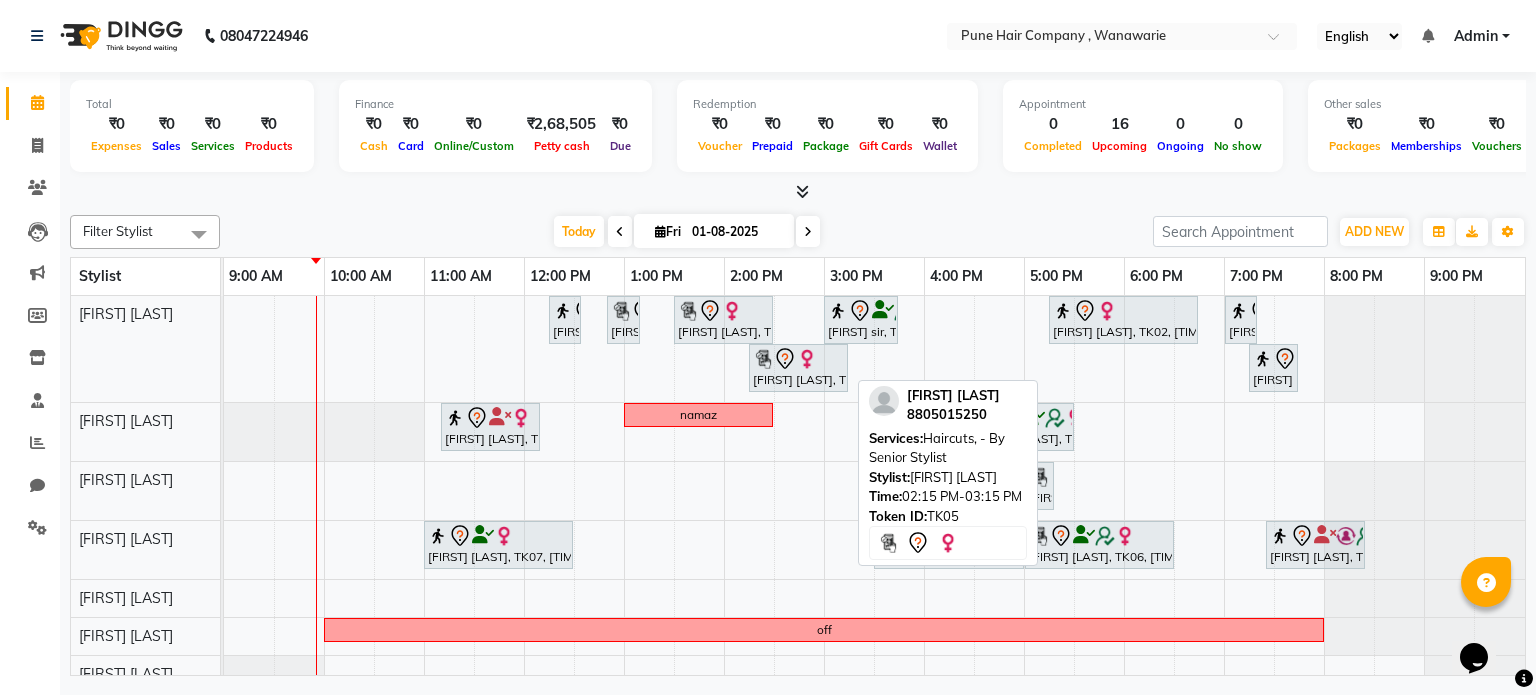 scroll, scrollTop: 25, scrollLeft: 0, axis: vertical 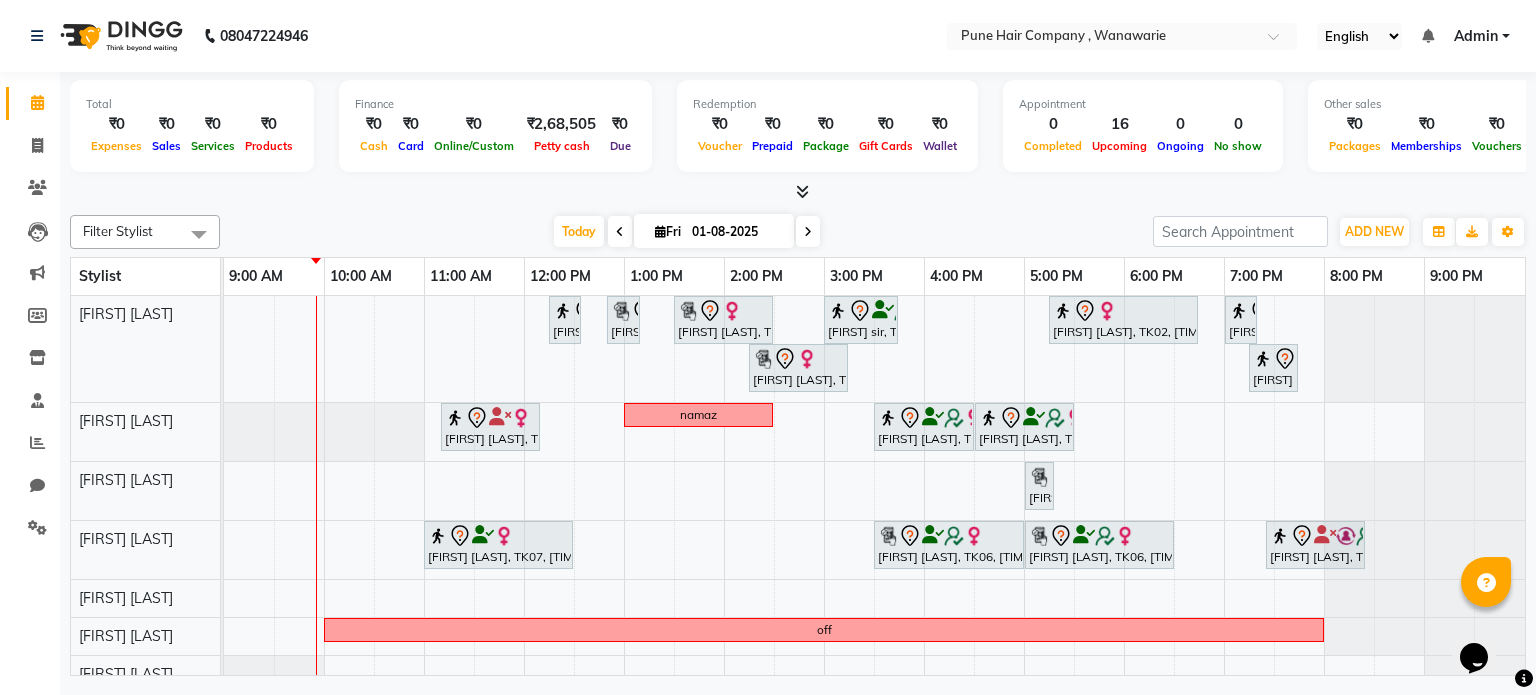 click at bounding box center [808, 231] 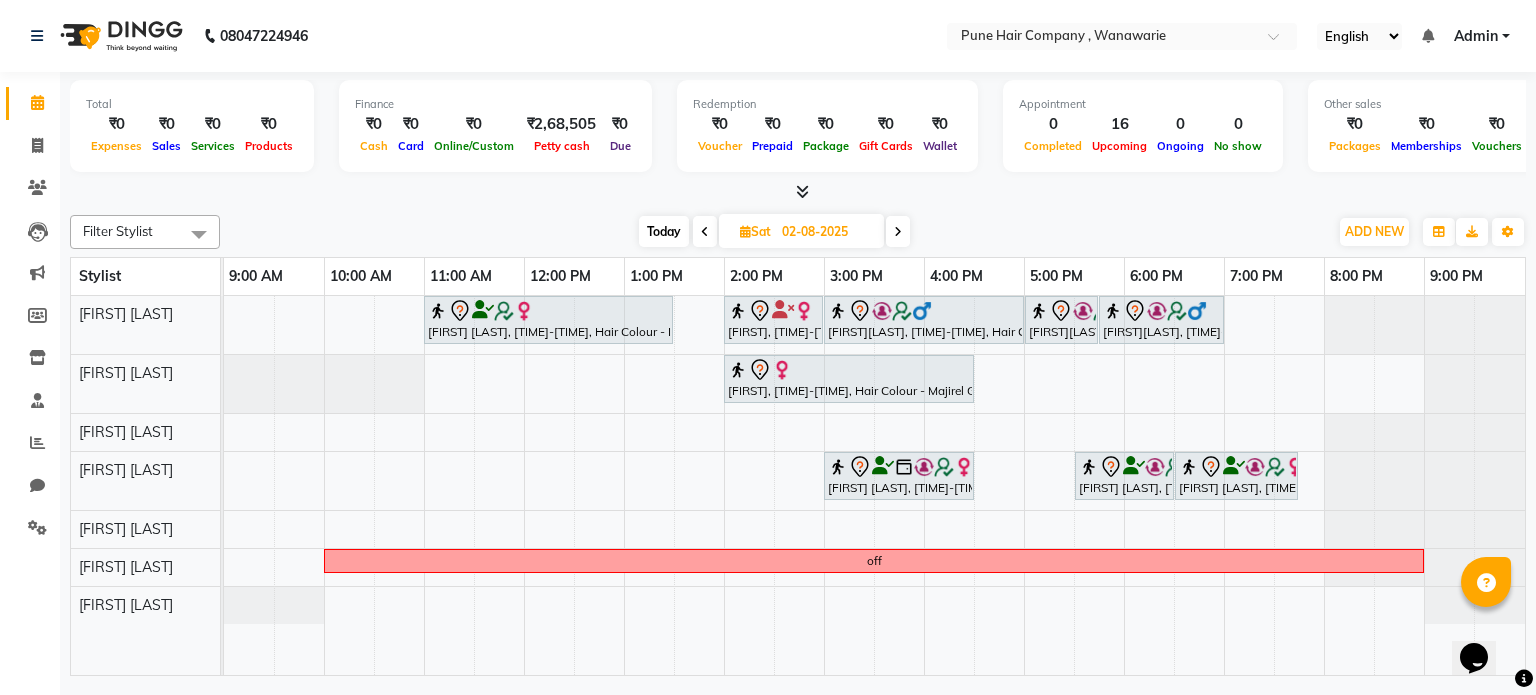 click on "Today" at bounding box center [664, 231] 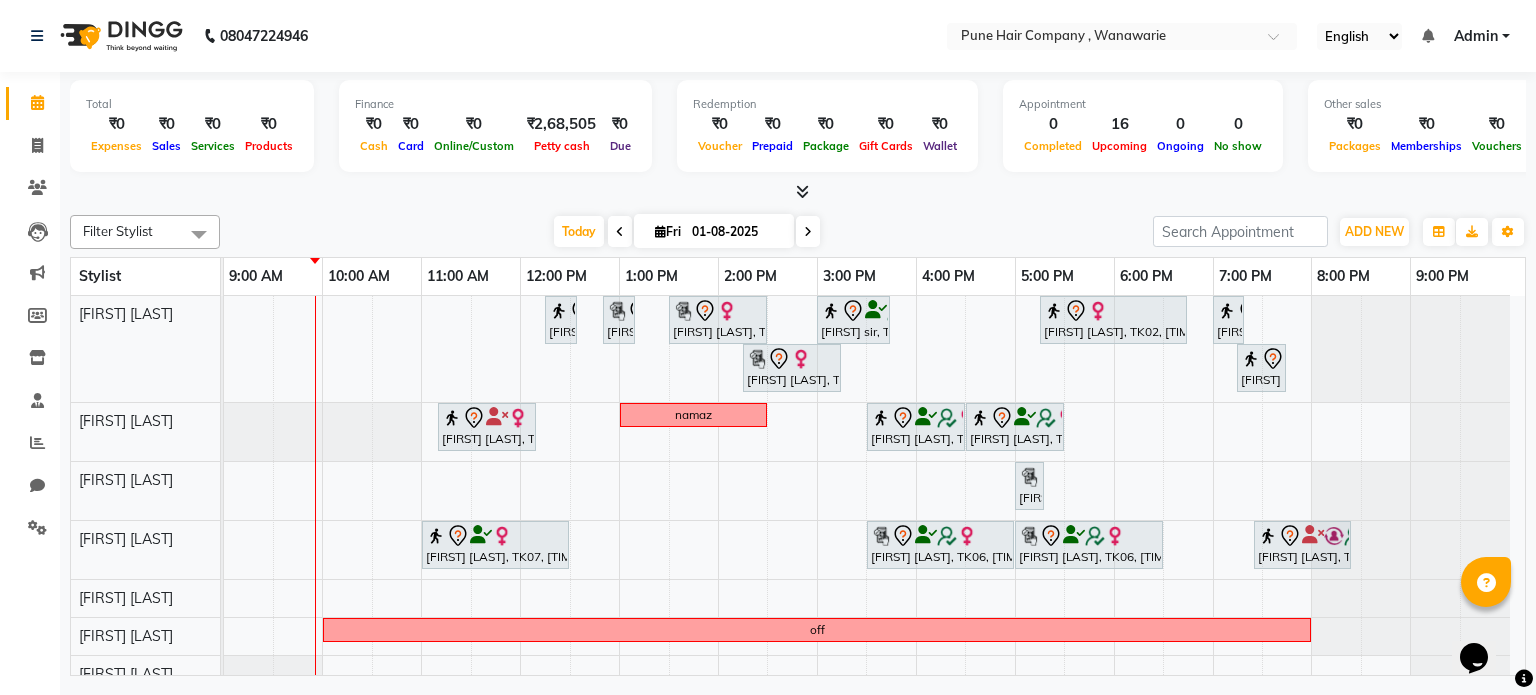 click on "08047224946 Select Location × Pune Hair Company , Wanawarie English ENGLISH Español العربية मराठी हिंदी ગુજરાતી தமிழ் 中文 Notifications nothing to show Admin Manage Profile Change Password Sign out  Version:3.15.11" 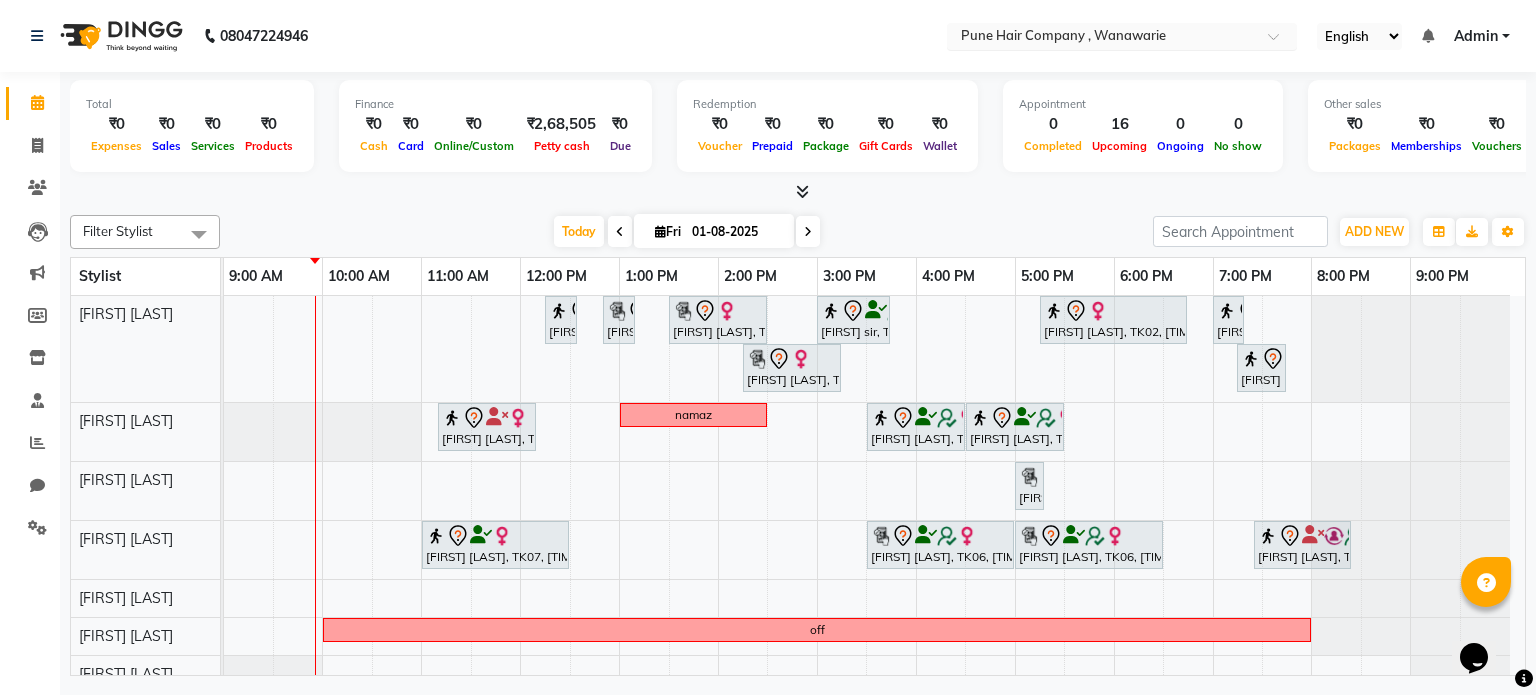 click at bounding box center (1102, 38) 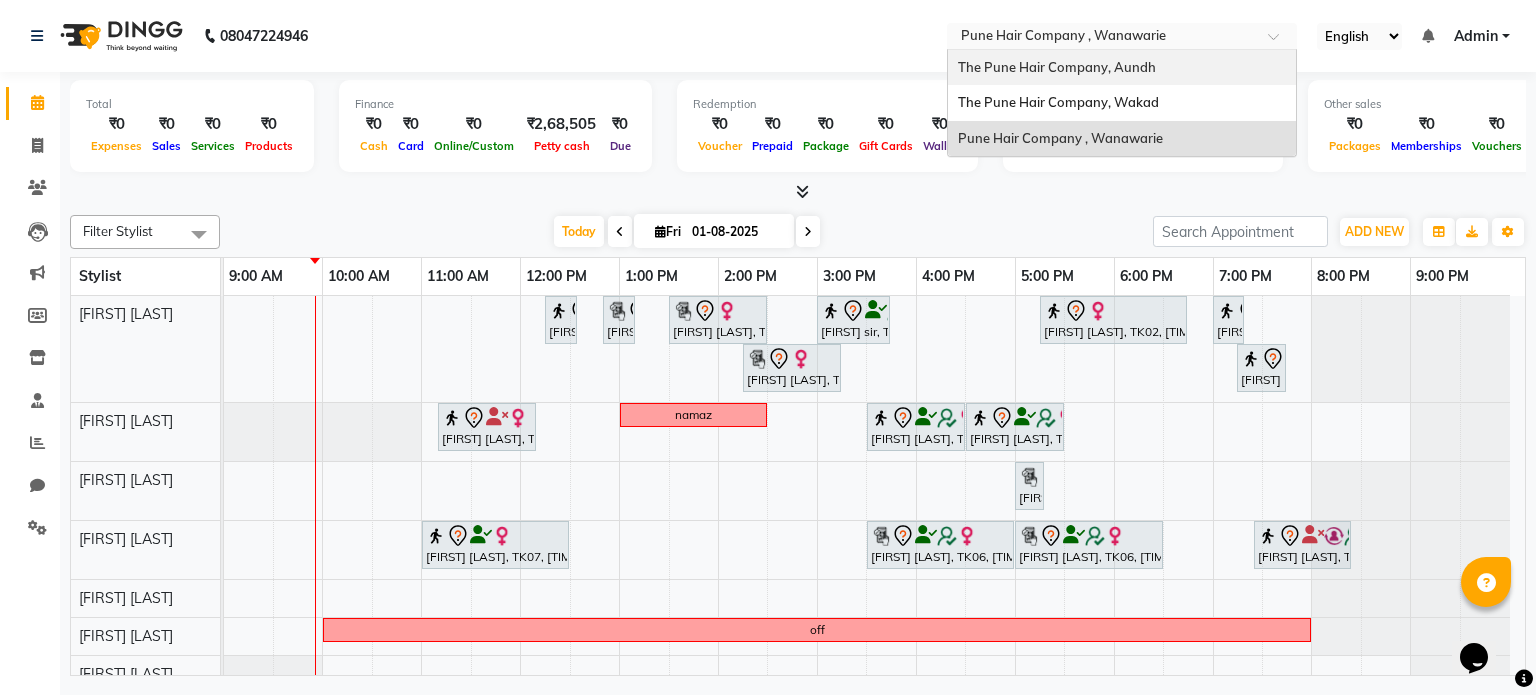 click on "The Pune Hair Company, Aundh" at bounding box center (1122, 68) 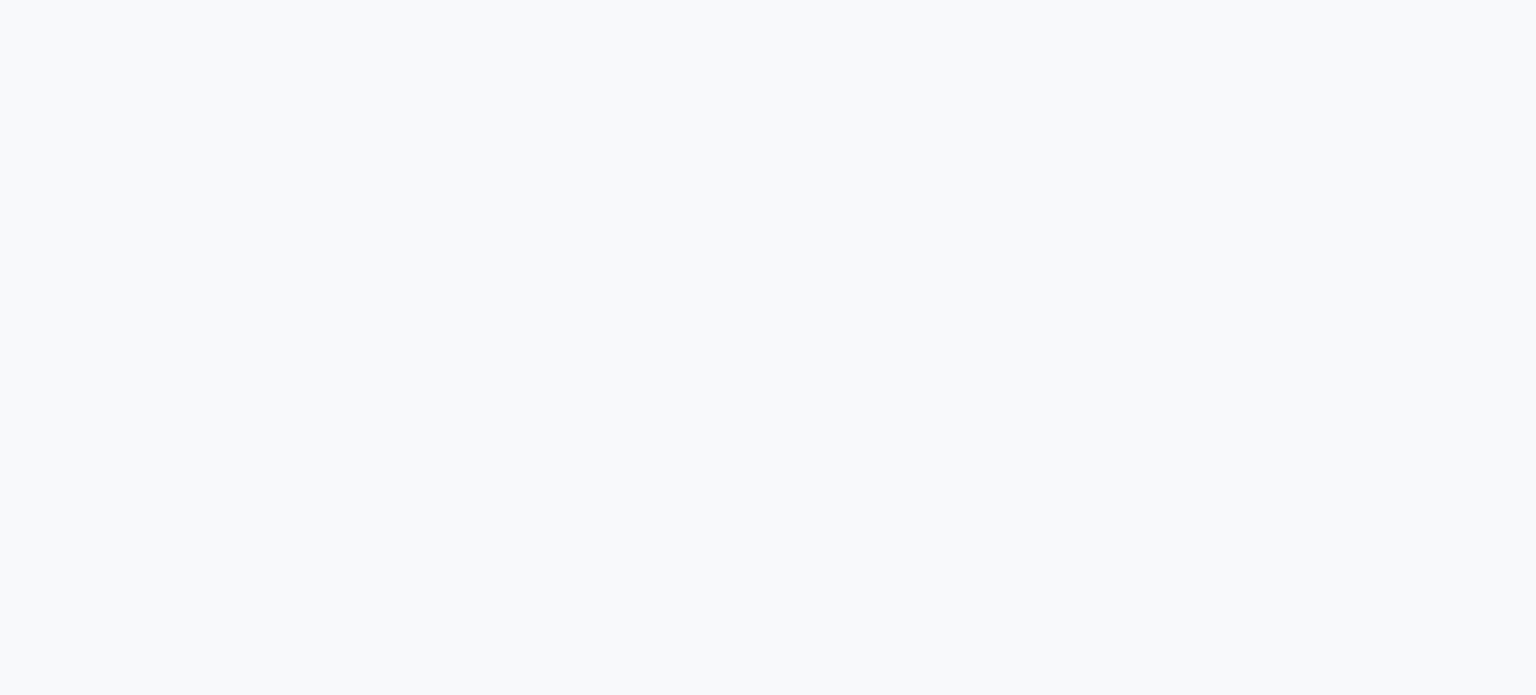 scroll, scrollTop: 0, scrollLeft: 0, axis: both 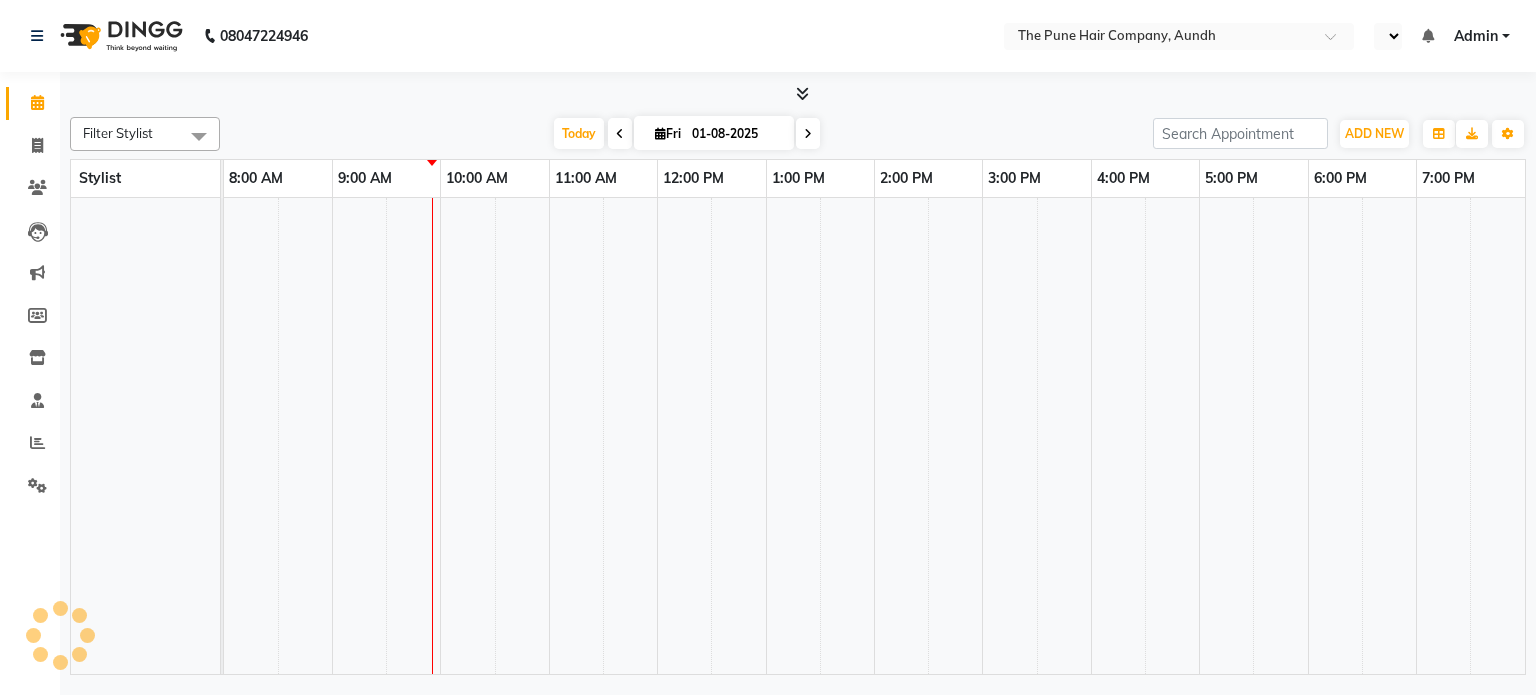 select on "en" 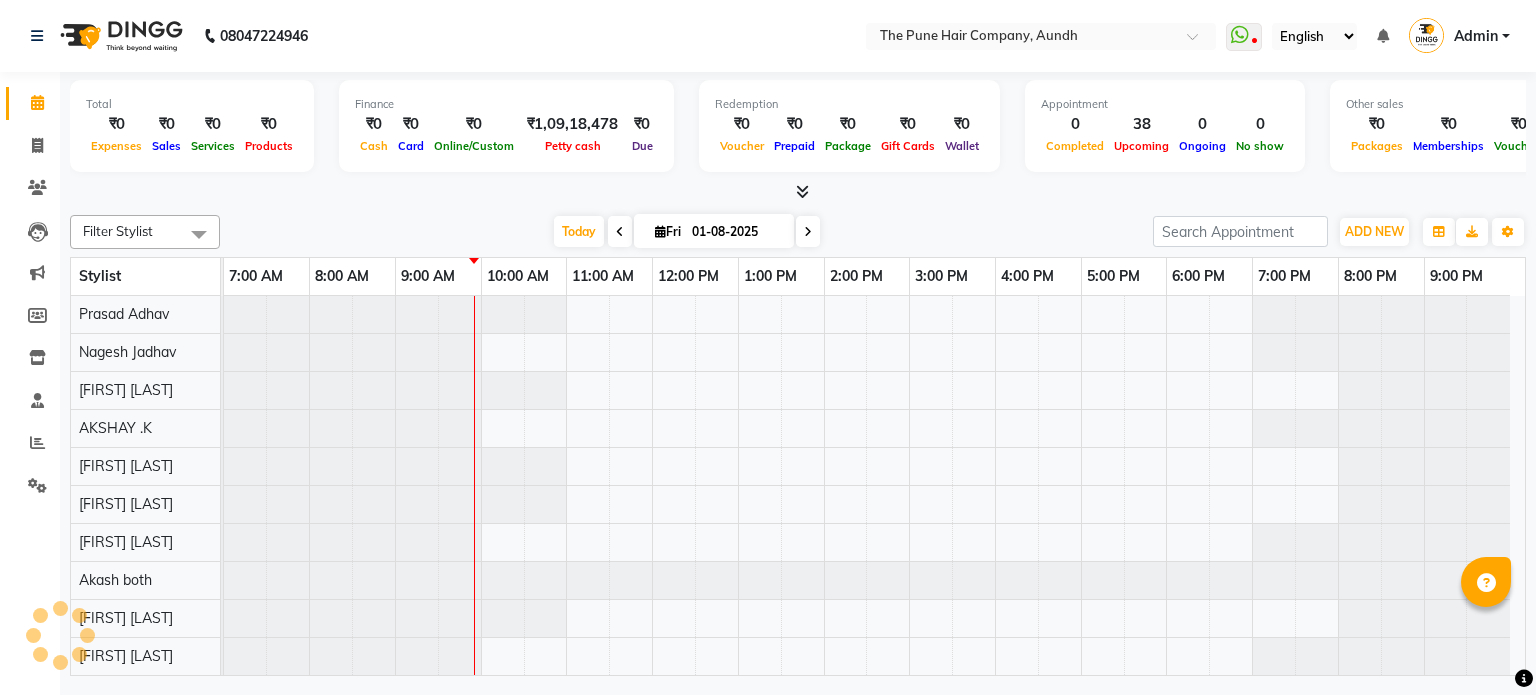scroll, scrollTop: 0, scrollLeft: 0, axis: both 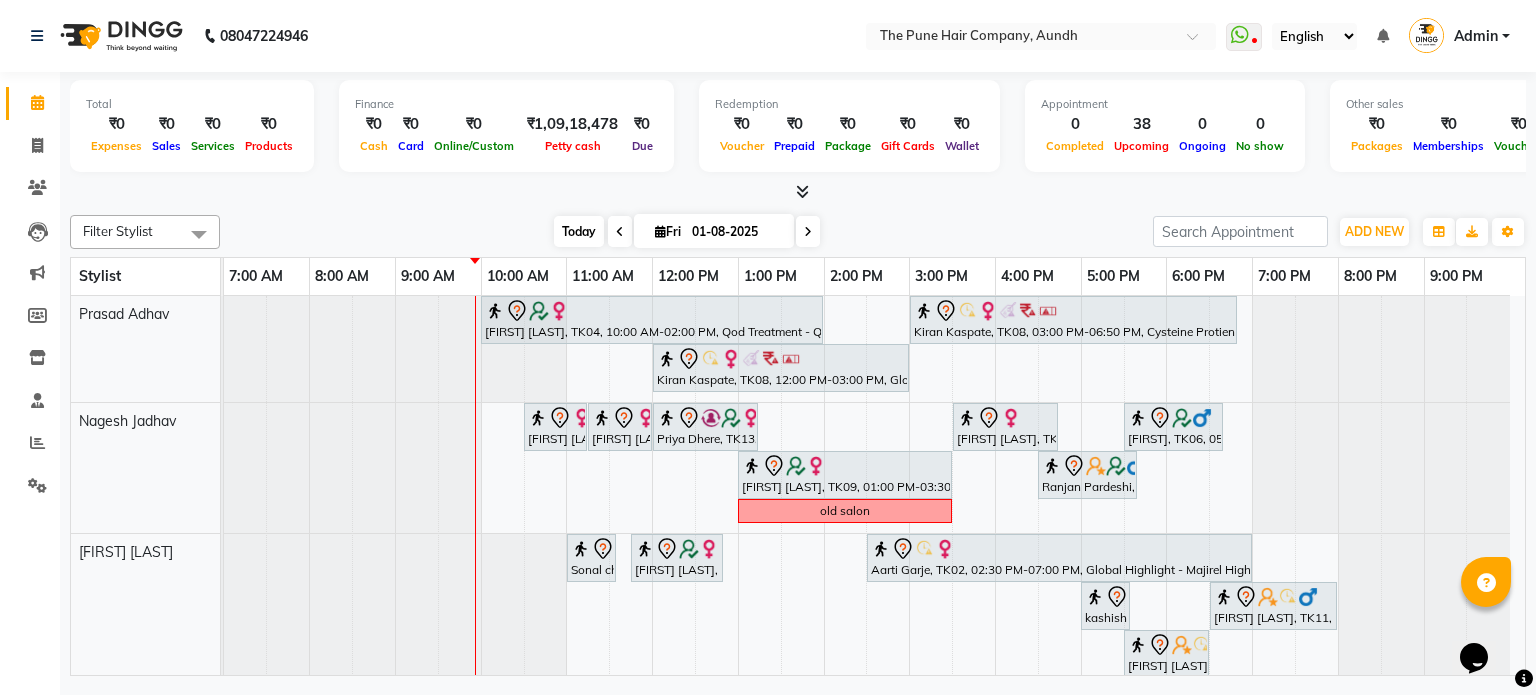 click on "Today" at bounding box center [579, 231] 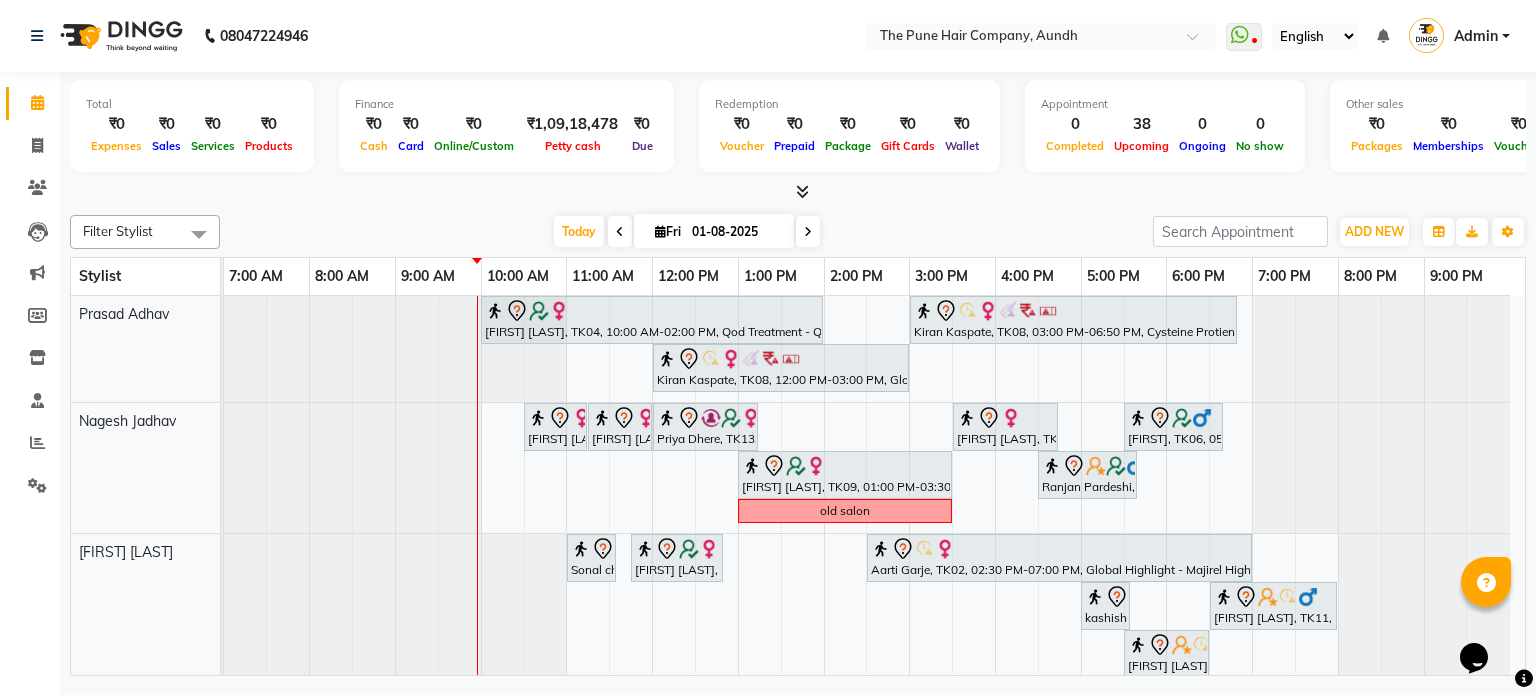 click at bounding box center (808, 231) 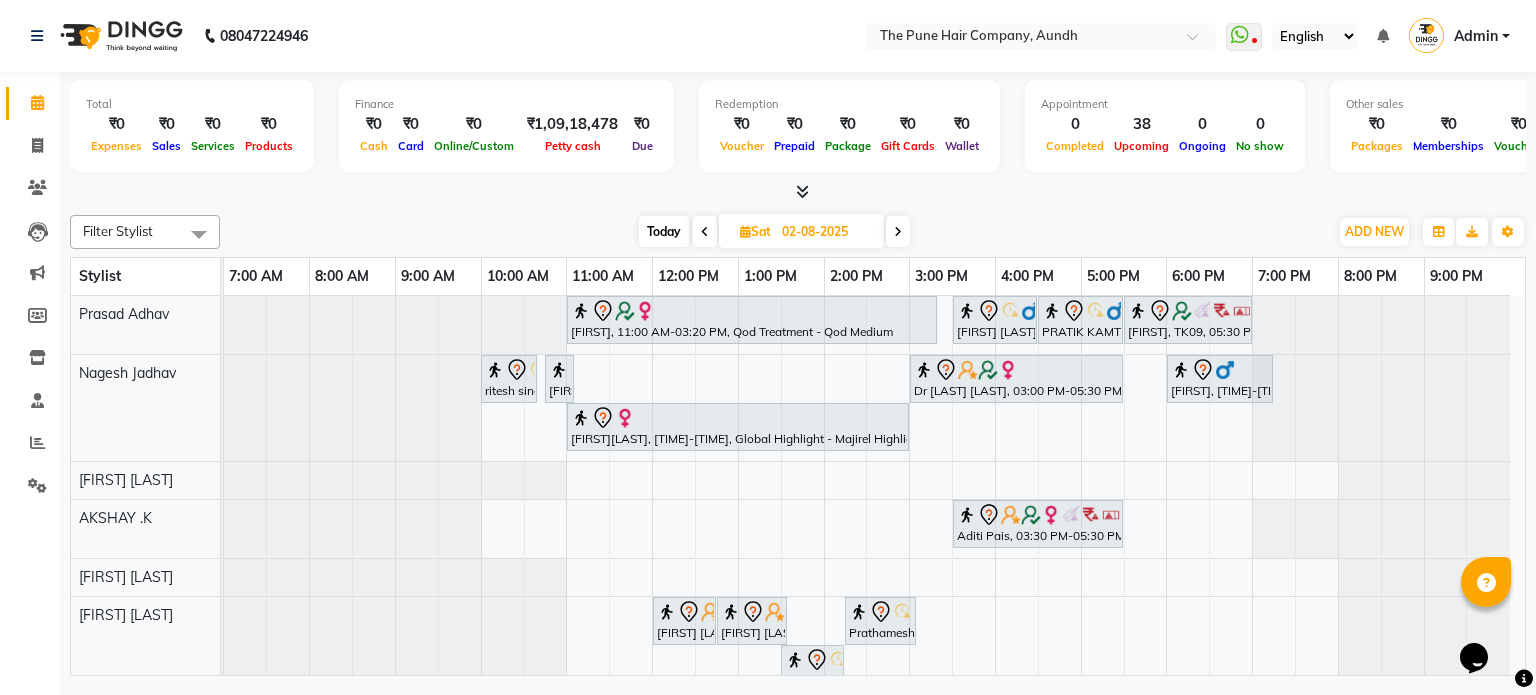 click on "02-08-2025" at bounding box center [826, 232] 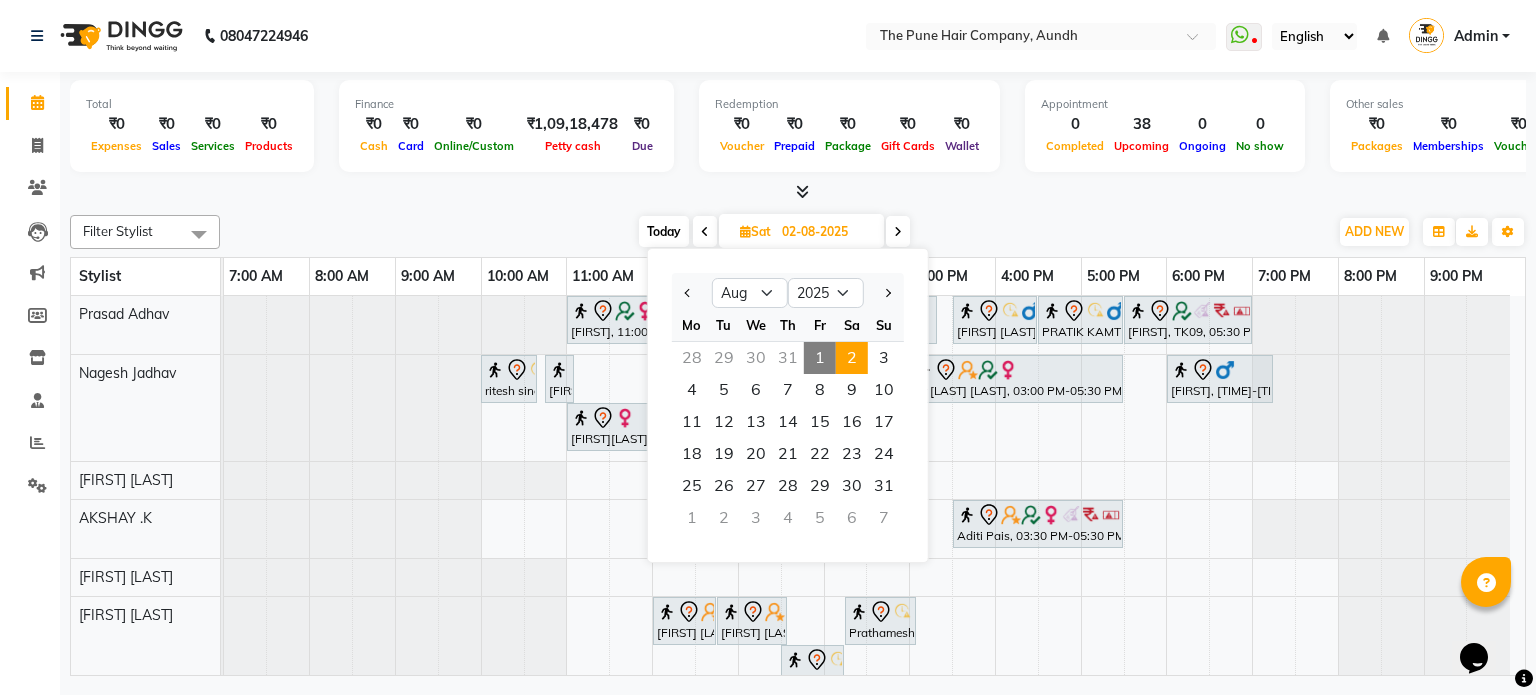 click at bounding box center [898, 231] 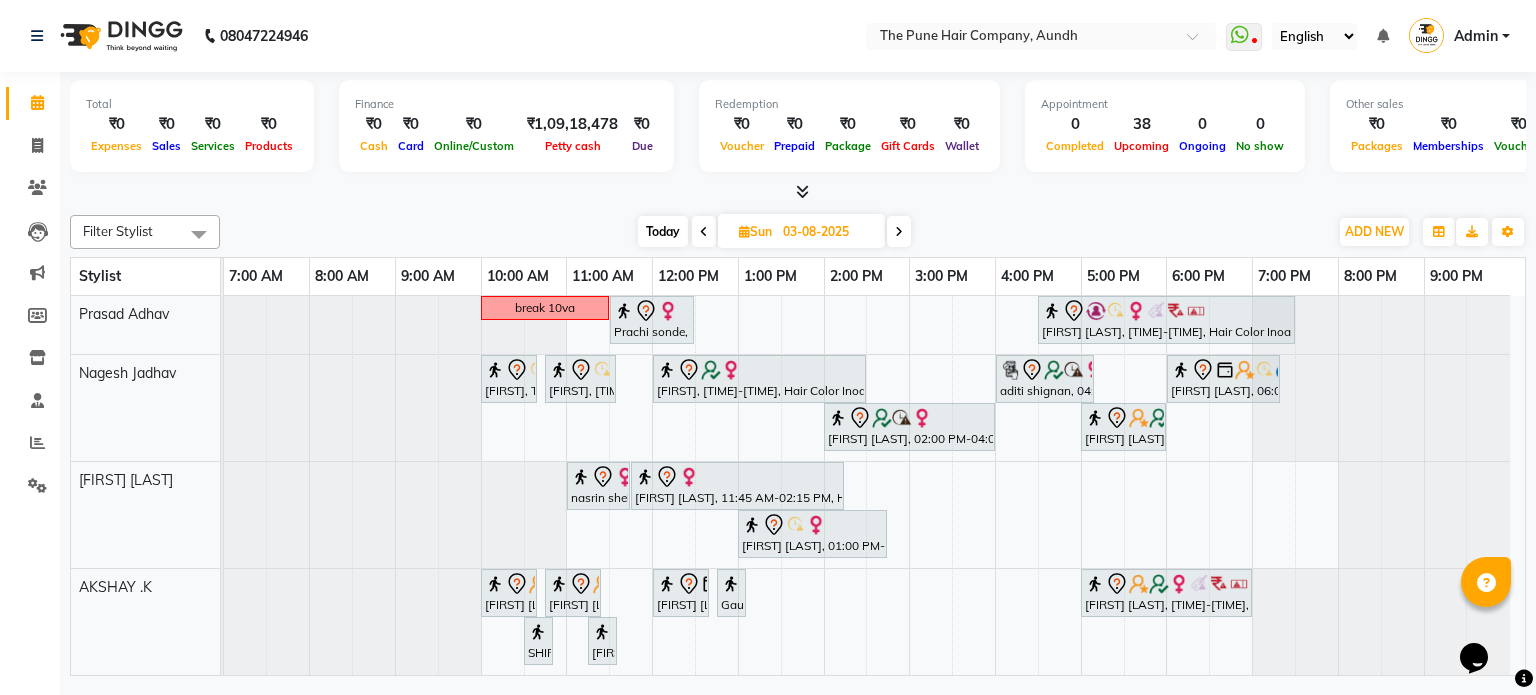 click at bounding box center (704, 231) 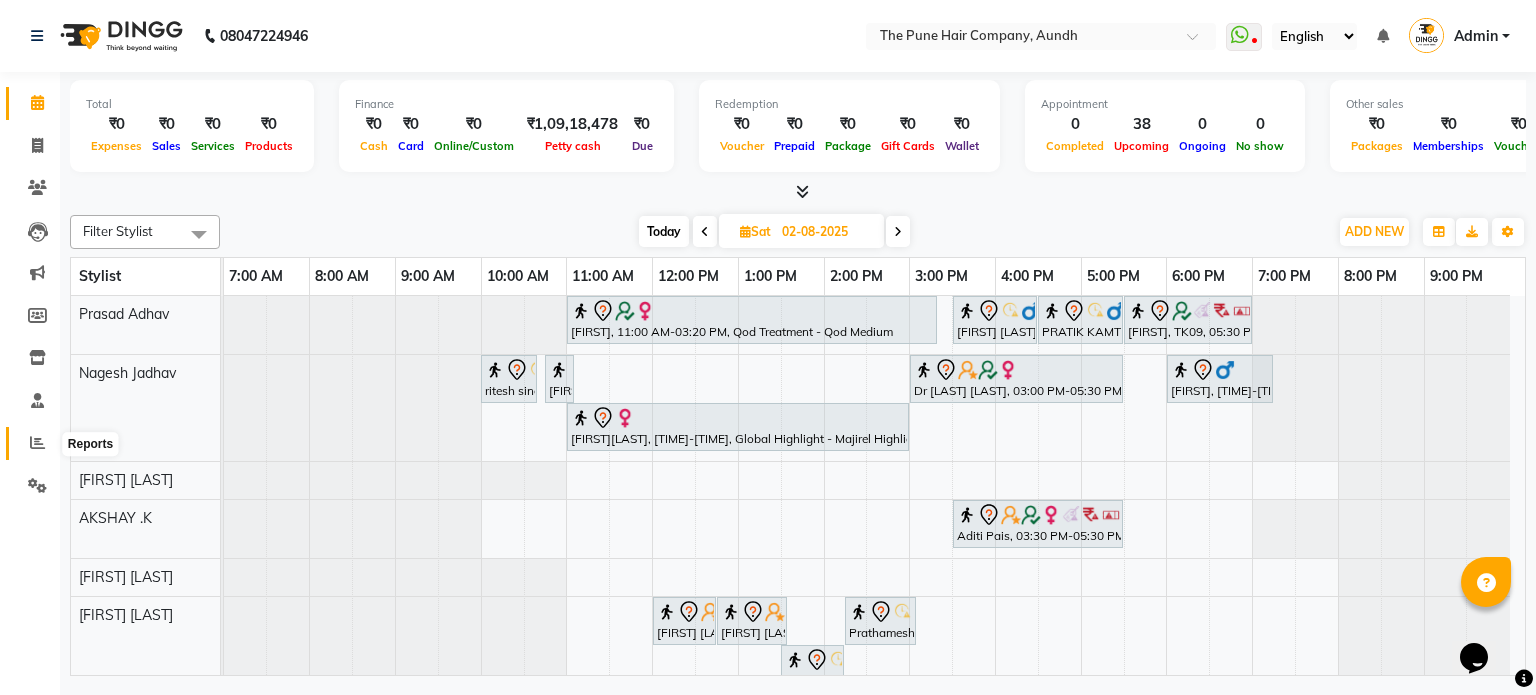 click 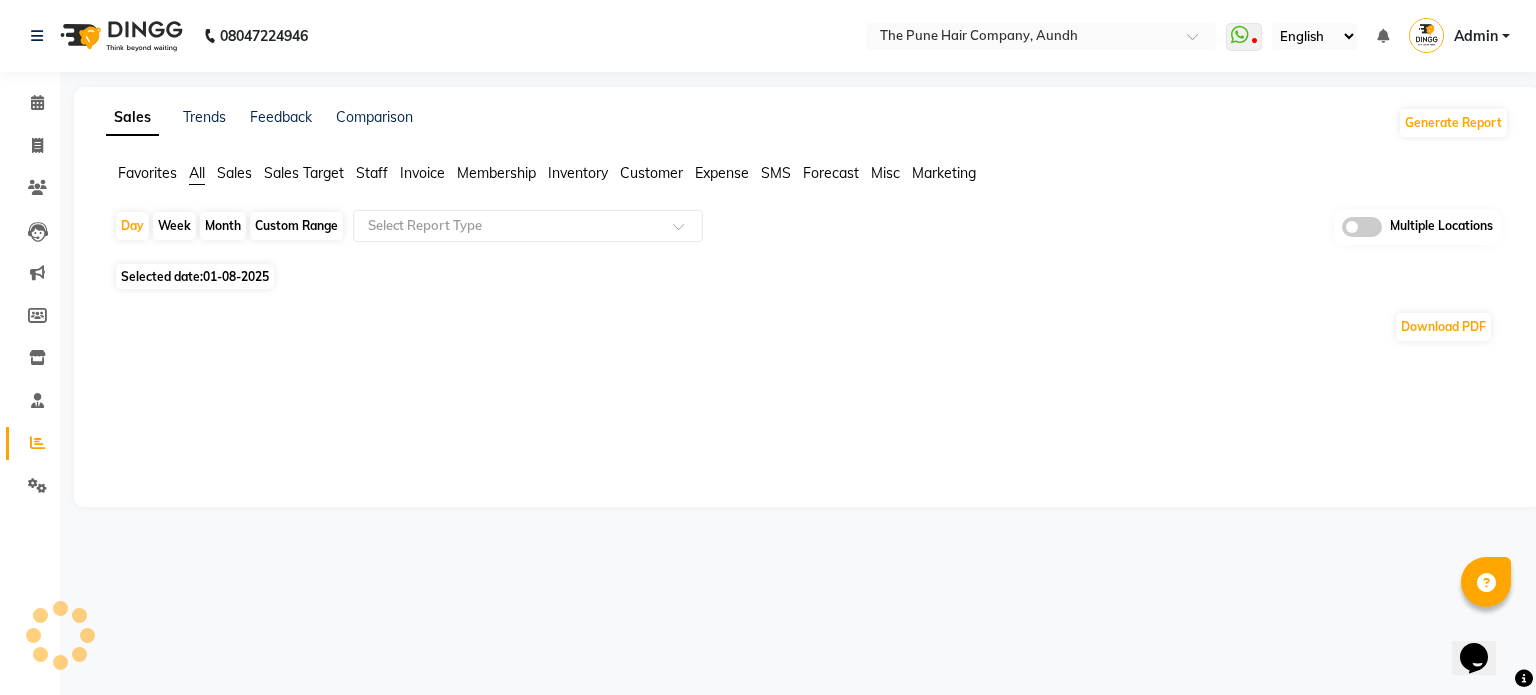 click on "Month" 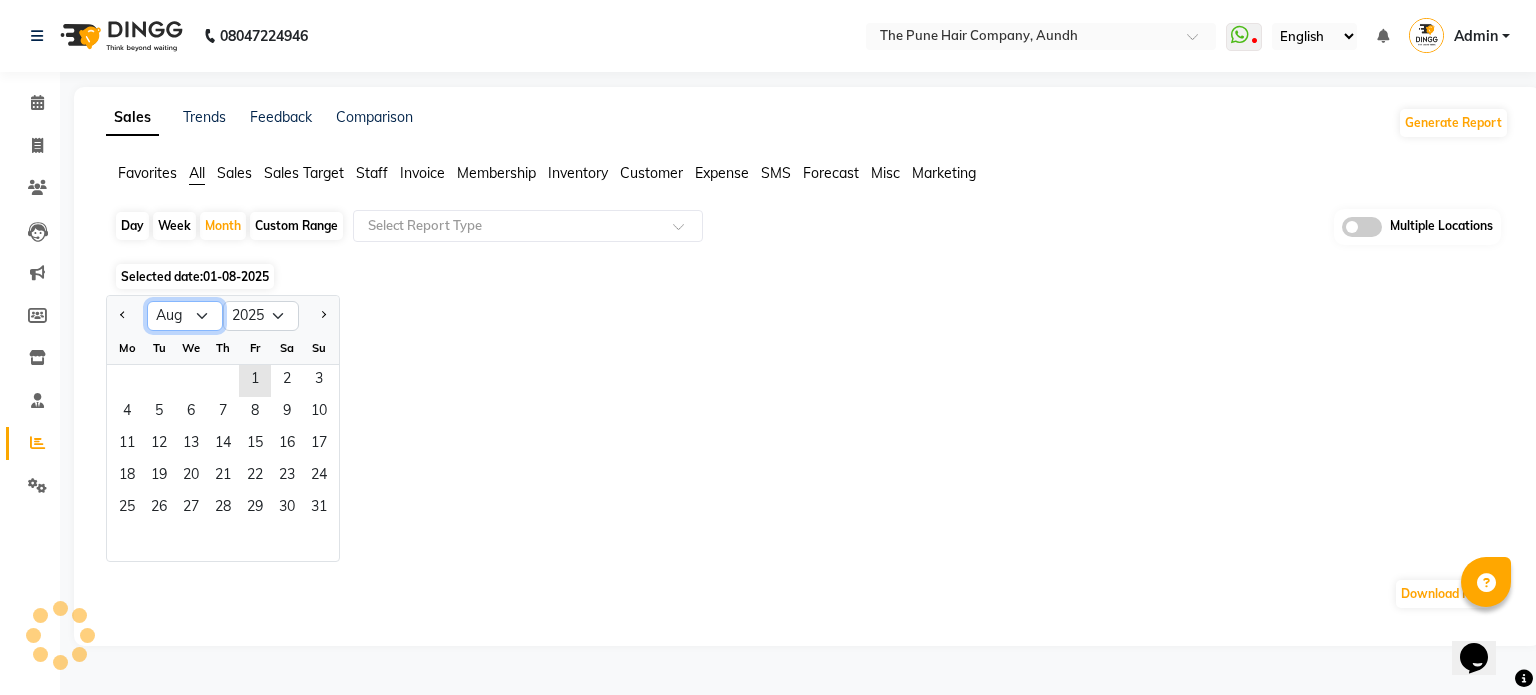 click on "Jan Feb Mar Apr May Jun Jul Aug Sep Oct Nov Dec" 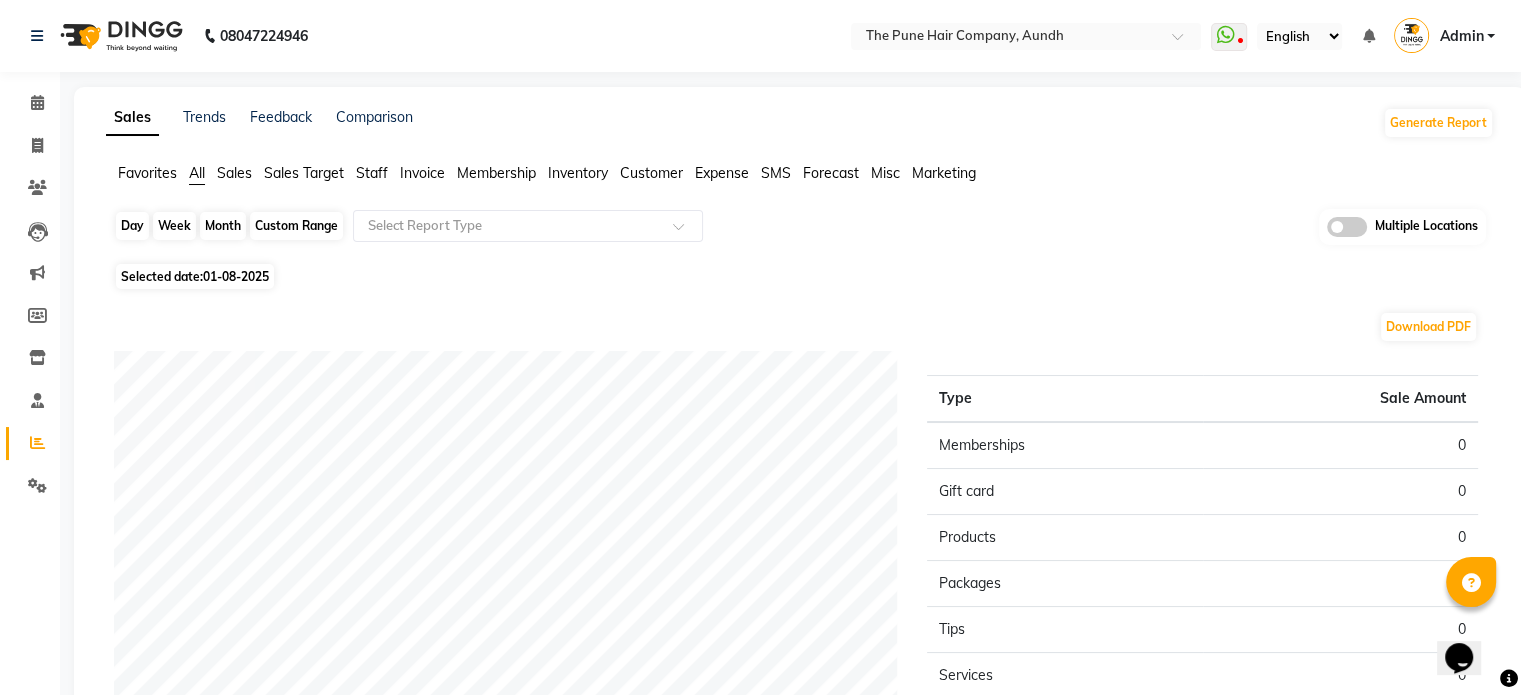 click on "Month" 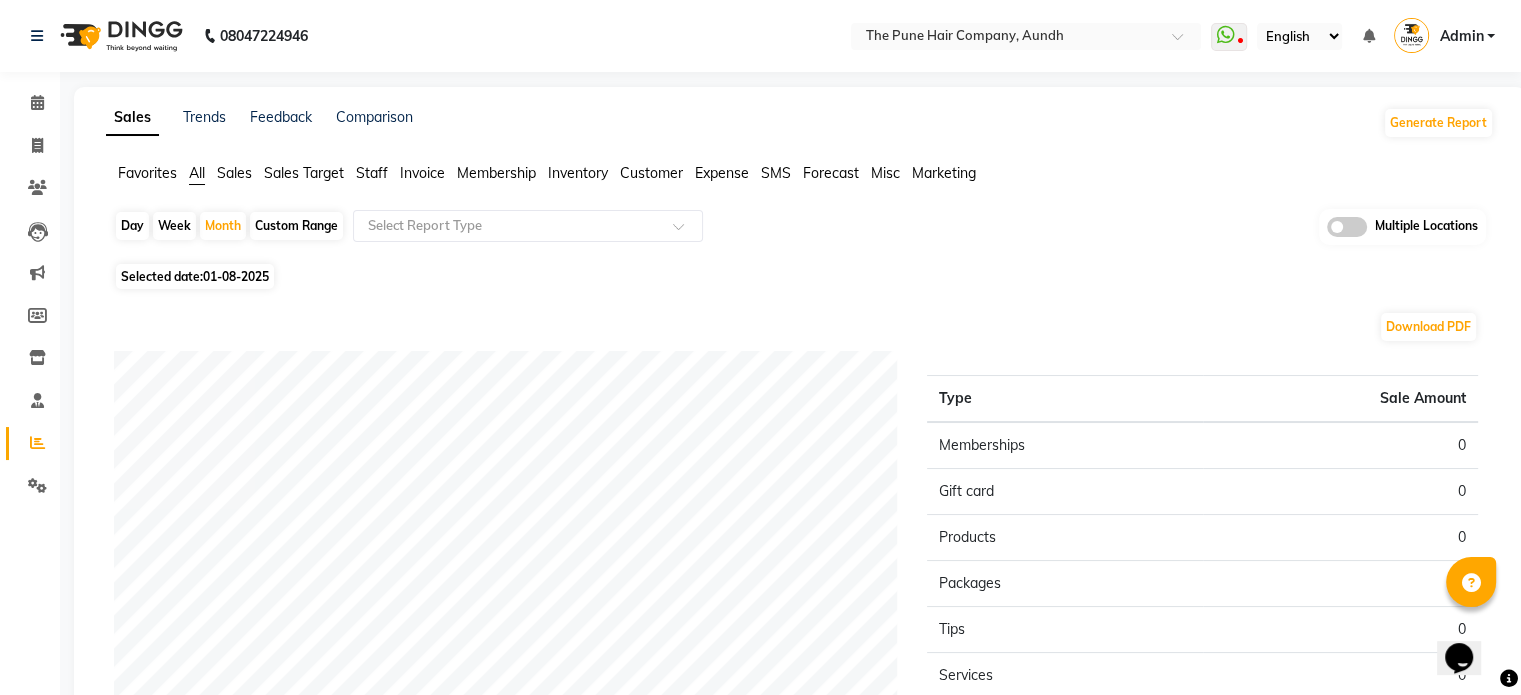 select on "8" 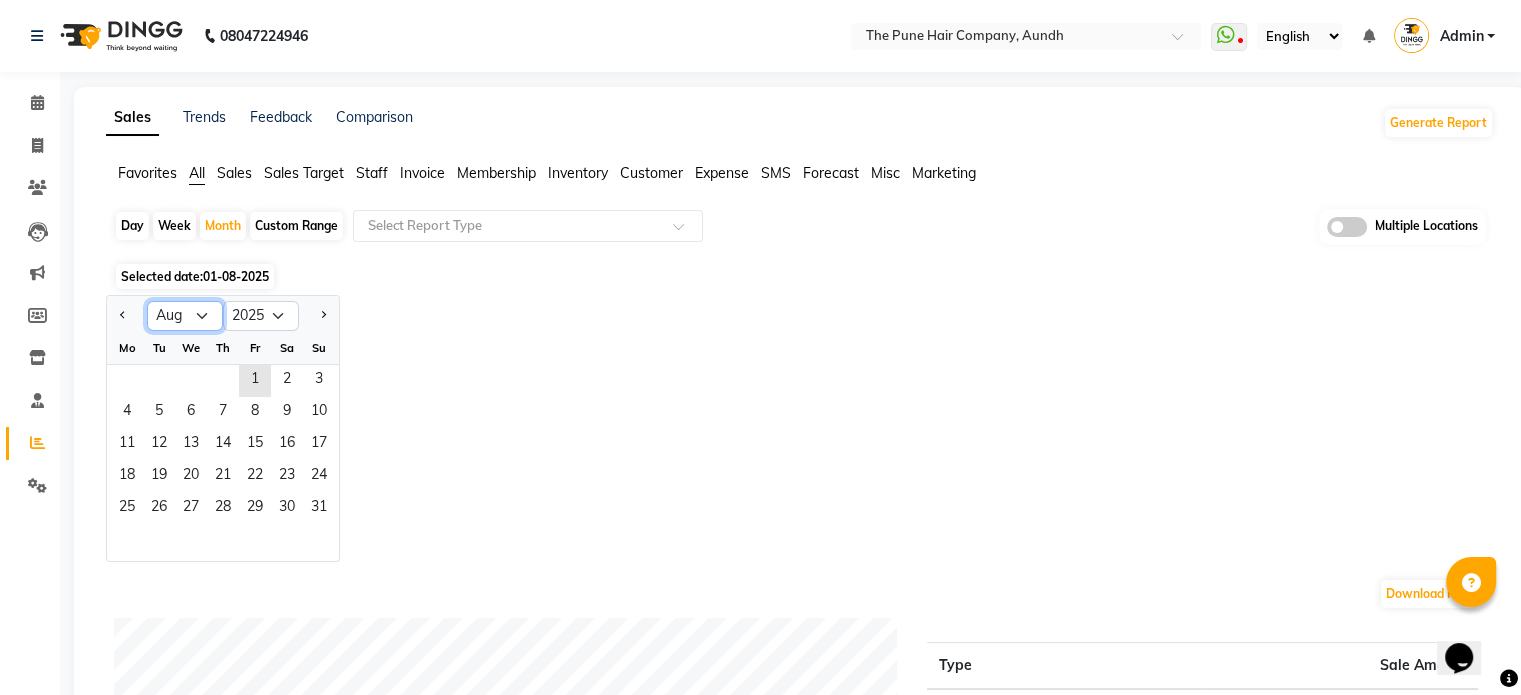 click on "Jan Feb Mar Apr May Jun Jul Aug Sep Oct Nov Dec" 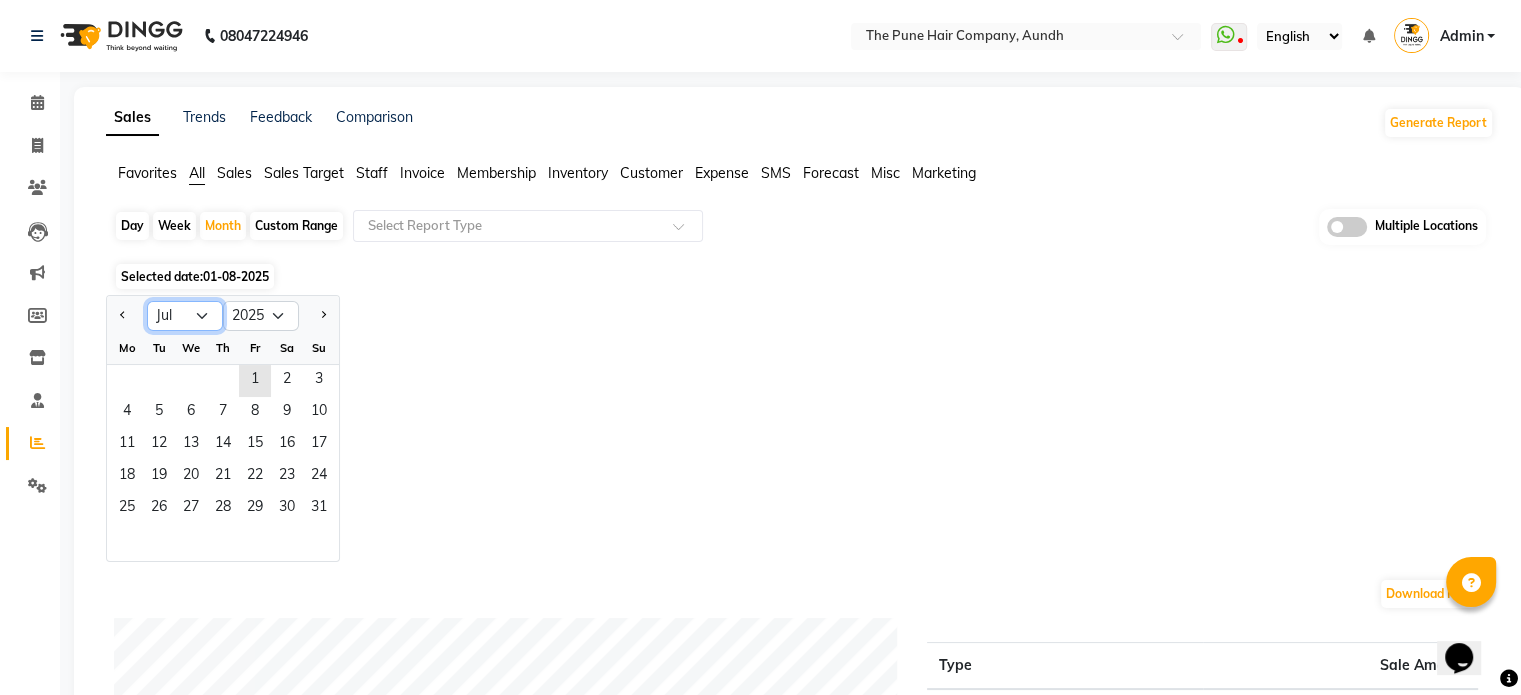 click on "Jan Feb Mar Apr May Jun Jul Aug Sep Oct Nov Dec" 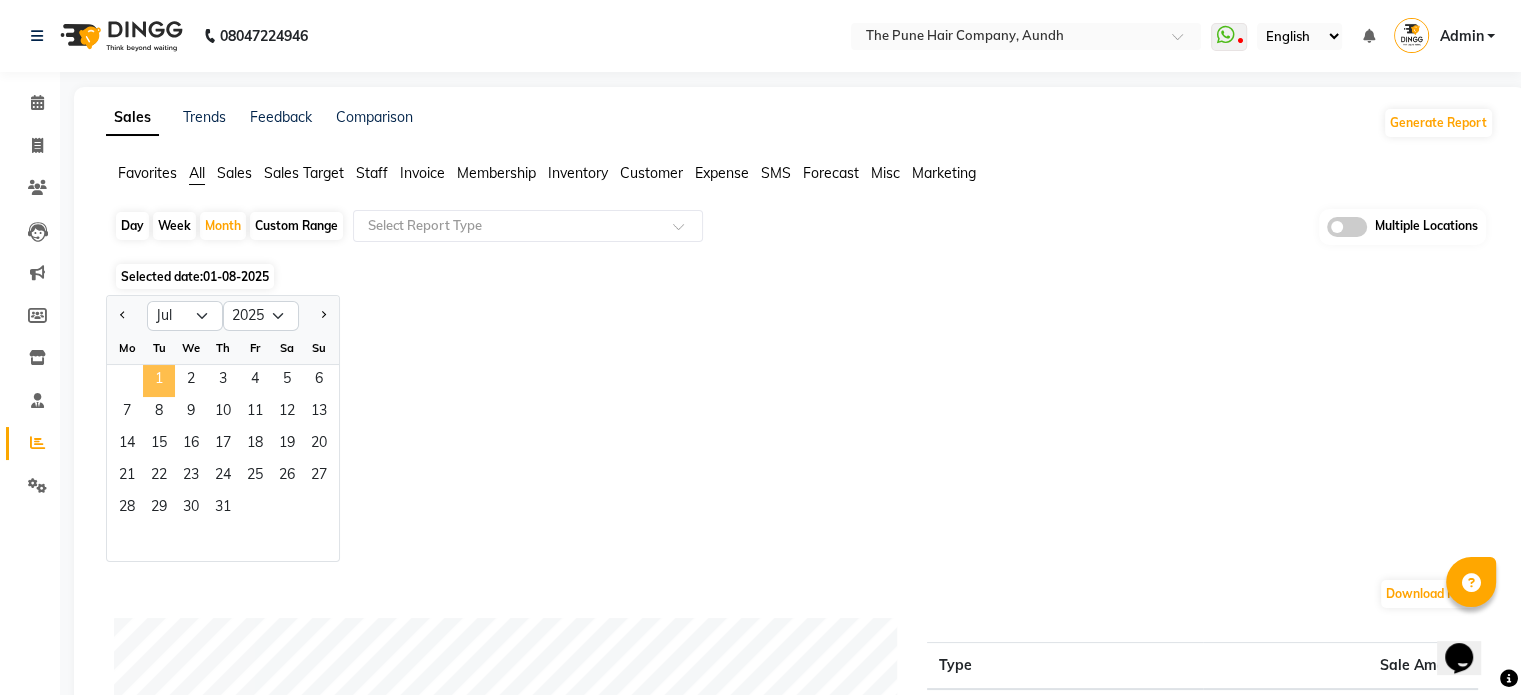 click on "1" 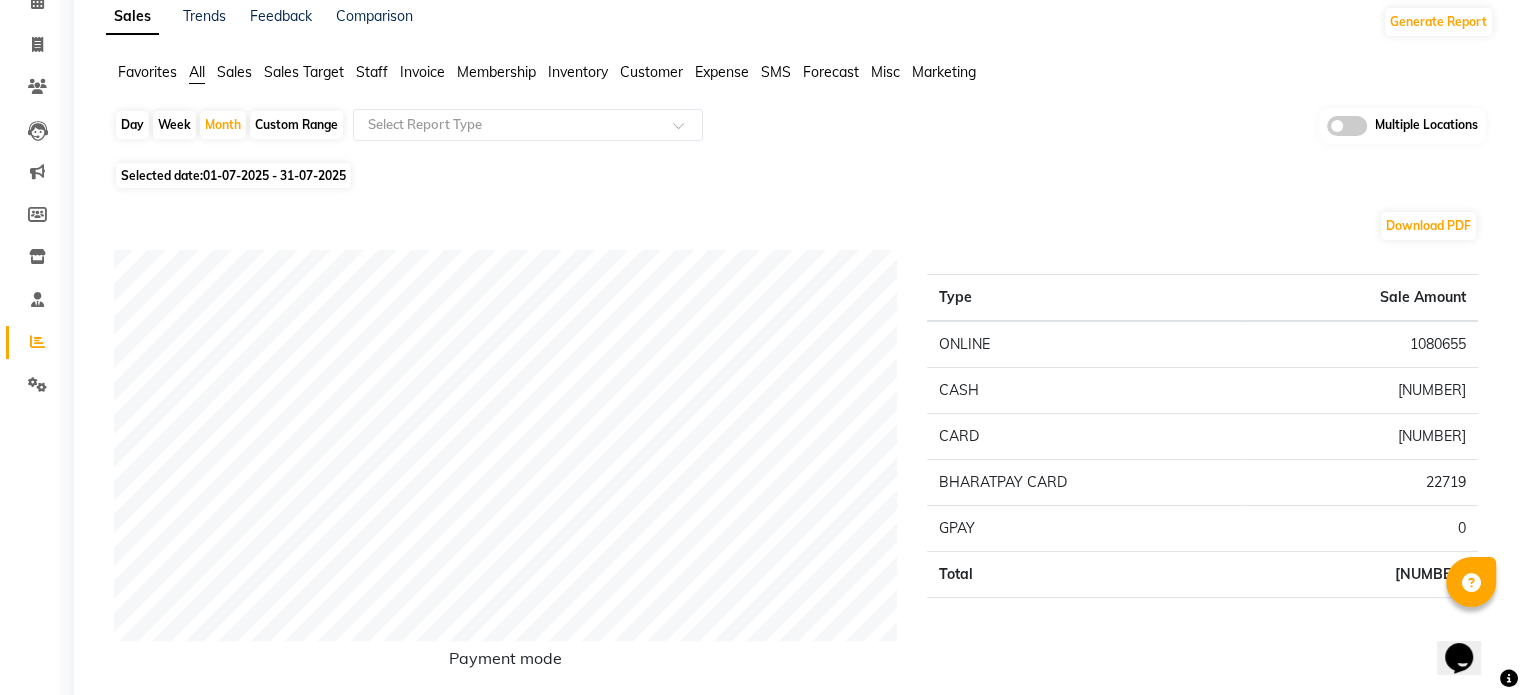 scroll, scrollTop: 100, scrollLeft: 0, axis: vertical 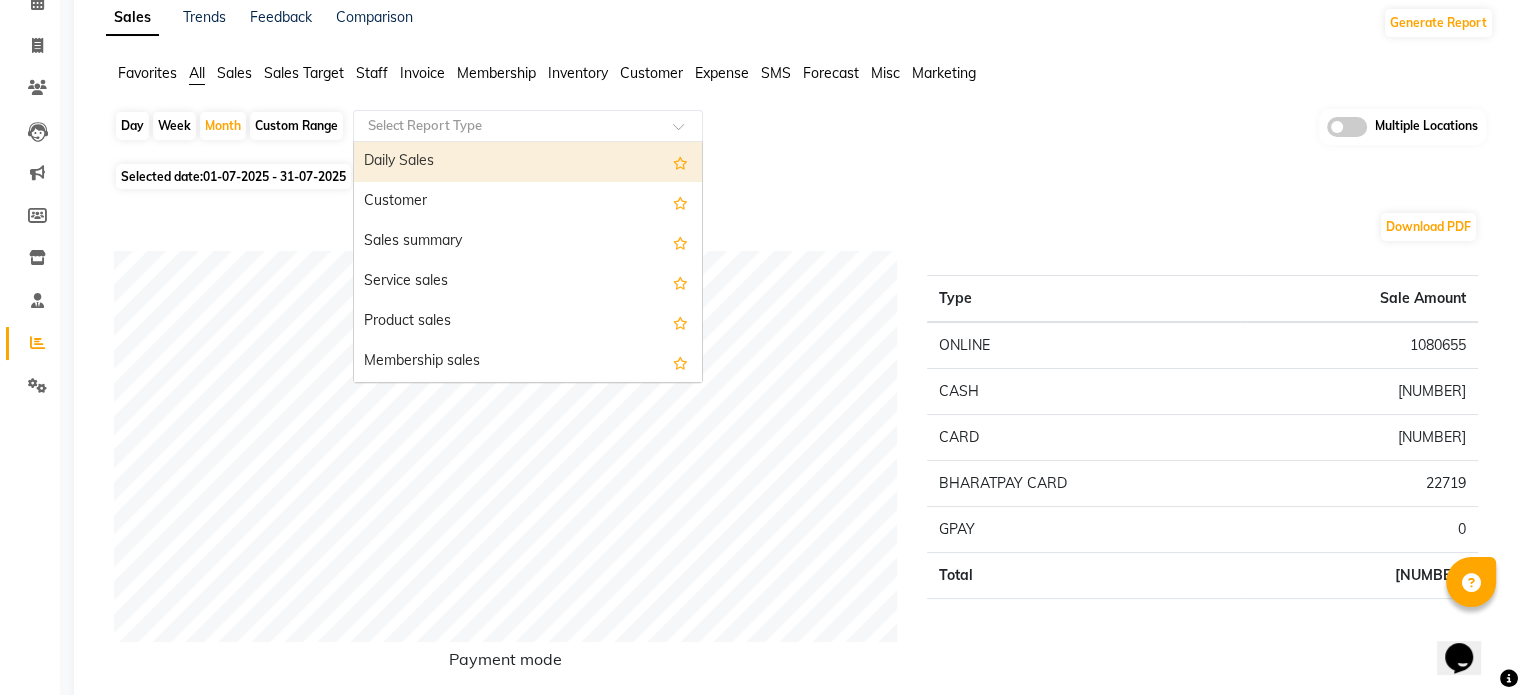 click 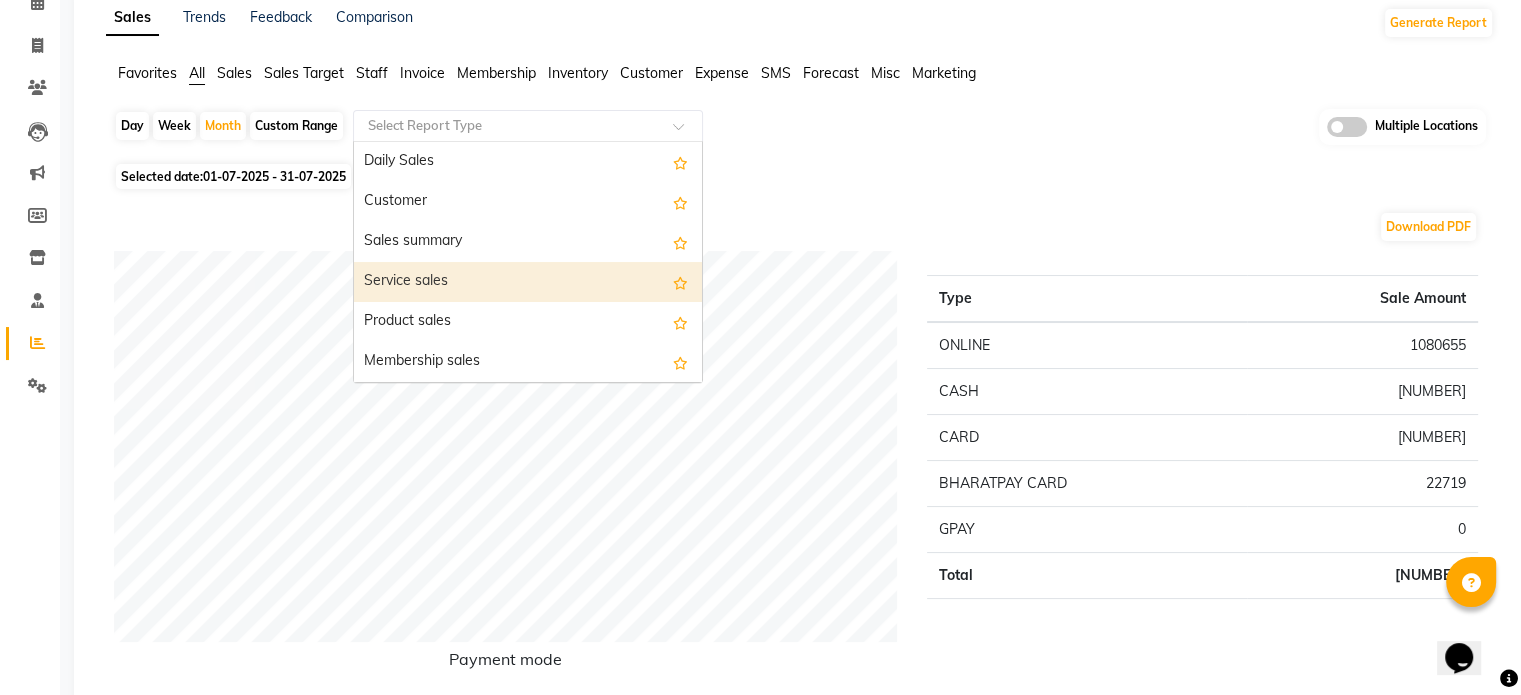 click on "Service sales" at bounding box center (528, 282) 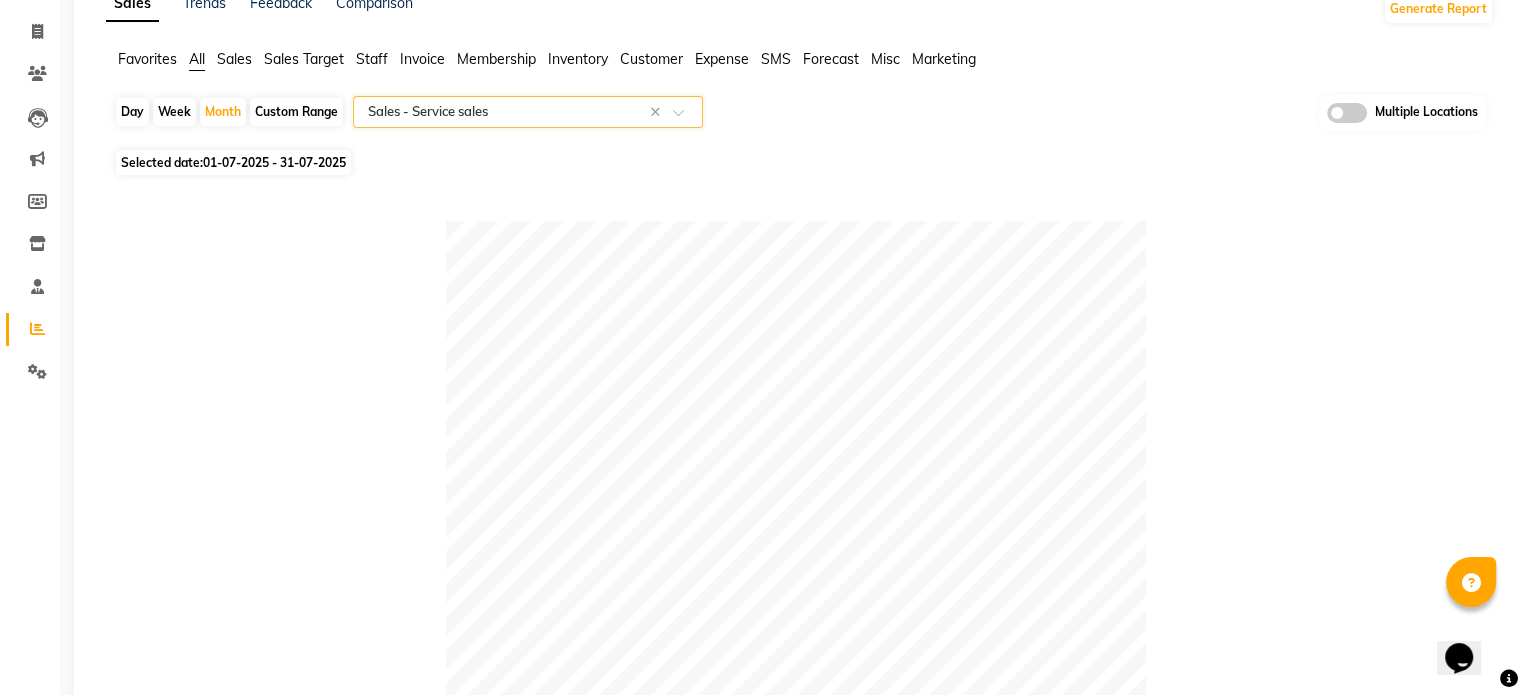 scroll, scrollTop: 0, scrollLeft: 0, axis: both 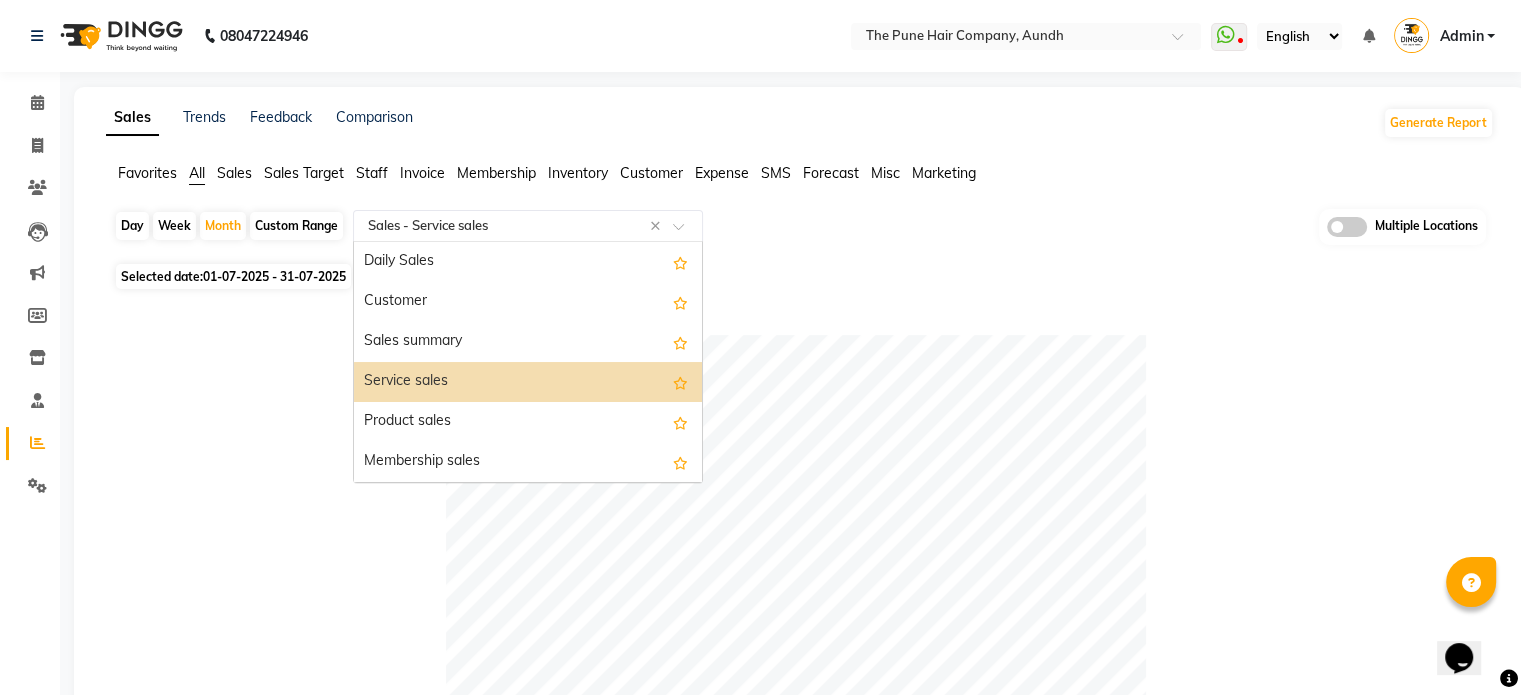 click 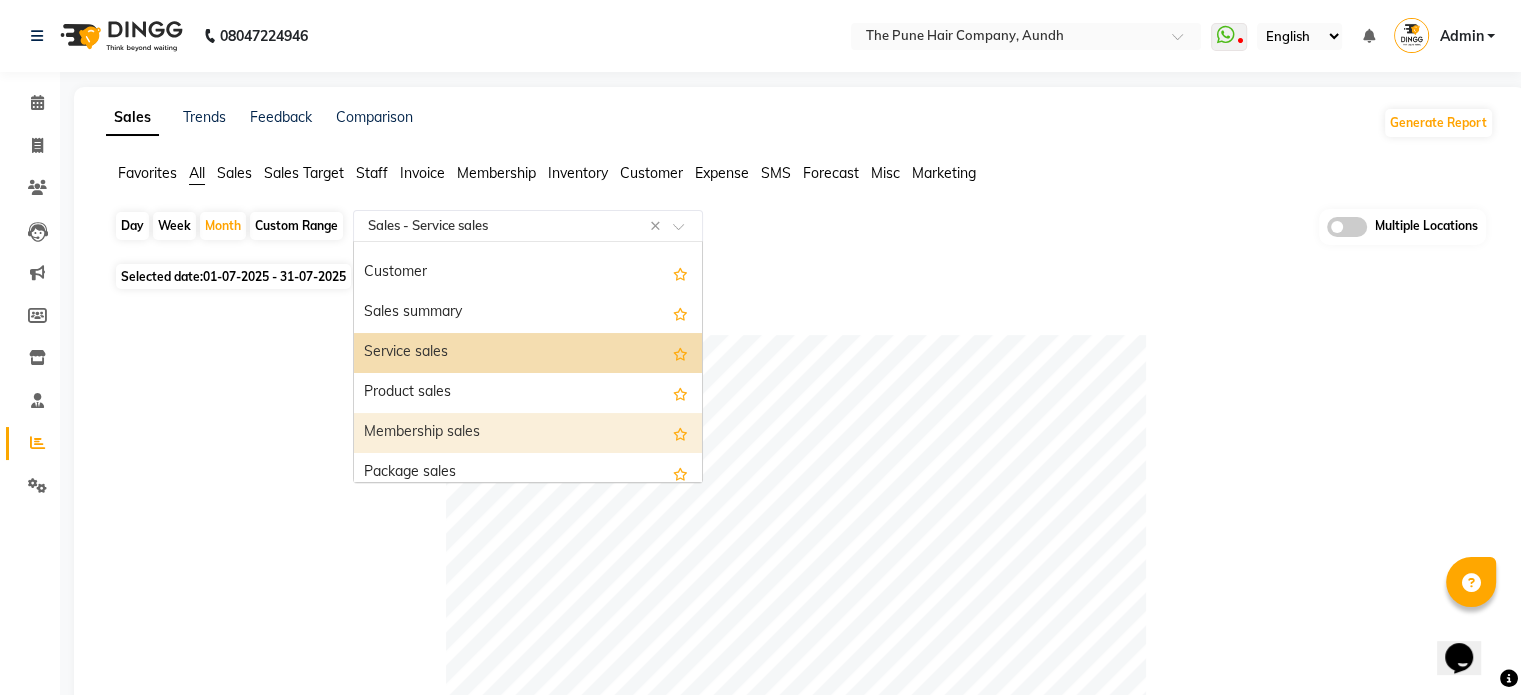 scroll, scrollTop: 0, scrollLeft: 0, axis: both 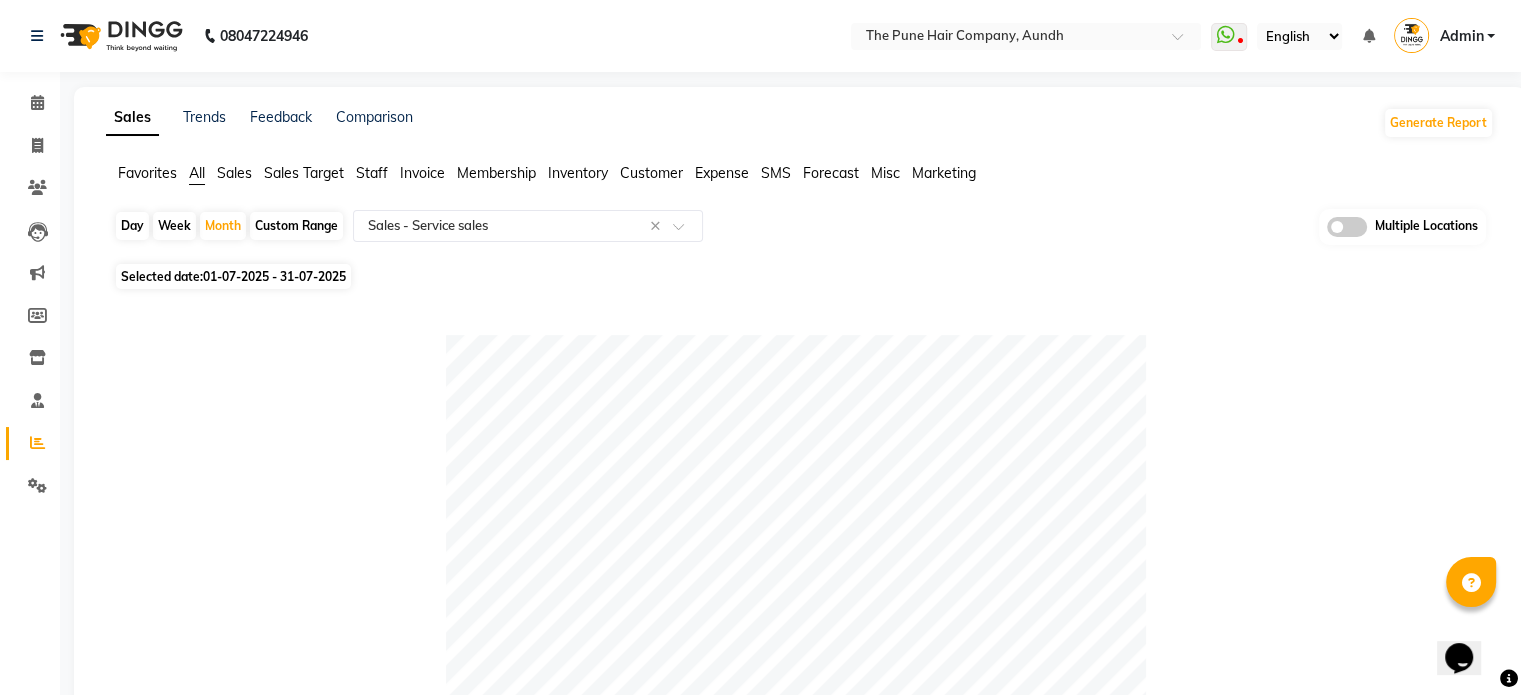 click on "Staff" 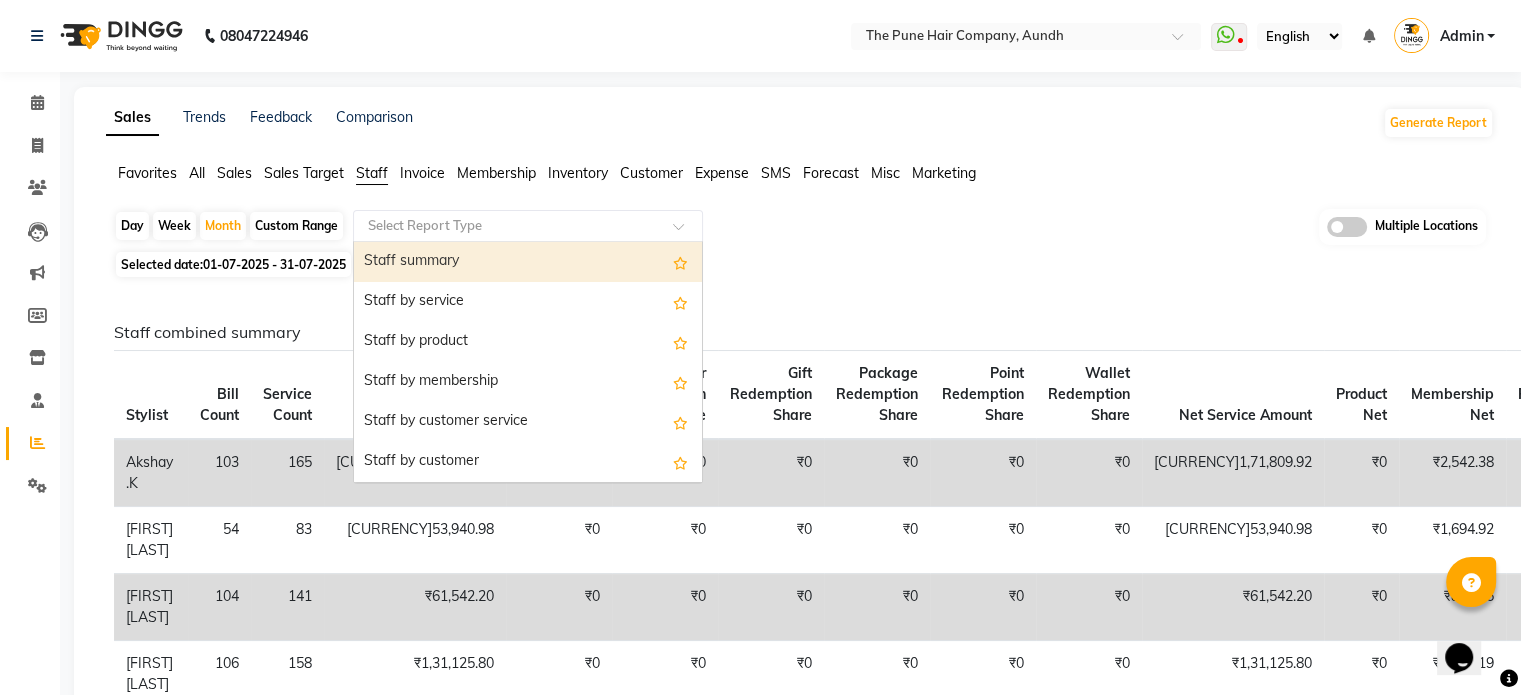 click 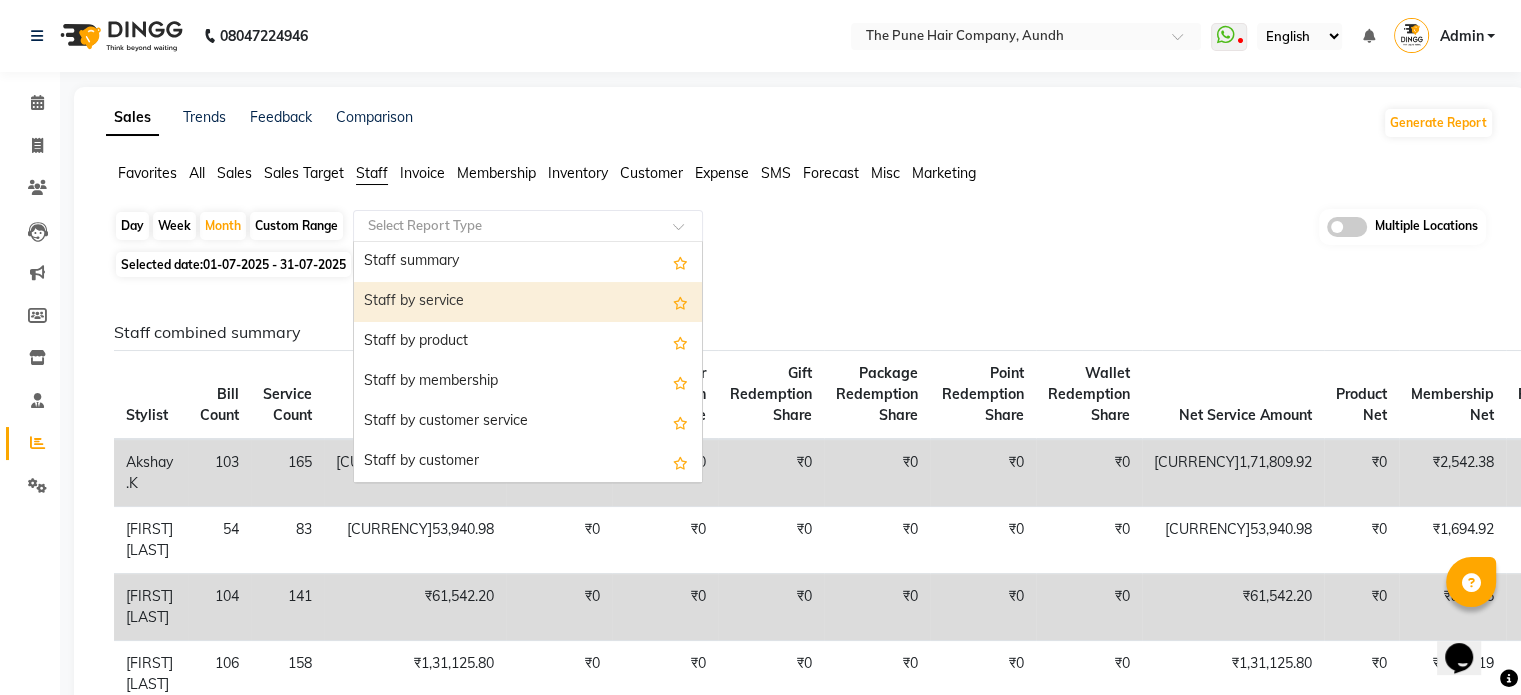click on "Staff by service" at bounding box center (528, 302) 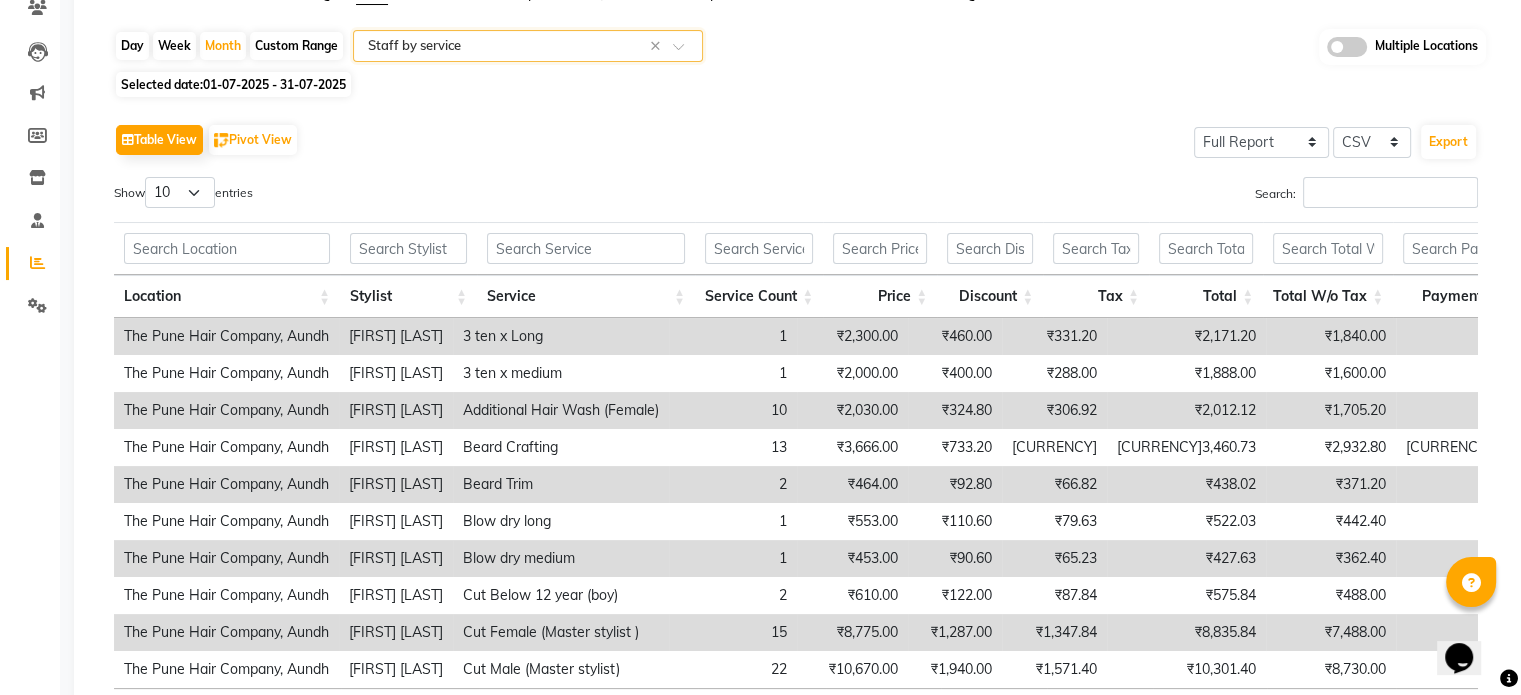 scroll, scrollTop: 200, scrollLeft: 0, axis: vertical 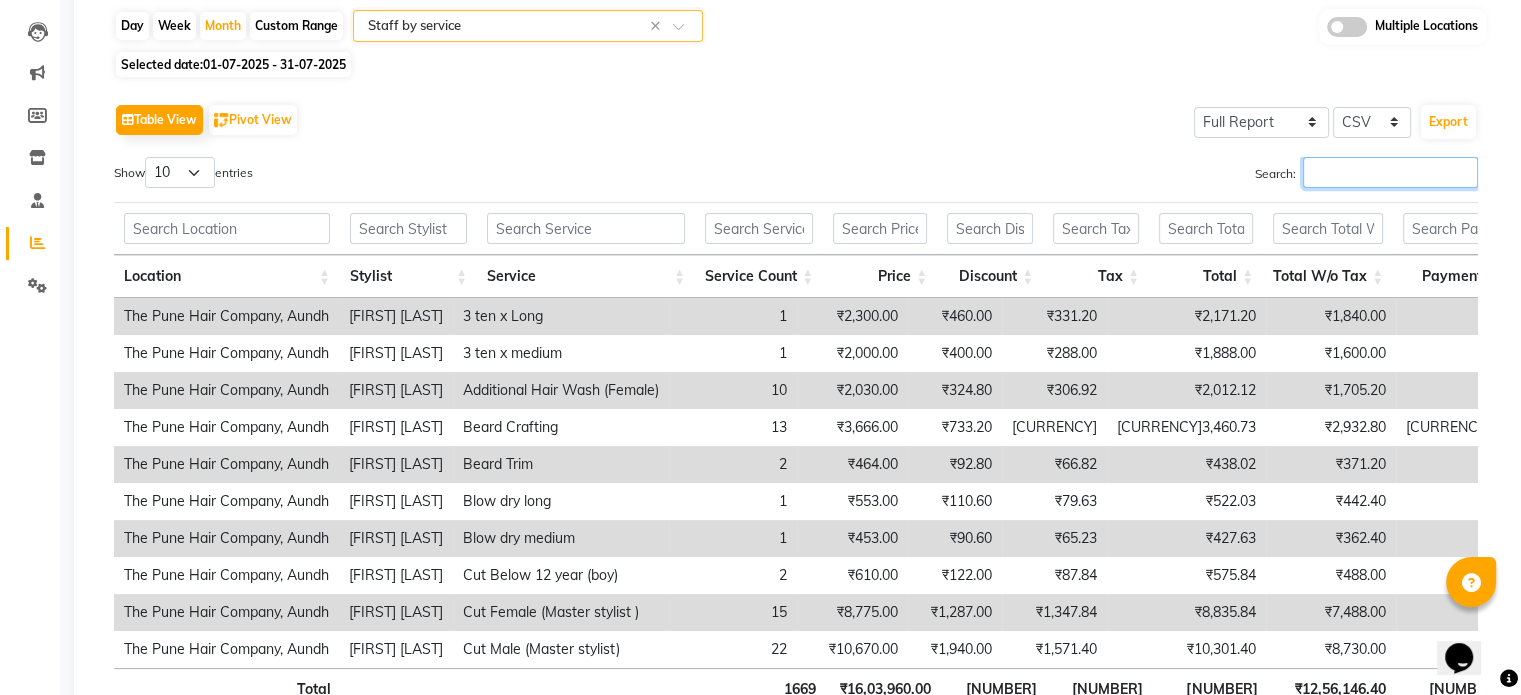 click on "Search:" at bounding box center [1390, 172] 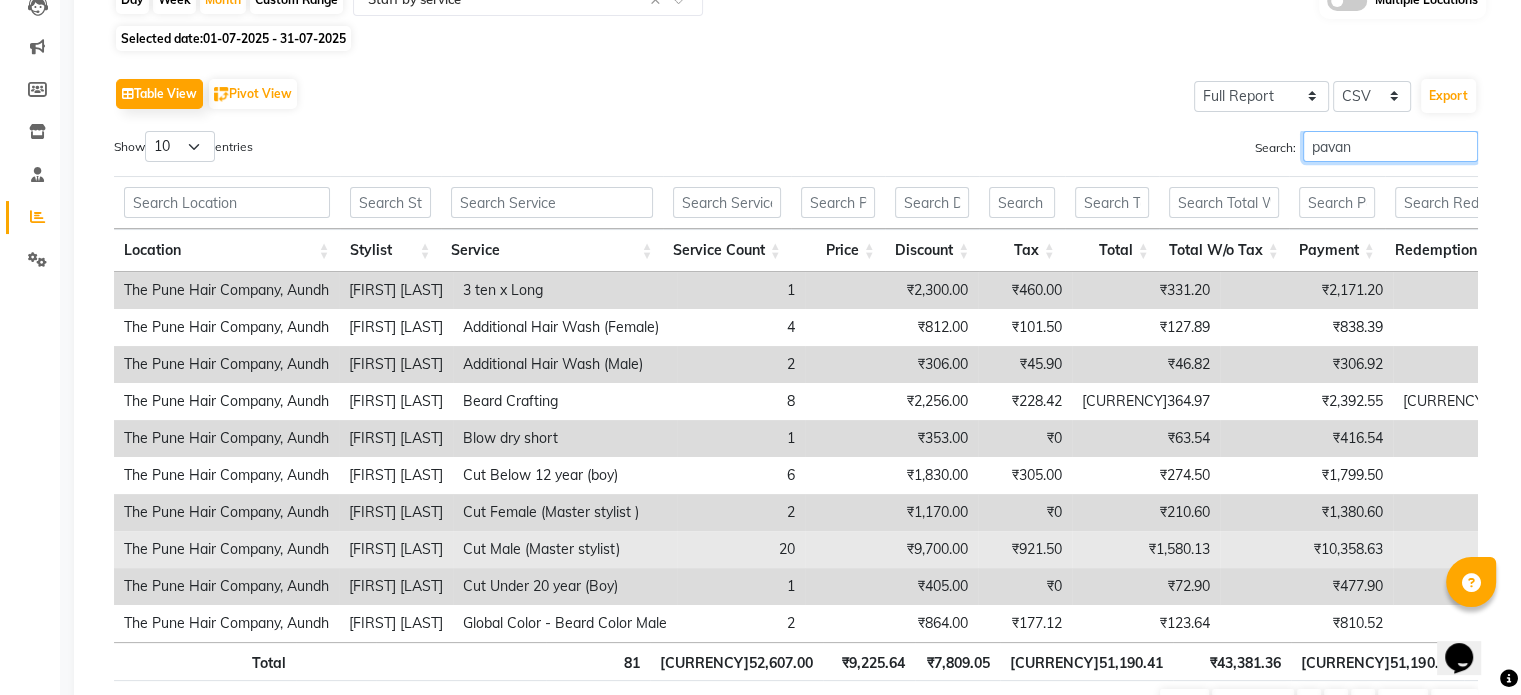 scroll, scrollTop: 0, scrollLeft: 0, axis: both 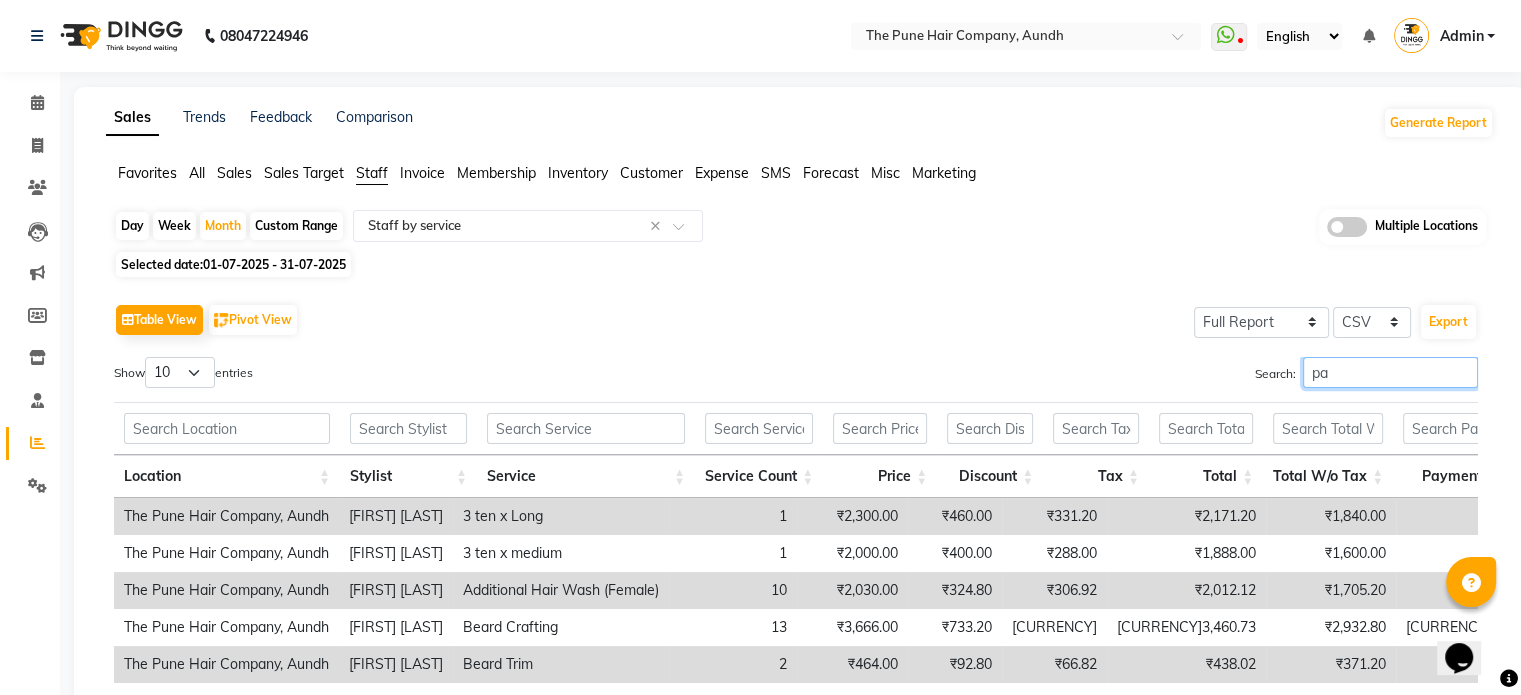 type on "p" 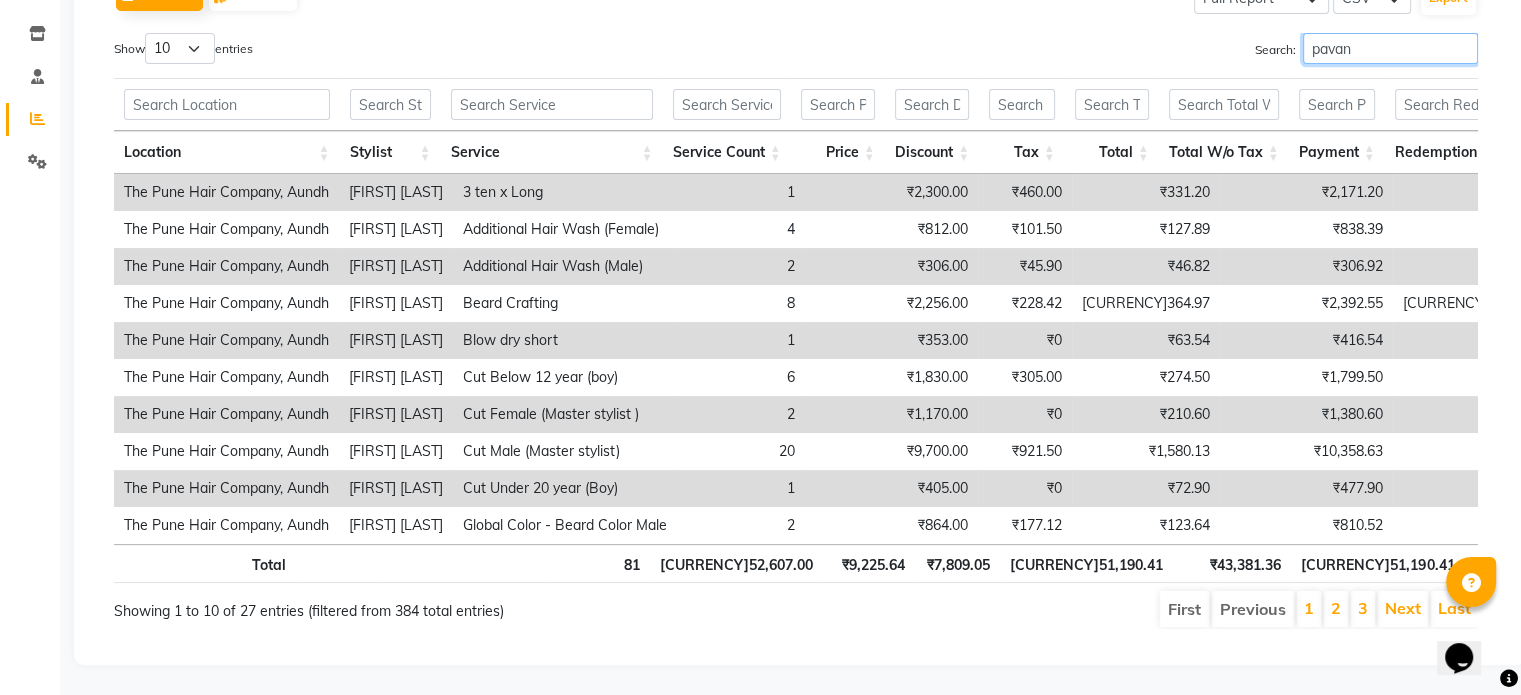 scroll, scrollTop: 0, scrollLeft: 0, axis: both 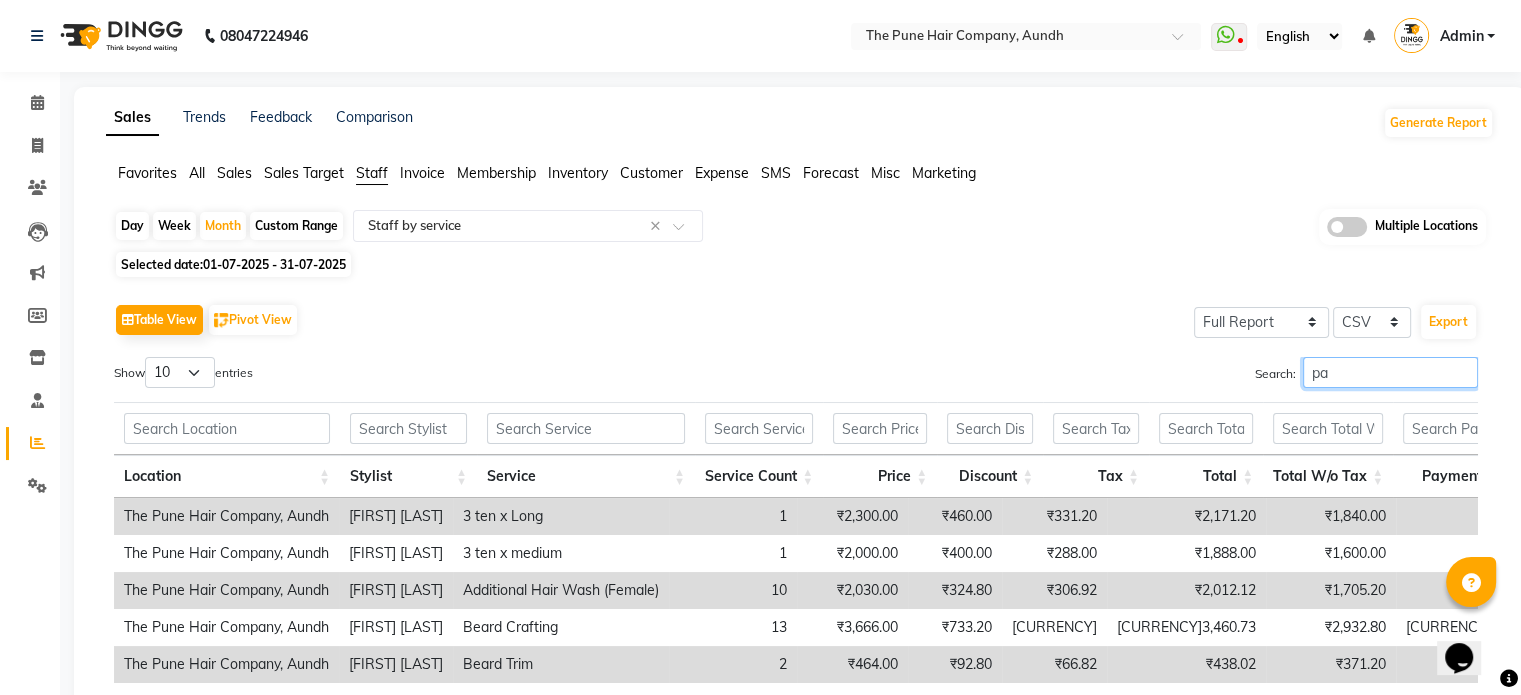 type on "p" 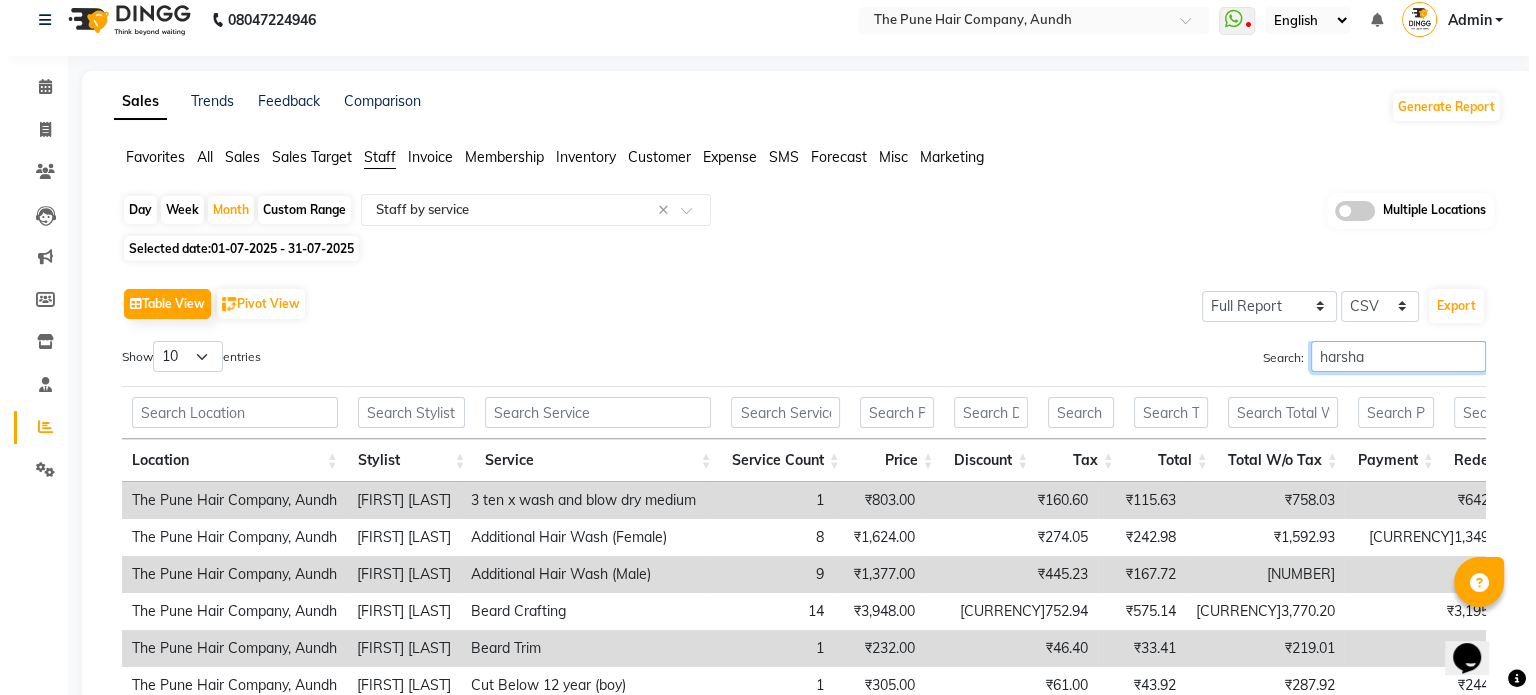 scroll, scrollTop: 0, scrollLeft: 0, axis: both 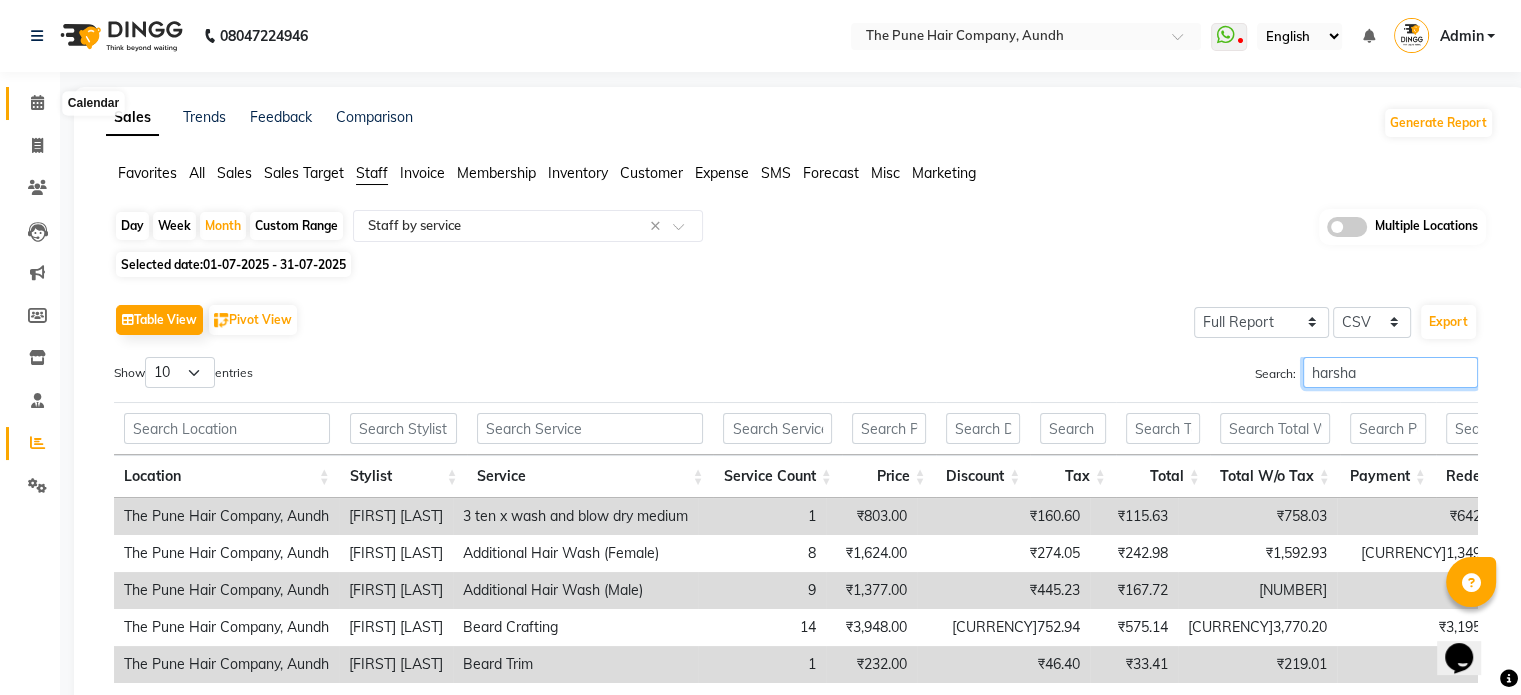 type on "harsha" 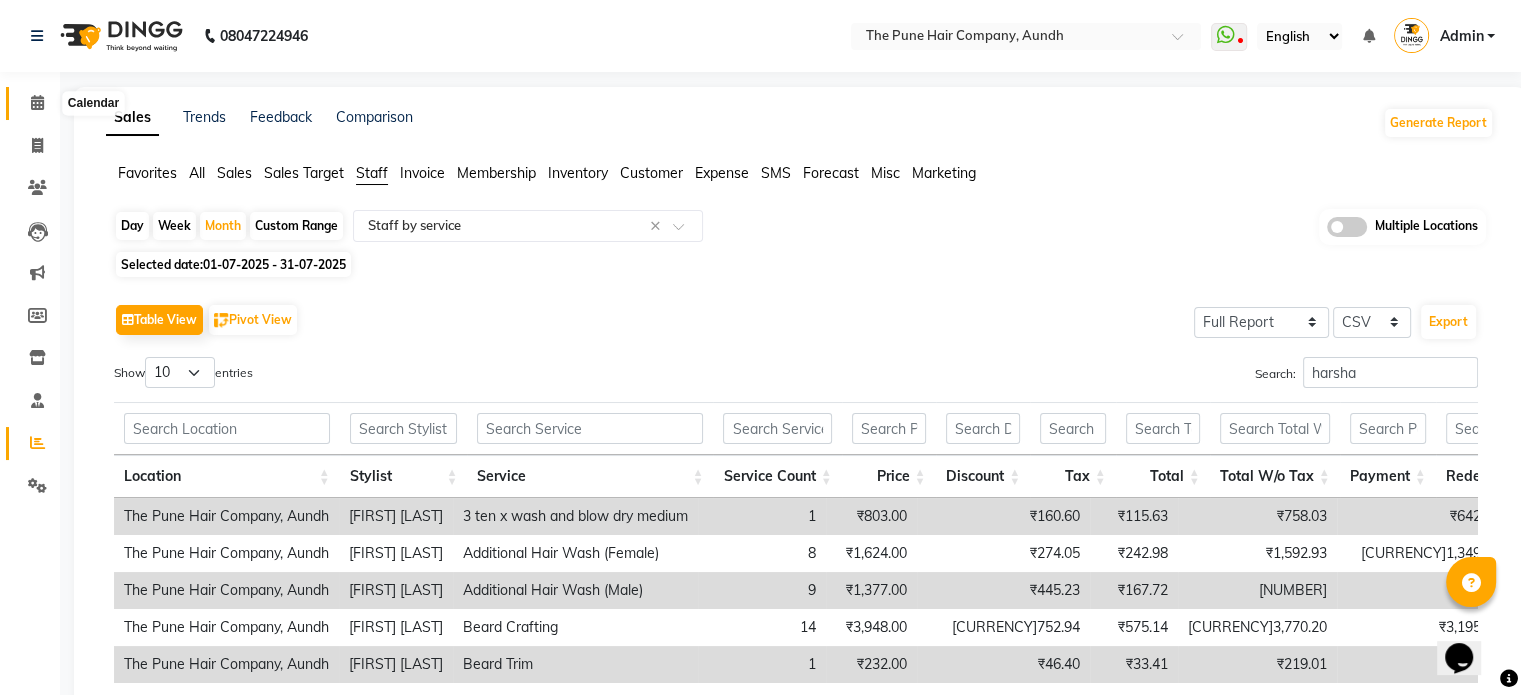 click 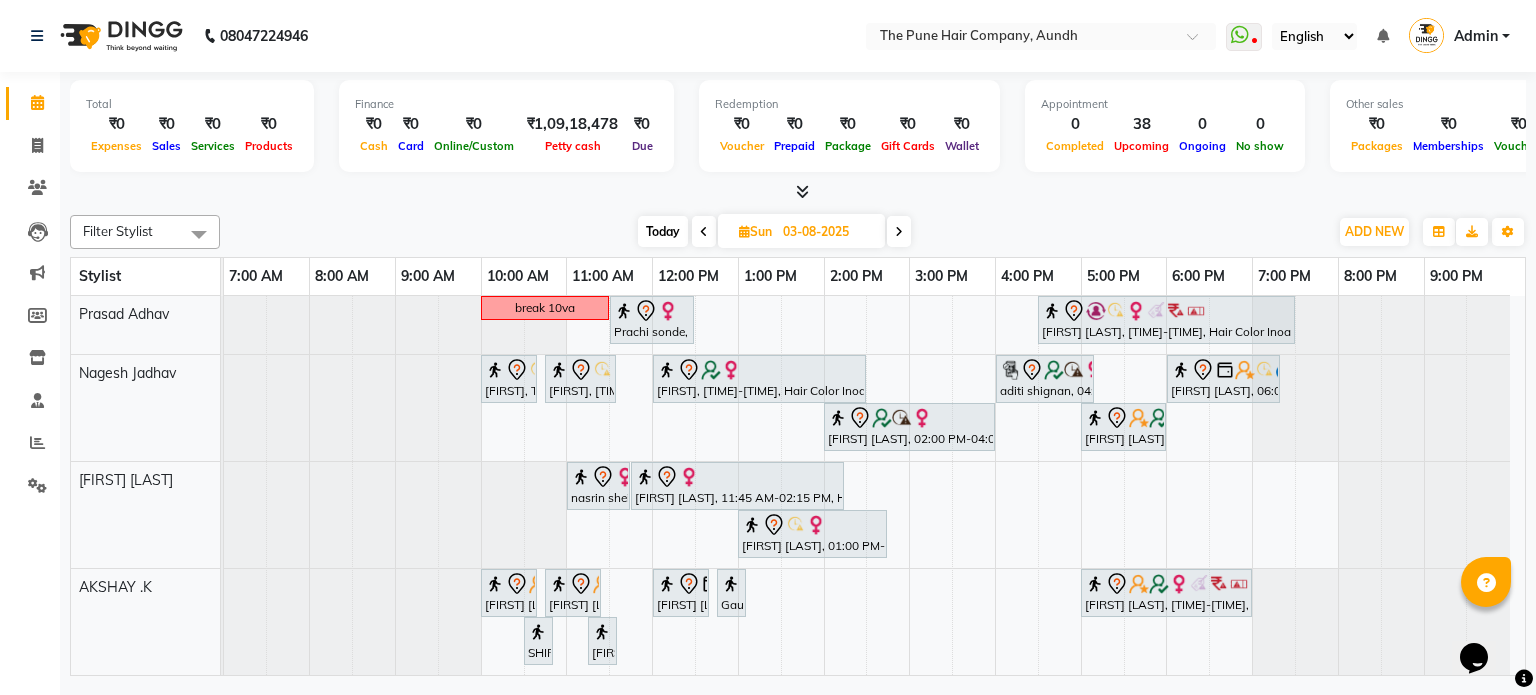 click on "break 10va              Prachi sonde, 11:30 AM-12:30 PM, Hair wash & blow dry -medium             preeti salvi, 04:30 PM-07:30 PM, Hair Color Inoa - Inoa Touchup 2 Inch             MEHER, 10:00 AM-10:40 AM, Cut male (Expert)             MEHER, 10:45 AM-11:35 AM,  Beard Crafting             Pranjali, 12:00 PM-02:30 PM, Hair Color Inoa - Inoa Touchup 2 Inch             aditi shignan, 04:00 PM-05:10 PM, Cut male (Expert)             sudeep sawant, 06:00 PM-07:20 PM,  Beard Crafting             aditi shignan, 02:00 PM-04:00 PM, Hair Color Inoa - Inoa Touchup 2 Inch             Anu Shewani, 05:00 PM-06:00 PM, Hair wash & blow dry - long             nasrin sheikh, 11:00 AM-11:45 AM, Cut Female (Sr.stylist)             nasrin sheikh, 11:45 AM-02:15 PM, Hair Color Inoa - Inoa Touchup 2 Inch             ritu harish, 01:00 PM-02:45 PM, Cut Female (Sr.stylist)             SHIRISH UPLENCHWAR, 10:00 AM-10:40 AM, Cut male (Expert)             SHIRISH UPLENCHWAR, 10:45 AM-11:25 AM, Cut male (Expert)" at bounding box center (874, 729) 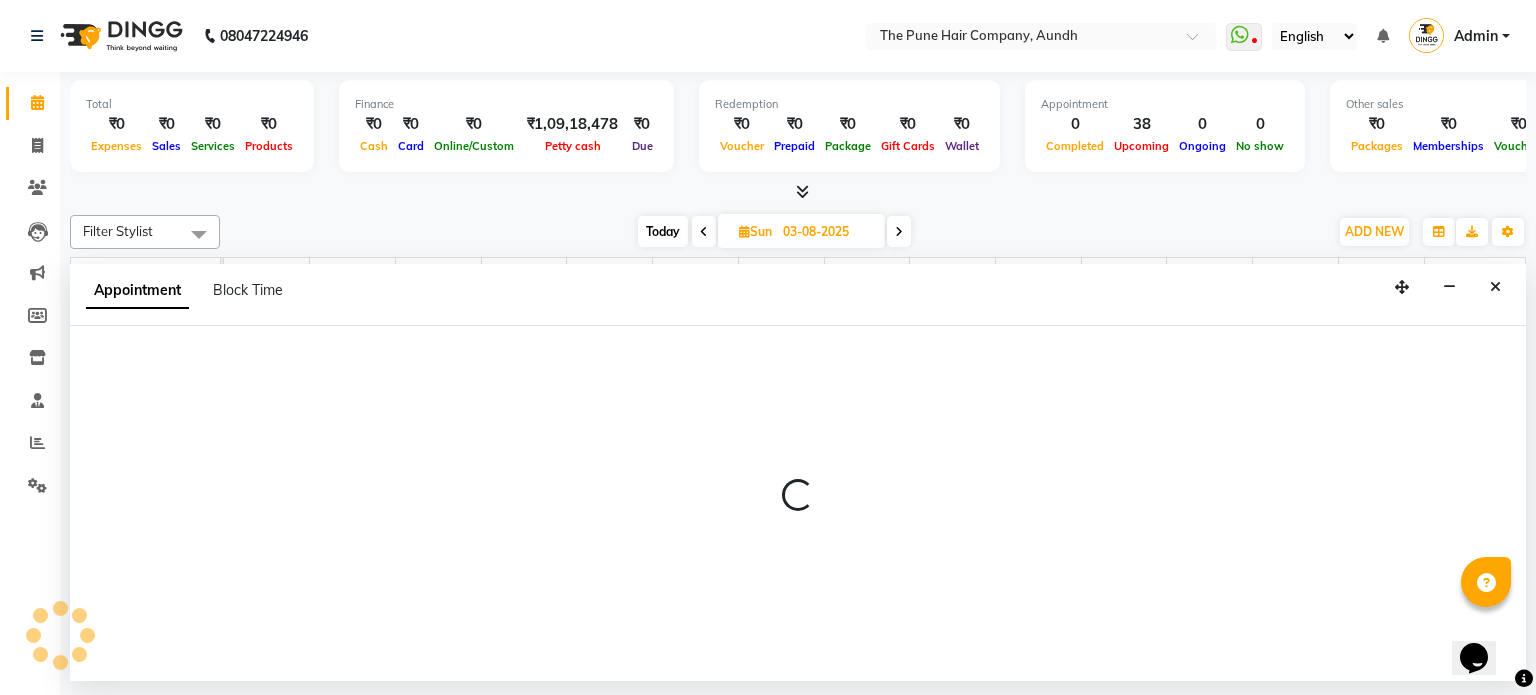select on "3338" 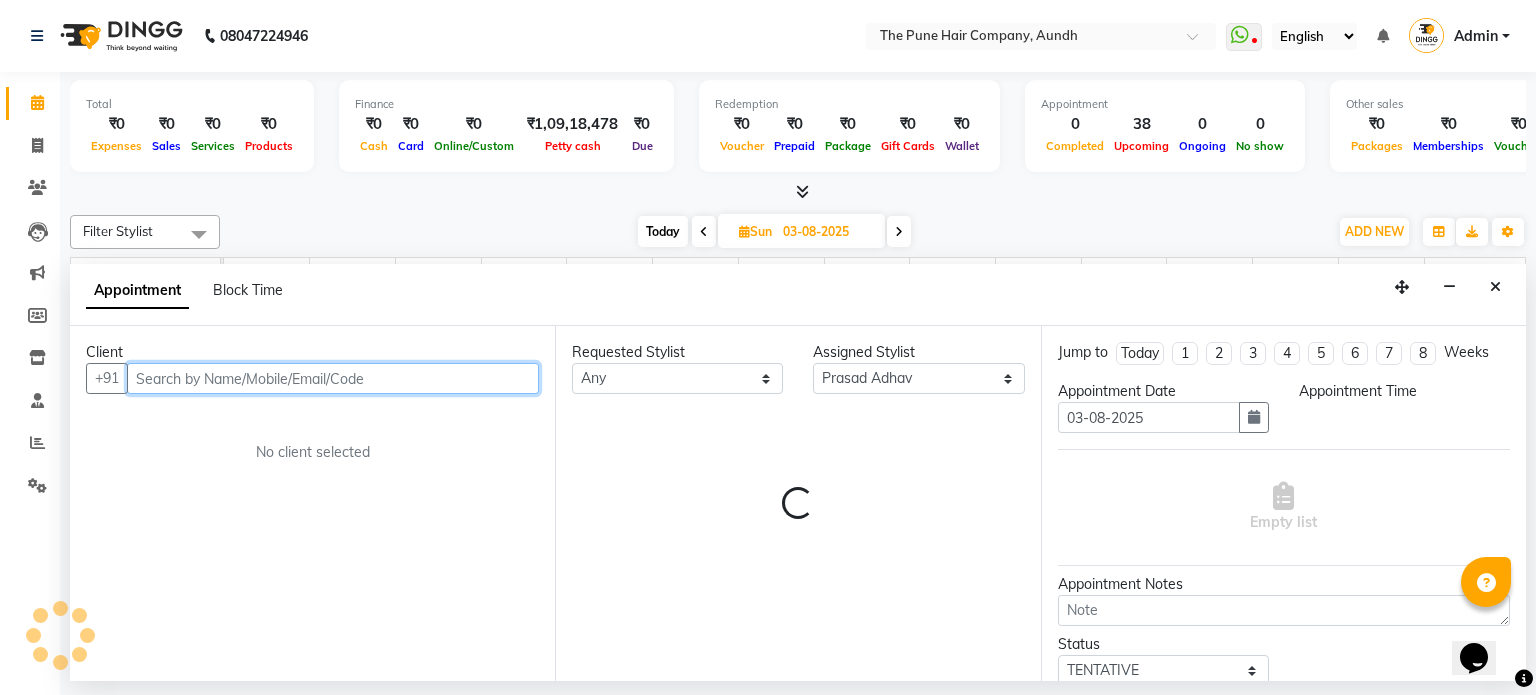 select on "750" 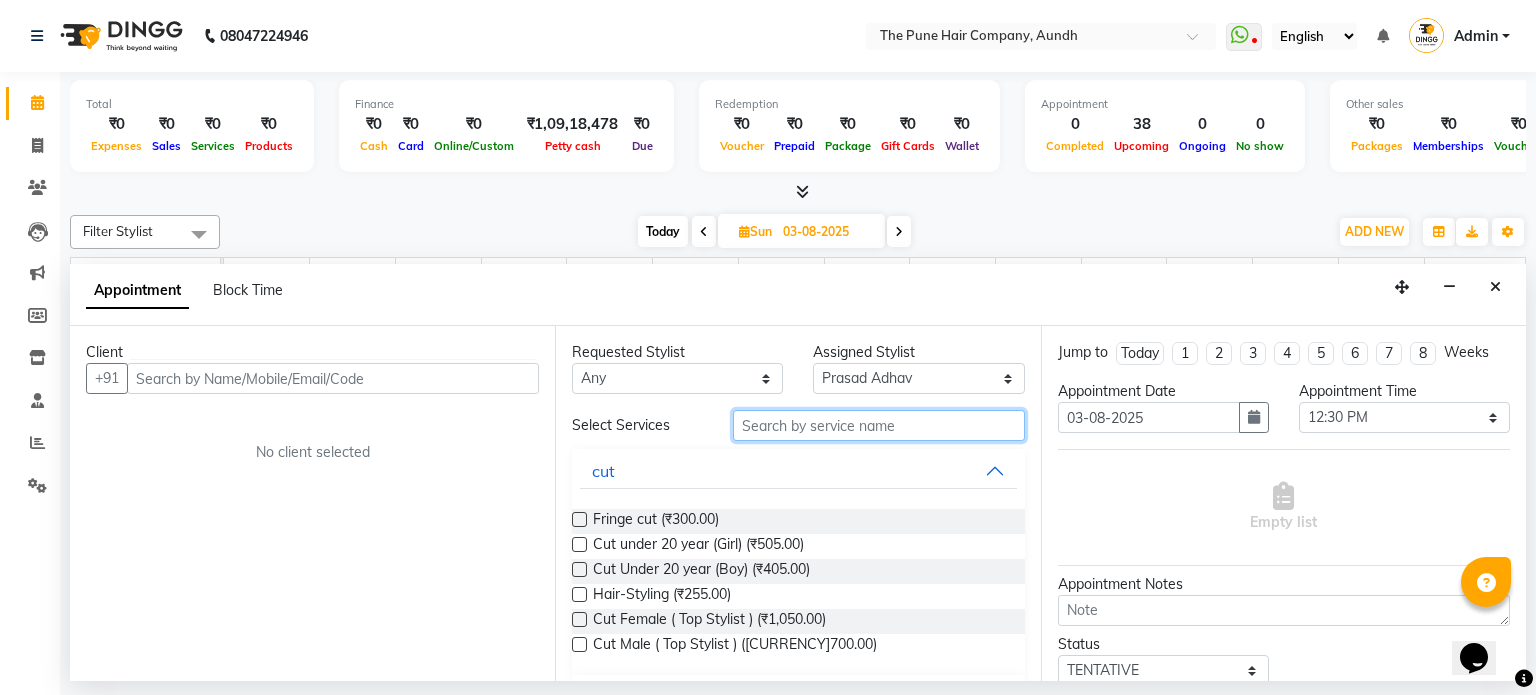 click at bounding box center [879, 425] 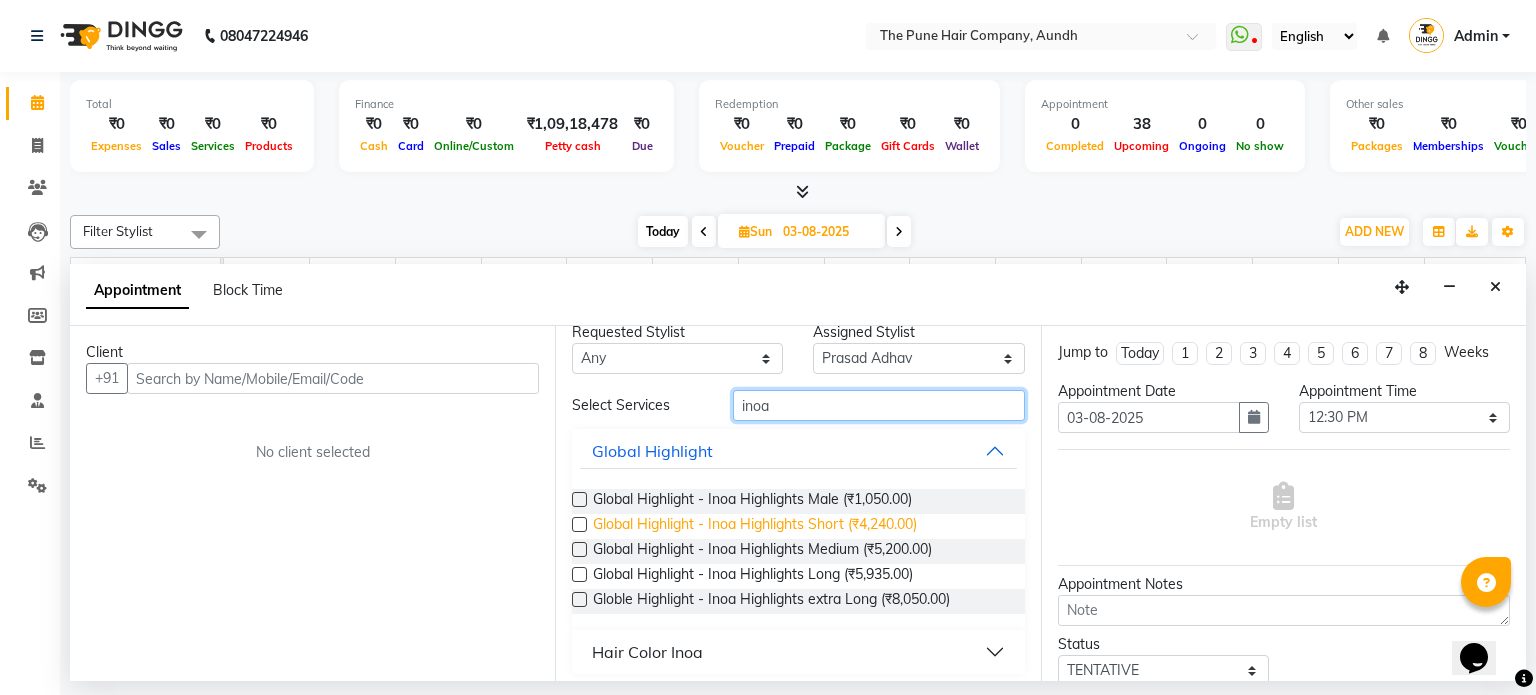 scroll, scrollTop: 28, scrollLeft: 0, axis: vertical 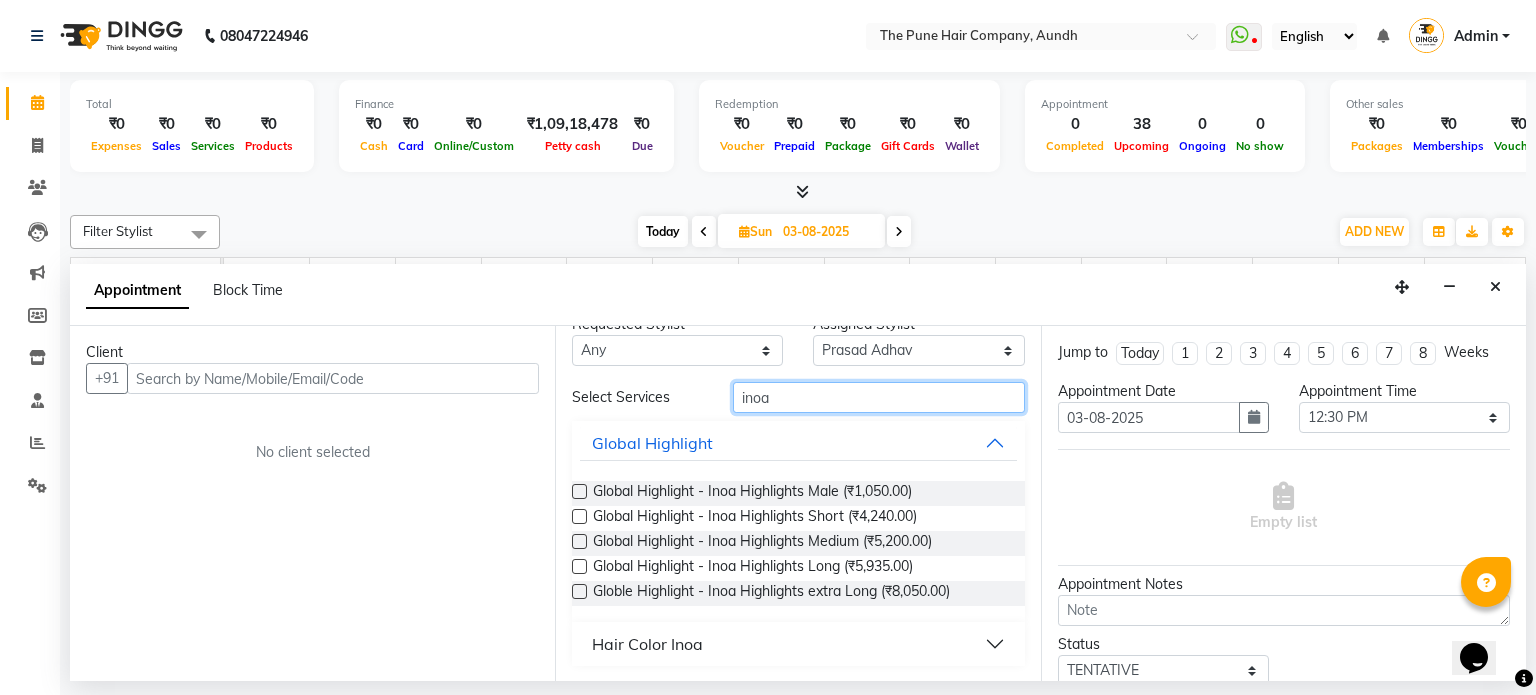type on "inoa" 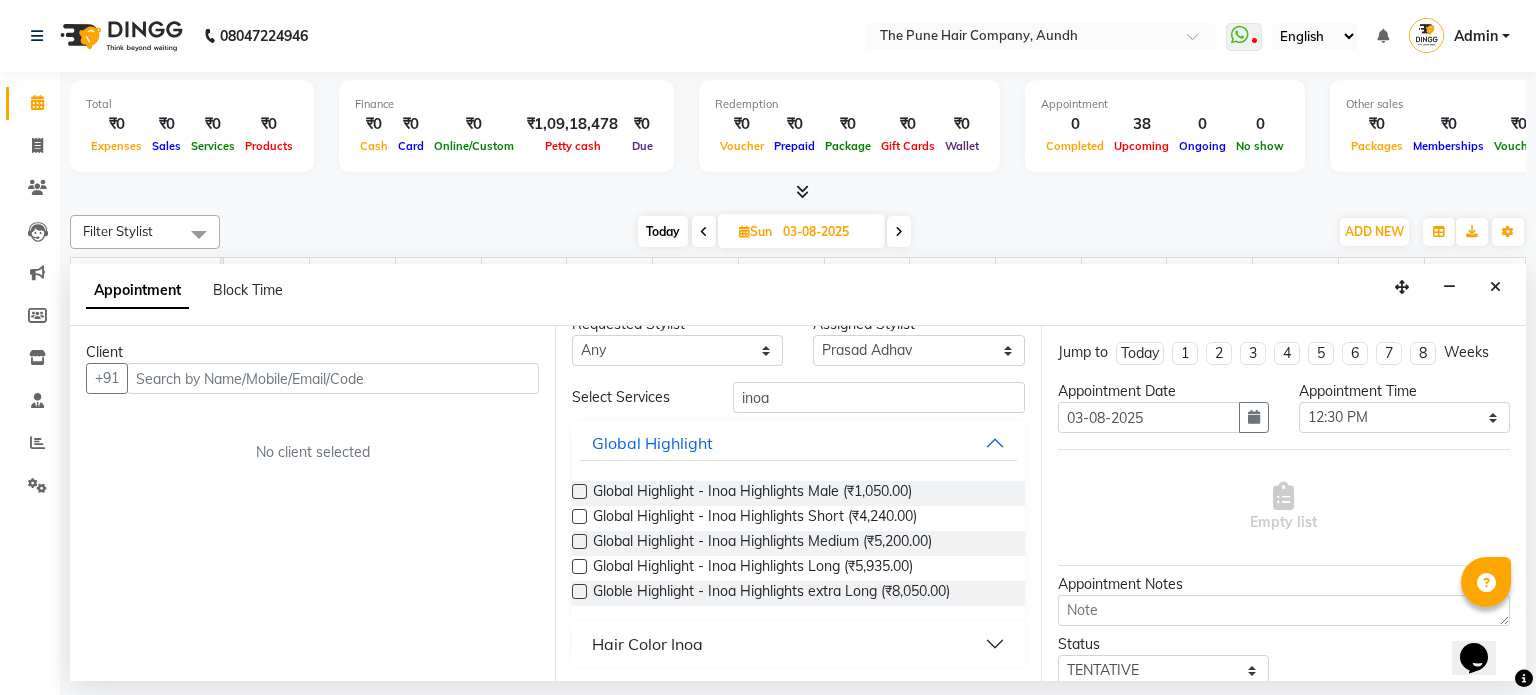 drag, startPoint x: 689, startPoint y: 643, endPoint x: 737, endPoint y: 551, distance: 103.768974 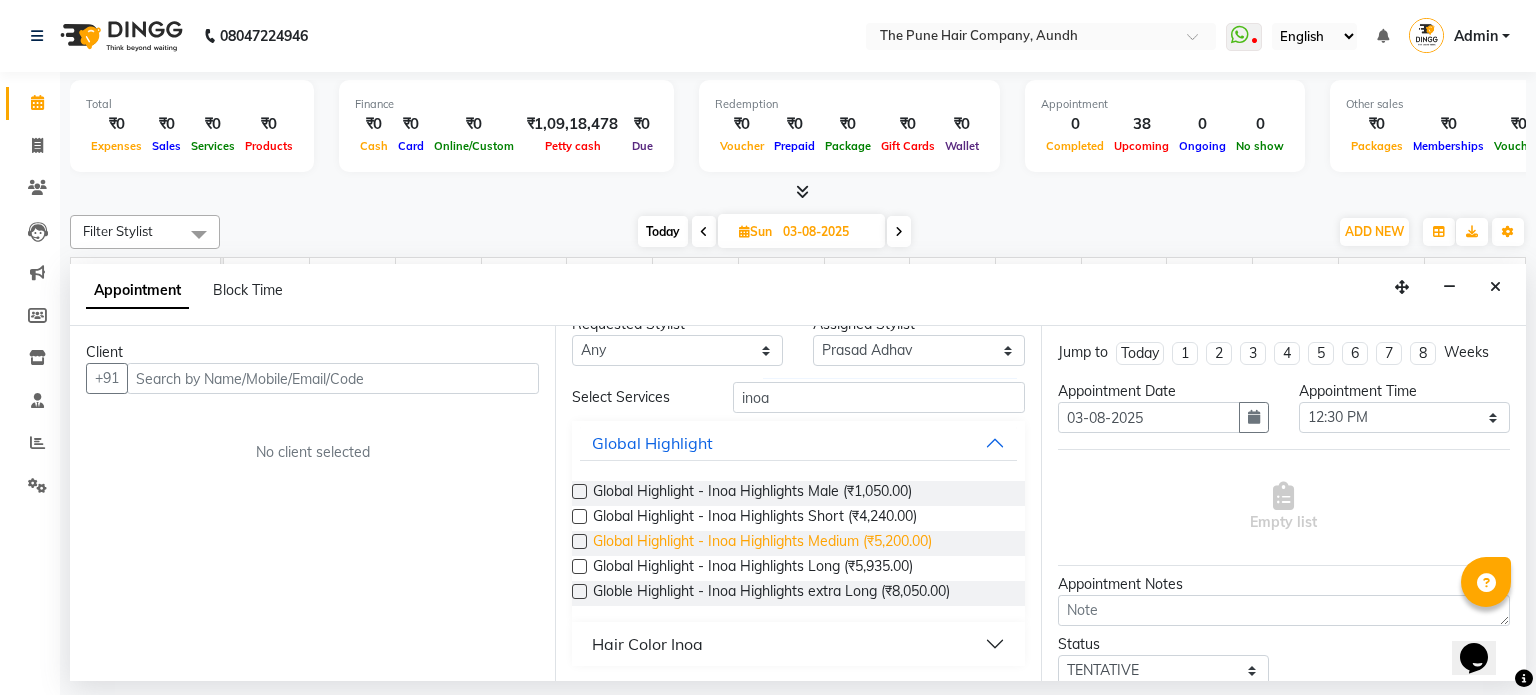 click on "Hair Color Inoa" at bounding box center (647, 644) 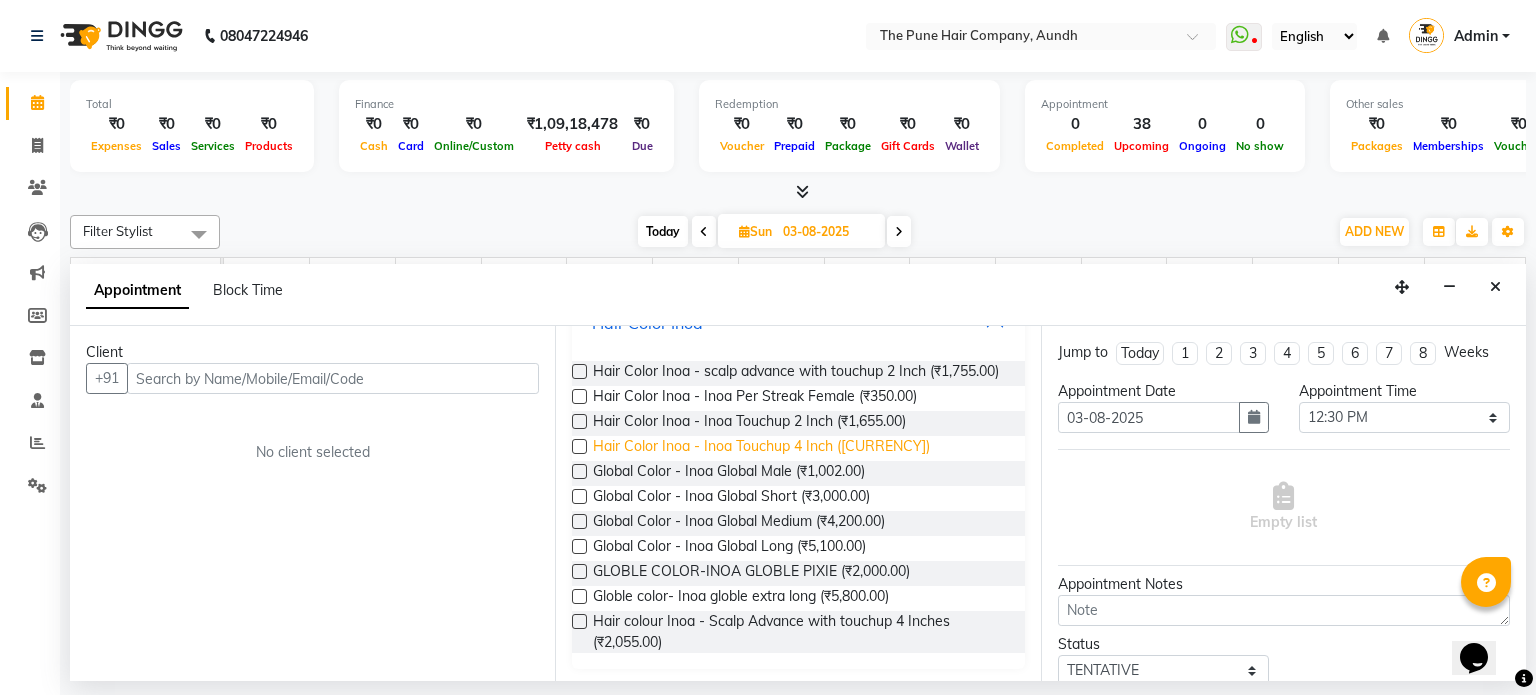 scroll, scrollTop: 352, scrollLeft: 0, axis: vertical 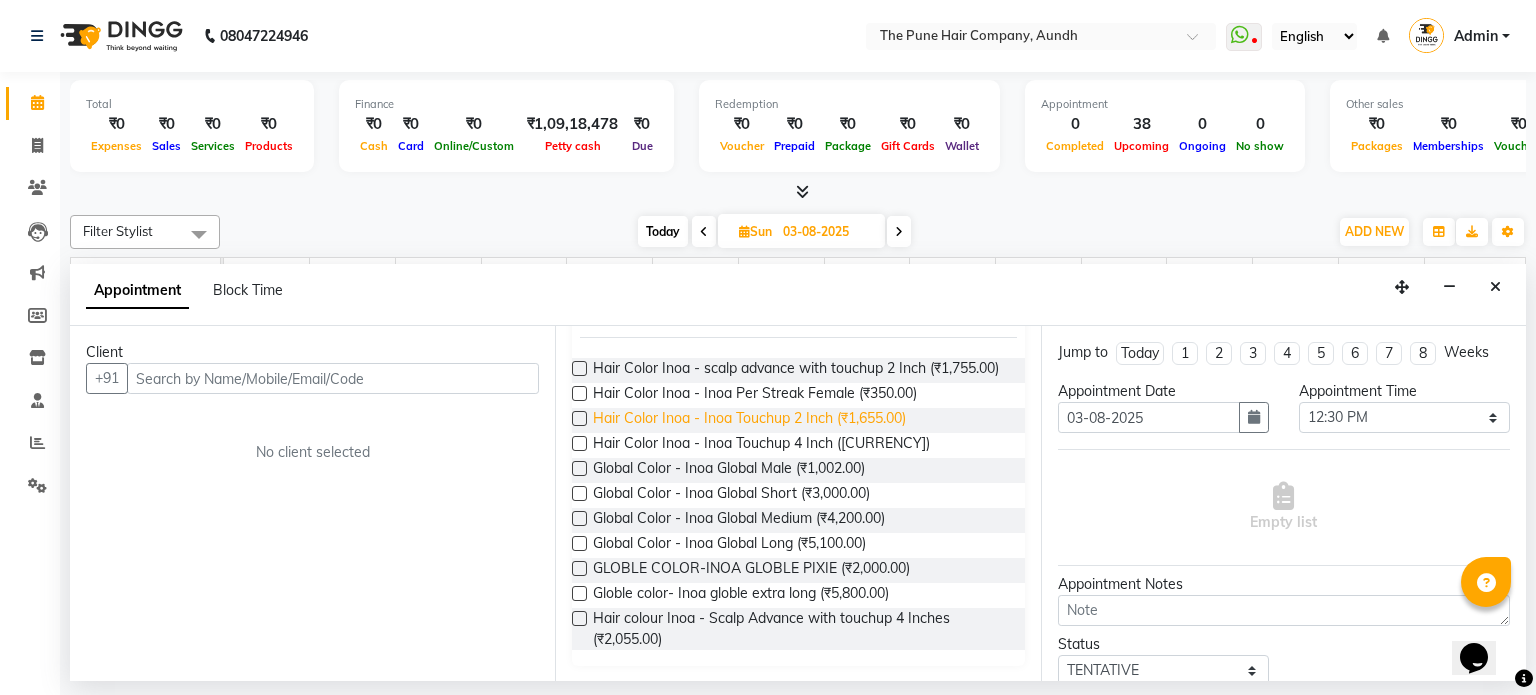 click on "Hair Color Inoa - Inoa Touchup 2 Inch (₹1,655.00)" at bounding box center [749, 420] 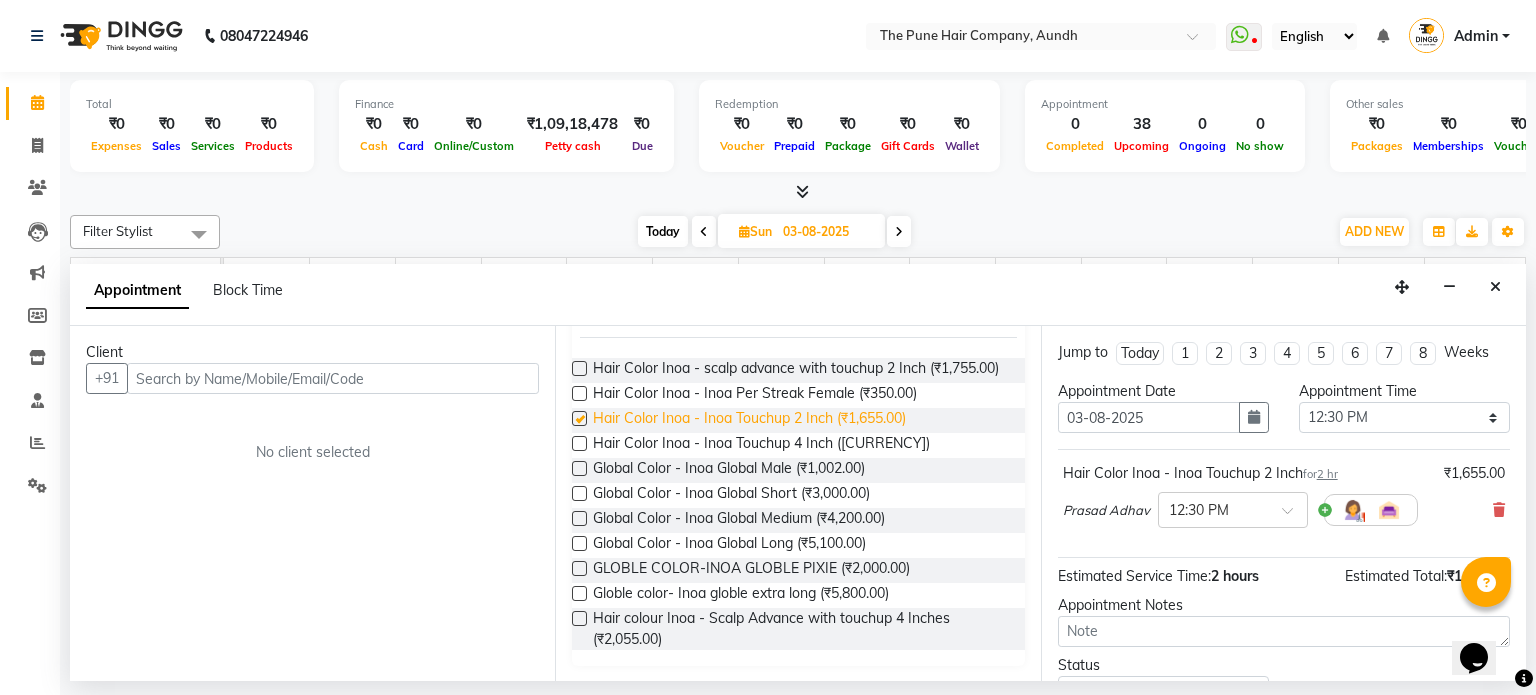 checkbox on "false" 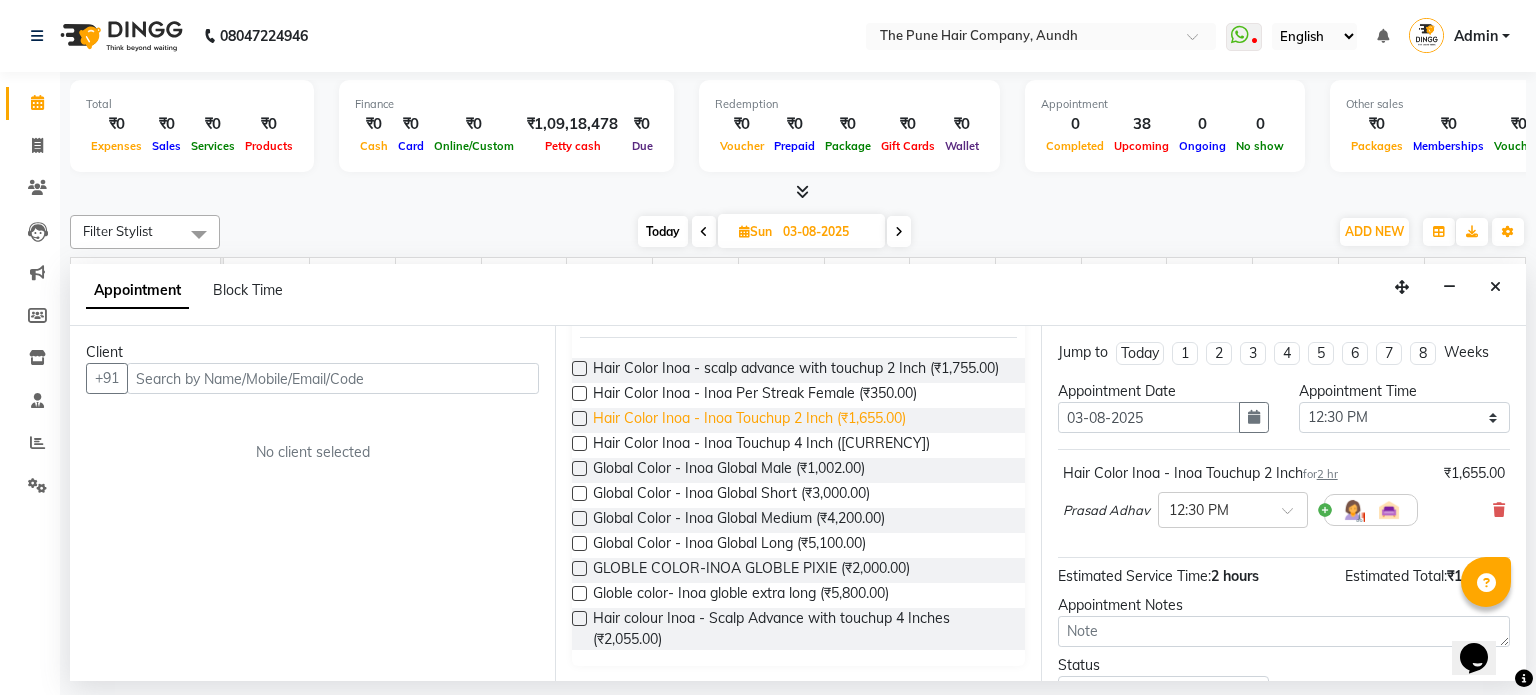 scroll, scrollTop: 0, scrollLeft: 0, axis: both 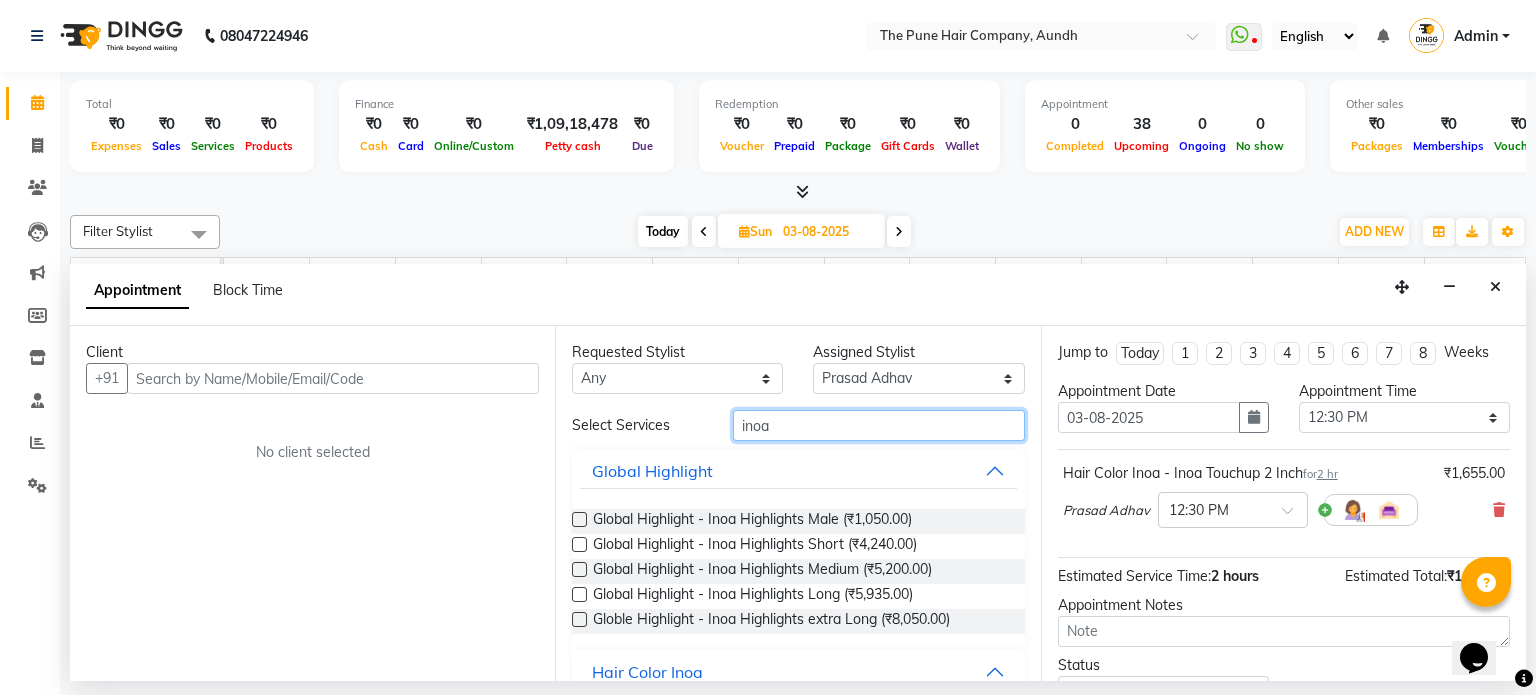 drag, startPoint x: 790, startPoint y: 428, endPoint x: 700, endPoint y: 431, distance: 90.04999 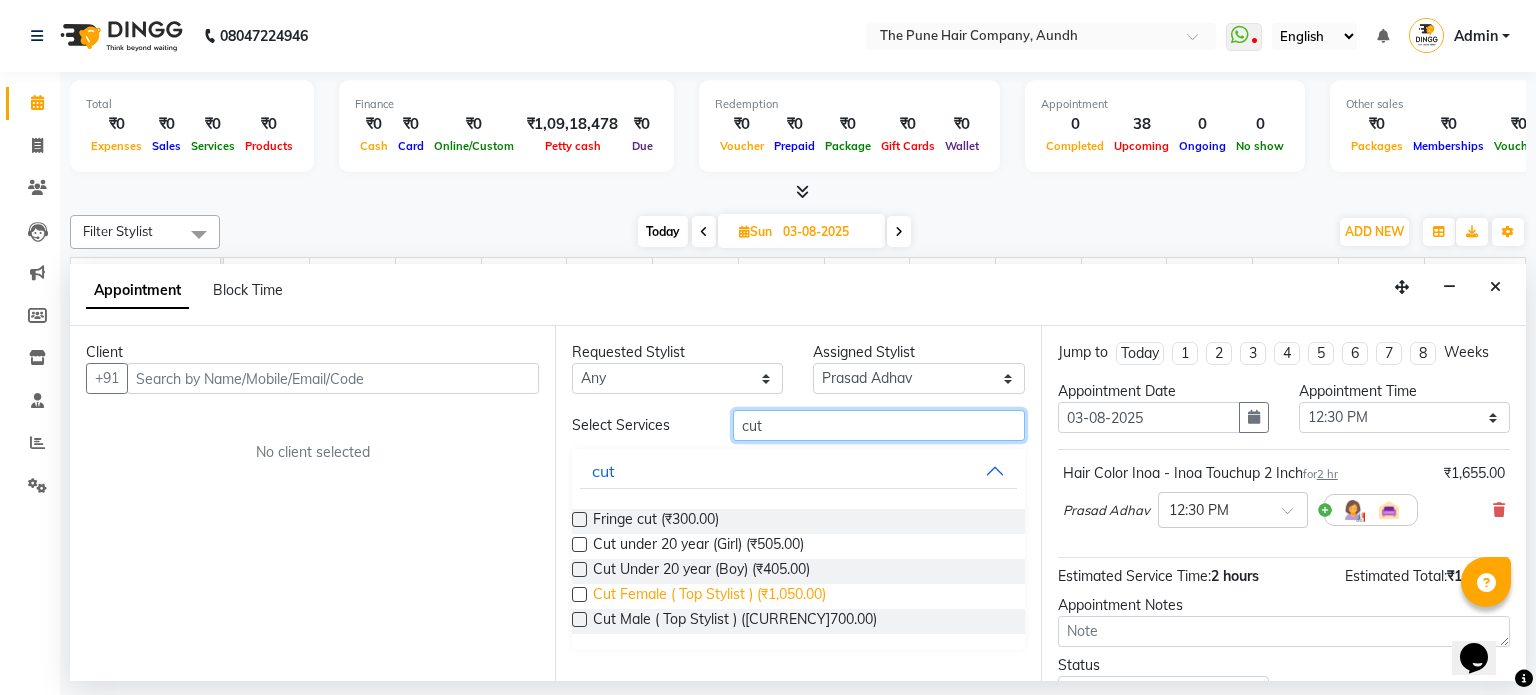 type on "cut" 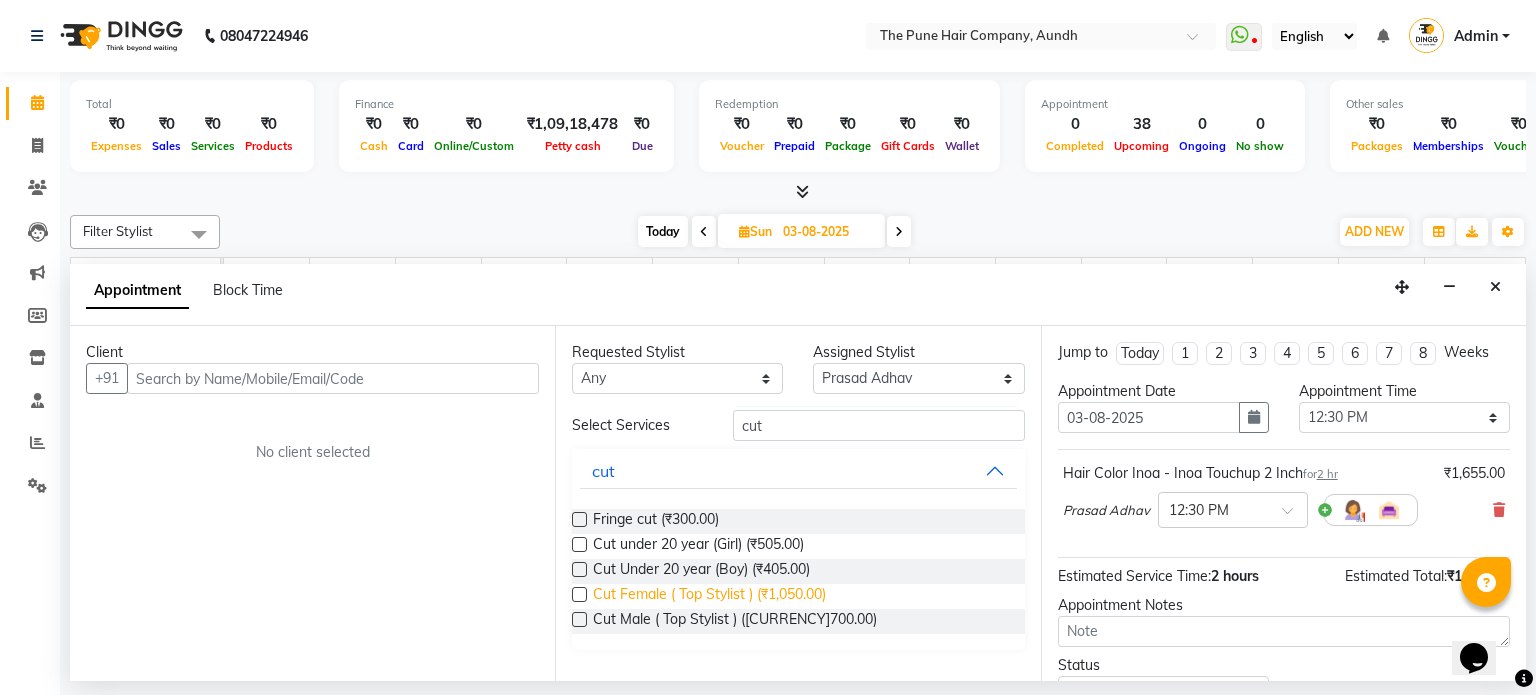 click on "Cut Female ( Top Stylist ) (₹1,050.00)" at bounding box center [709, 596] 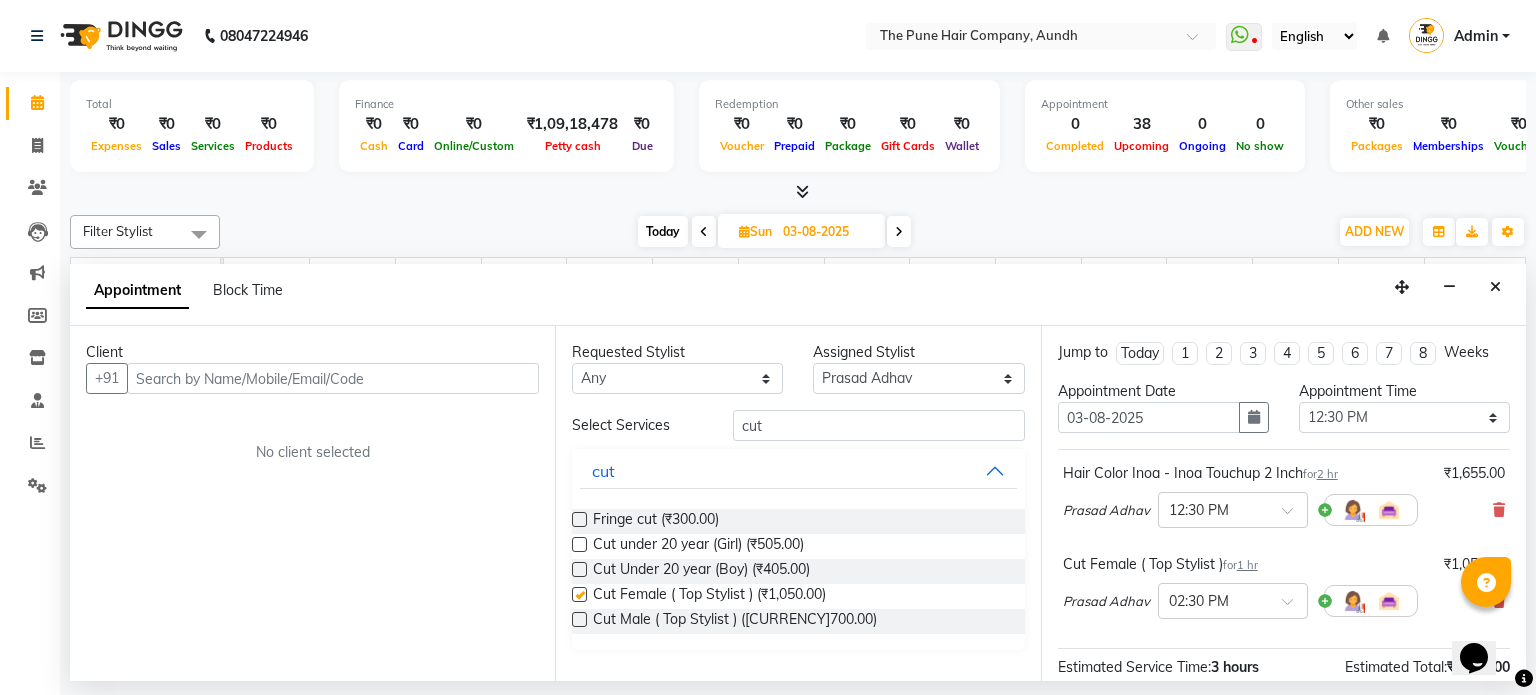 checkbox on "false" 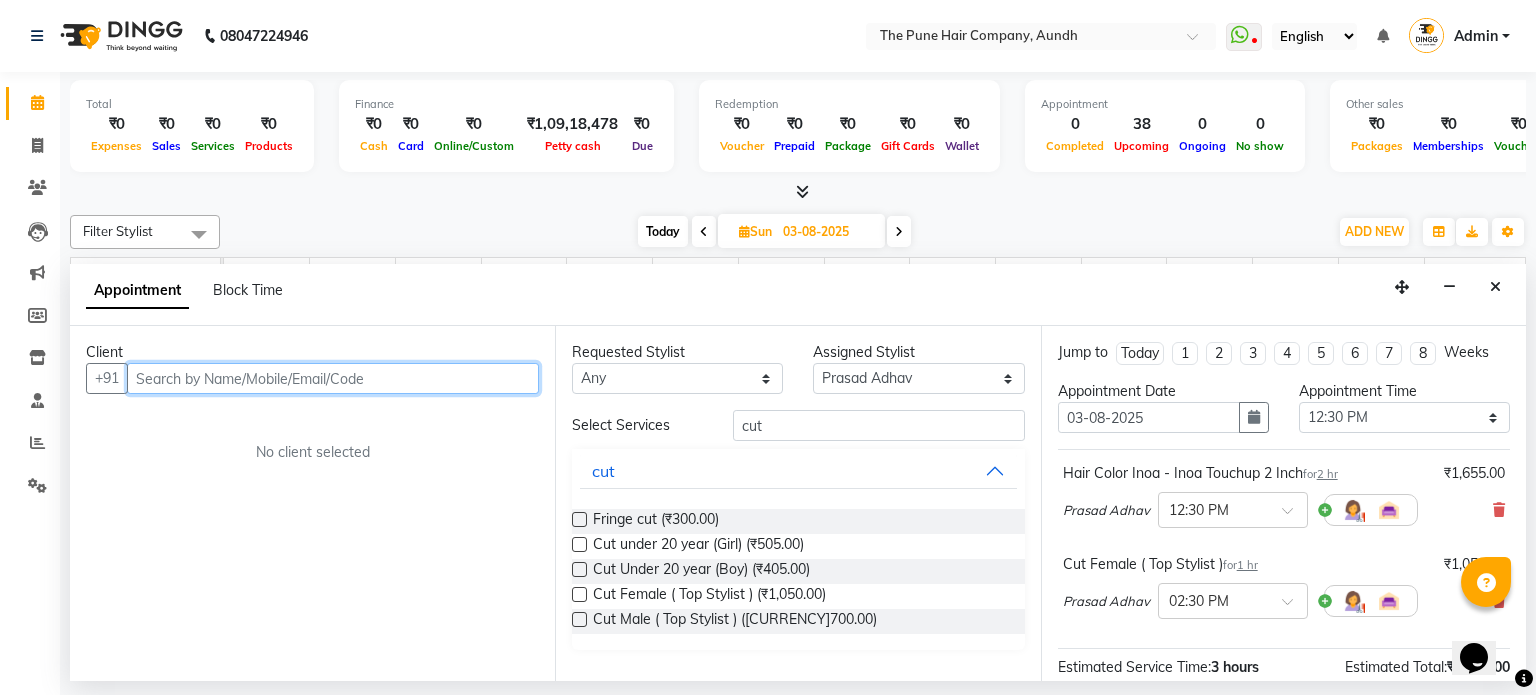 click at bounding box center [333, 378] 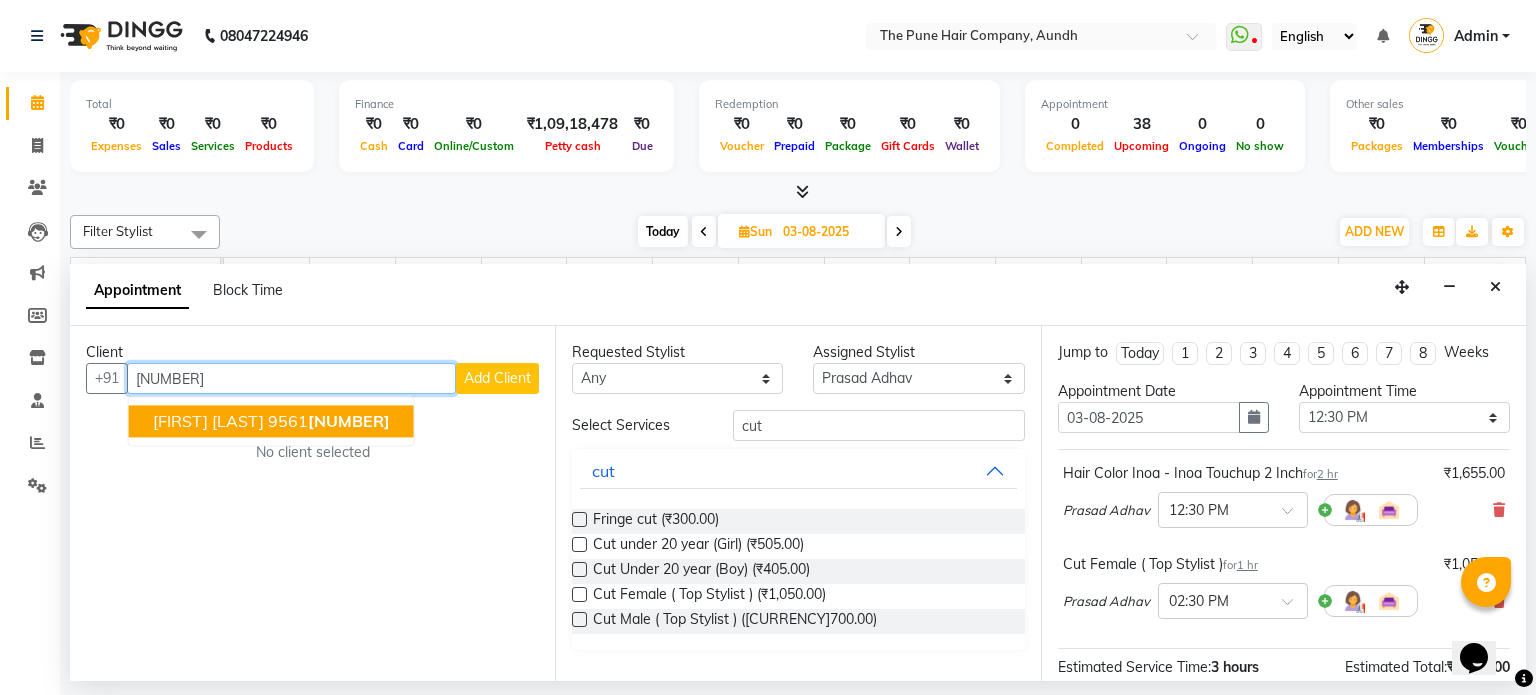 click on "603767" at bounding box center (349, 422) 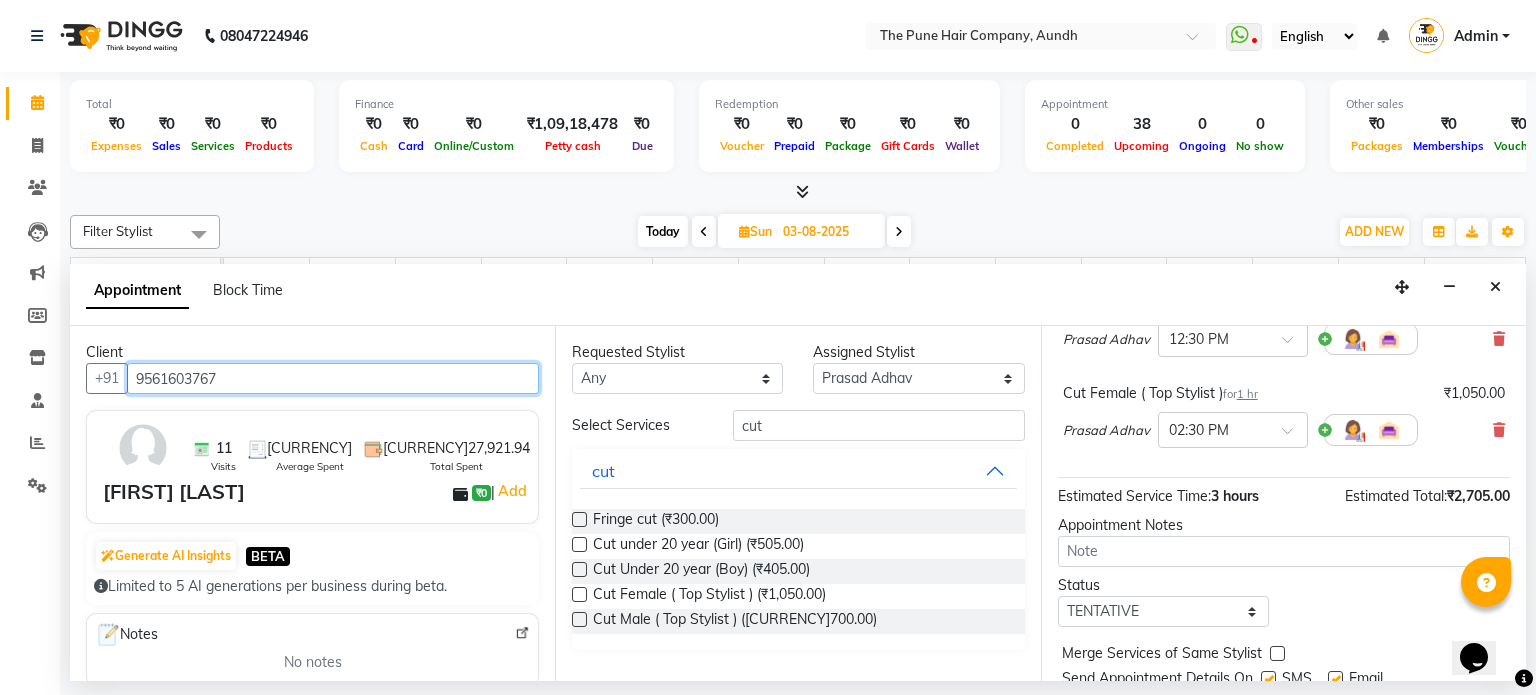 scroll, scrollTop: 241, scrollLeft: 0, axis: vertical 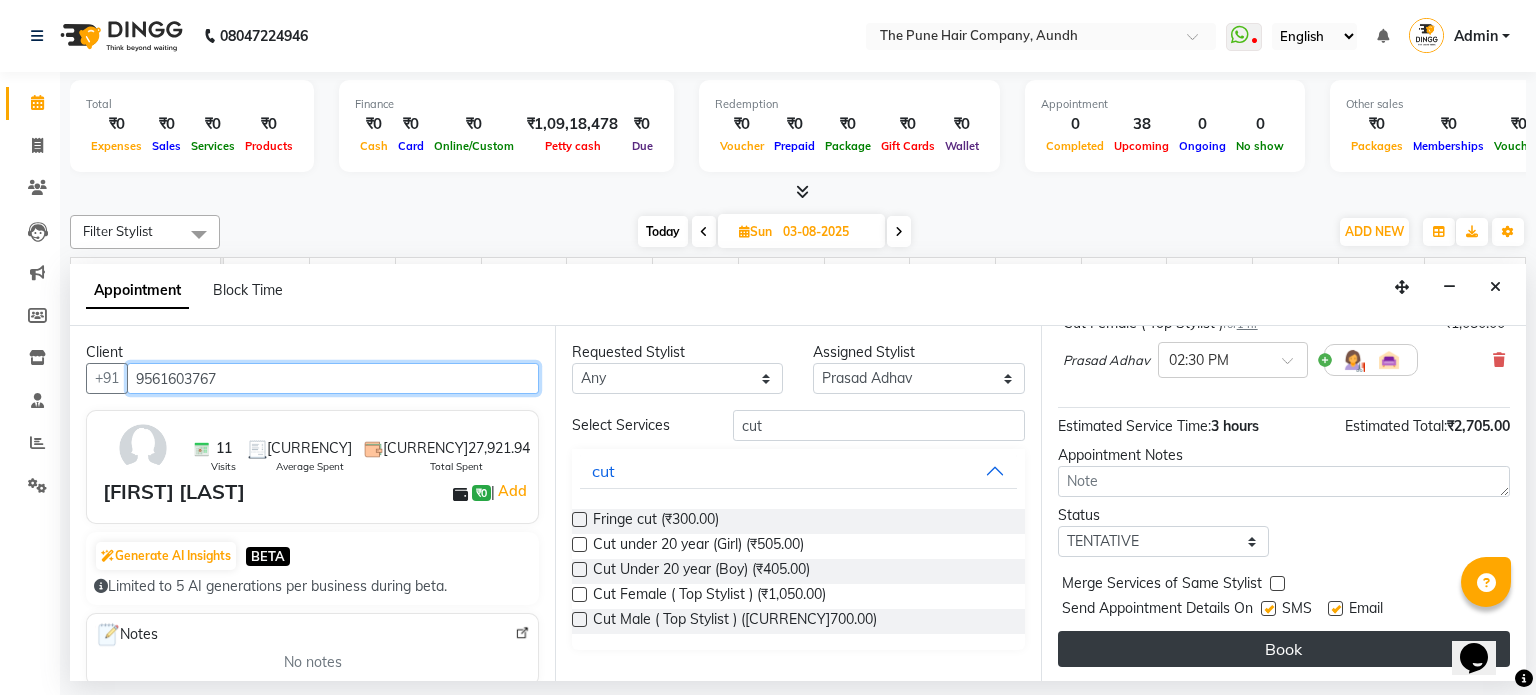 type on "9561603767" 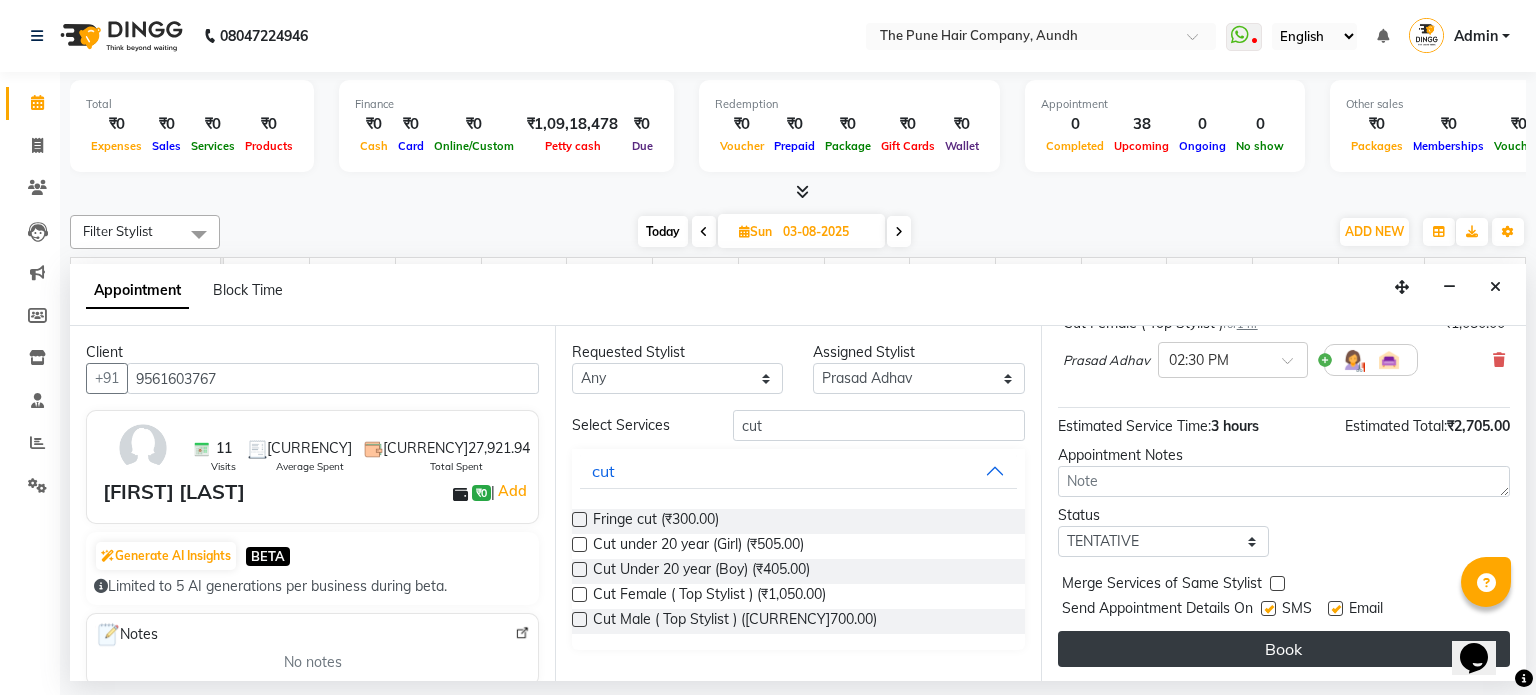 click on "Book" at bounding box center [1284, 649] 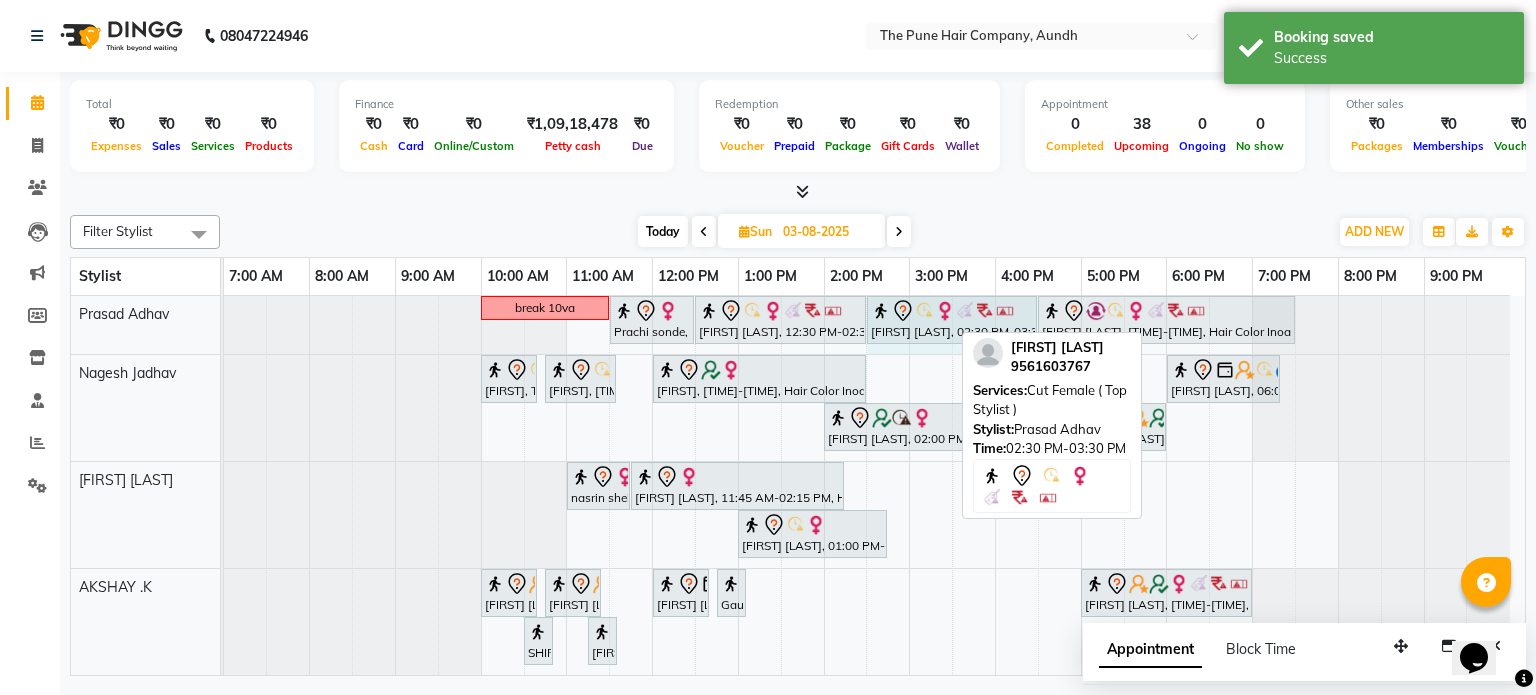 drag, startPoint x: 948, startPoint y: 319, endPoint x: 1002, endPoint y: 323, distance: 54.147945 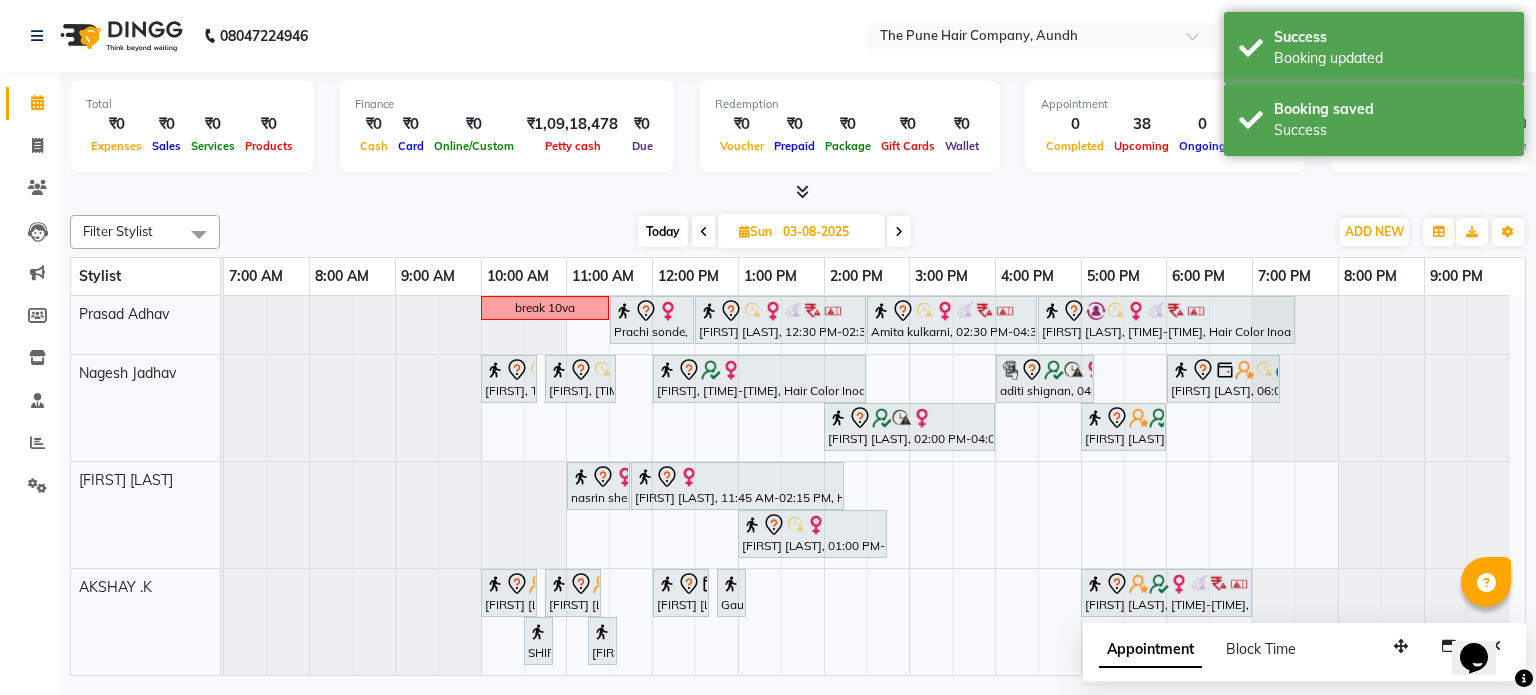 click on "Today" at bounding box center [663, 231] 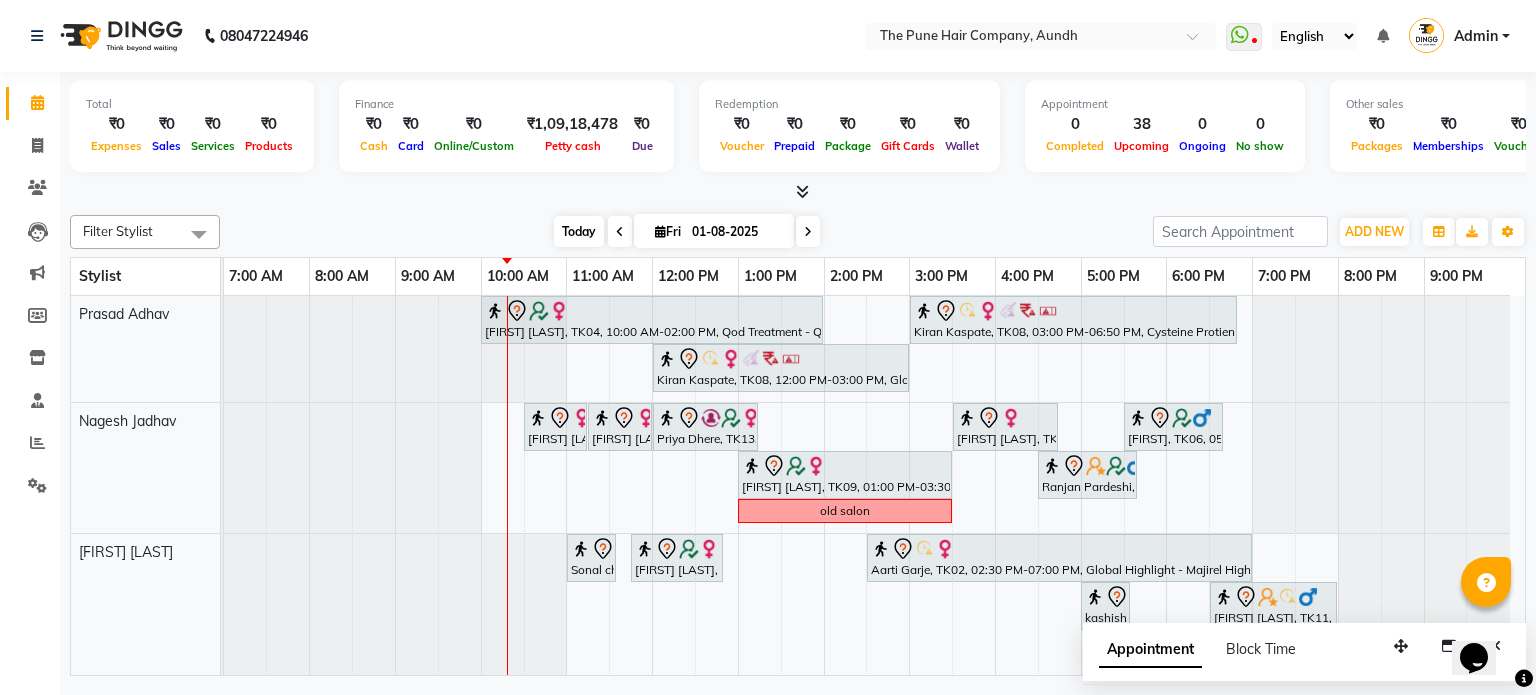click on "Today" at bounding box center [579, 231] 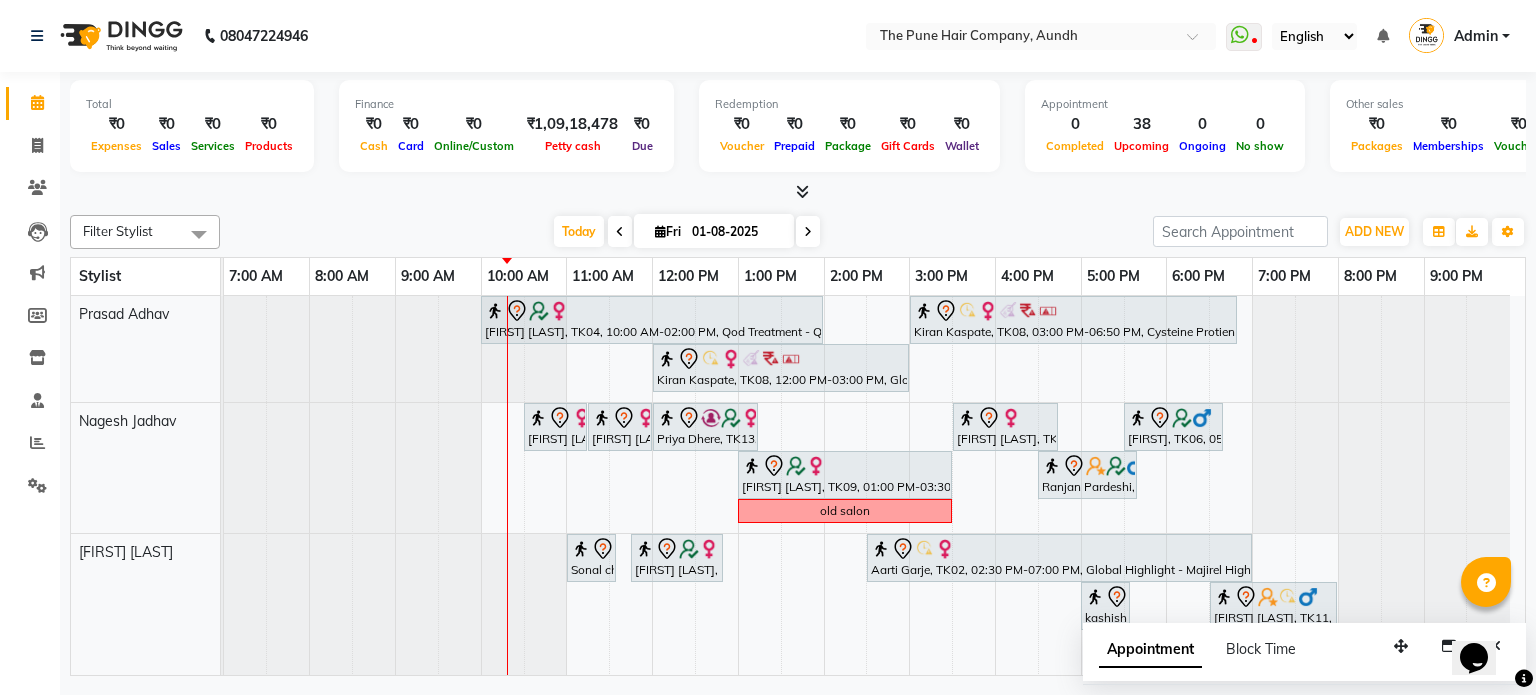 click at bounding box center (808, 232) 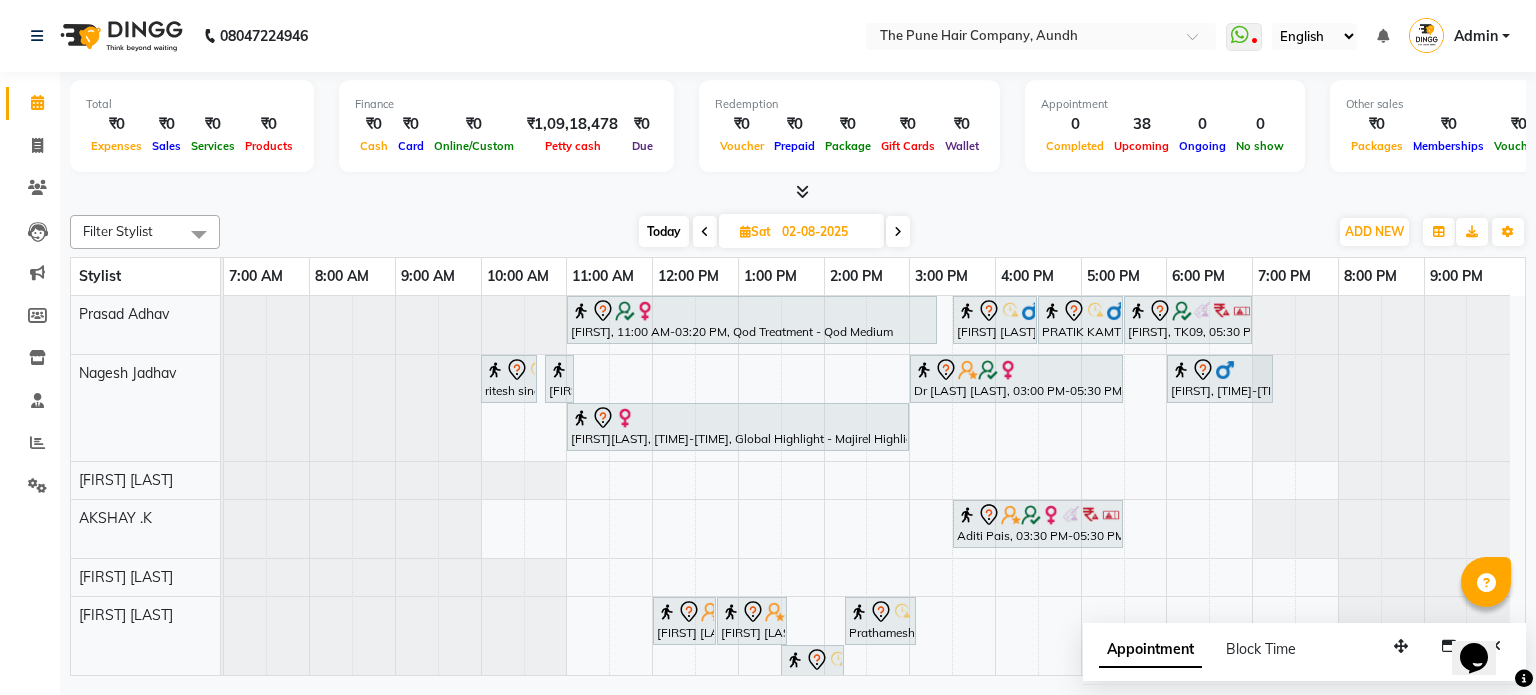 click on "Today" at bounding box center [664, 231] 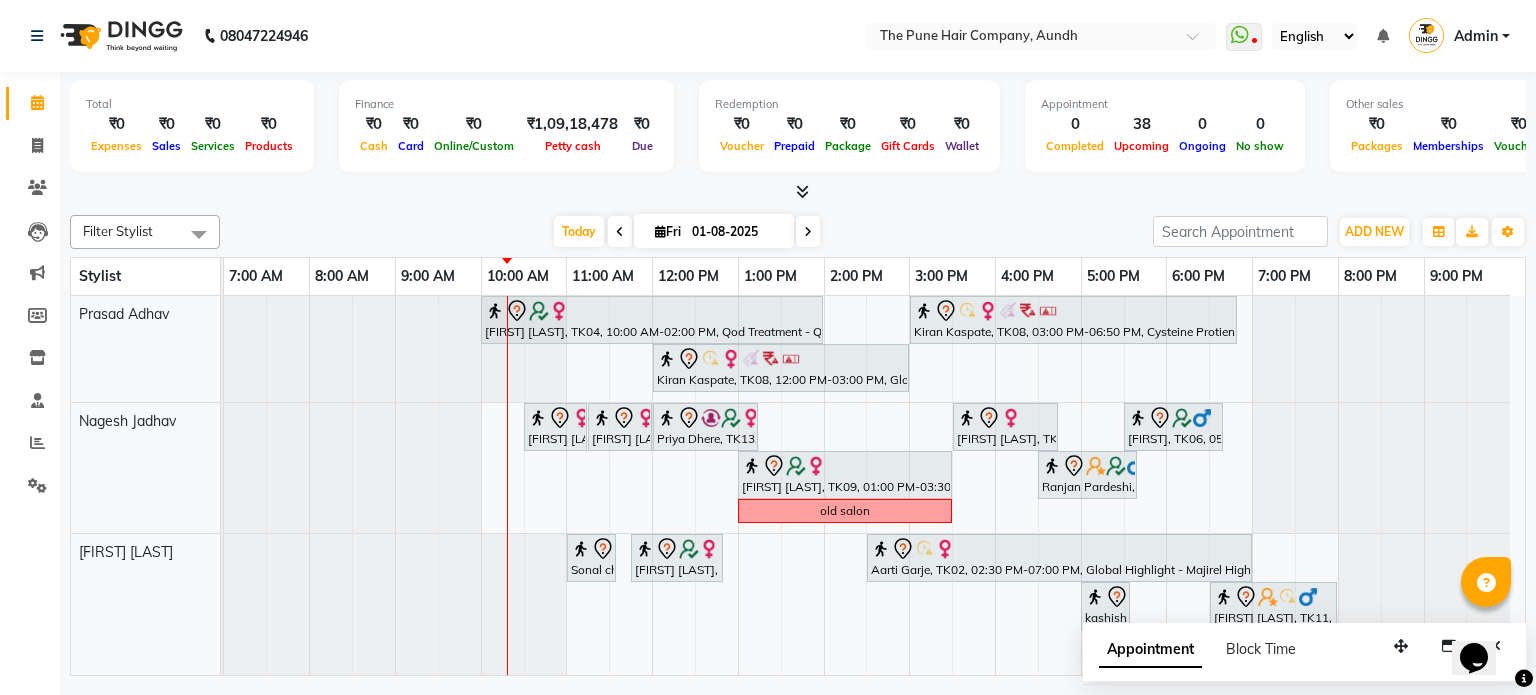 click at bounding box center (808, 232) 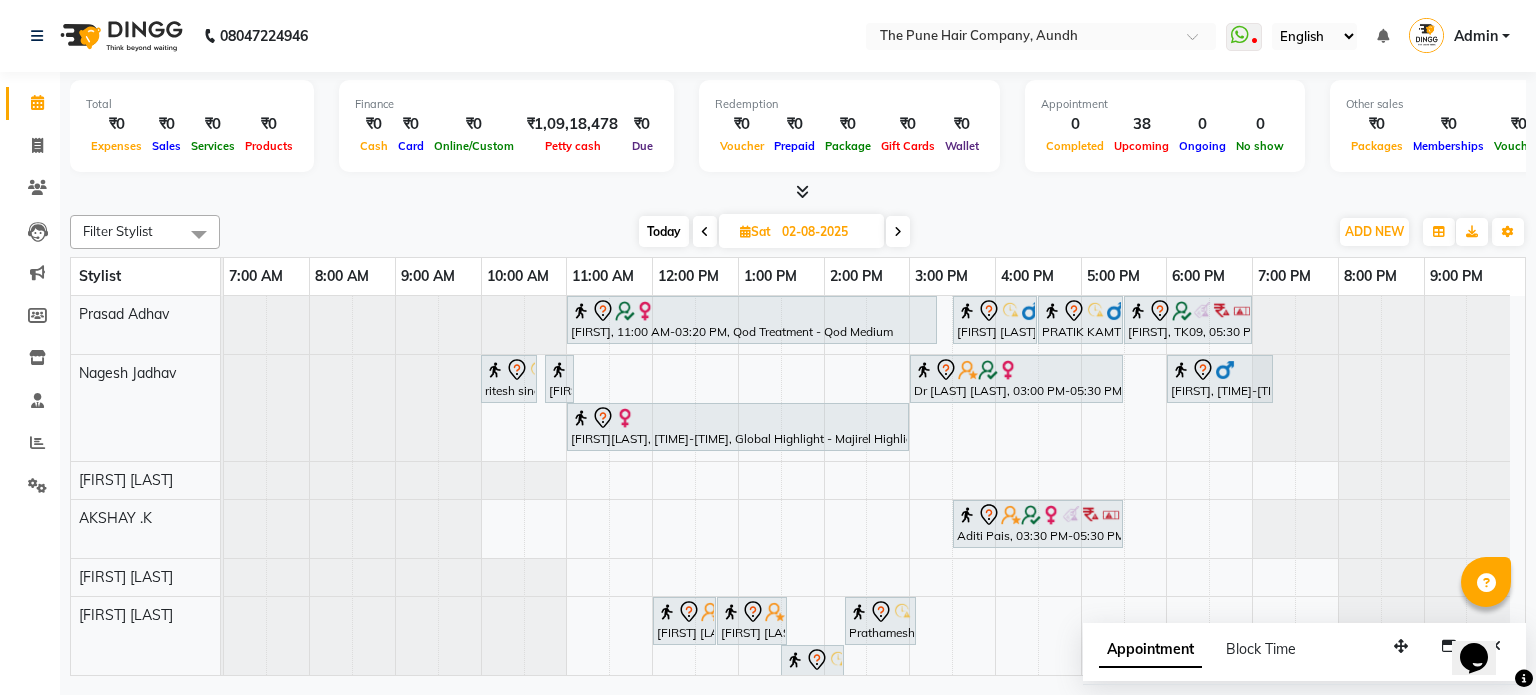 click on "Today" at bounding box center [664, 231] 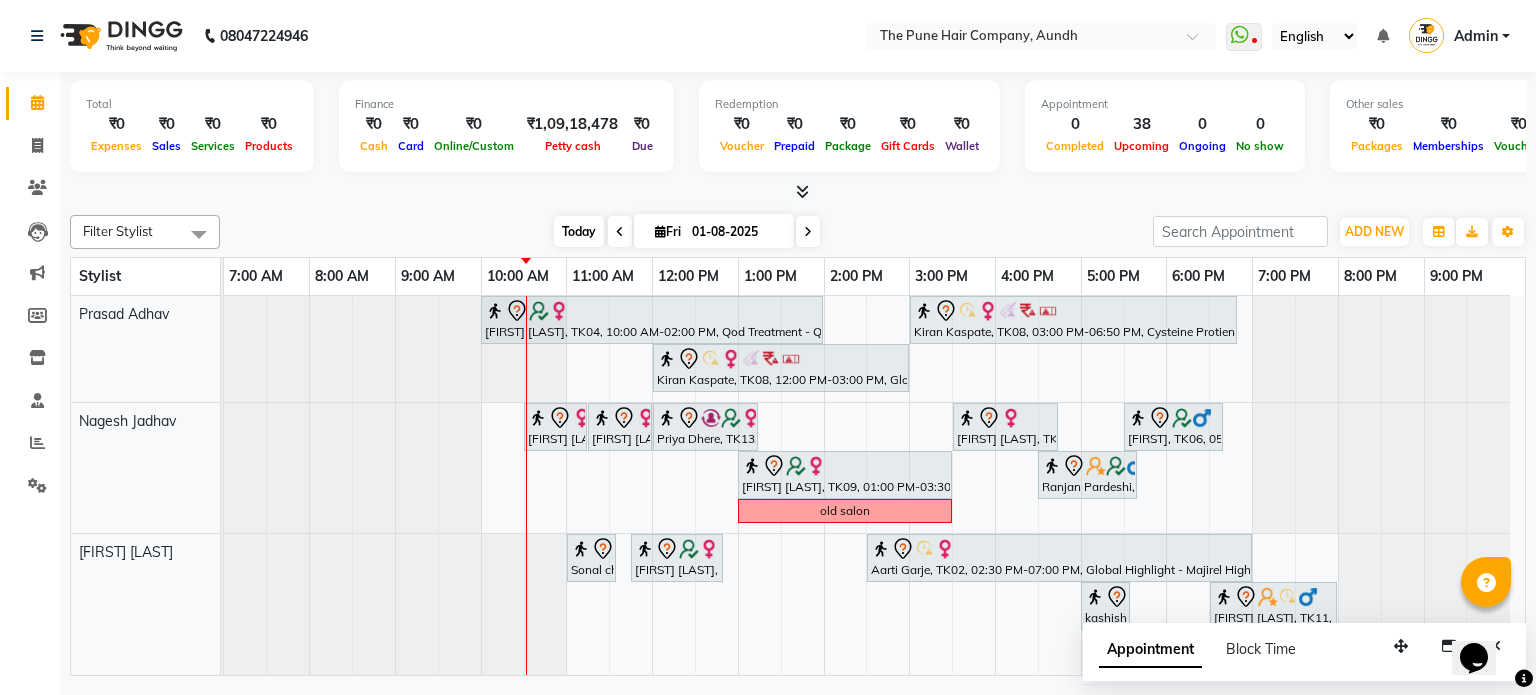 click on "Today" at bounding box center (579, 231) 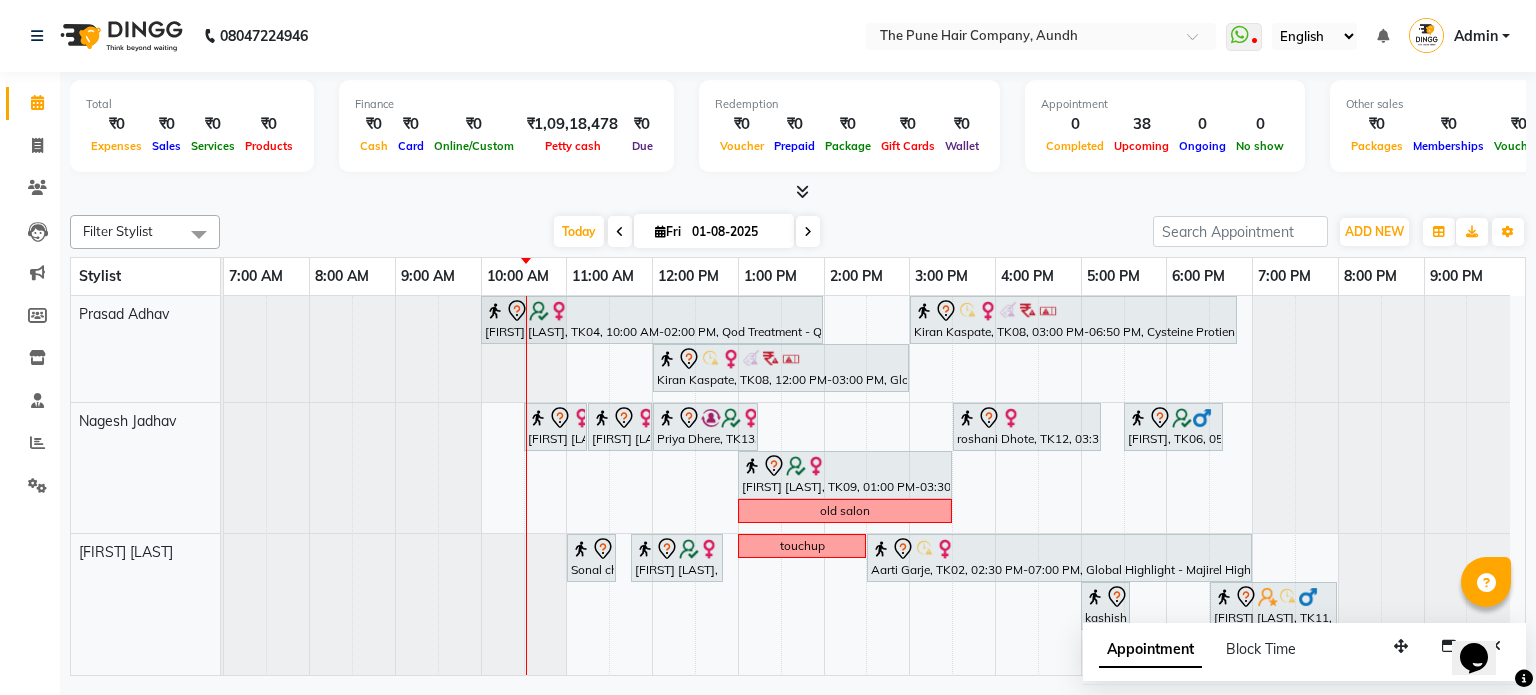 scroll, scrollTop: 149, scrollLeft: 0, axis: vertical 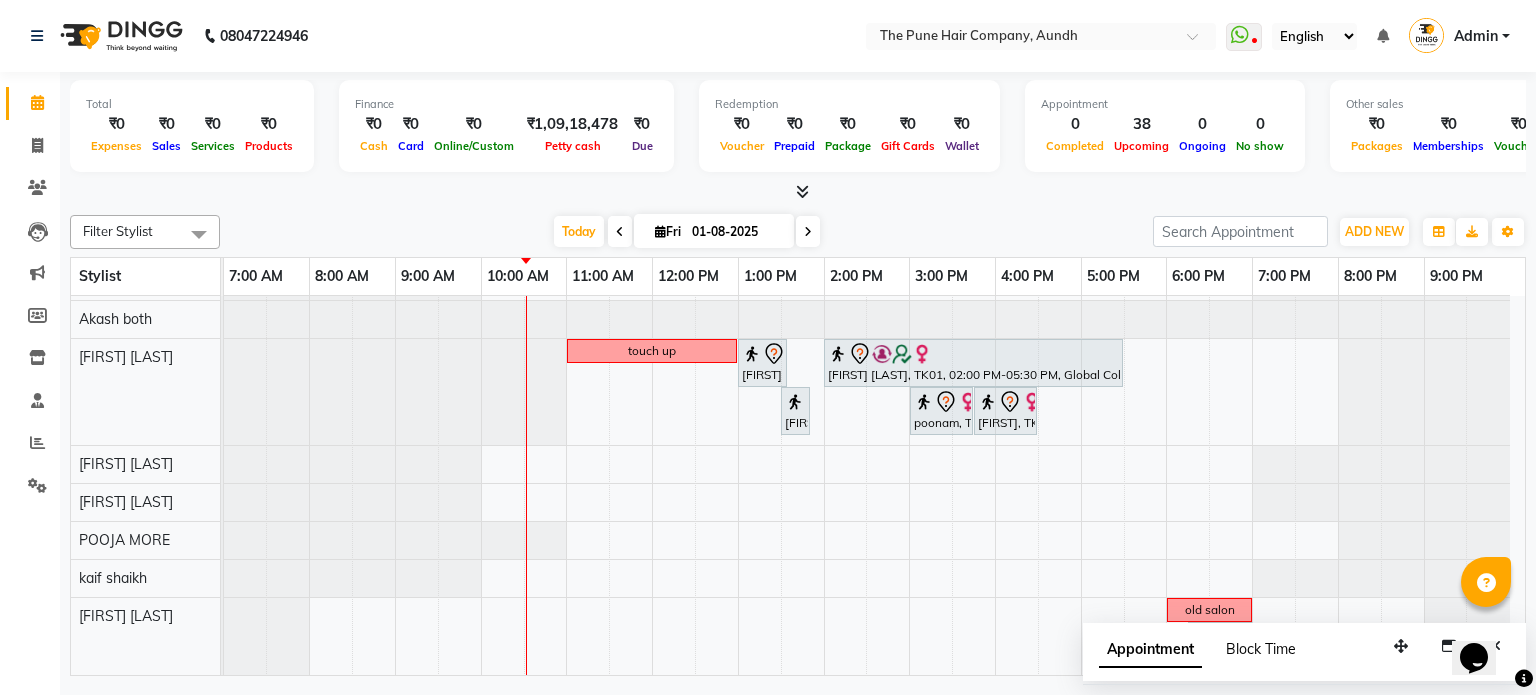 click on "Block Time" at bounding box center (1261, 649) 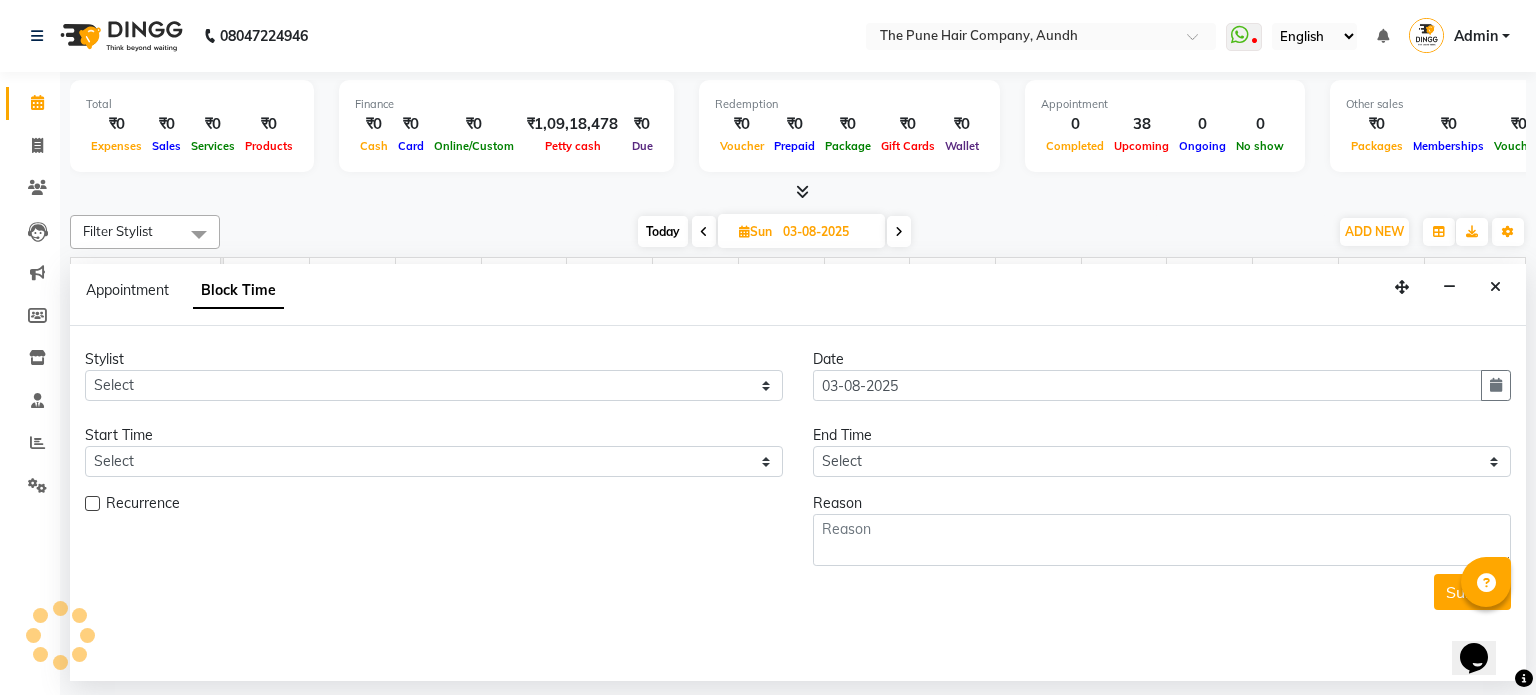 scroll, scrollTop: 148, scrollLeft: 0, axis: vertical 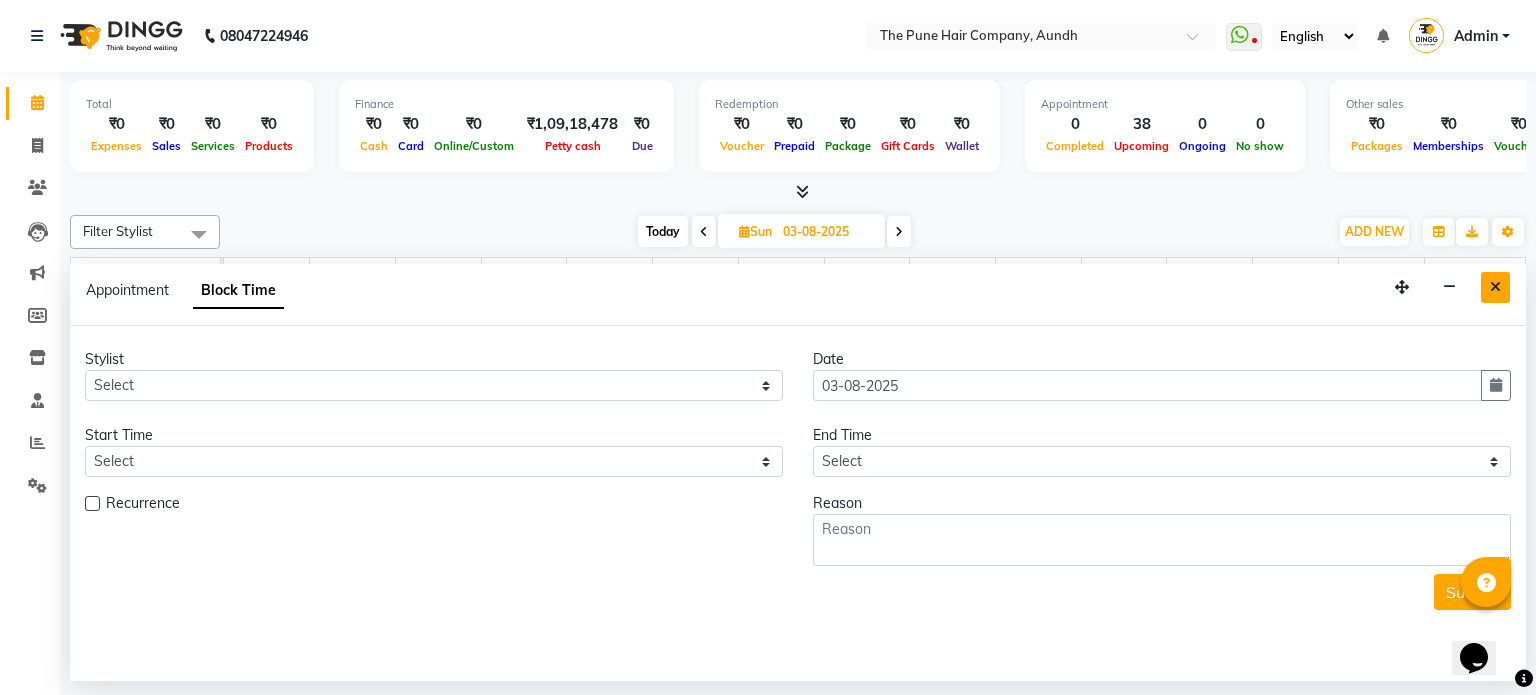 drag, startPoint x: 1500, startPoint y: 287, endPoint x: 1508, endPoint y: 356, distance: 69.46222 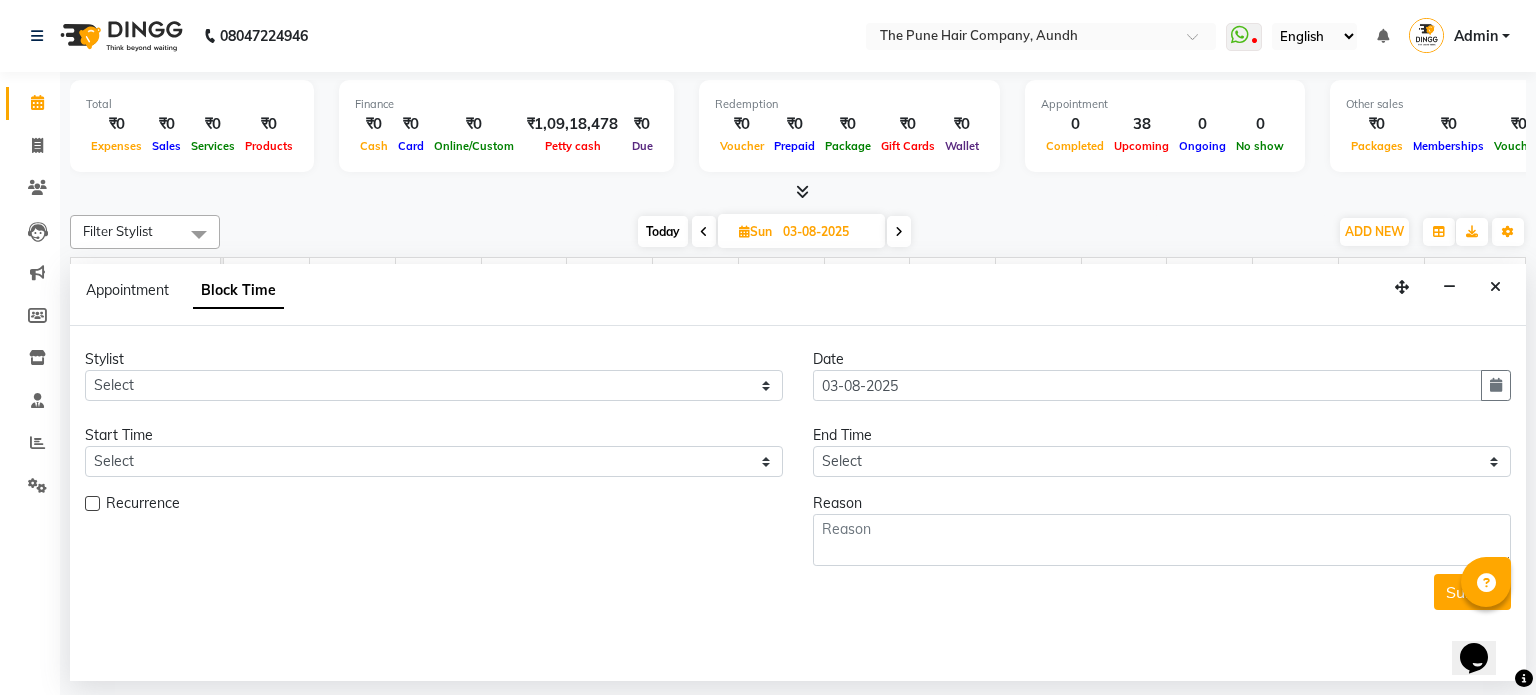 click at bounding box center [1495, 287] 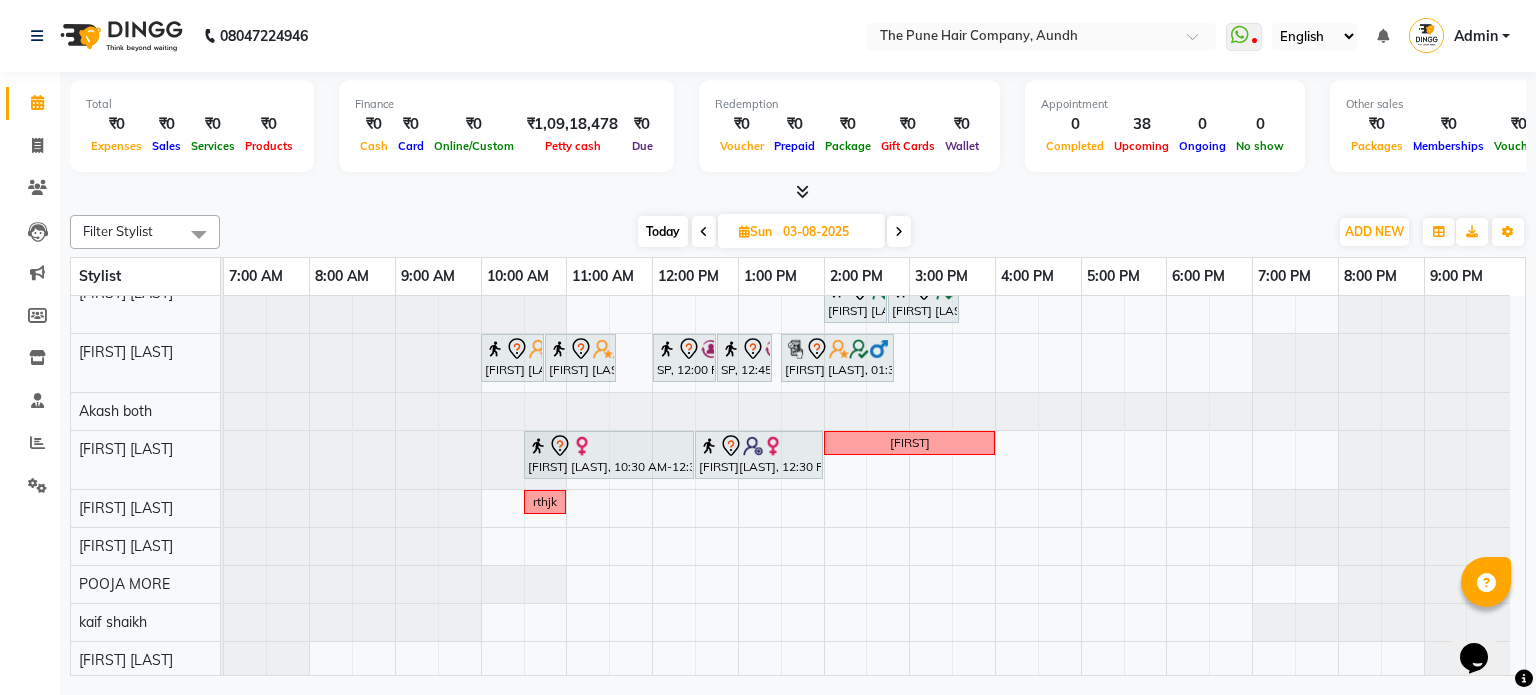 scroll, scrollTop: 484, scrollLeft: 0, axis: vertical 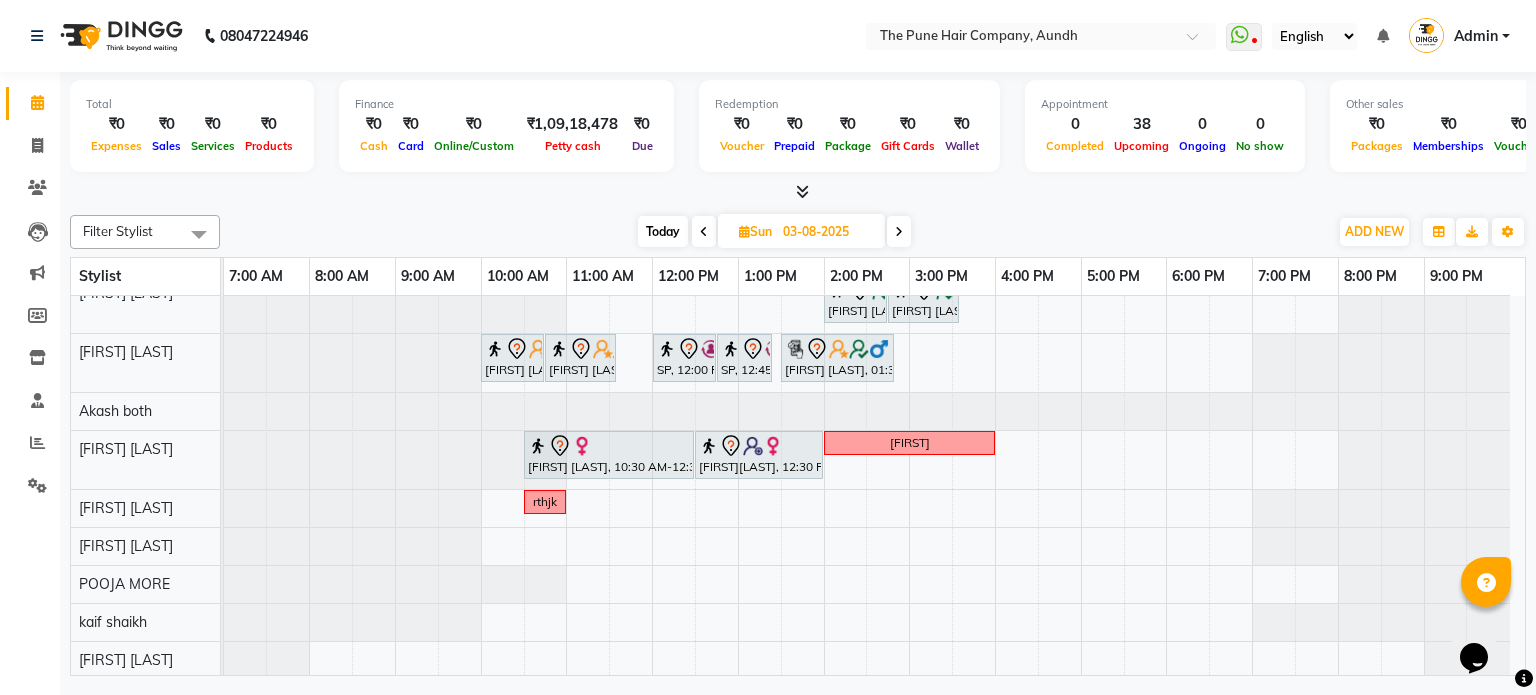 click on "Today" at bounding box center [663, 231] 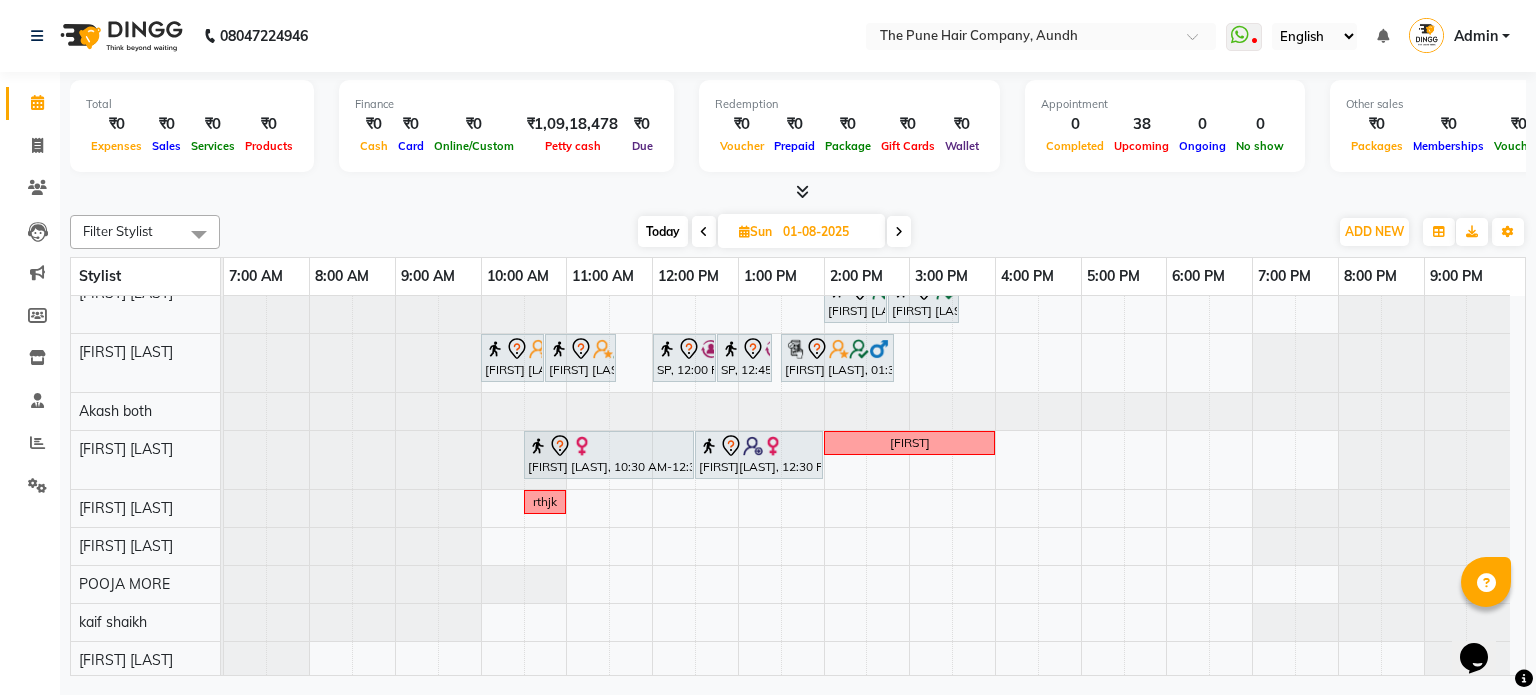 scroll, scrollTop: 148, scrollLeft: 0, axis: vertical 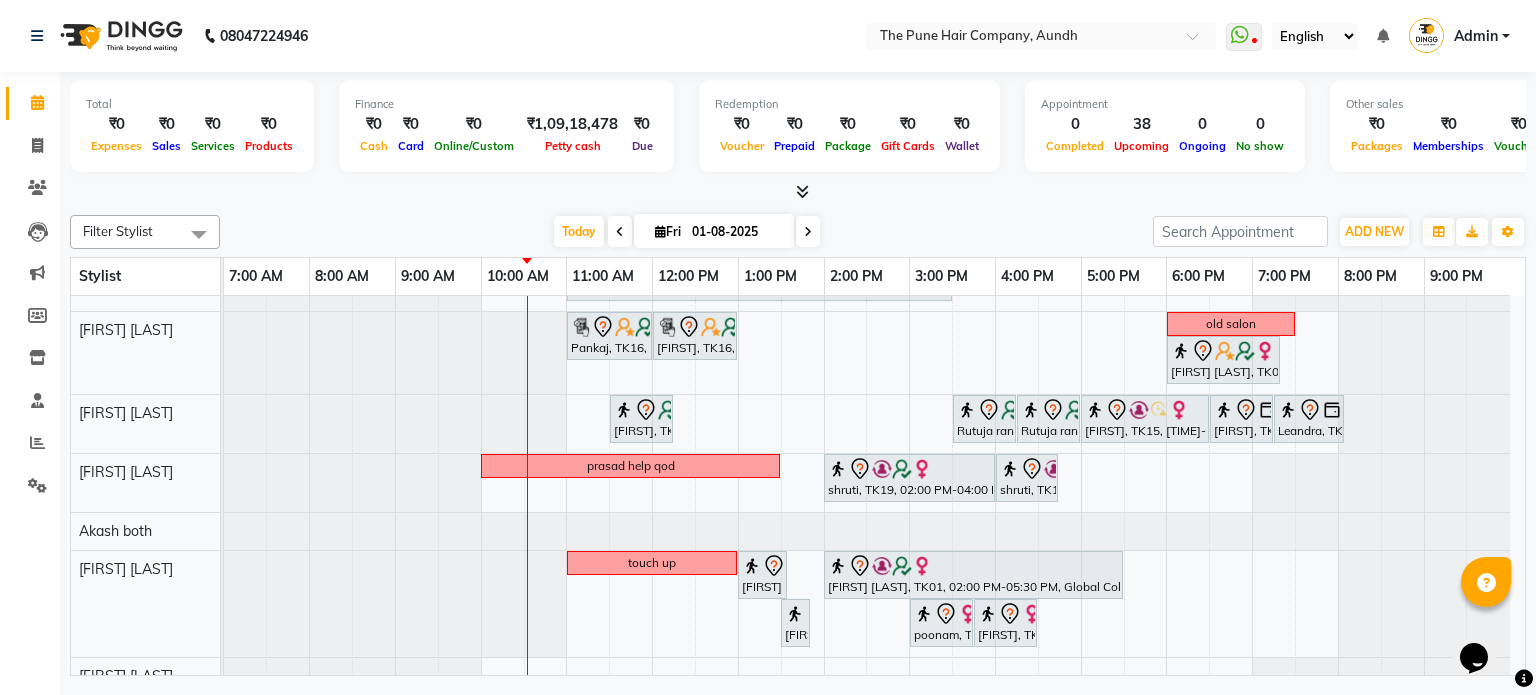 click on "Filter Stylist Select All Akash both AKSHAY .K harshal gaikwad kaif shaikh LAKKHAN SHINDE Nagesh Jadhav Nitish Desai  Pavan mane POOJA MORE Prasad Adhav  Prathmesh powar Shweta gotur Sonal saindane swapnil sonavane Today  Fri 01-08-2025 Toggle Dropdown Add Appointment Add Invoice Add Expense Add Attendance Add Client Add Transaction Toggle Dropdown Add Appointment Add Invoice Add Expense Add Attendance Add Client ADD NEW Toggle Dropdown Add Appointment Add Invoice Add Expense Add Attendance Add Client Add Transaction Filter Stylist Select All Akash both AKSHAY .K harshal gaikwad kaif shaikh LAKKHAN SHINDE Nagesh Jadhav Nitish Desai  Pavan mane POOJA MORE Prasad Adhav  Prathmesh powar Shweta gotur Sonal saindane swapnil sonavane Group By  Staff View   Room View  View as Vertical  Vertical - Week View  Horizontal  Horizontal - Week View  List  Toggle Dropdown Calendar Settings Manage Tags   Arrange Stylists   Reset Stylists  Full Screen  Show Available Stylist  Appointment Form Zoom 50% Stylist 7:00 AM 8:00 AM" 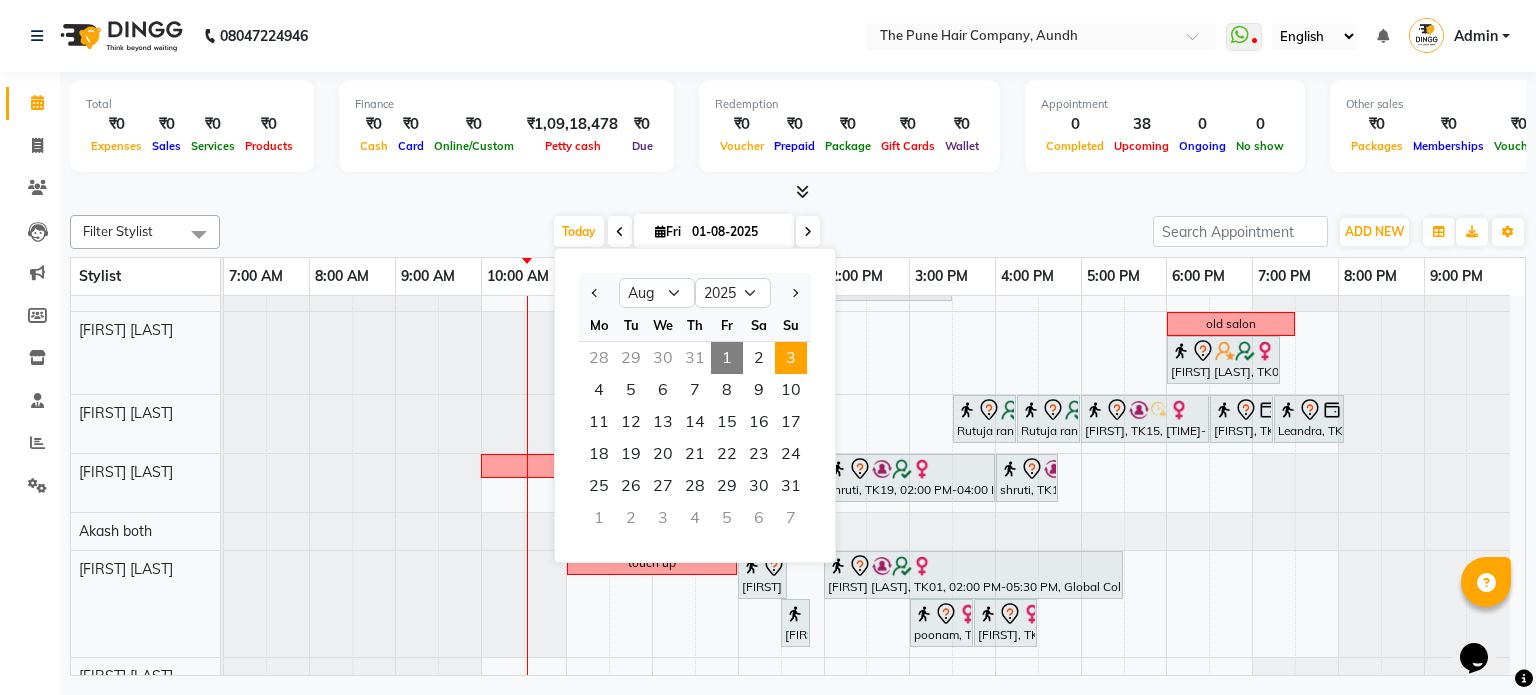 click on "3" at bounding box center [791, 358] 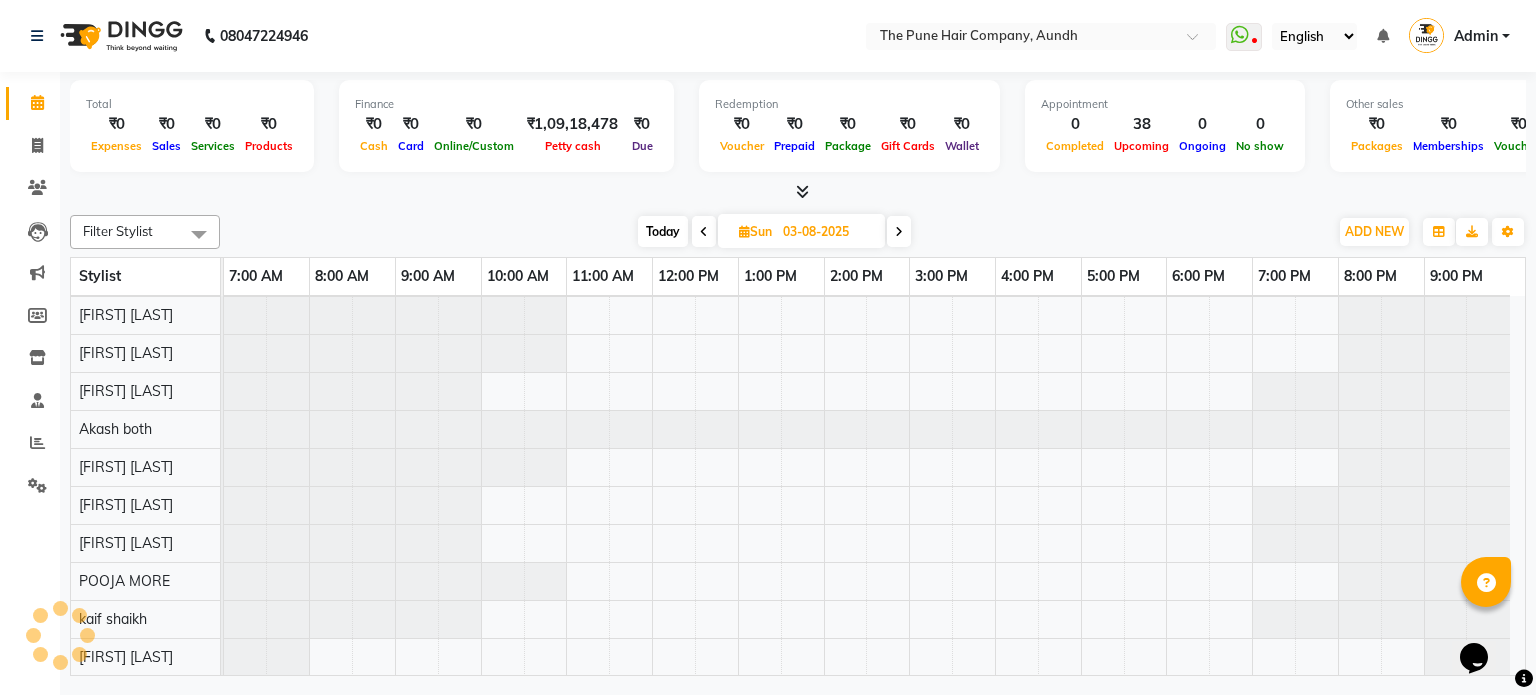 scroll, scrollTop: 148, scrollLeft: 0, axis: vertical 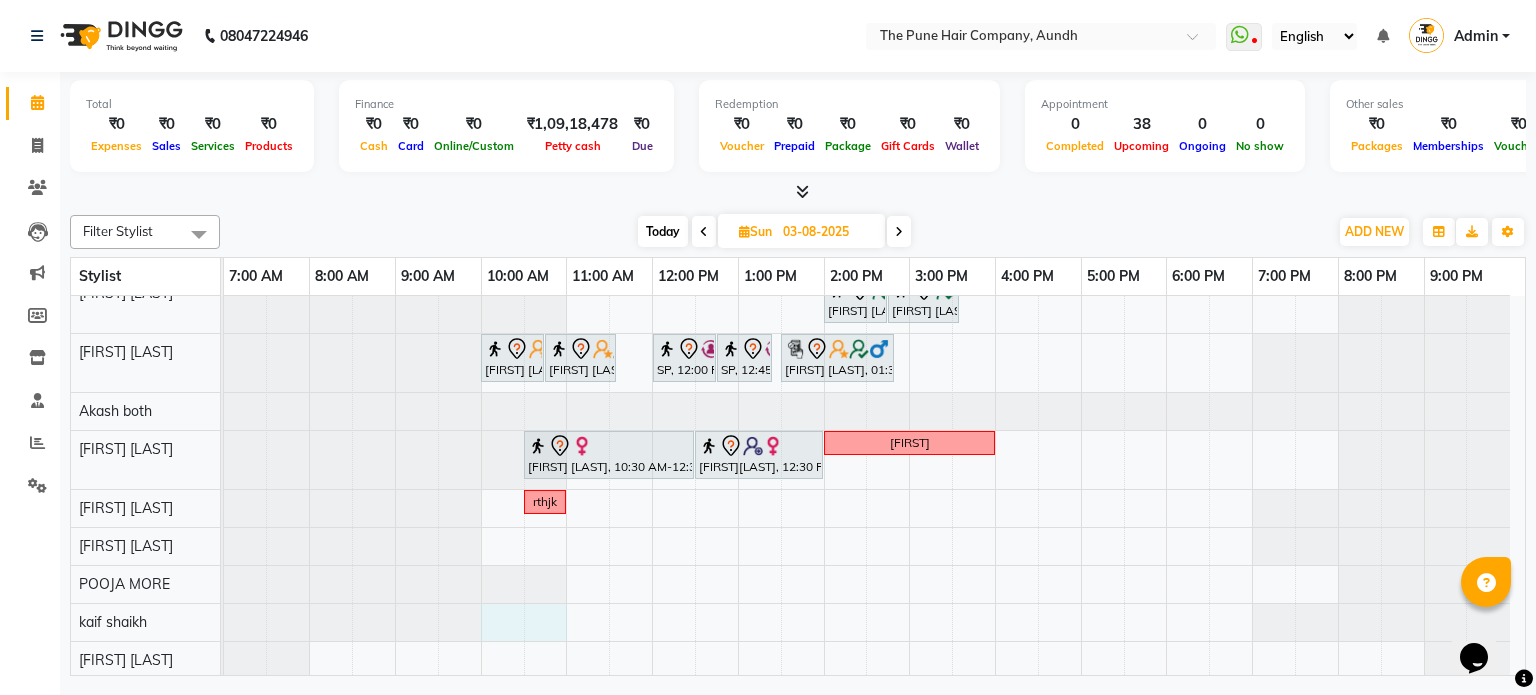 drag, startPoint x: 495, startPoint y: 619, endPoint x: 532, endPoint y: 618, distance: 37.01351 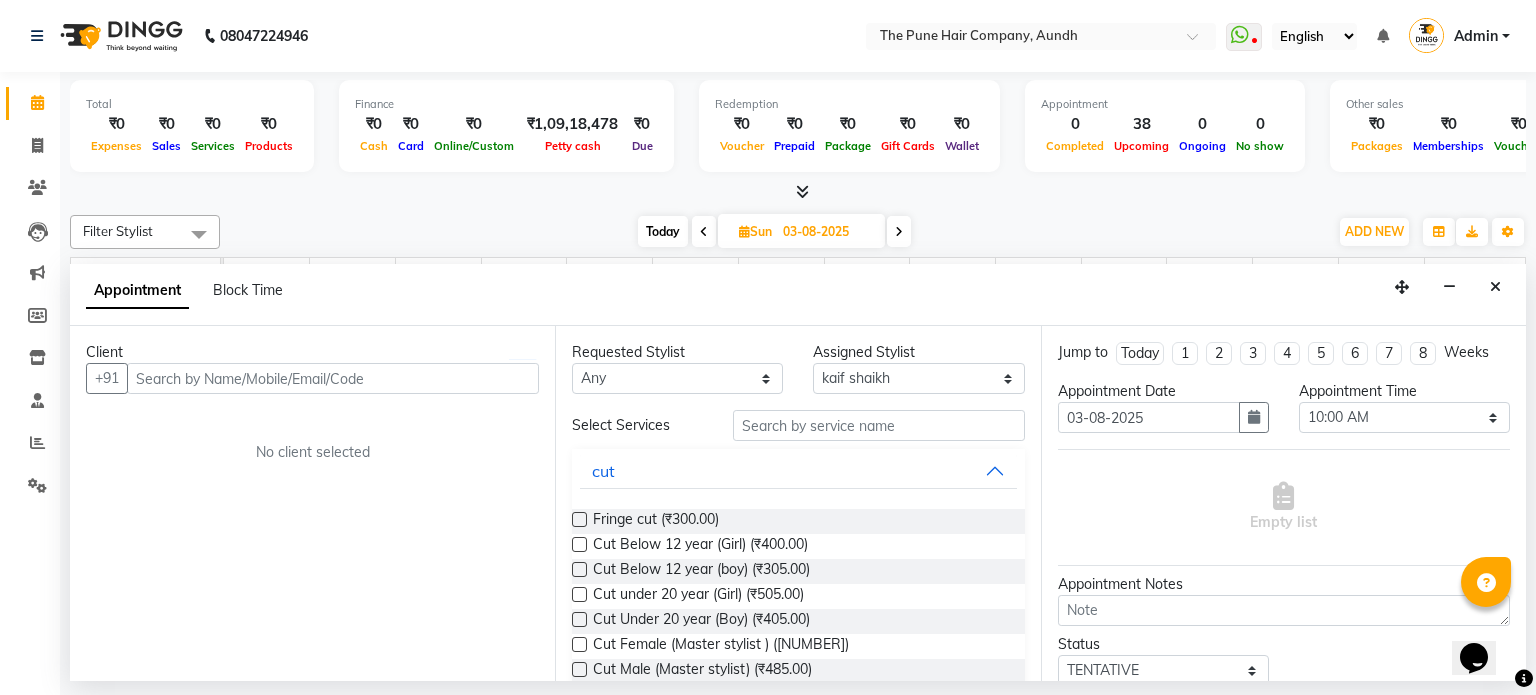 drag, startPoint x: 268, startPoint y: 290, endPoint x: 322, endPoint y: 304, distance: 55.7853 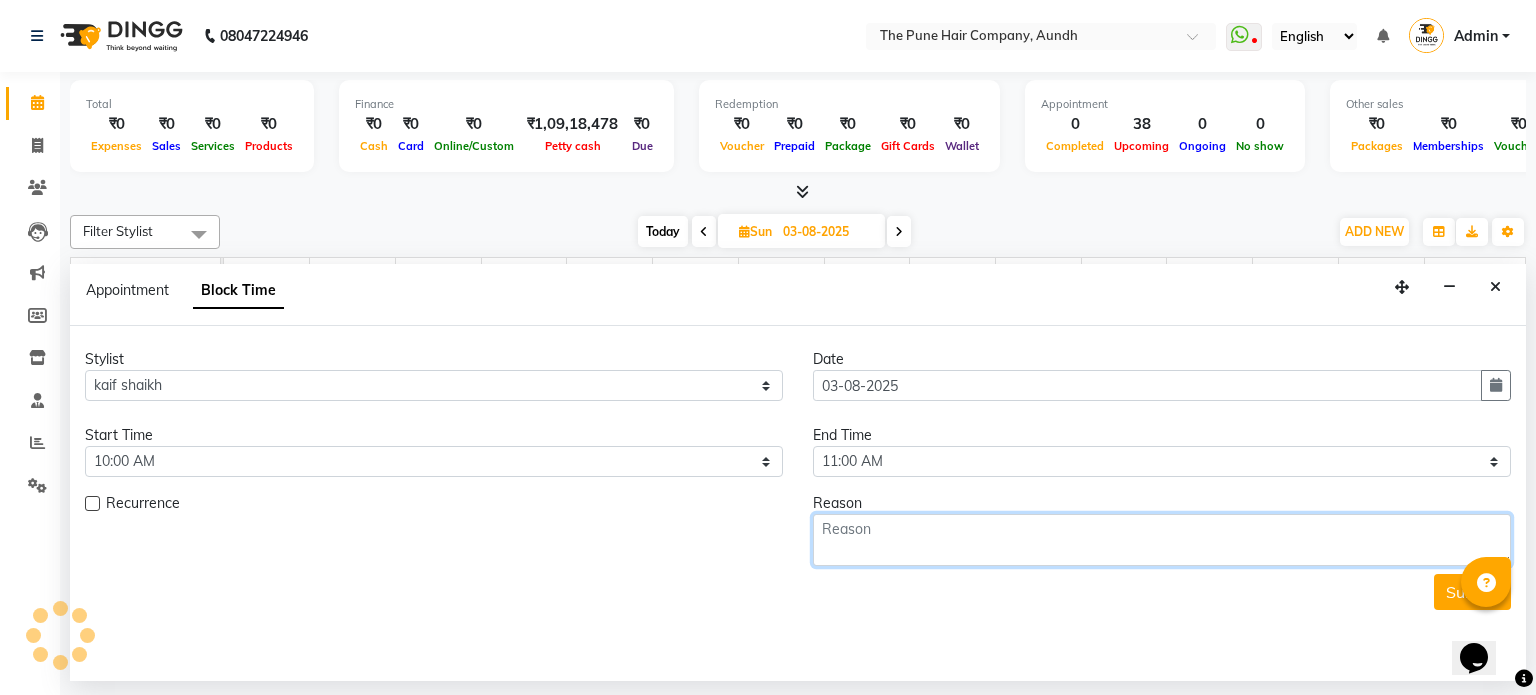 click at bounding box center (1162, 540) 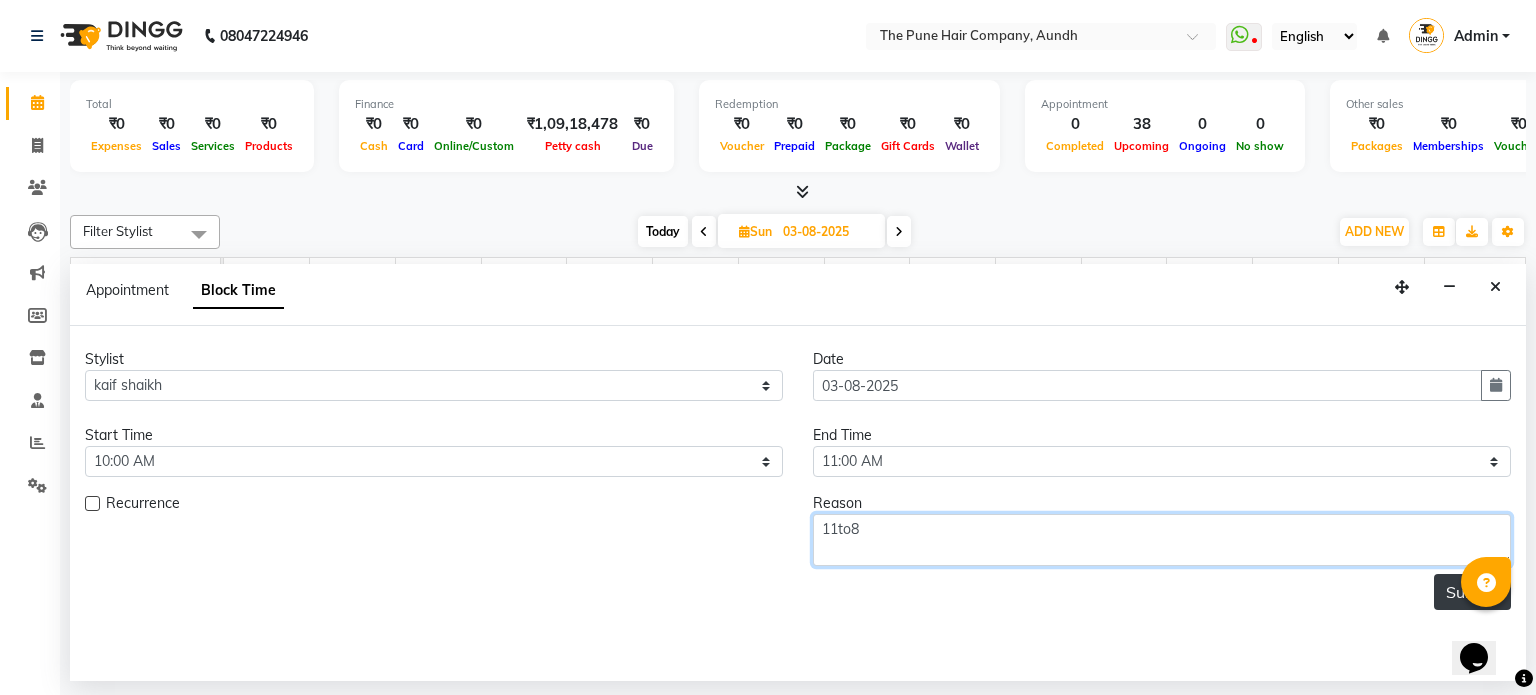 type on "11to8" 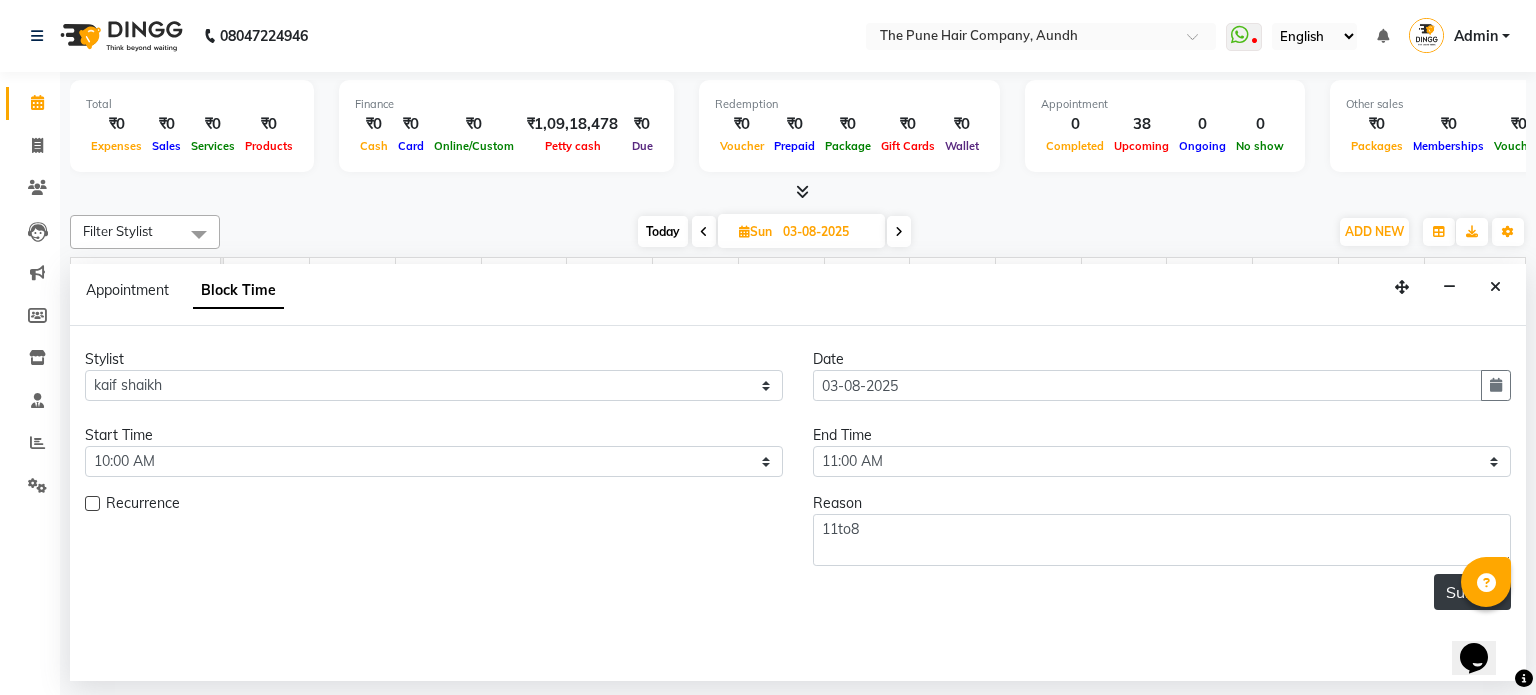 click on "Submit" at bounding box center (1472, 592) 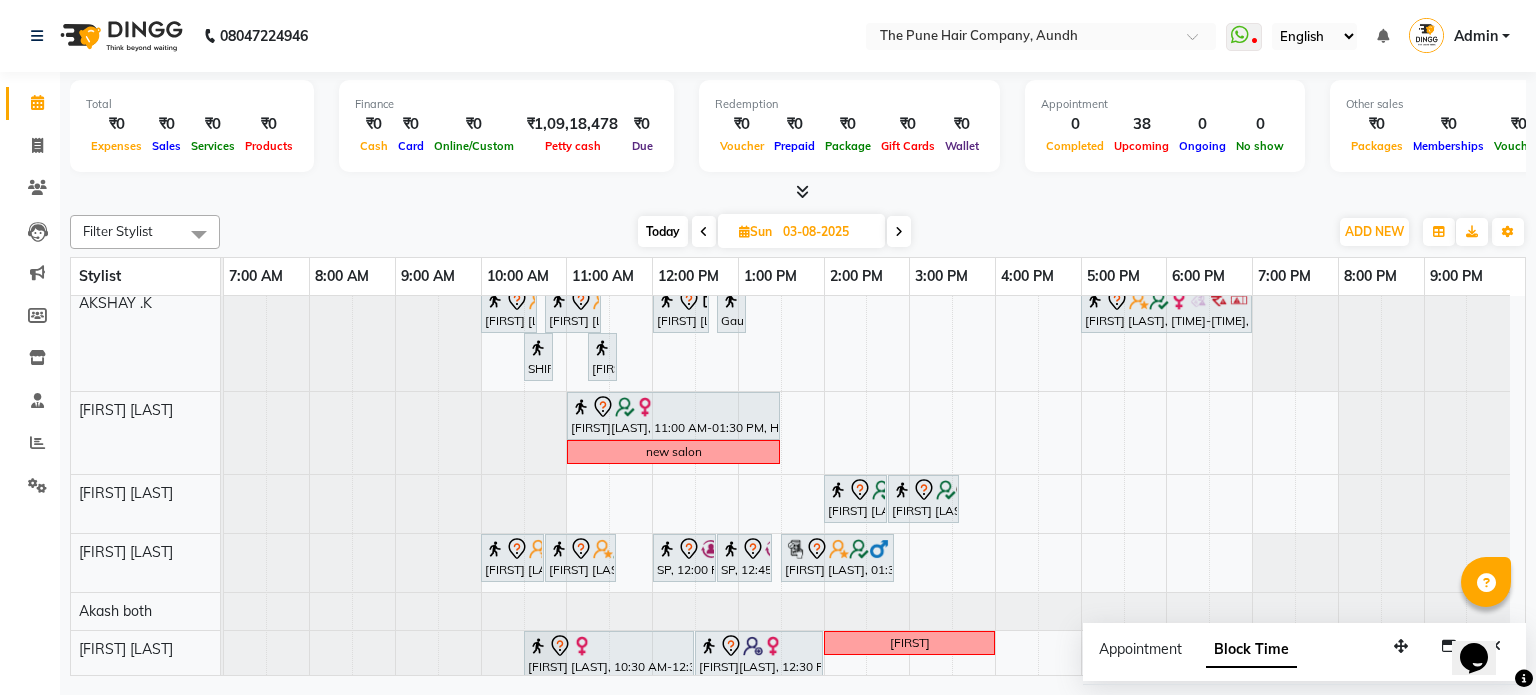 click on "Today" at bounding box center (663, 231) 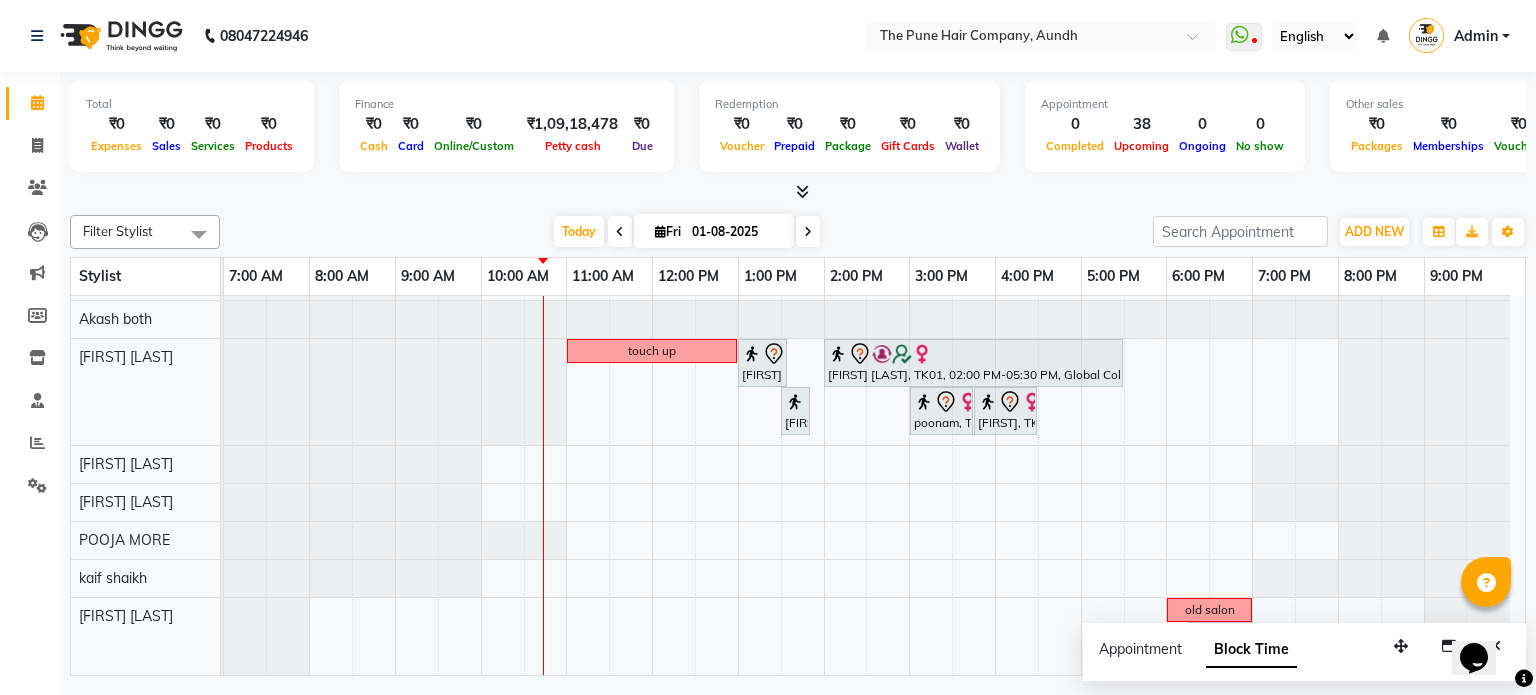 scroll, scrollTop: 631, scrollLeft: 0, axis: vertical 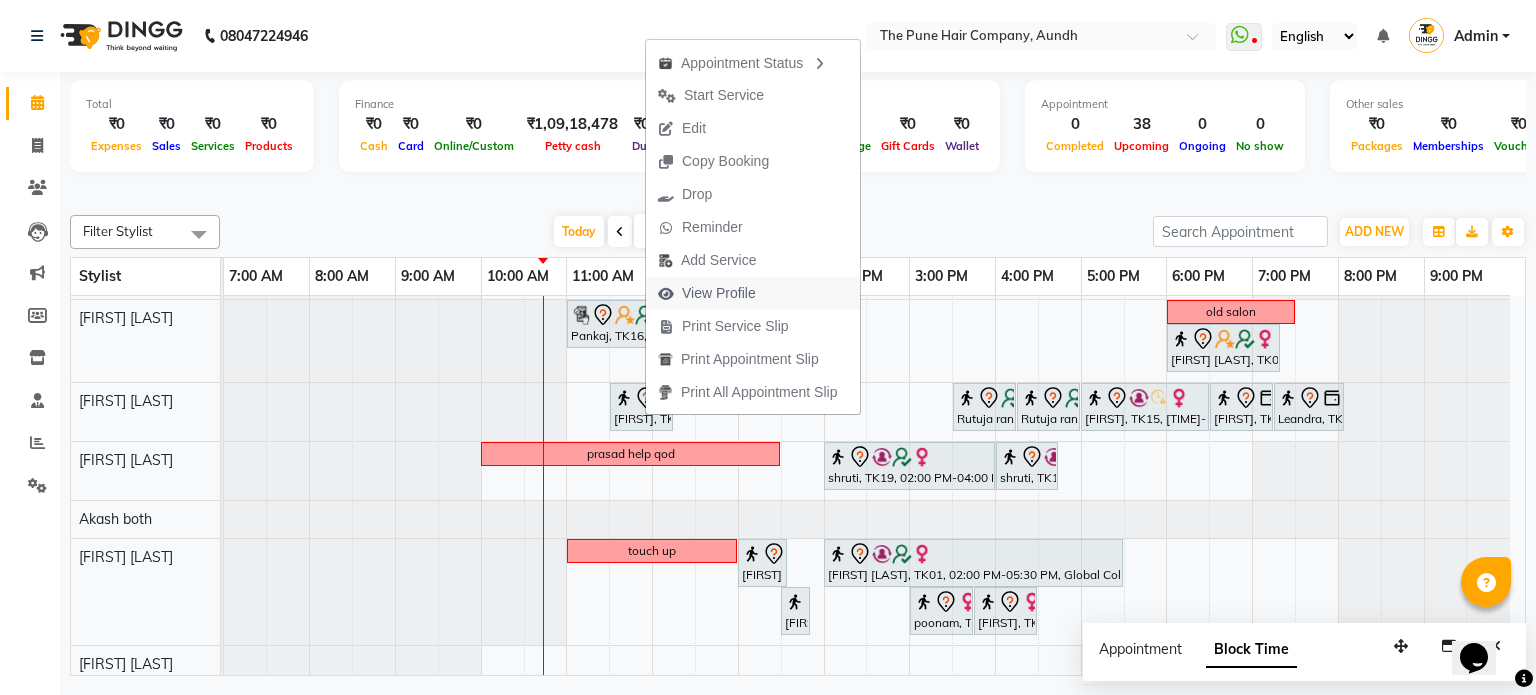 click on "View Profile" at bounding box center (719, 293) 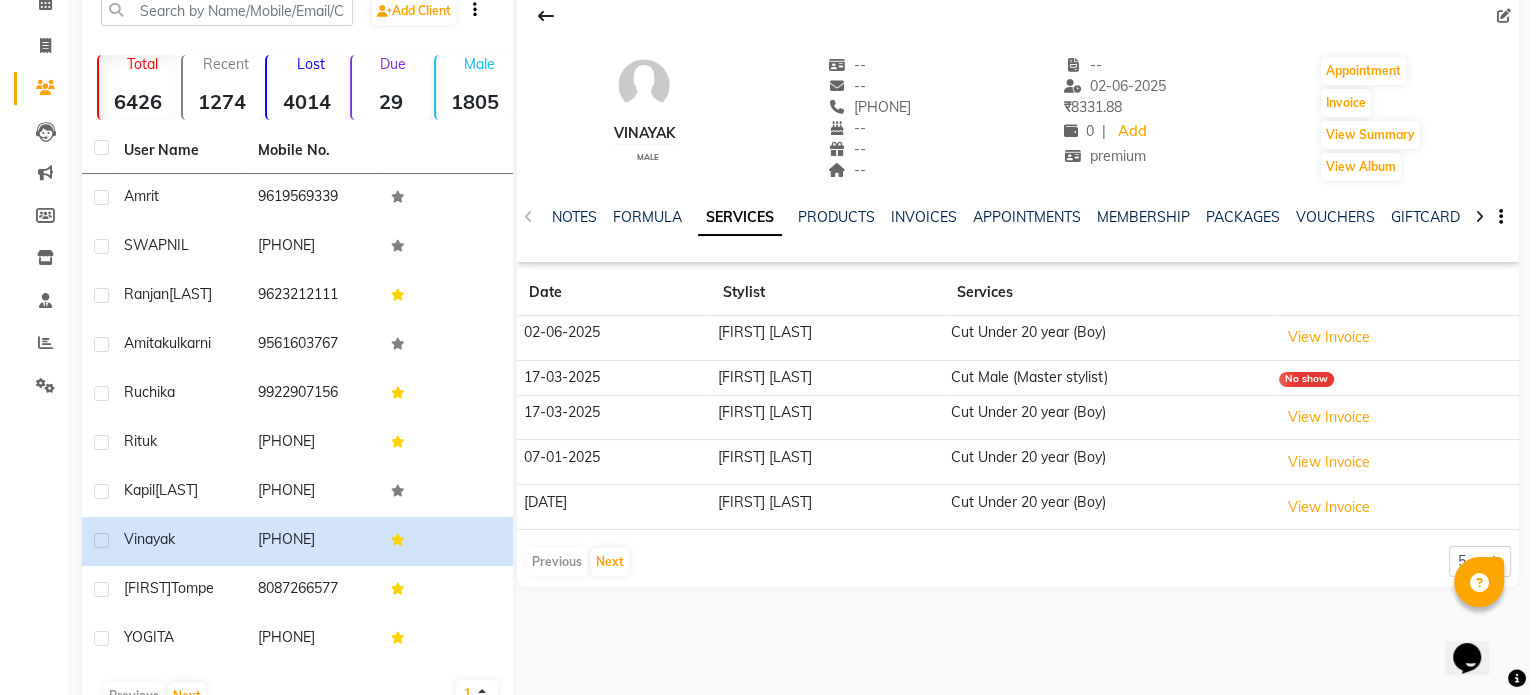 scroll, scrollTop: 0, scrollLeft: 0, axis: both 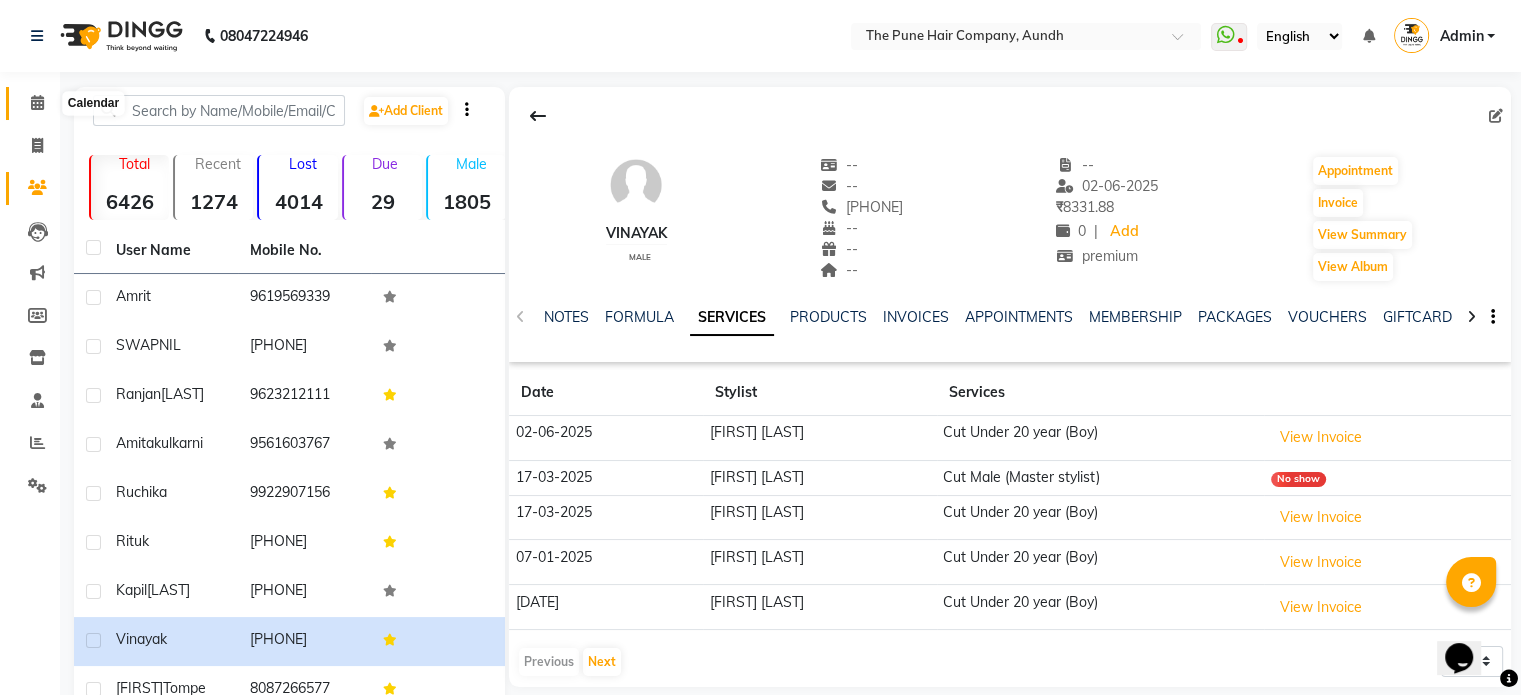 click 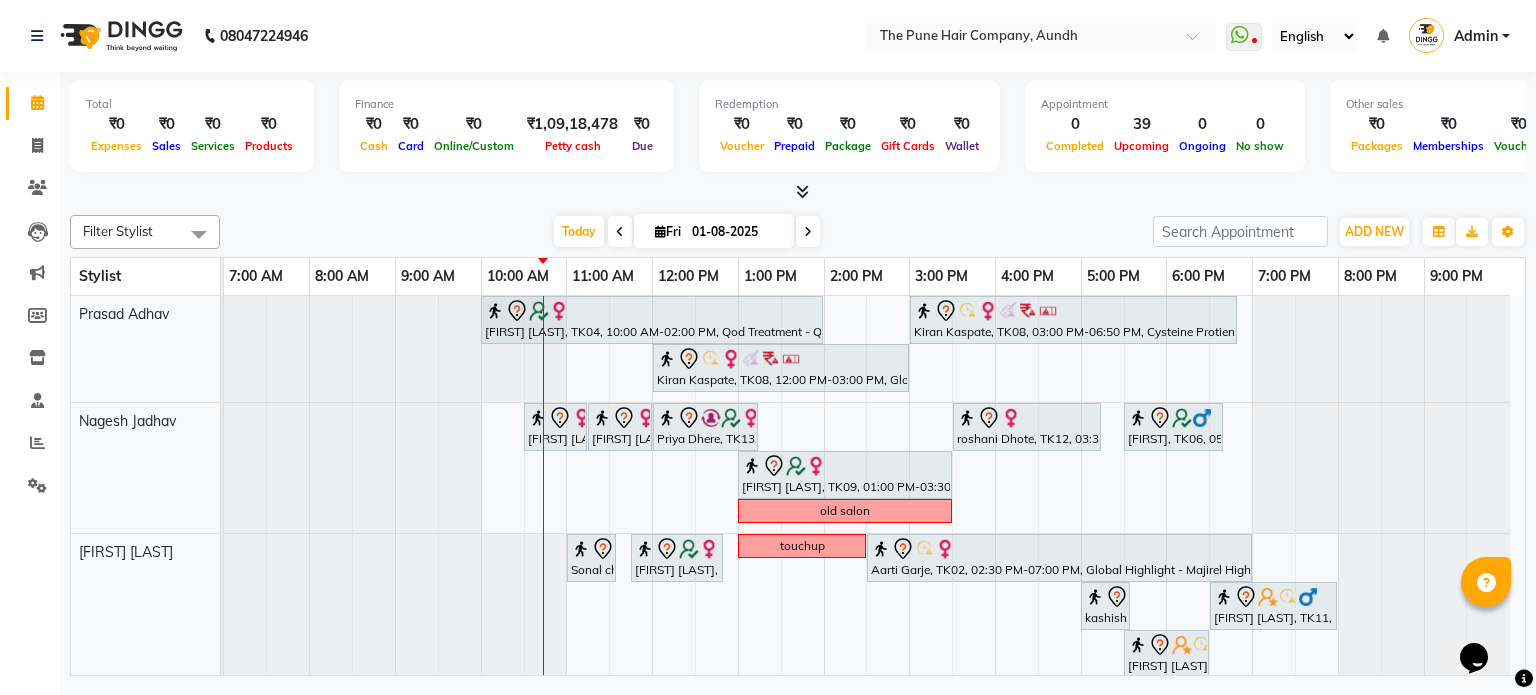 scroll, scrollTop: 88, scrollLeft: 0, axis: vertical 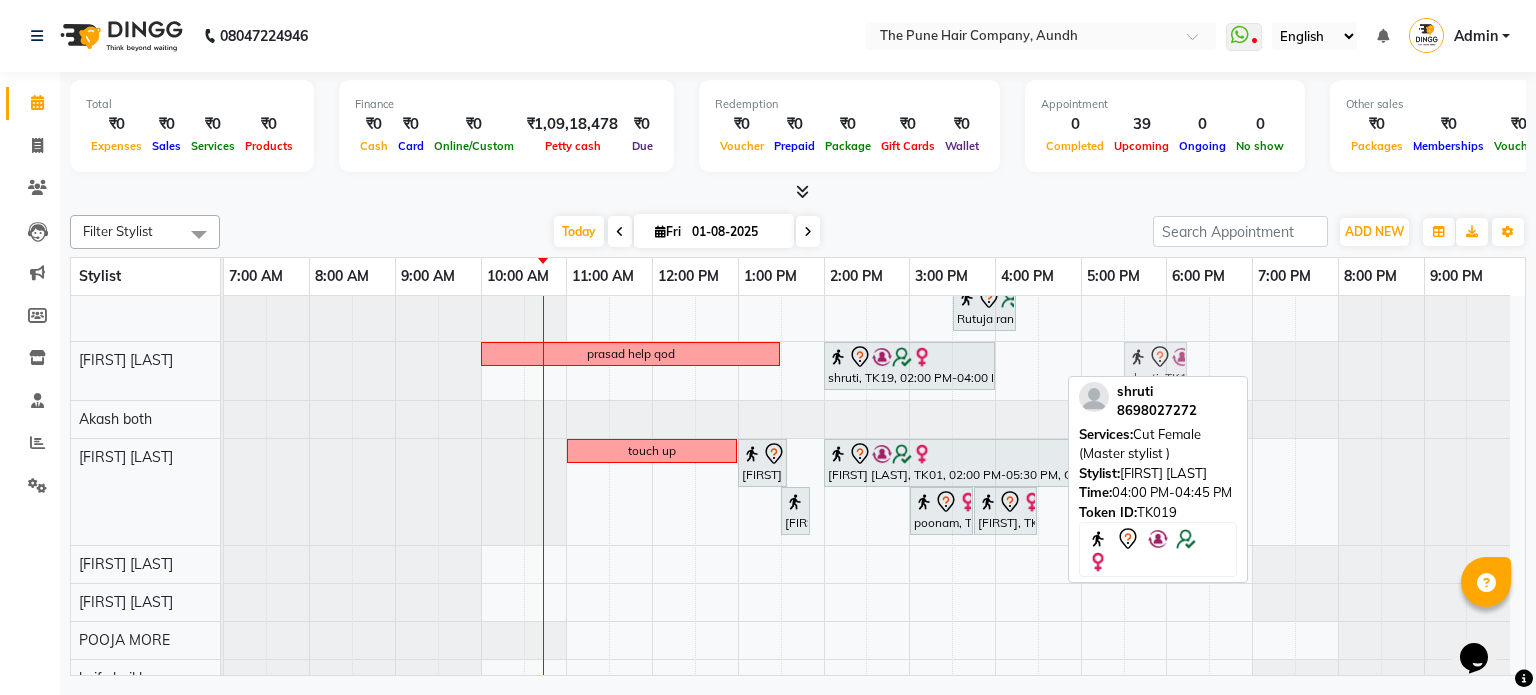 drag, startPoint x: 1018, startPoint y: 365, endPoint x: 1133, endPoint y: 357, distance: 115.27792 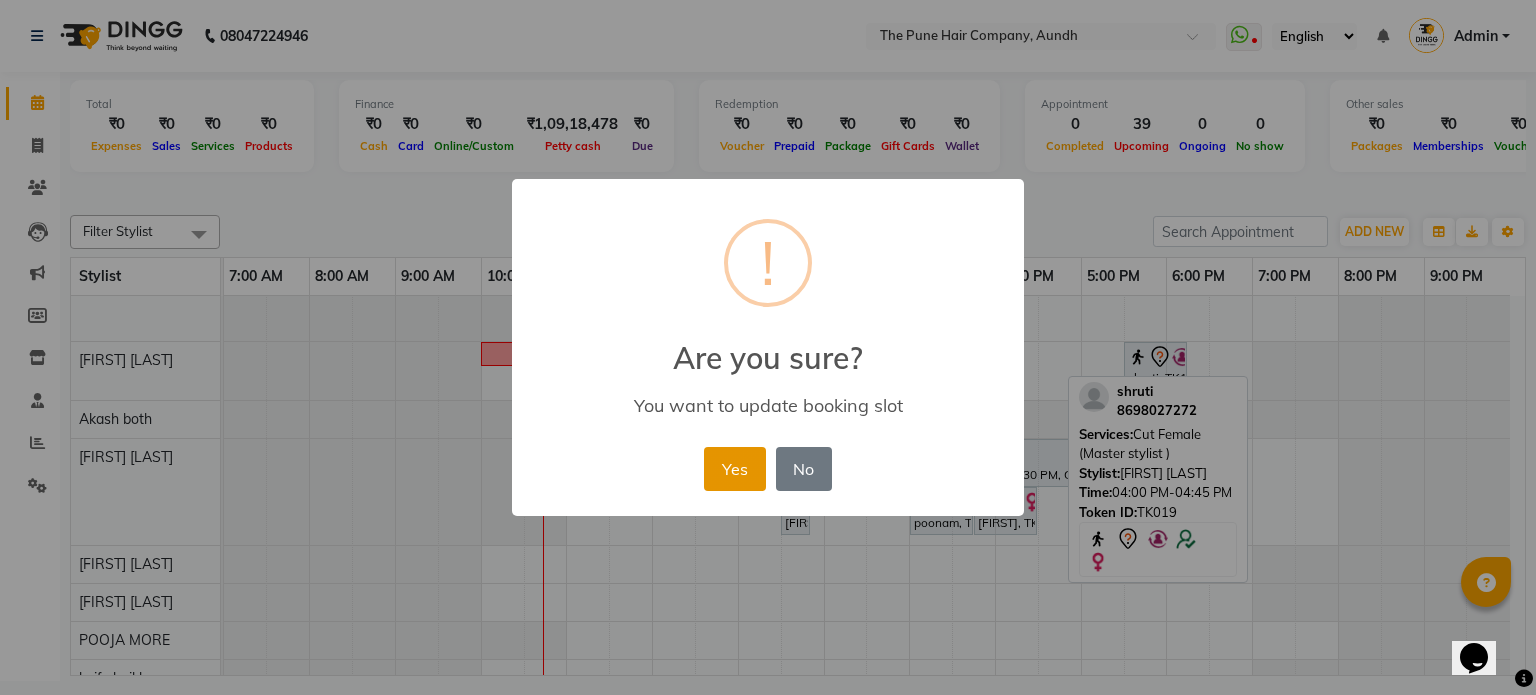 click on "Yes" at bounding box center [734, 469] 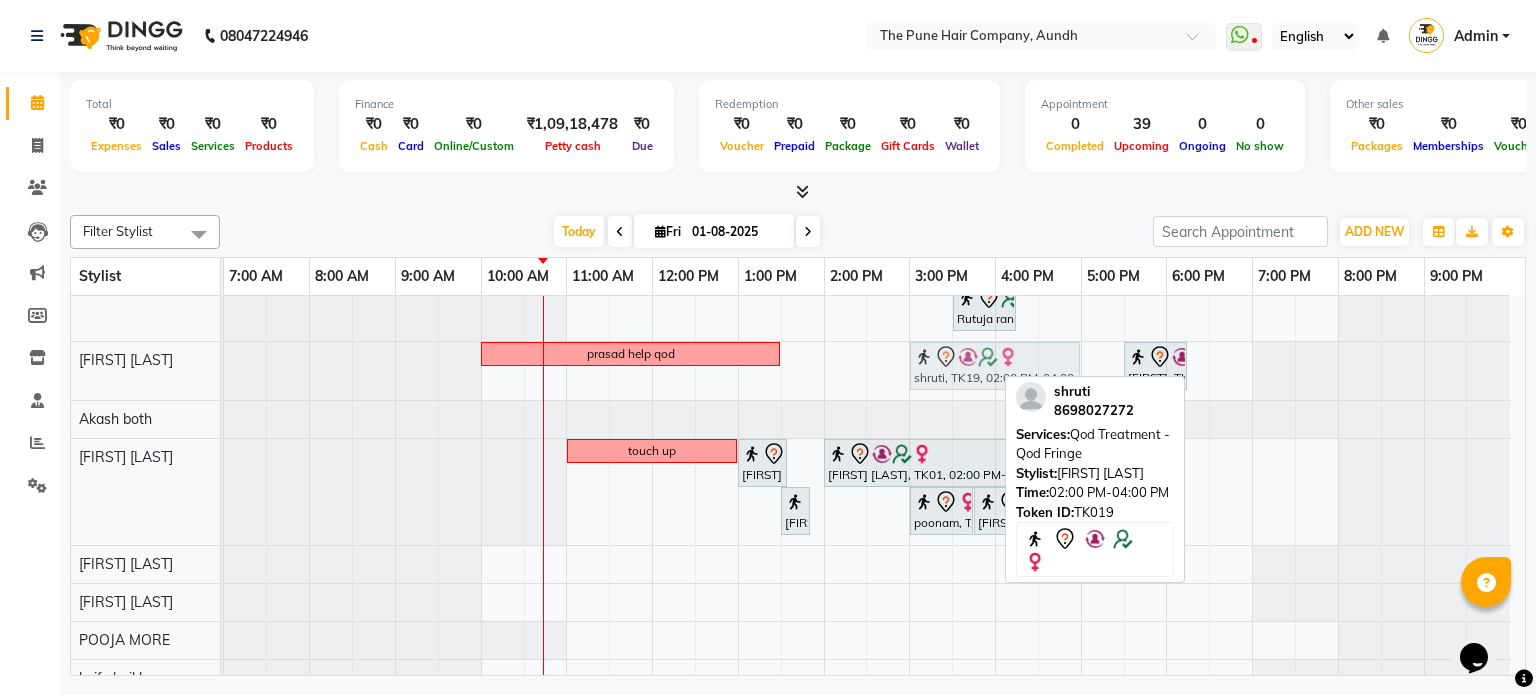 drag, startPoint x: 964, startPoint y: 370, endPoint x: 1029, endPoint y: 379, distance: 65.62012 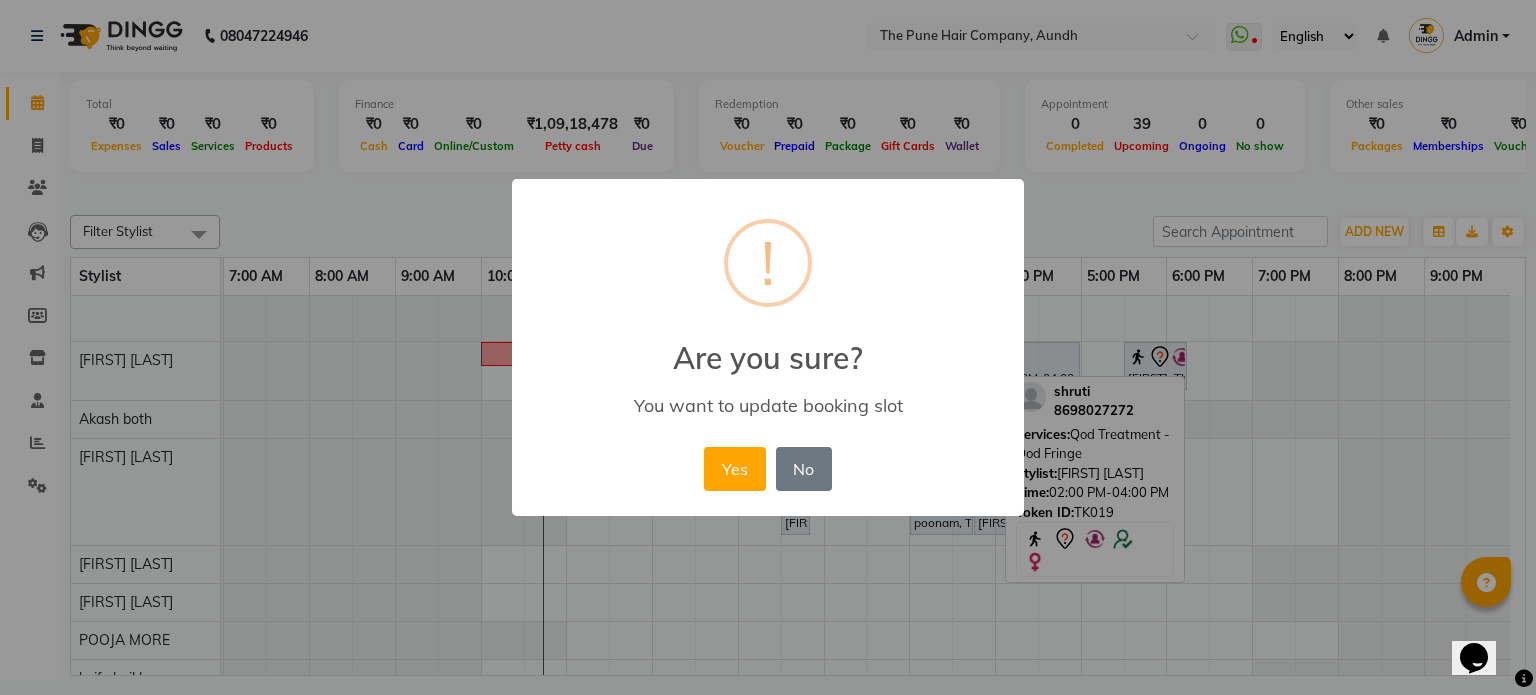 drag, startPoint x: 748, startPoint y: 479, endPoint x: 814, endPoint y: 483, distance: 66.1211 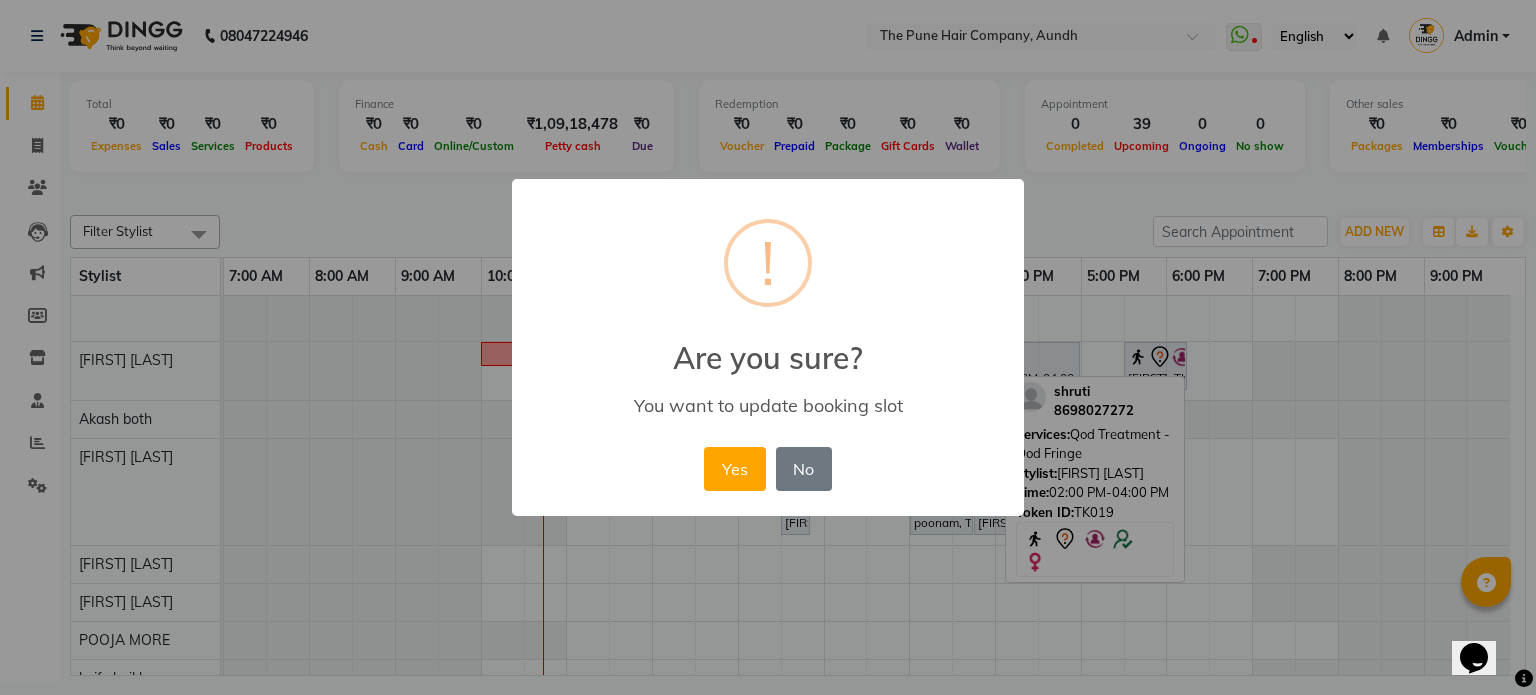 click on "Yes" at bounding box center (734, 469) 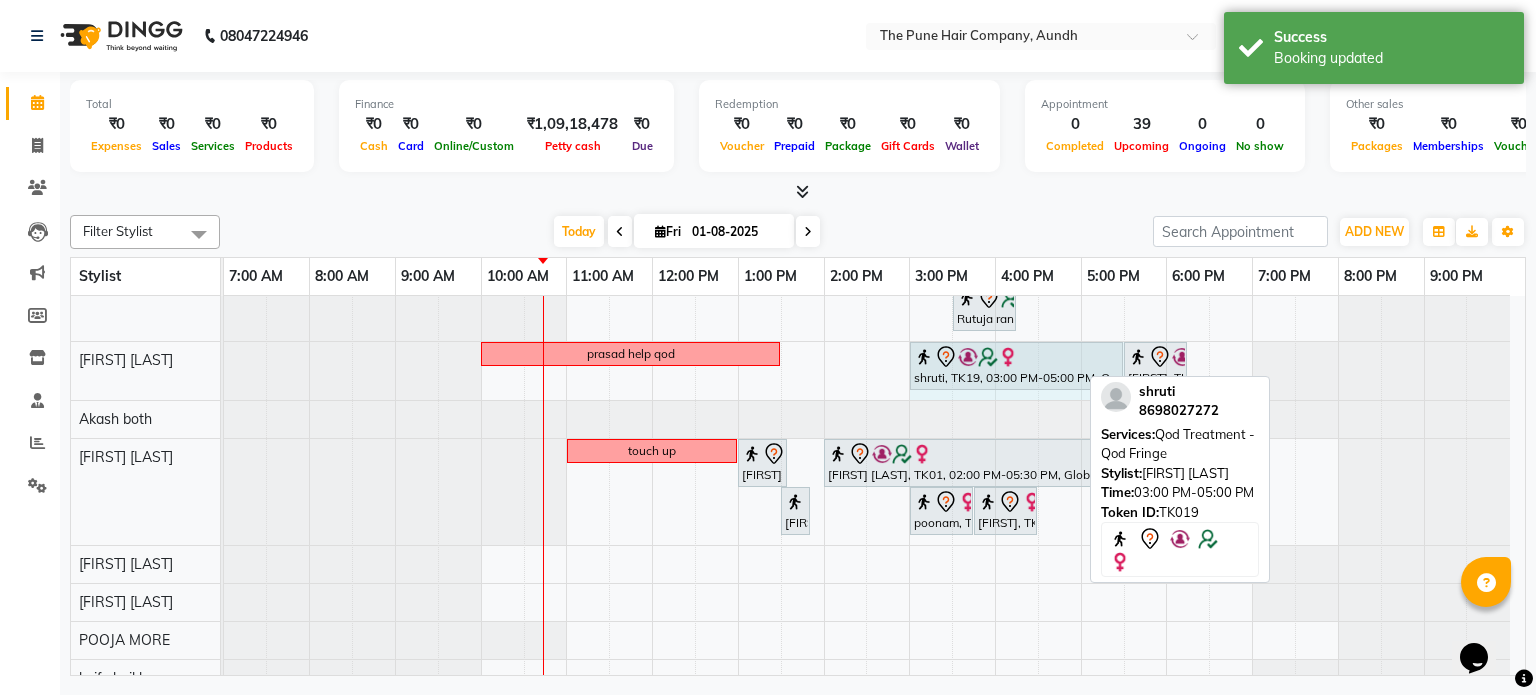 drag, startPoint x: 1076, startPoint y: 362, endPoint x: 1100, endPoint y: 367, distance: 24.5153 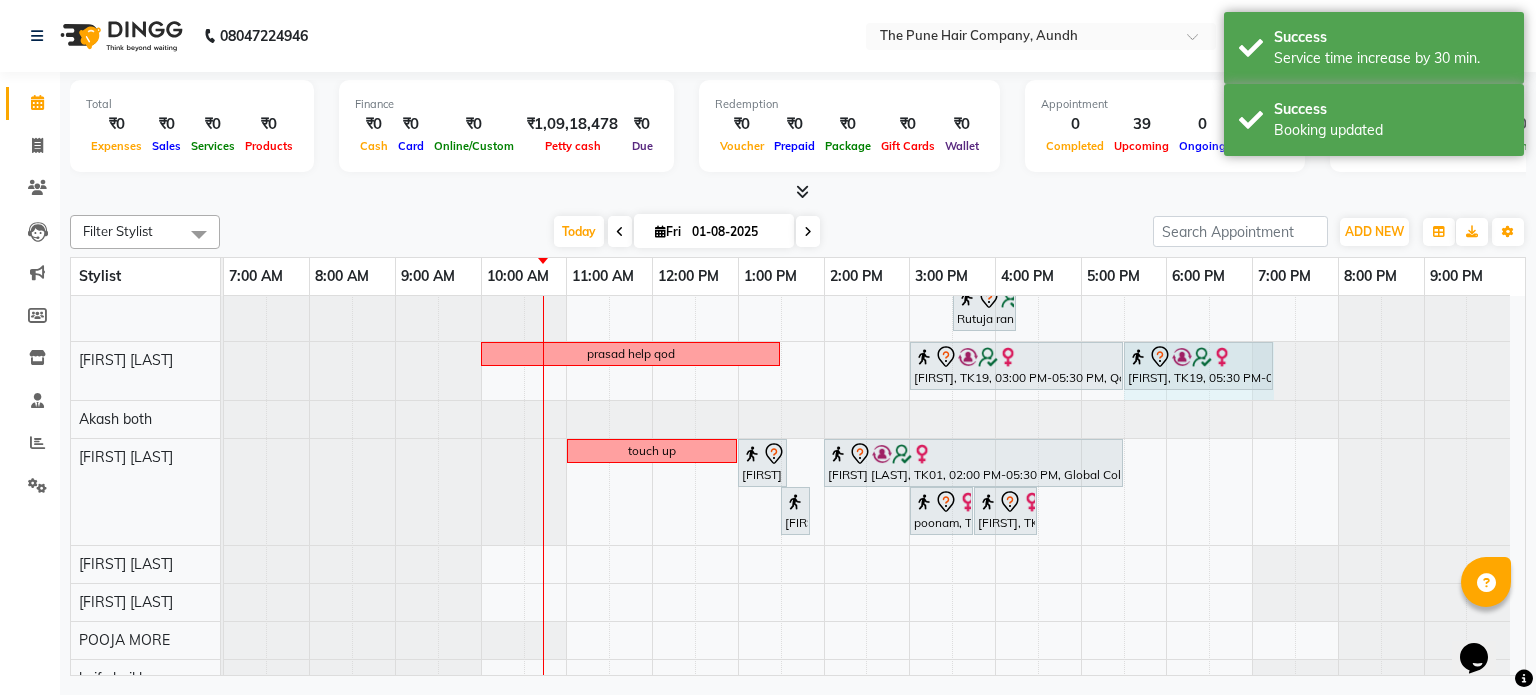 drag, startPoint x: 1185, startPoint y: 368, endPoint x: 1253, endPoint y: 371, distance: 68.06615 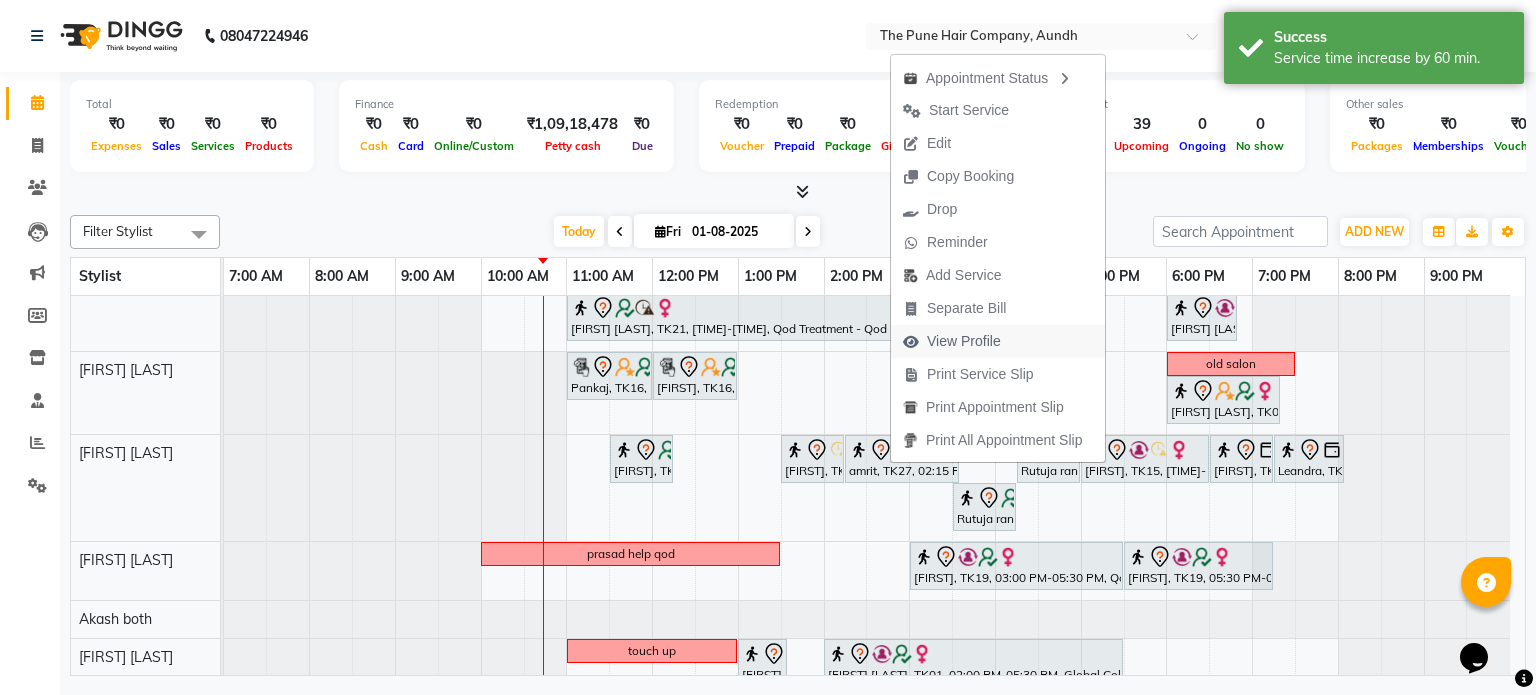 click on "View Profile" at bounding box center [964, 341] 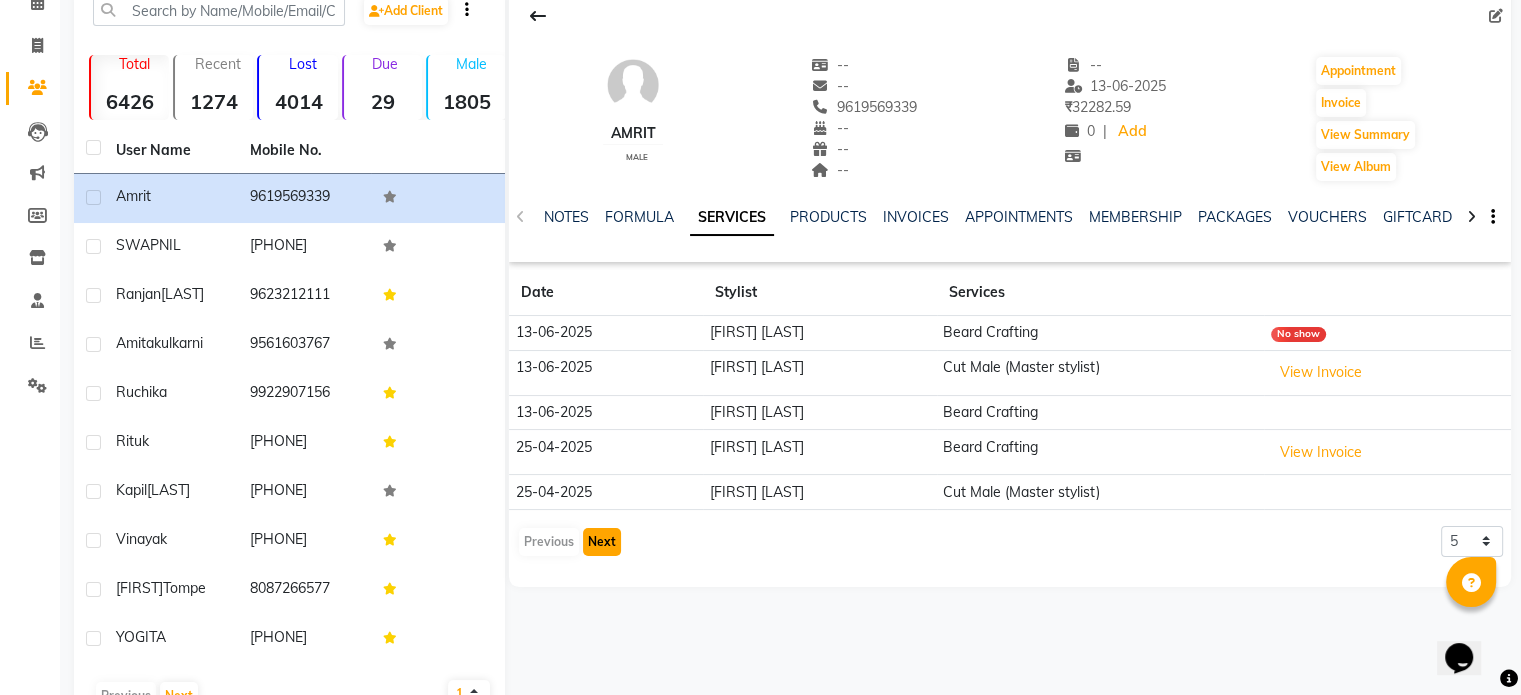click on "Next" 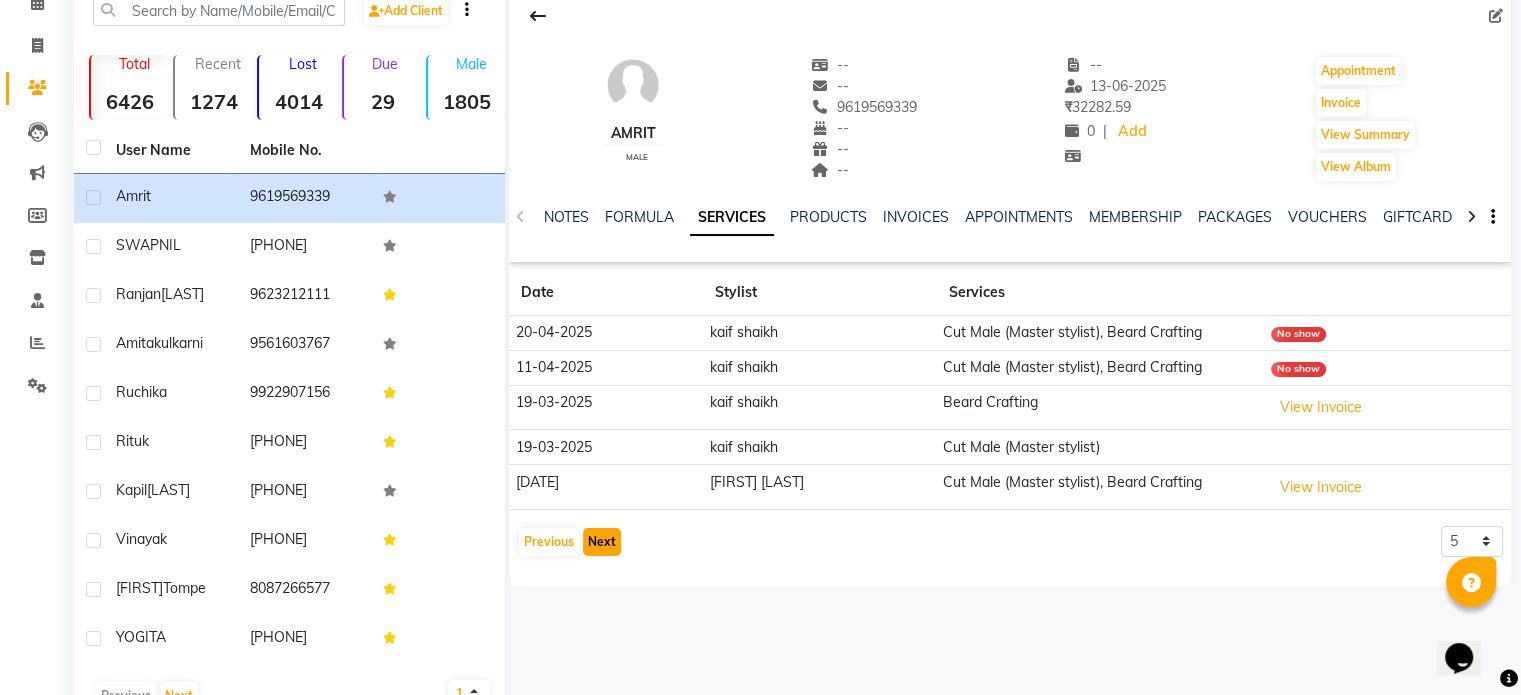 click on "Next" 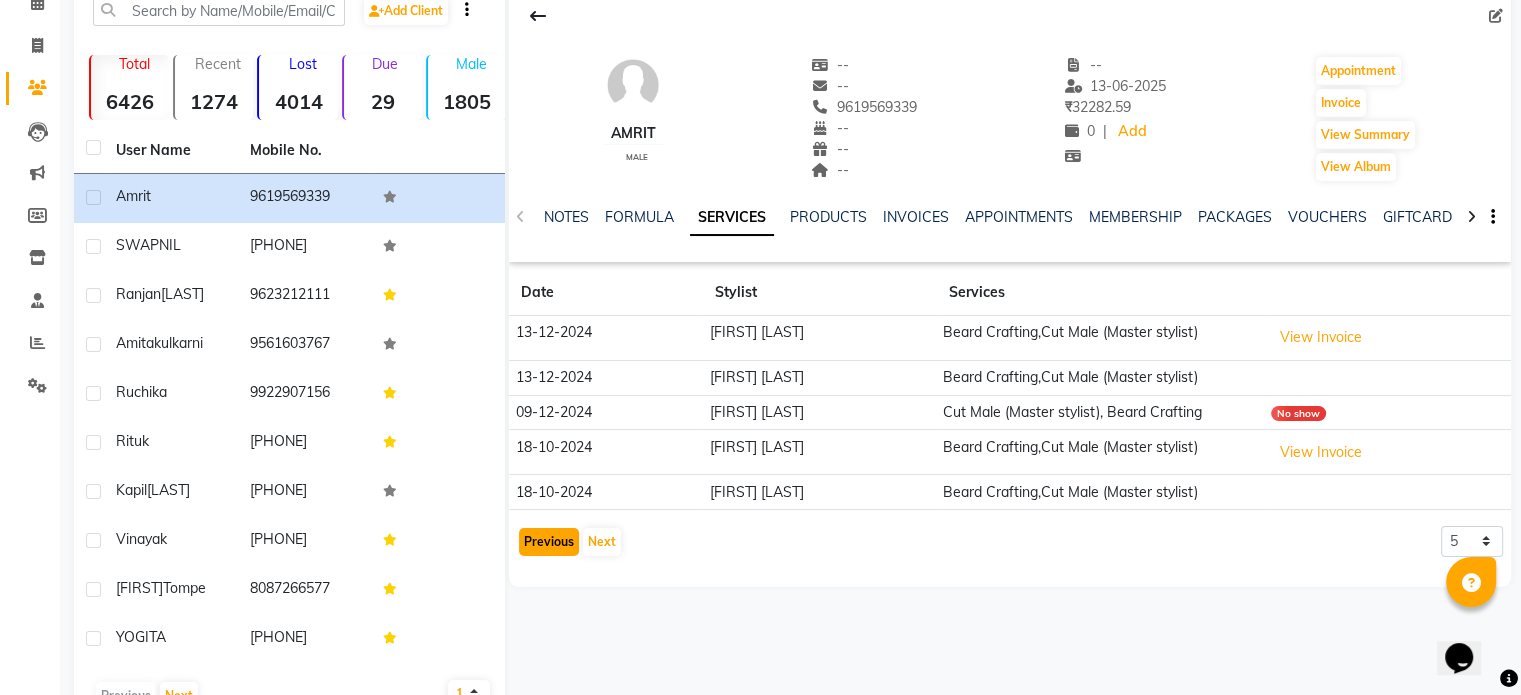 click on "Previous" 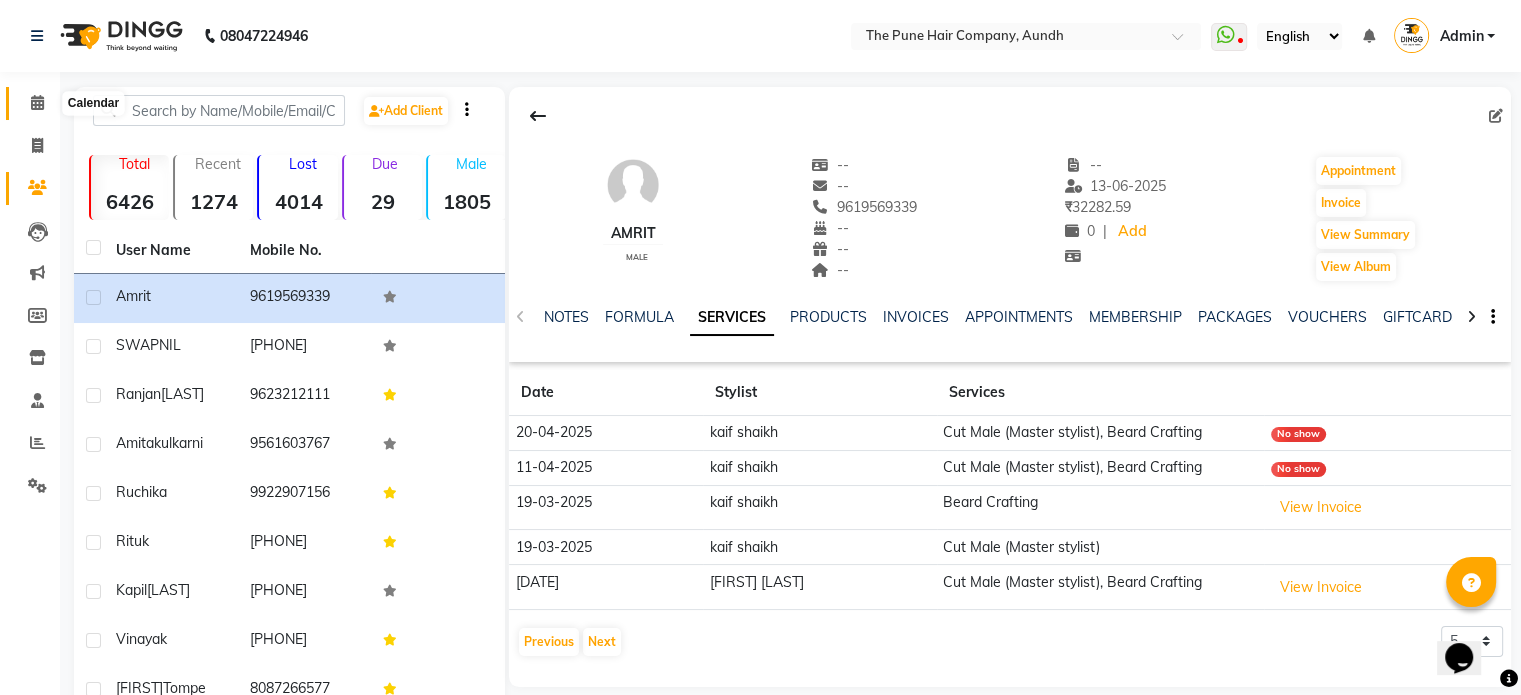 drag, startPoint x: 34, startPoint y: 107, endPoint x: 51, endPoint y: 115, distance: 18.788294 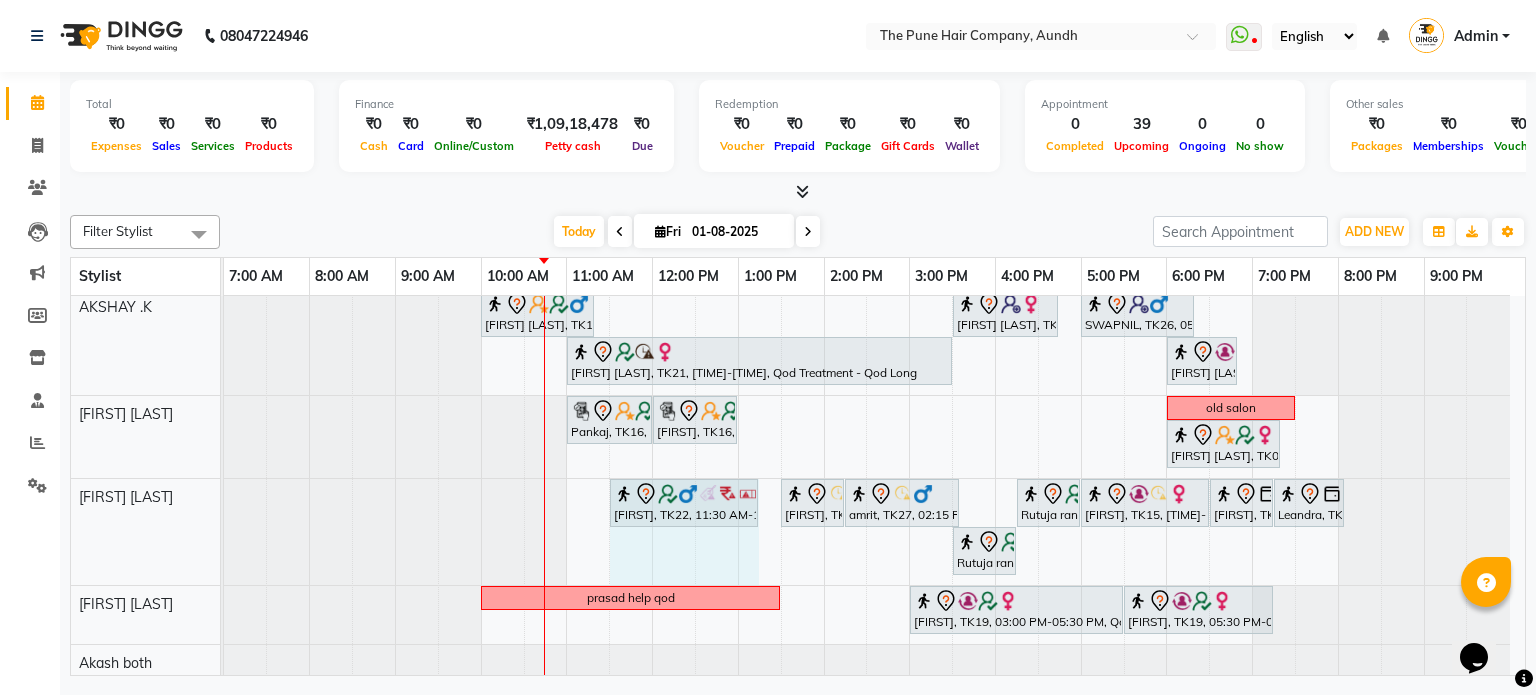 drag, startPoint x: 674, startPoint y: 499, endPoint x: 775, endPoint y: 487, distance: 101.71037 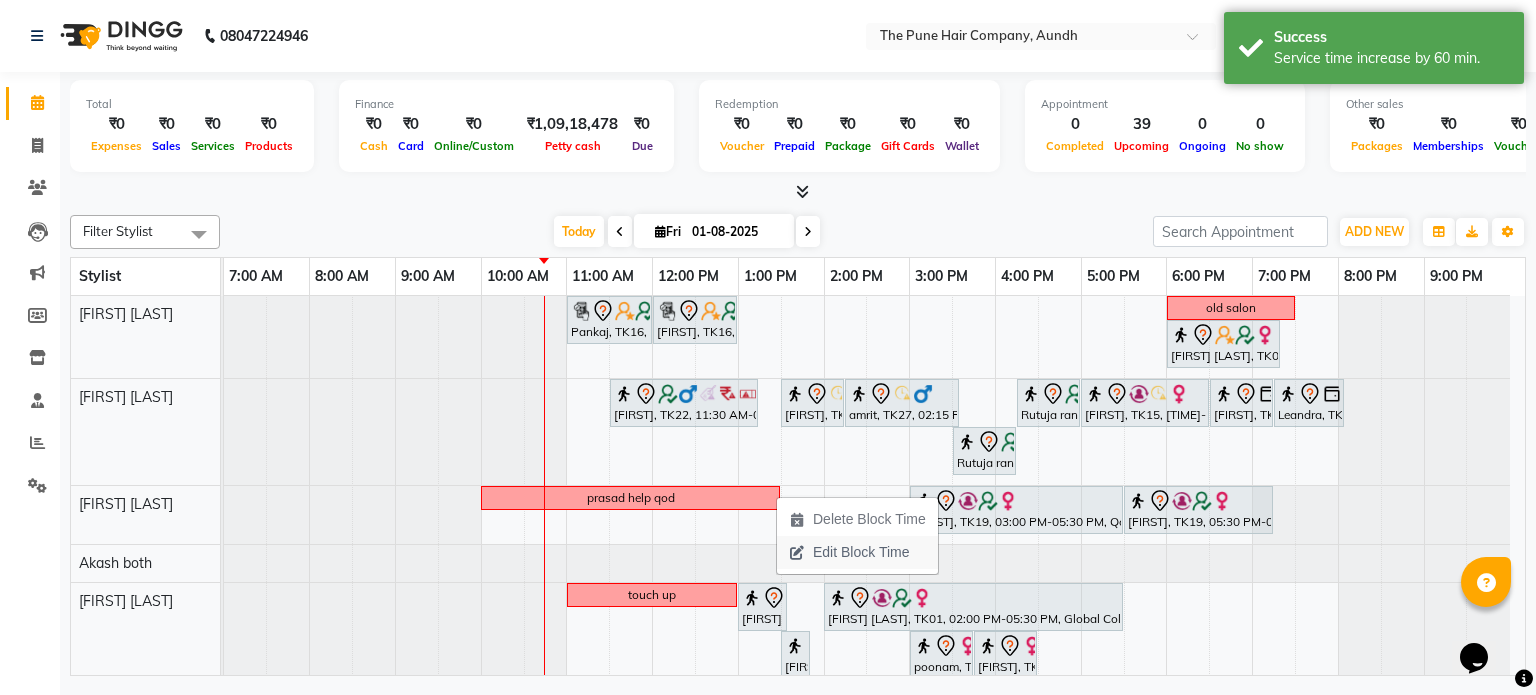 click on "Edit Block Time" at bounding box center [861, 552] 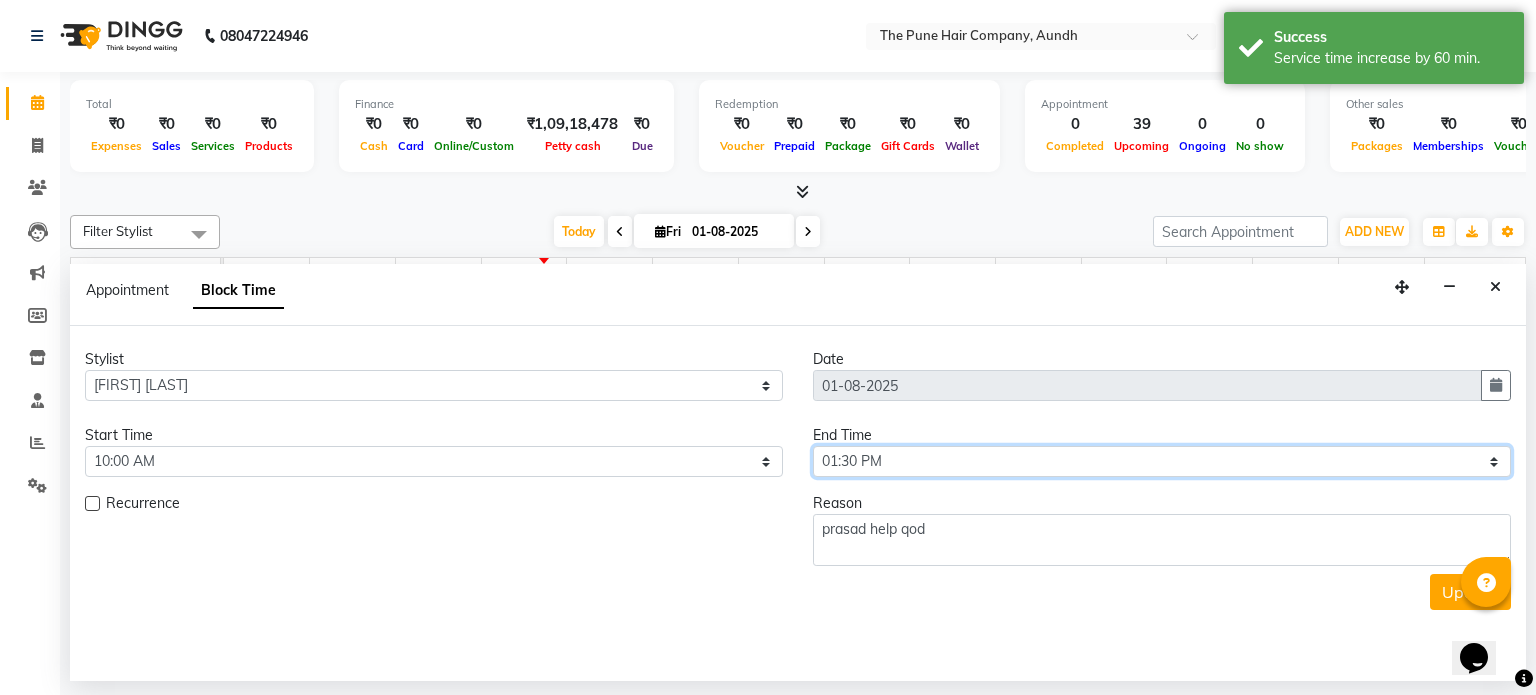click on "Select 08:00 AM 08:15 AM 08:30 AM 08:45 AM 09:00 AM 09:15 AM 09:30 AM 09:45 AM 10:00 AM 10:15 AM 10:30 AM 10:45 AM 11:00 AM 11:15 AM 11:30 AM 11:45 AM 12:00 PM 12:15 PM 12:30 PM 12:45 PM 01:00 PM 01:15 PM 01:30 PM 01:45 PM 02:00 PM 02:15 PM 02:30 PM 02:45 PM 03:00 PM 03:15 PM 03:30 PM 03:45 PM 04:00 PM 04:15 PM 04:30 PM 04:45 PM 05:00 PM 05:15 PM 05:30 PM 05:45 PM 06:00 PM 06:15 PM 06:30 PM 06:45 PM 07:00 PM 07:15 PM 07:30 PM 07:45 PM 08:00 PM 08:15 PM 08:30 PM 08:45 PM 09:00 PM" at bounding box center [1162, 461] 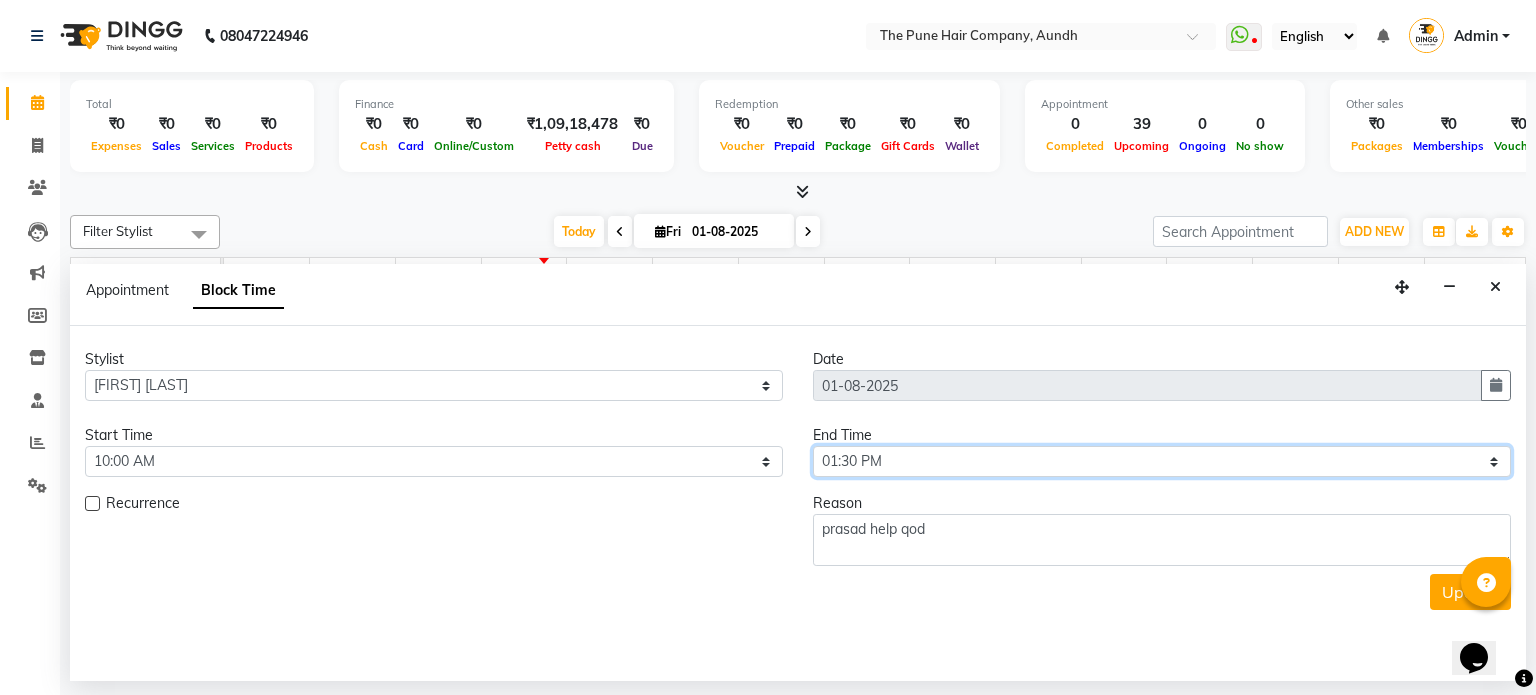 select on "900" 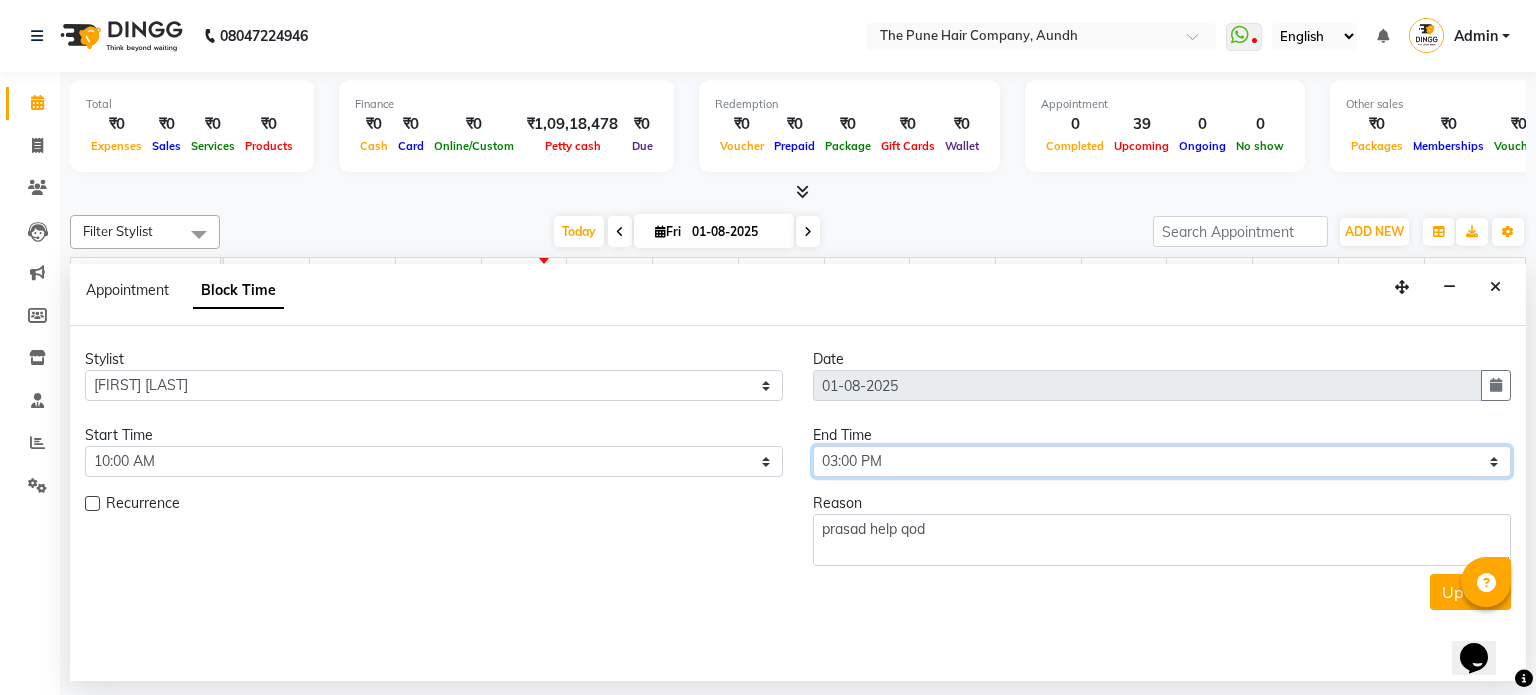 click on "Select 08:00 AM 08:15 AM 08:30 AM 08:45 AM 09:00 AM 09:15 AM 09:30 AM 09:45 AM 10:00 AM 10:15 AM 10:30 AM 10:45 AM 11:00 AM 11:15 AM 11:30 AM 11:45 AM 12:00 PM 12:15 PM 12:30 PM 12:45 PM 01:00 PM 01:15 PM 01:30 PM 01:45 PM 02:00 PM 02:15 PM 02:30 PM 02:45 PM 03:00 PM 03:15 PM 03:30 PM 03:45 PM 04:00 PM 04:15 PM 04:30 PM 04:45 PM 05:00 PM 05:15 PM 05:30 PM 05:45 PM 06:00 PM 06:15 PM 06:30 PM 06:45 PM 07:00 PM 07:15 PM 07:30 PM 07:45 PM 08:00 PM 08:15 PM 08:30 PM 08:45 PM 09:00 PM" at bounding box center (1162, 461) 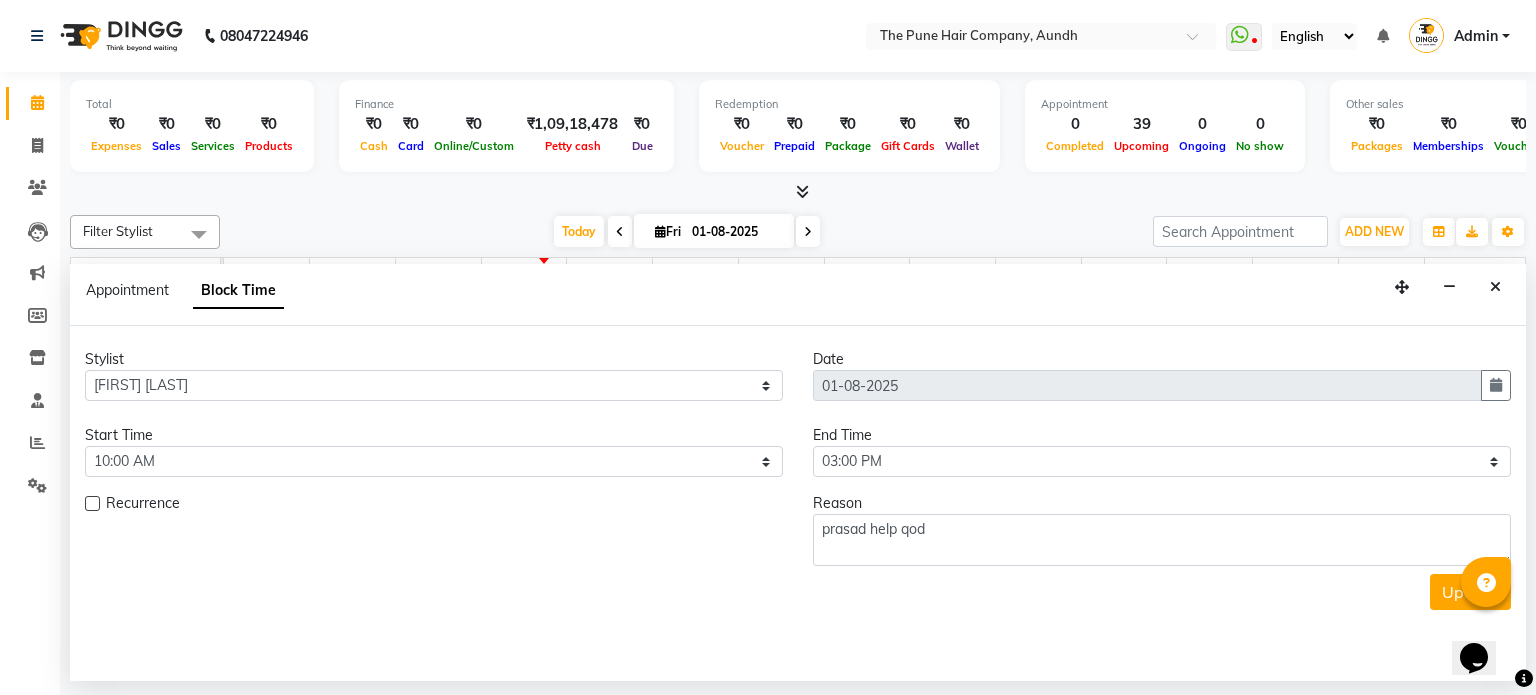 click on "Update" at bounding box center [1470, 592] 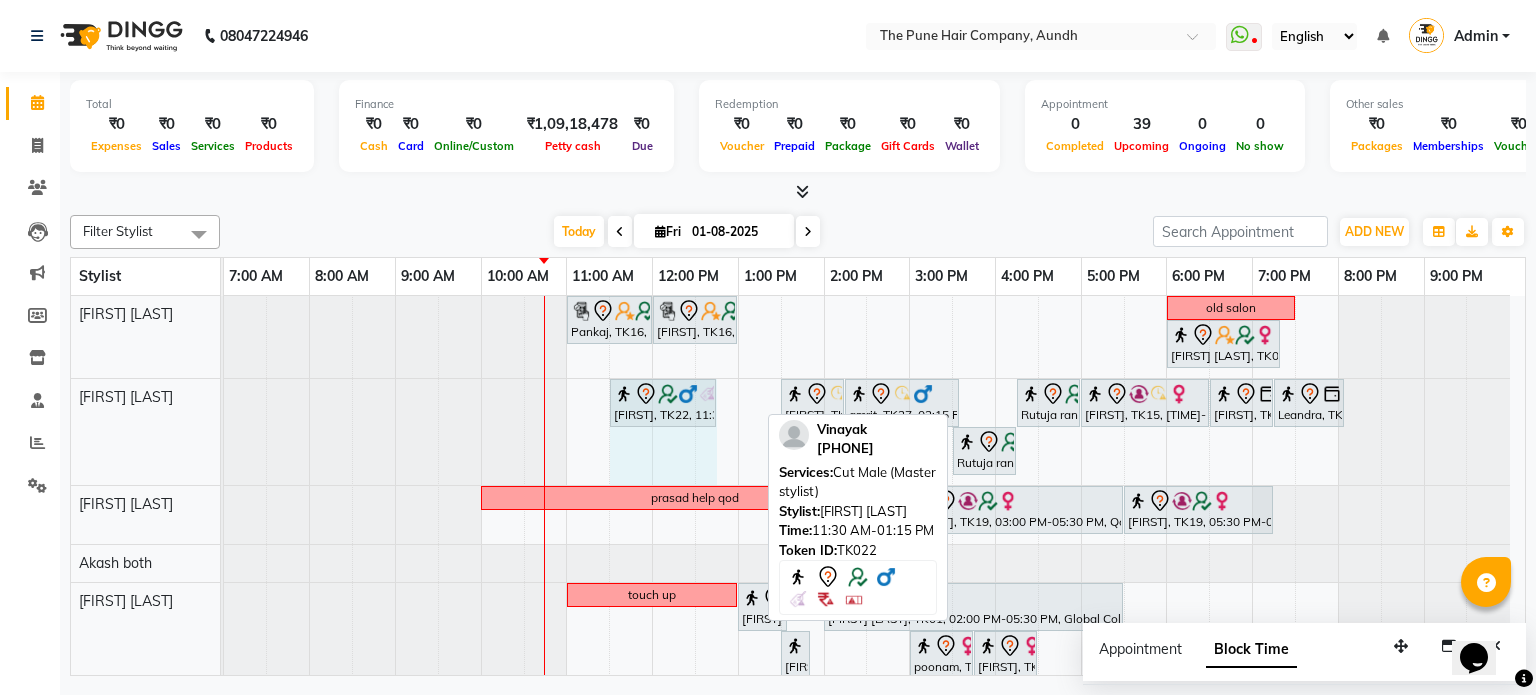 drag, startPoint x: 753, startPoint y: 402, endPoint x: 953, endPoint y: 487, distance: 217.31314 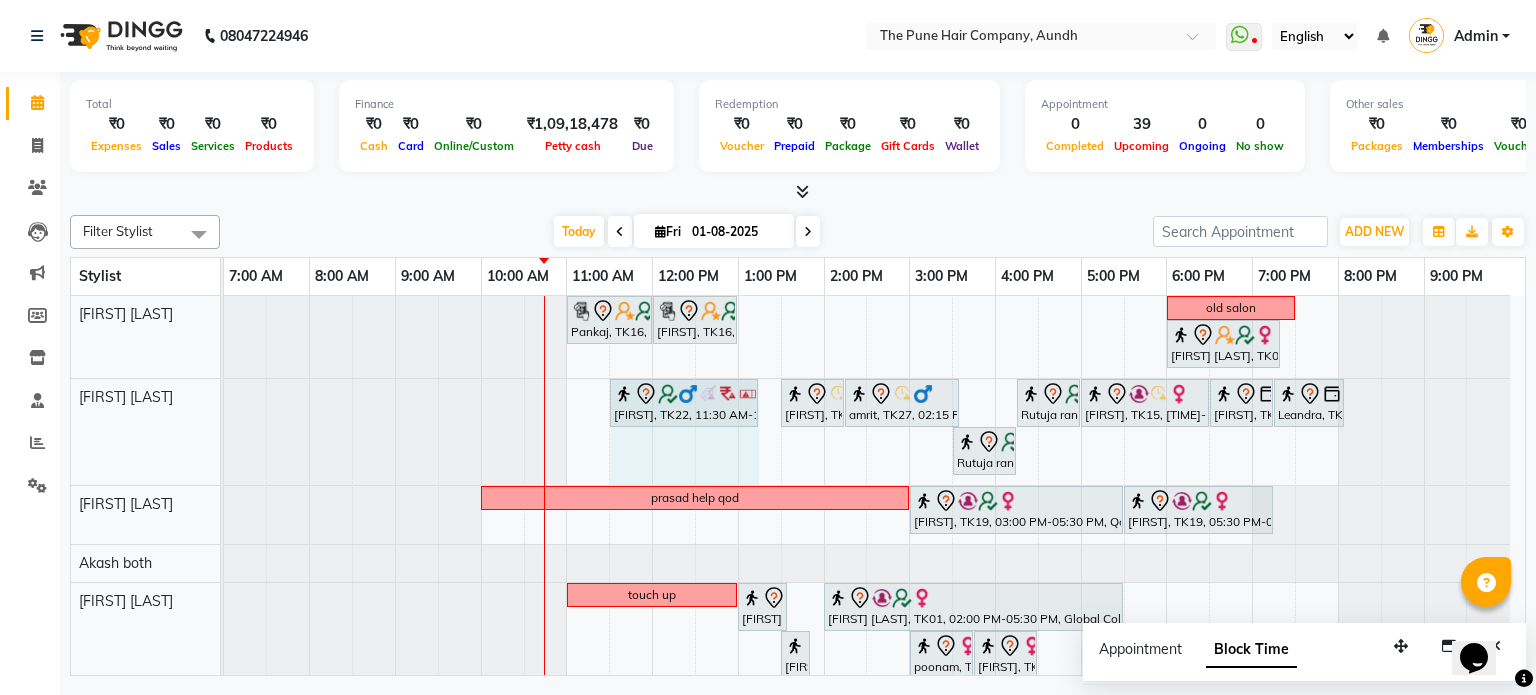drag, startPoint x: 714, startPoint y: 395, endPoint x: 745, endPoint y: 393, distance: 31.06445 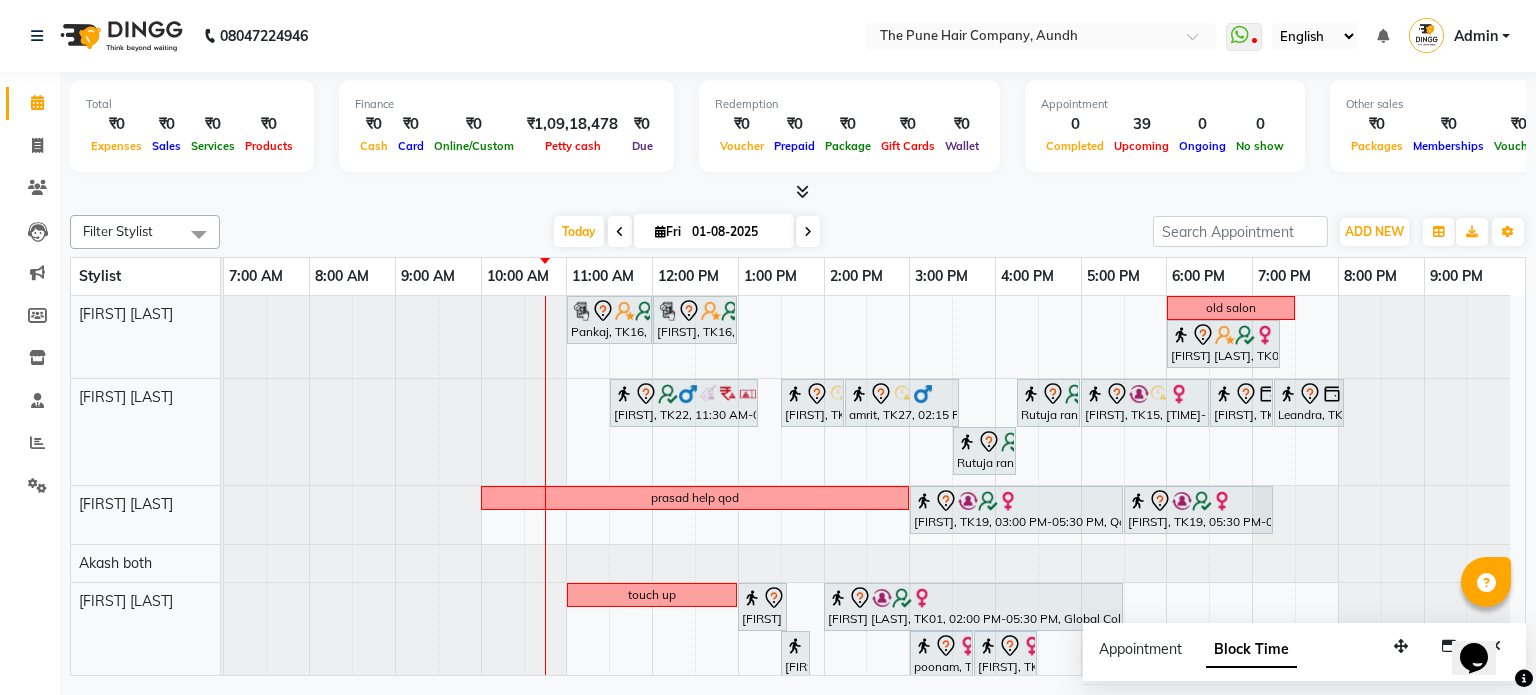 scroll, scrollTop: 572, scrollLeft: 0, axis: vertical 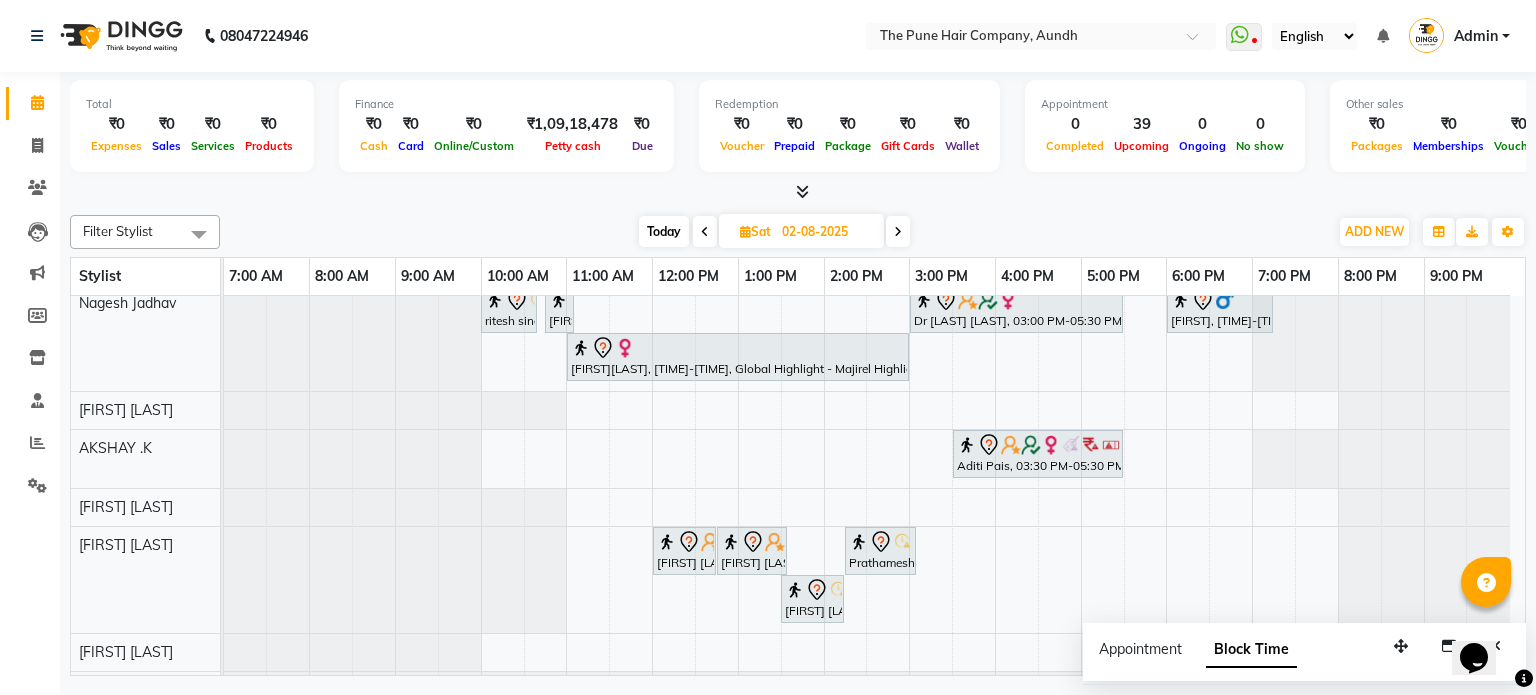 click on "Today" at bounding box center [664, 231] 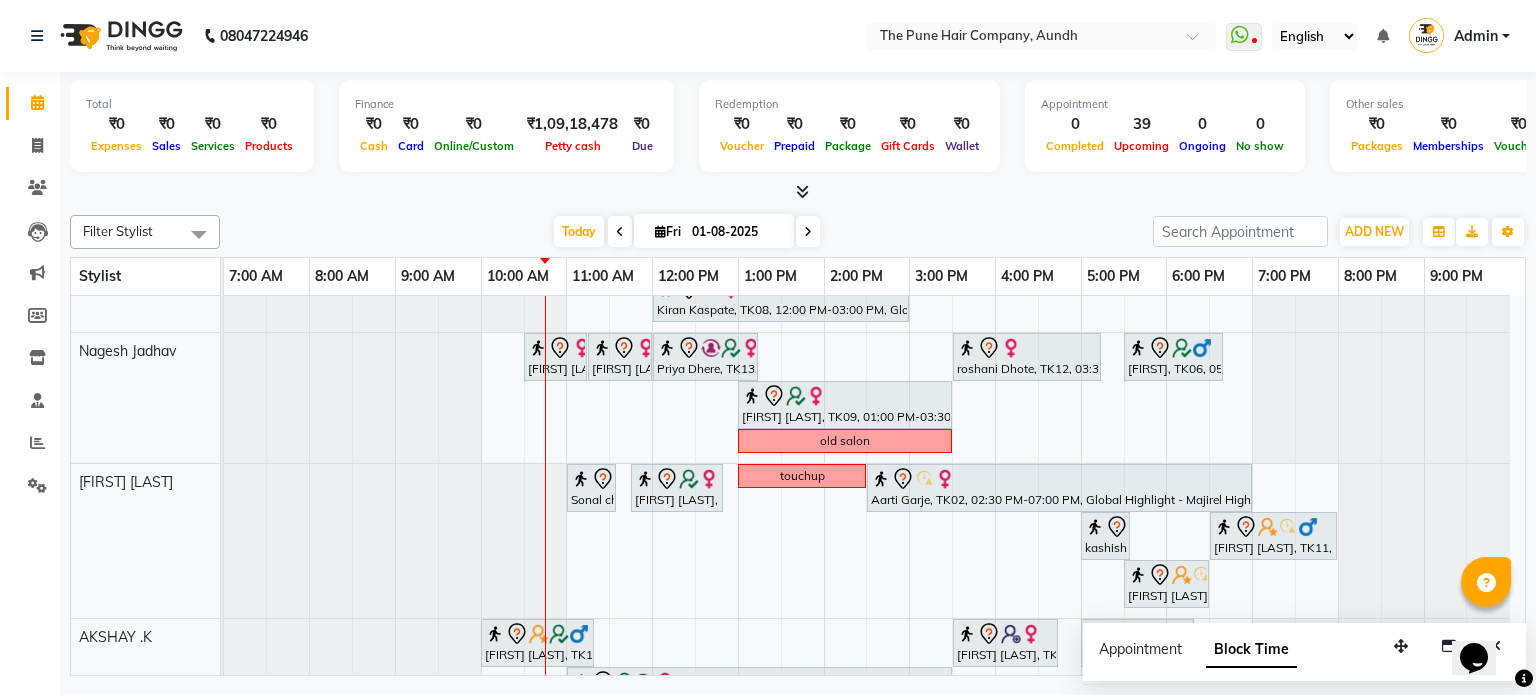 scroll, scrollTop: 166, scrollLeft: 0, axis: vertical 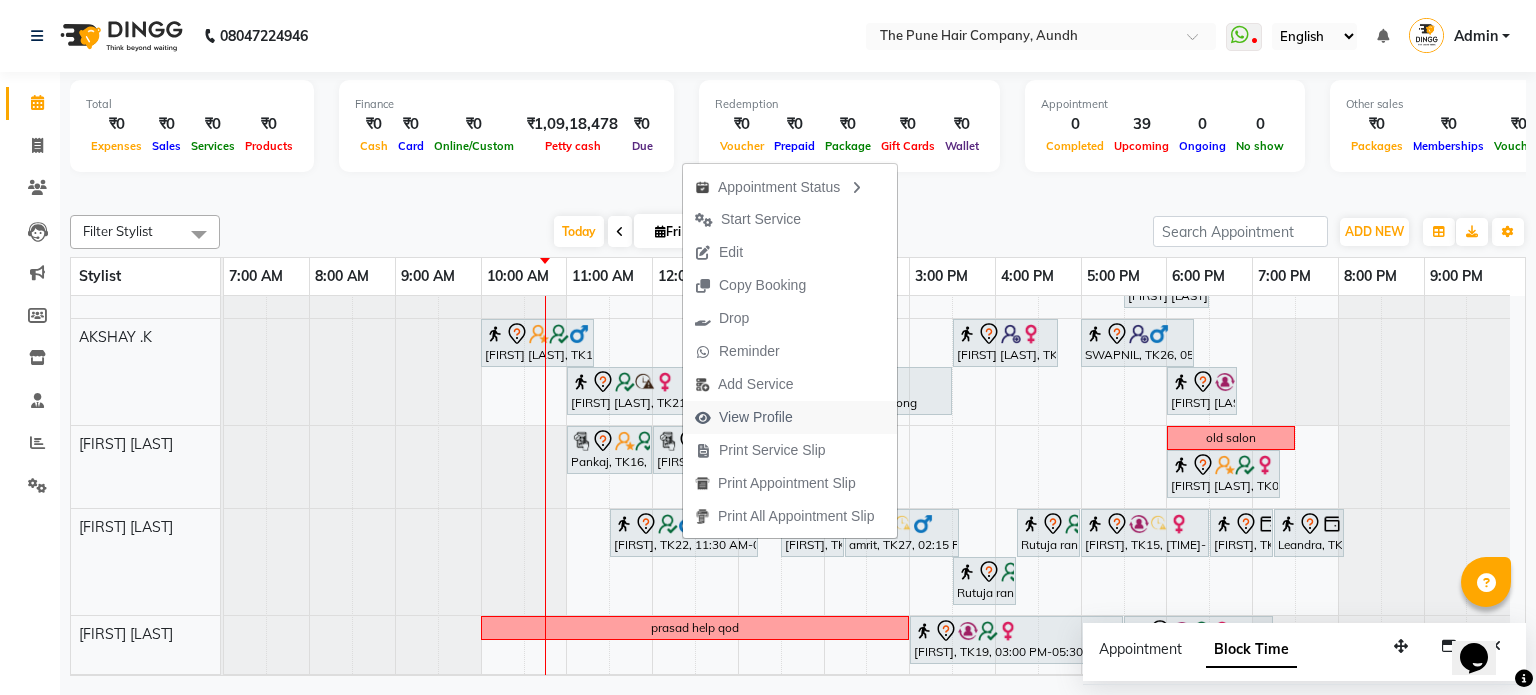 click on "View Profile" at bounding box center [756, 417] 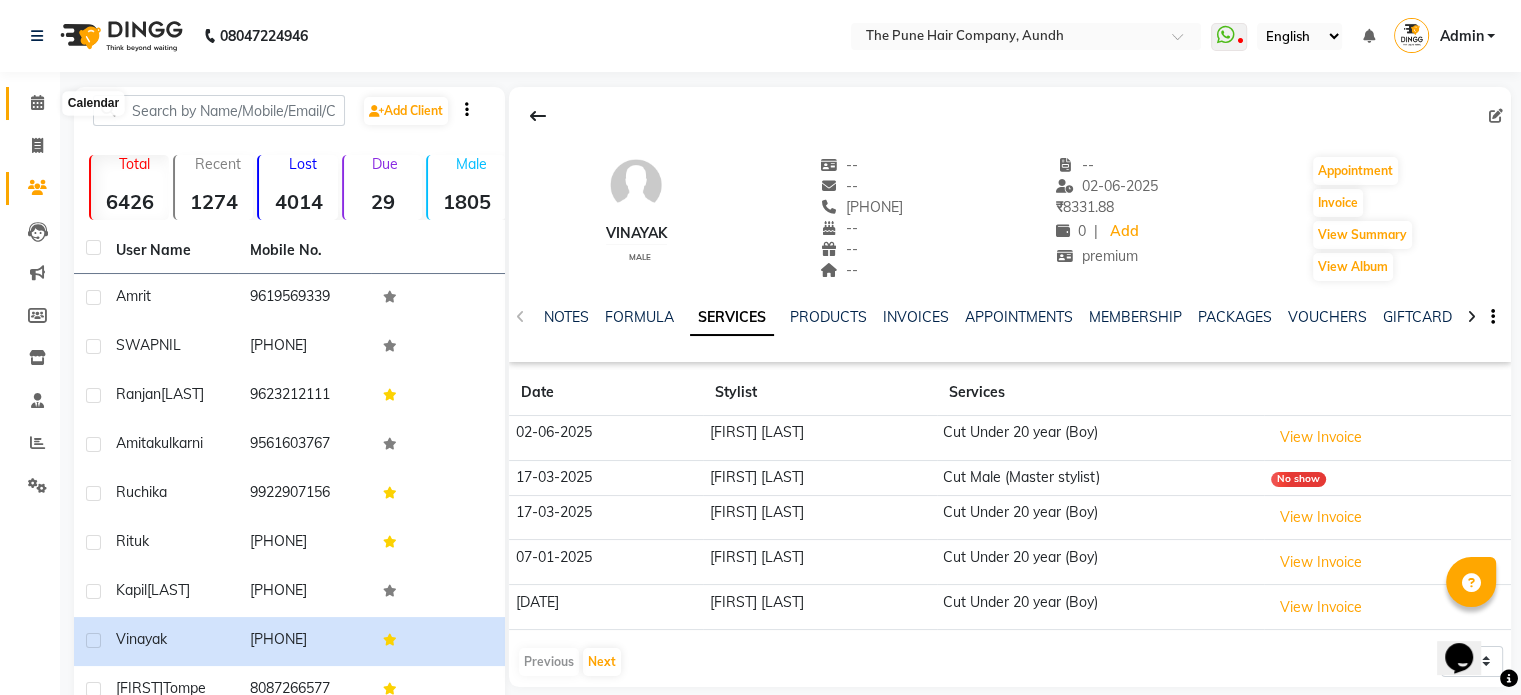 click 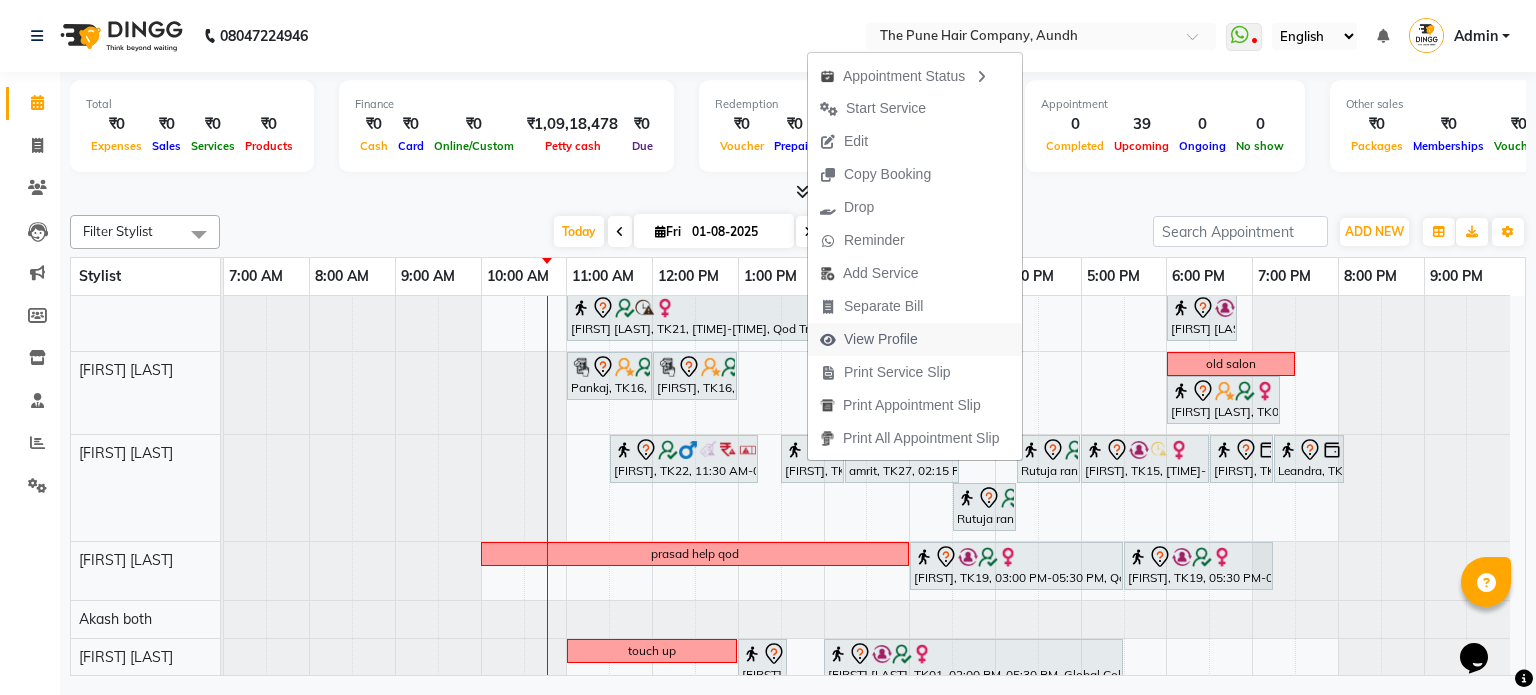 click on "View Profile" at bounding box center (881, 339) 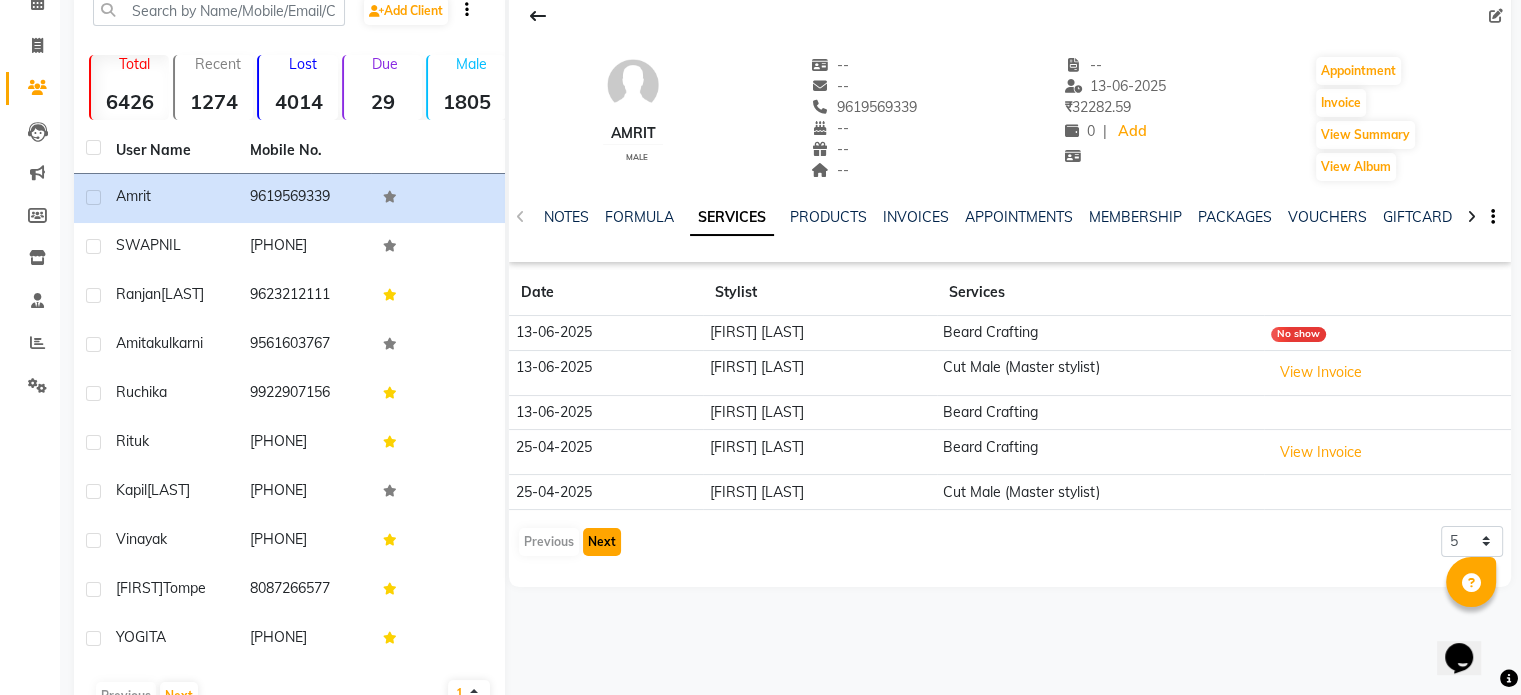click on "Next" 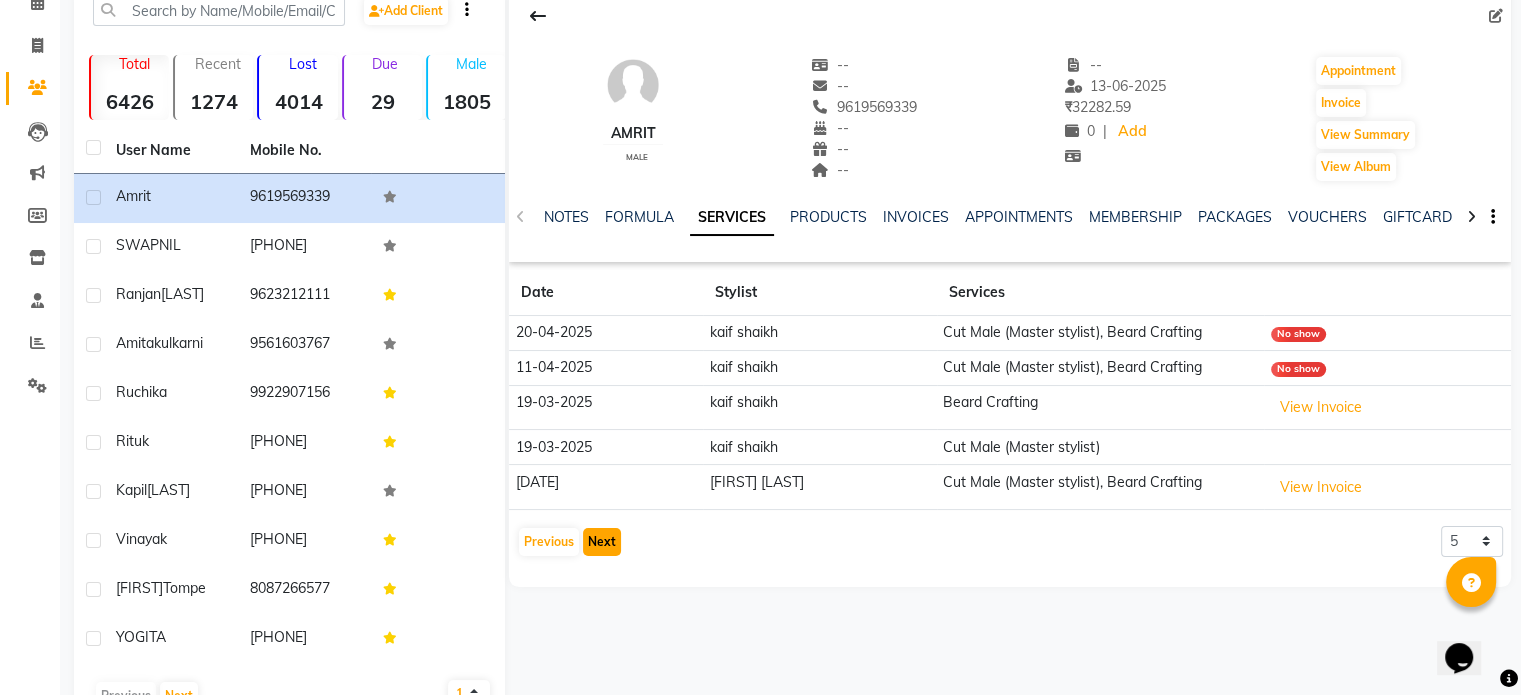 click on "Next" 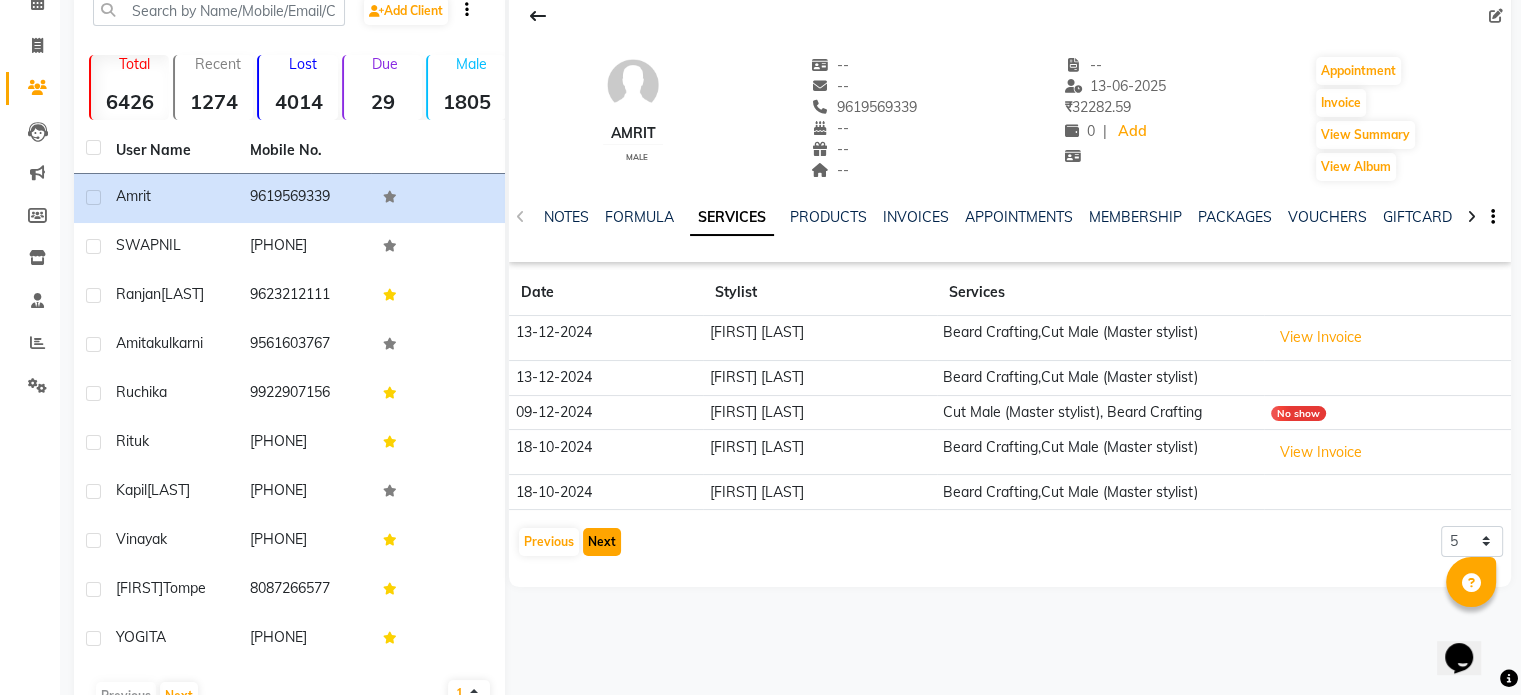 click on "Next" 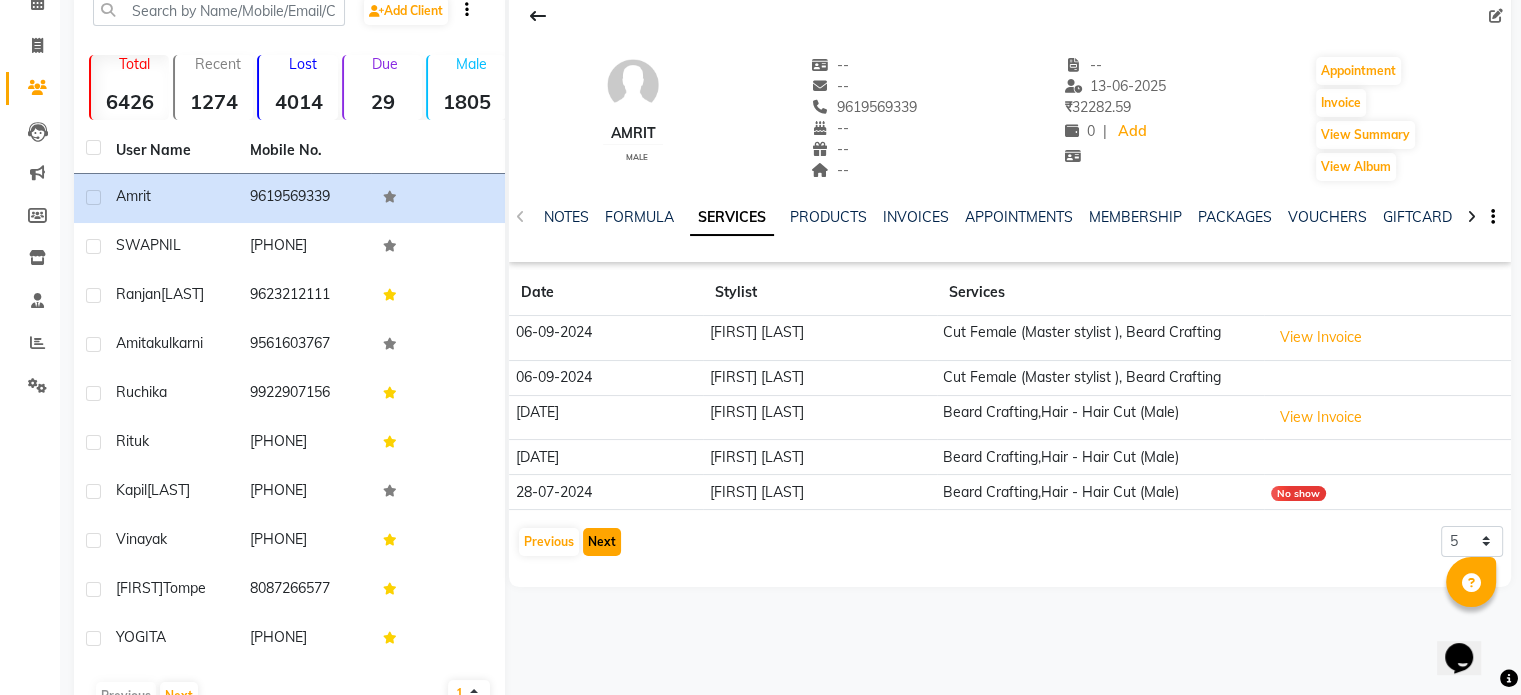 click on "Next" 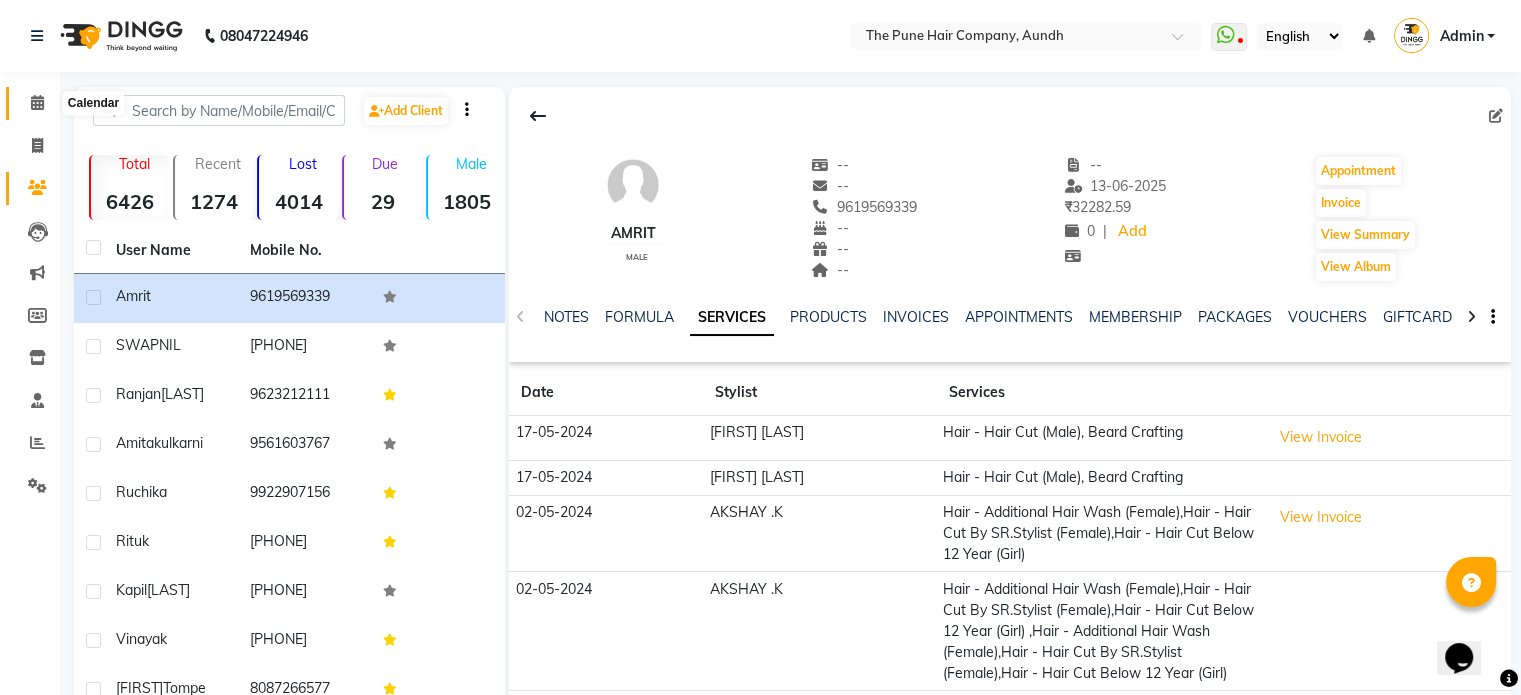 click 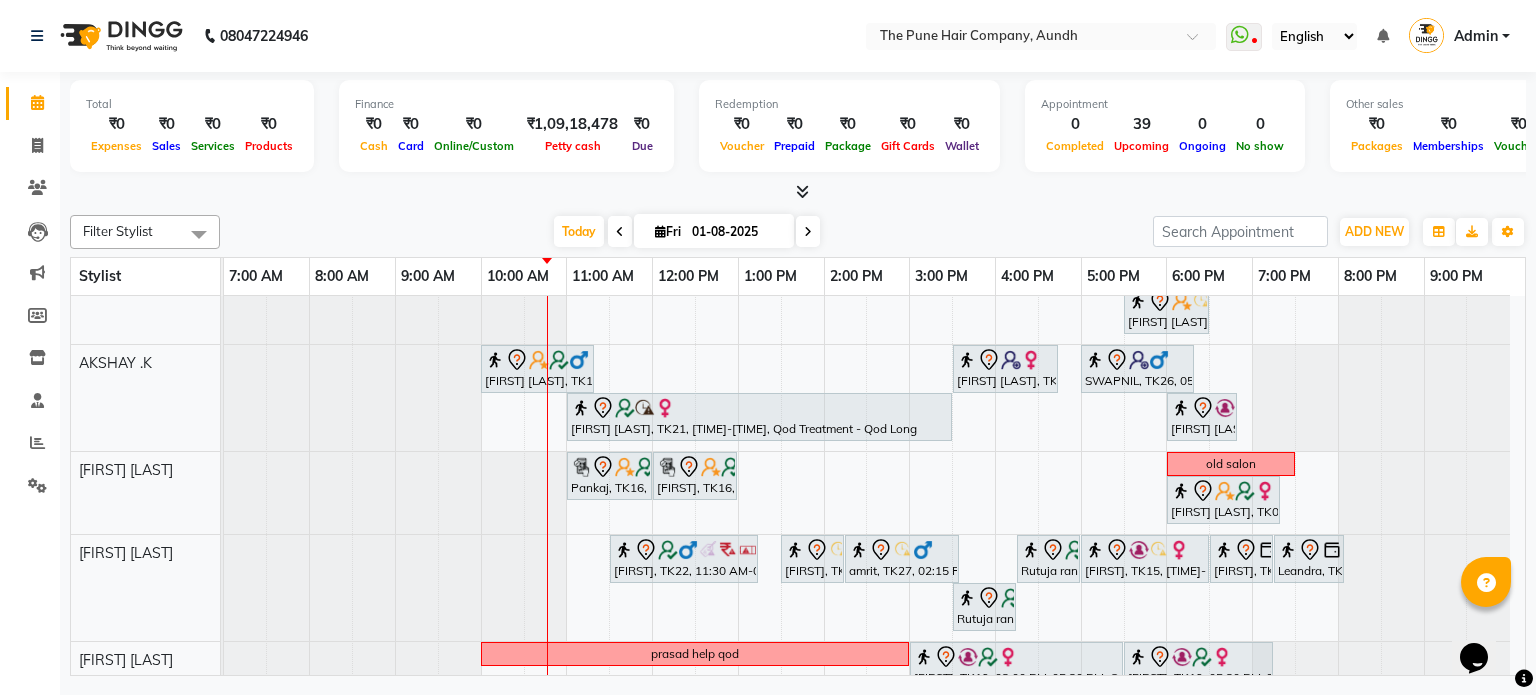click at bounding box center [808, 231] 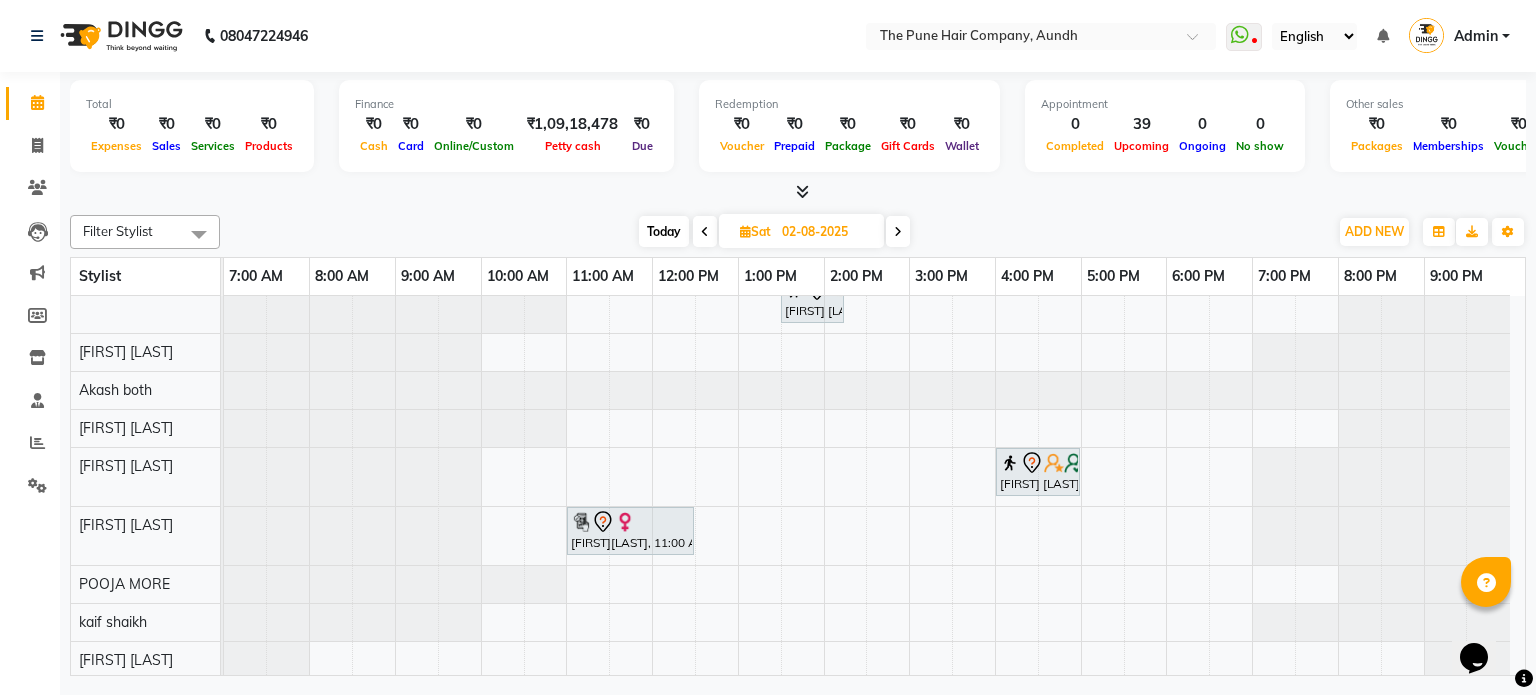 click at bounding box center (898, 232) 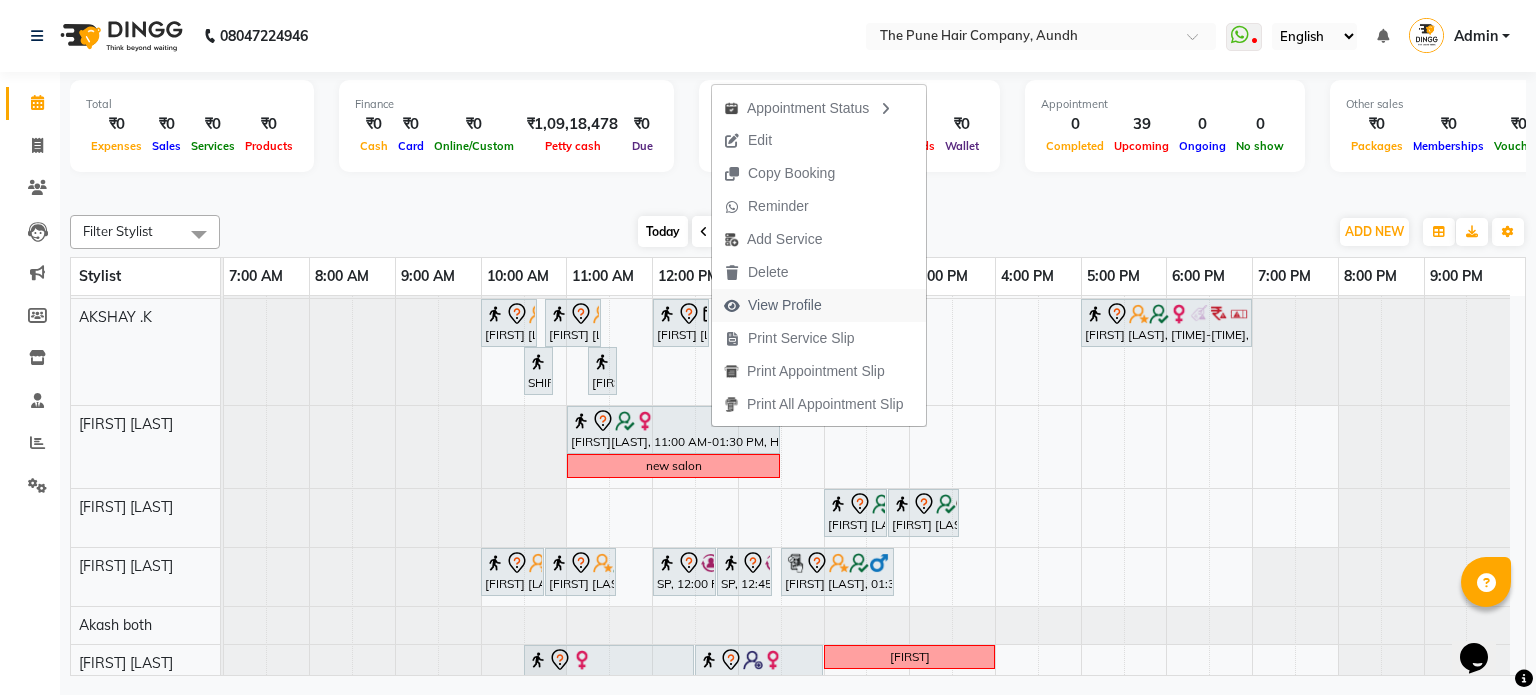 click on "View Profile" at bounding box center (785, 305) 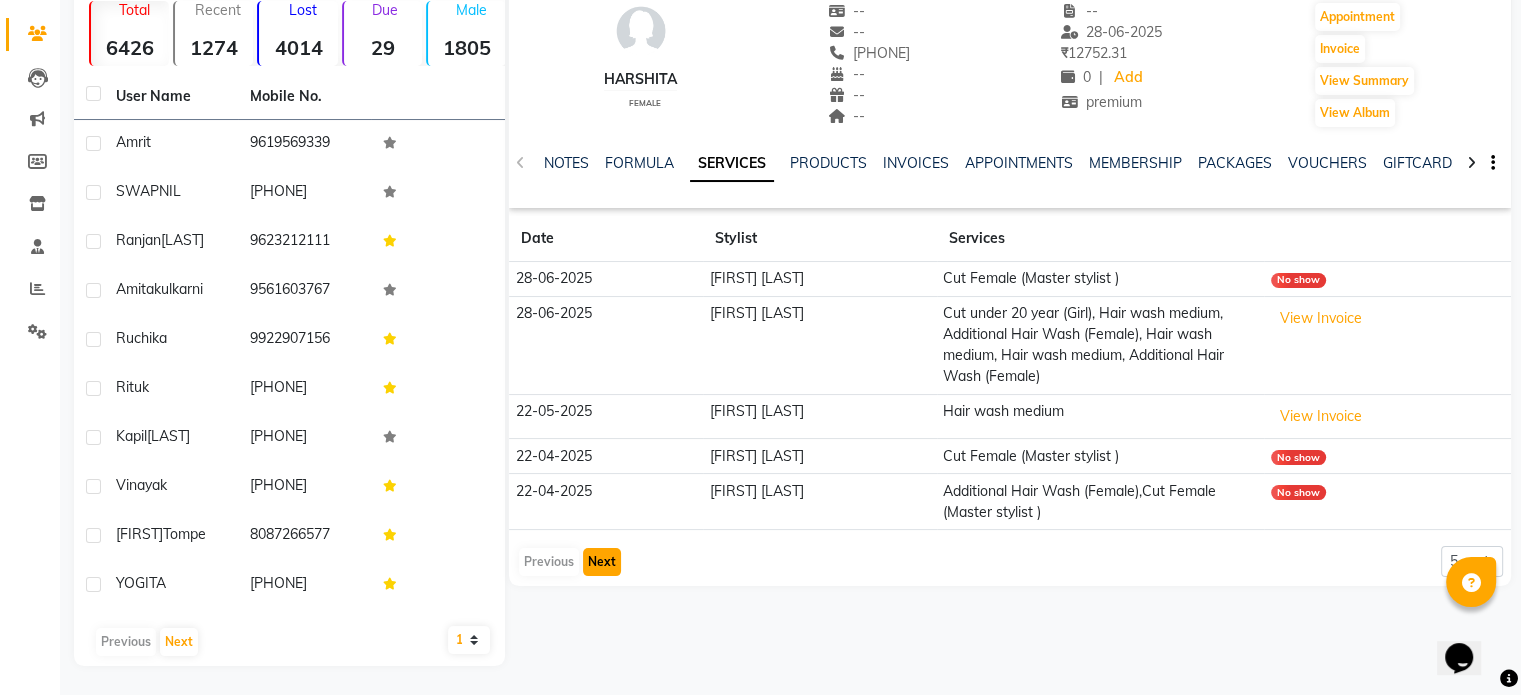 click on "Next" 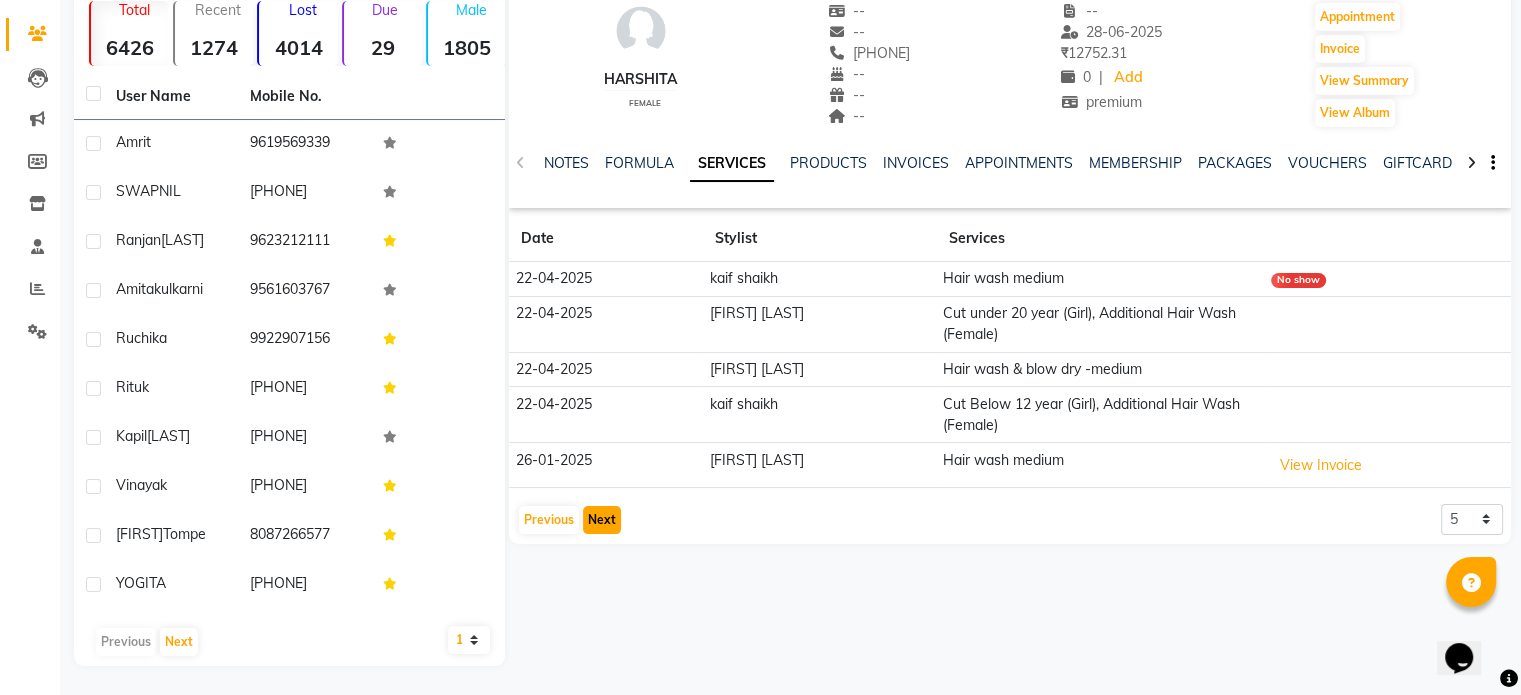 click on "Next" 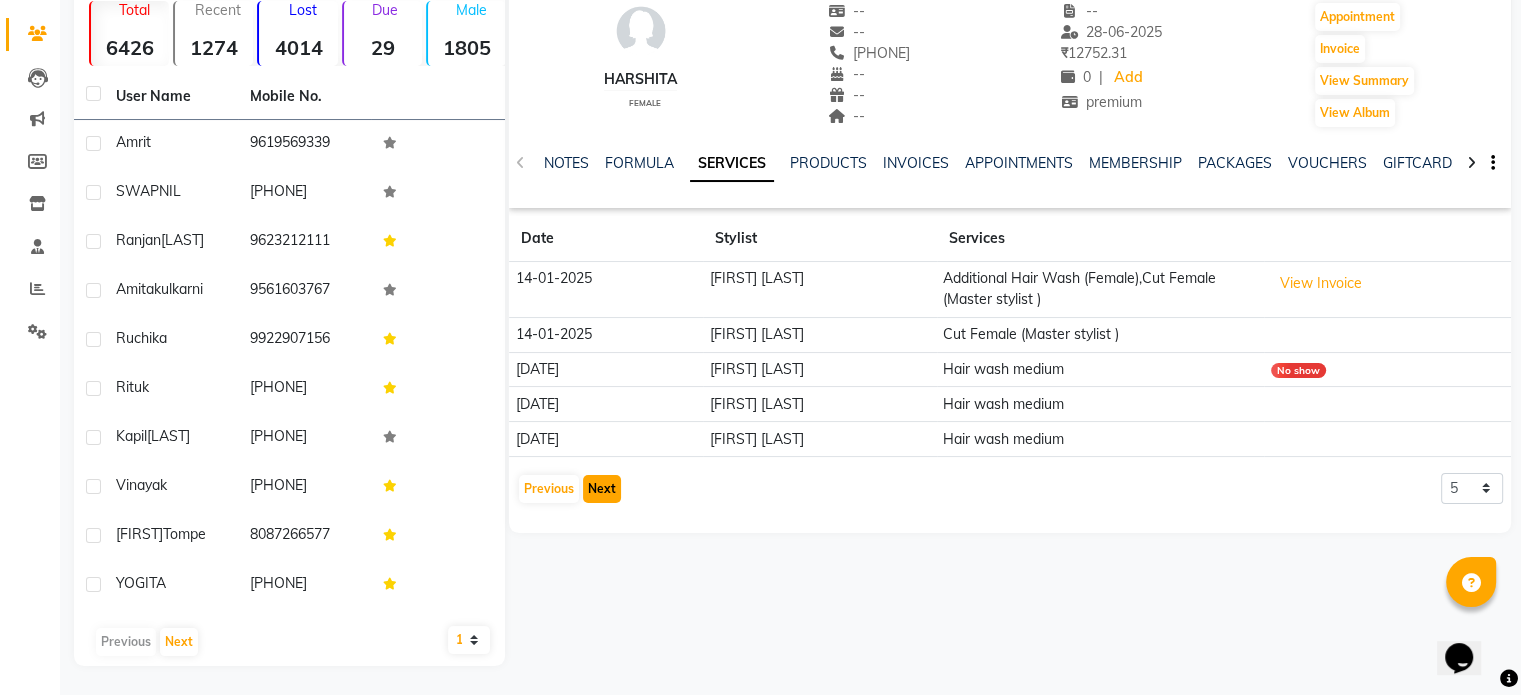 click on "Next" 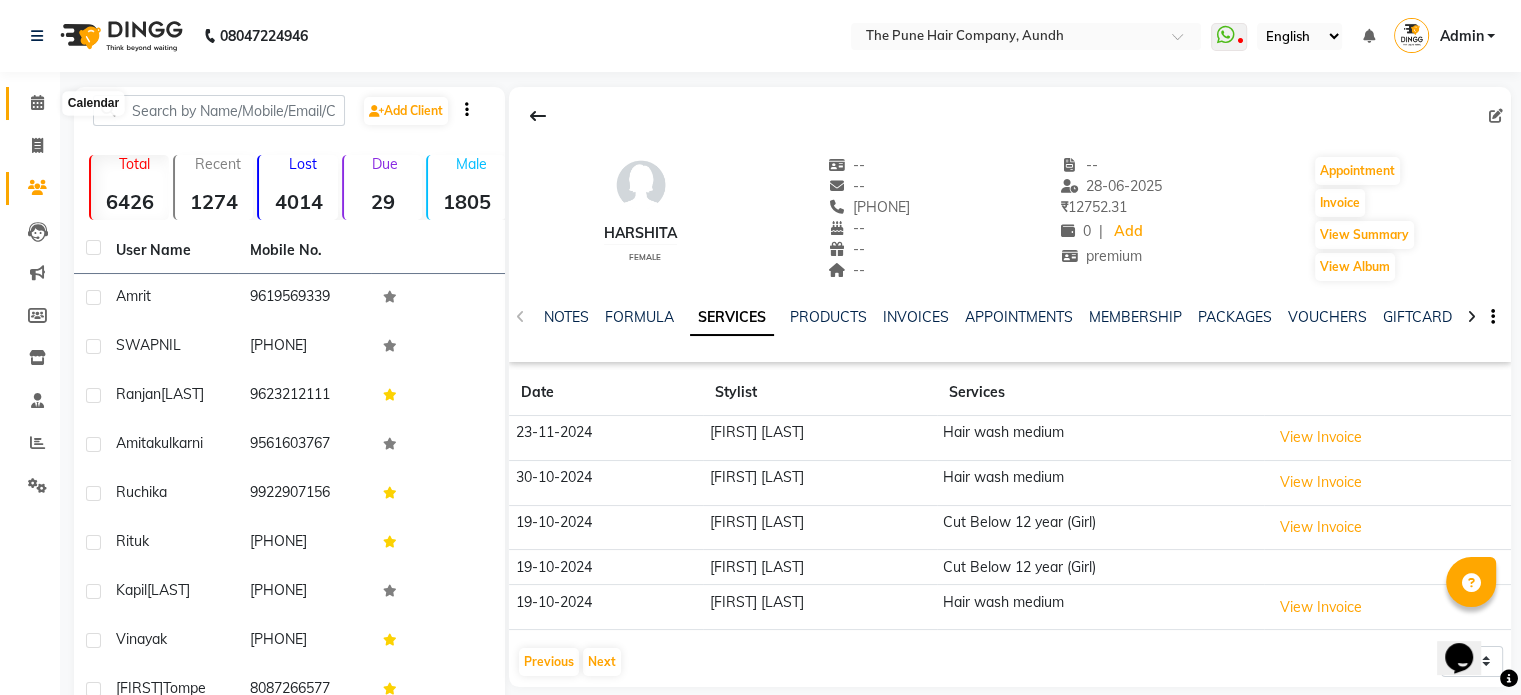 click 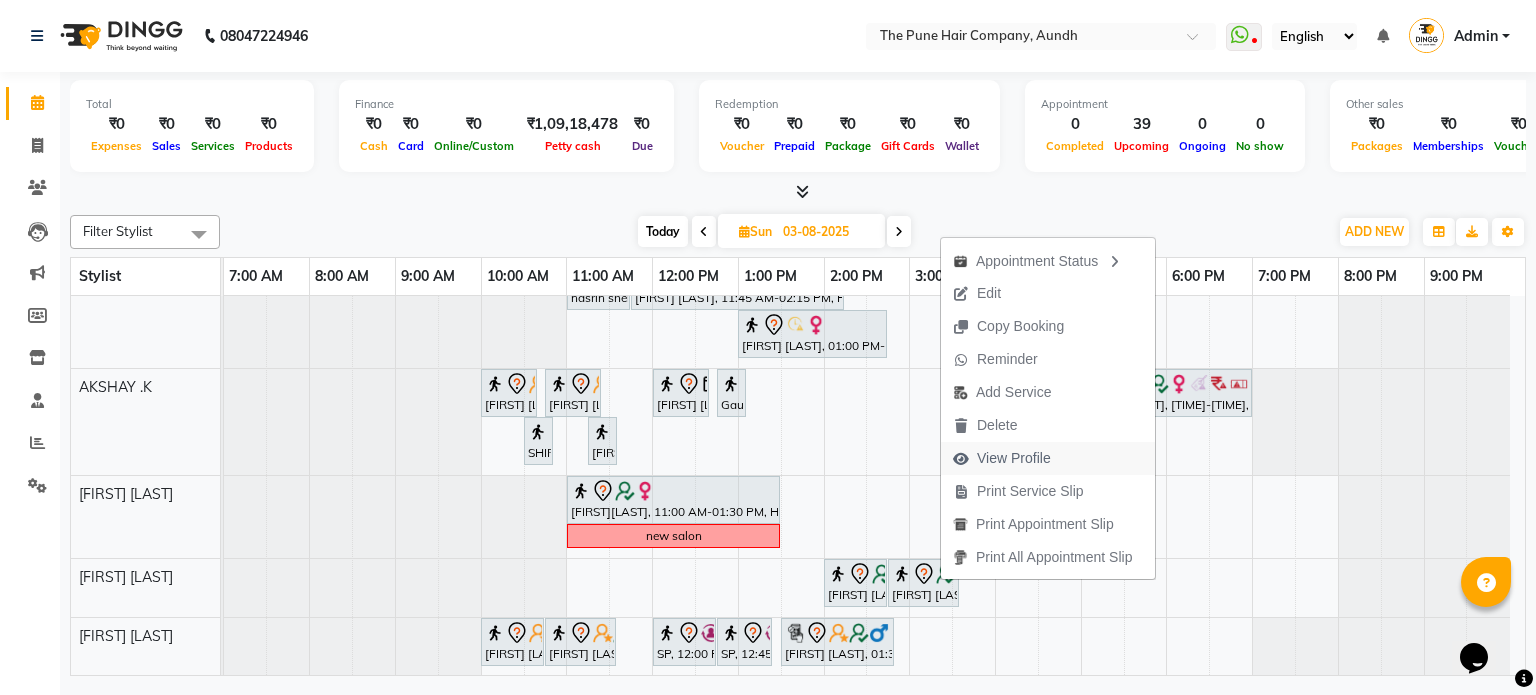 click on "View Profile" at bounding box center [1014, 458] 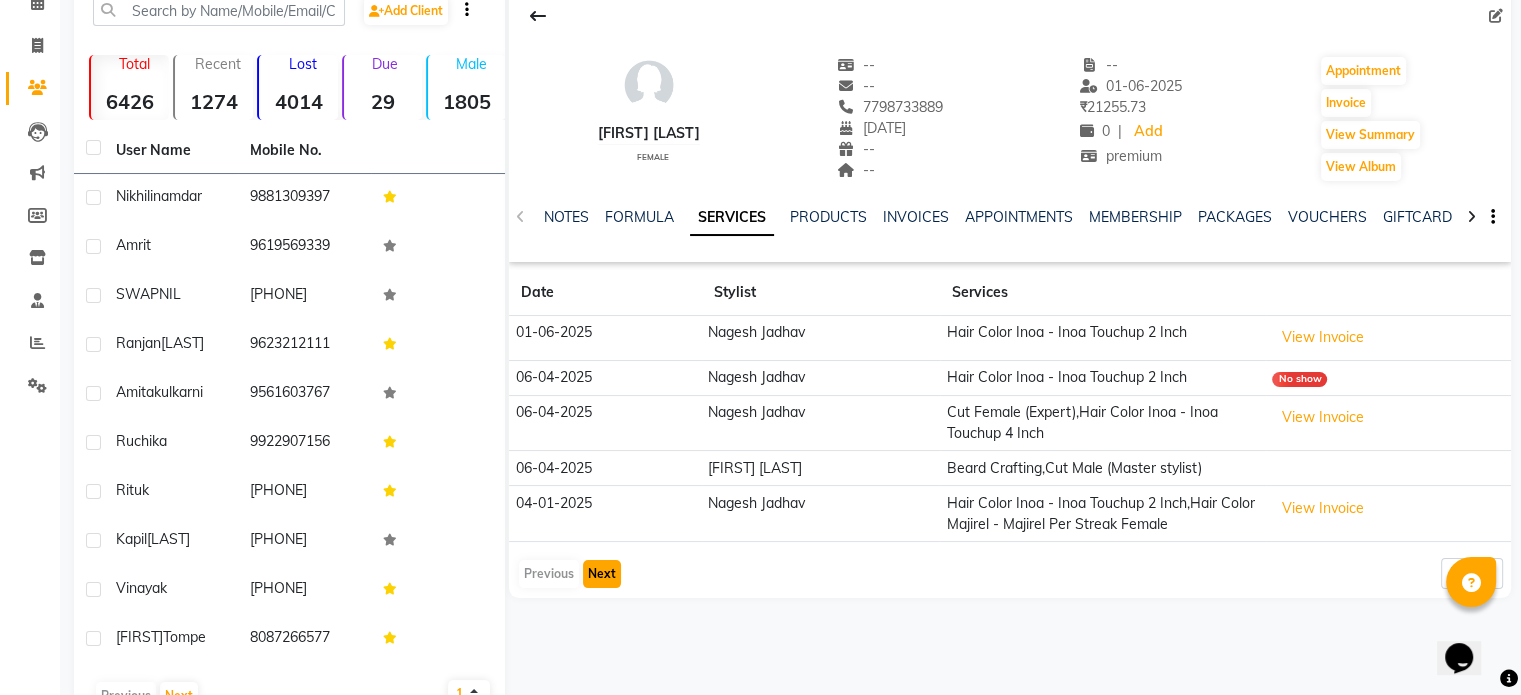 click on "Next" 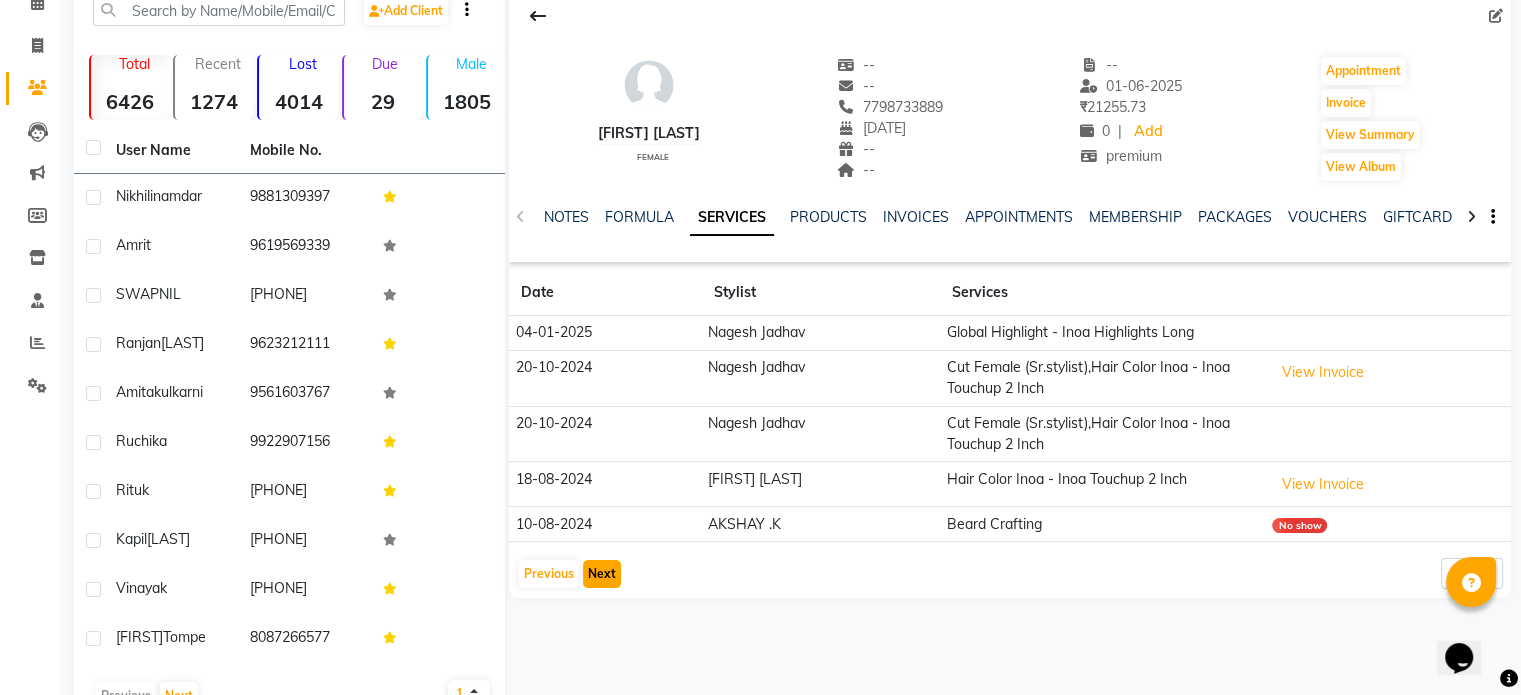 click on "Next" 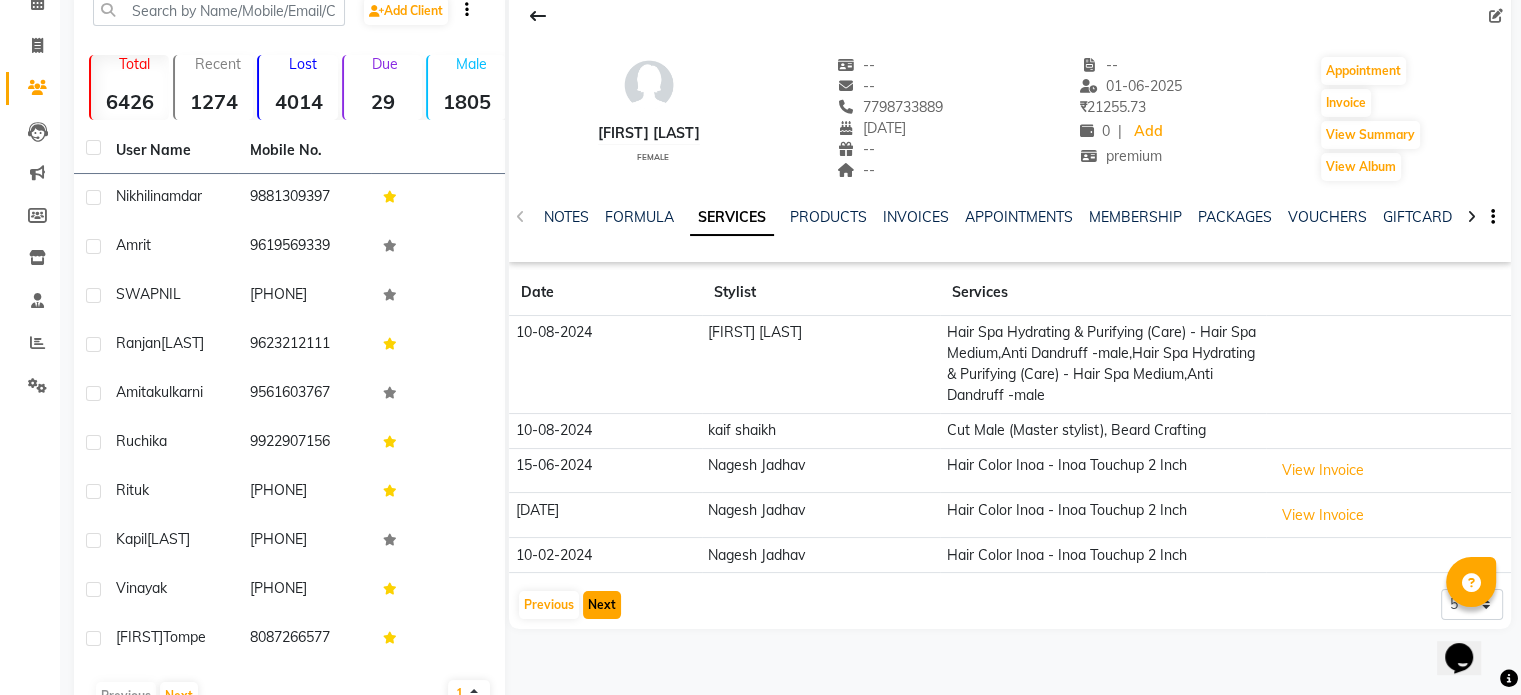 click on "Next" 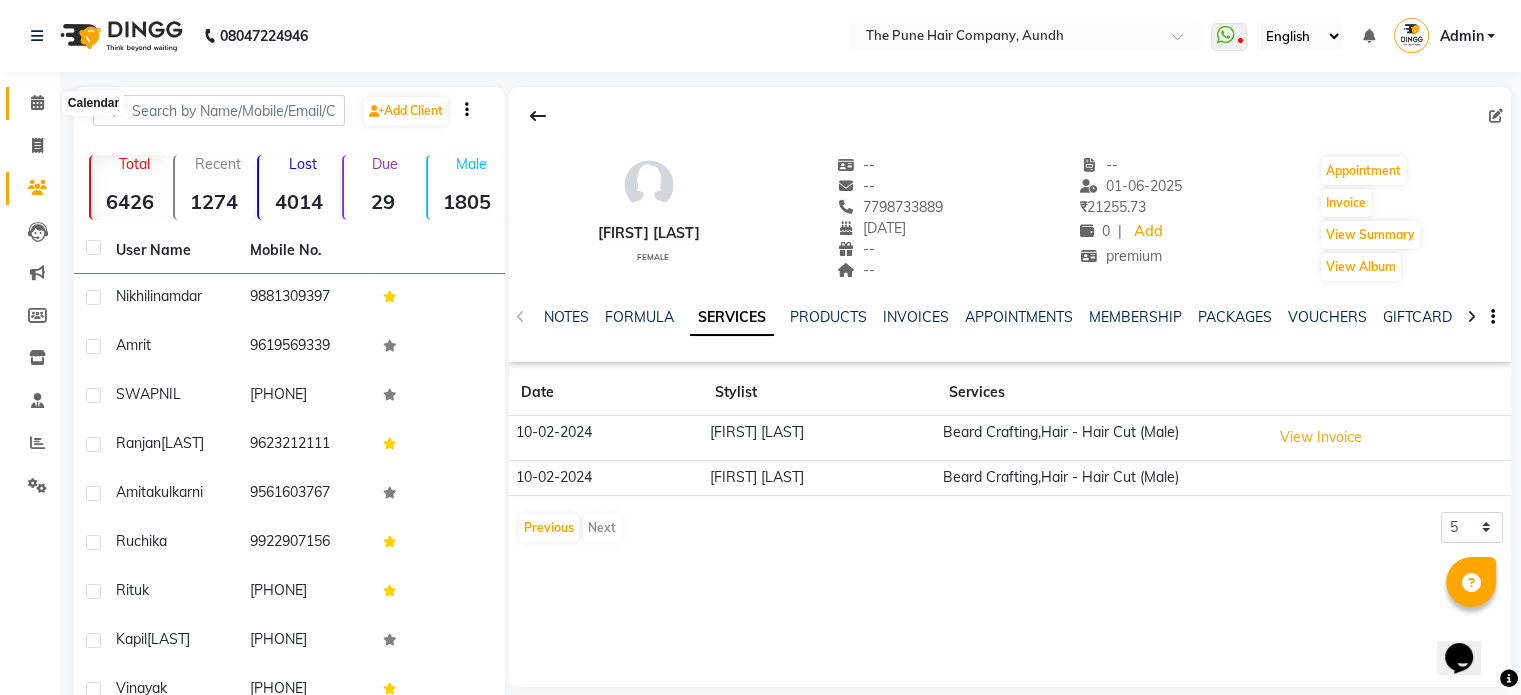 click 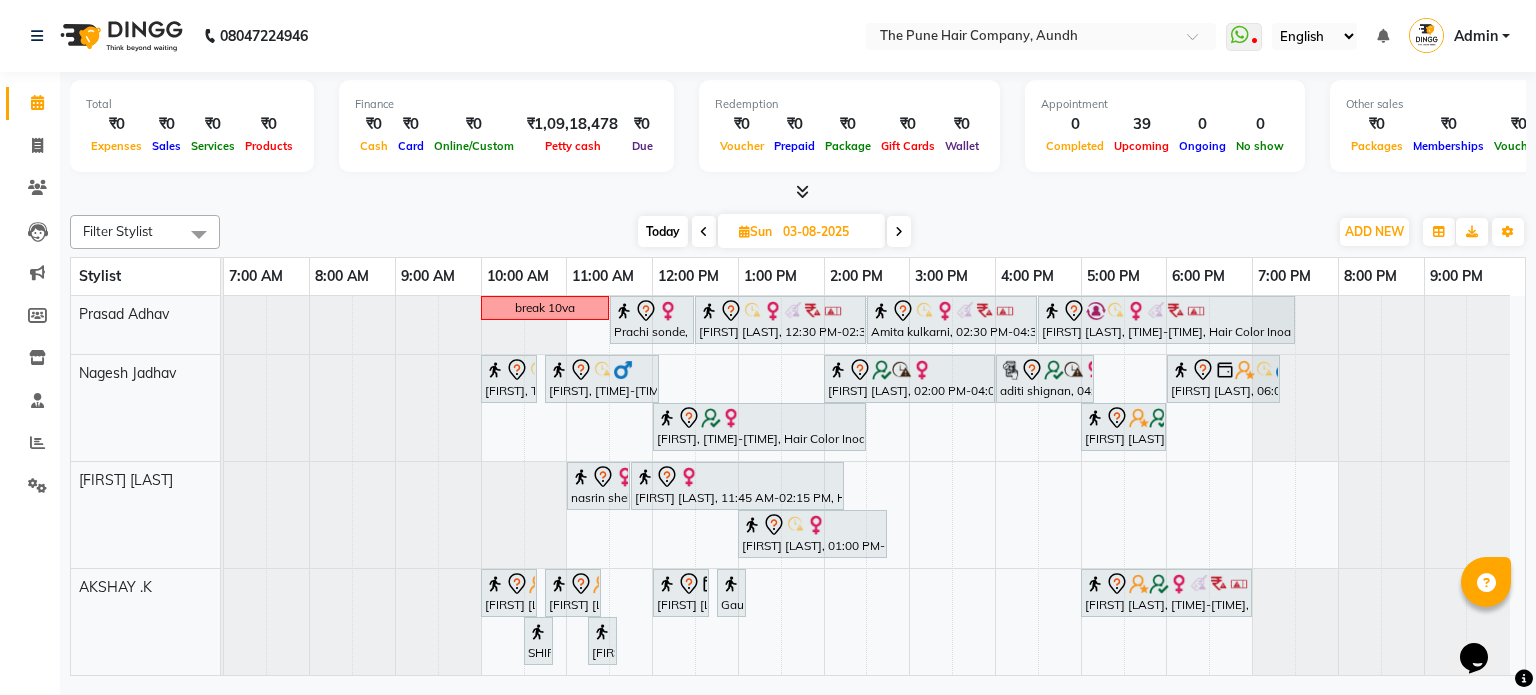 scroll, scrollTop: 68, scrollLeft: 0, axis: vertical 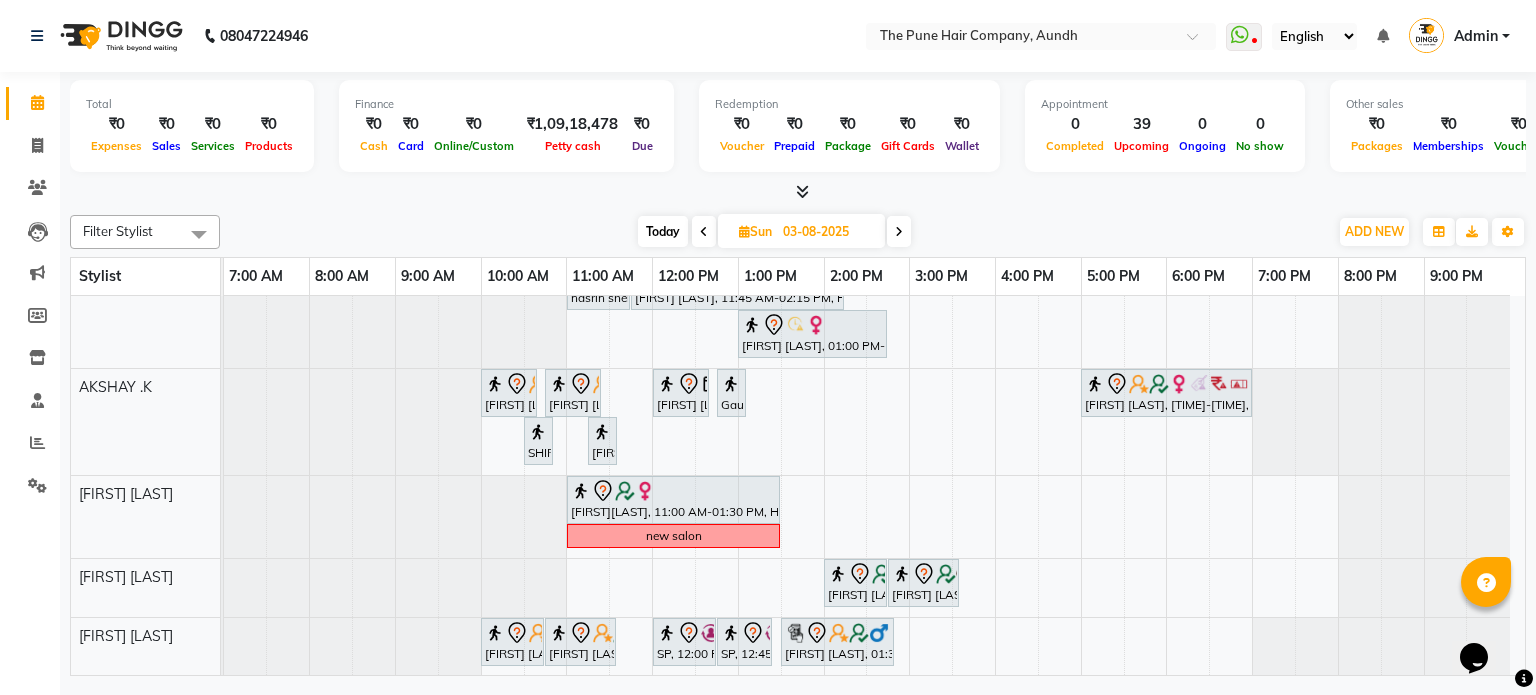 click at bounding box center (899, 232) 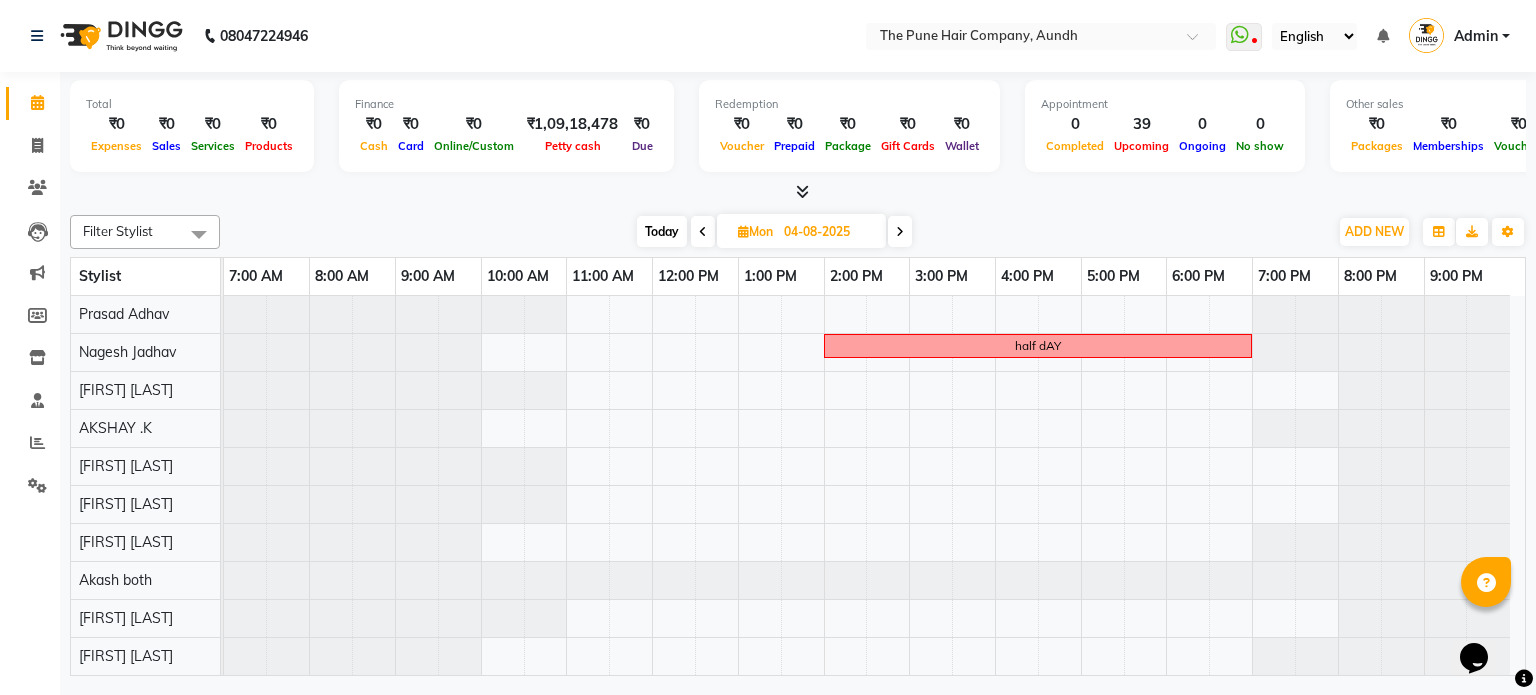 click at bounding box center [900, 232] 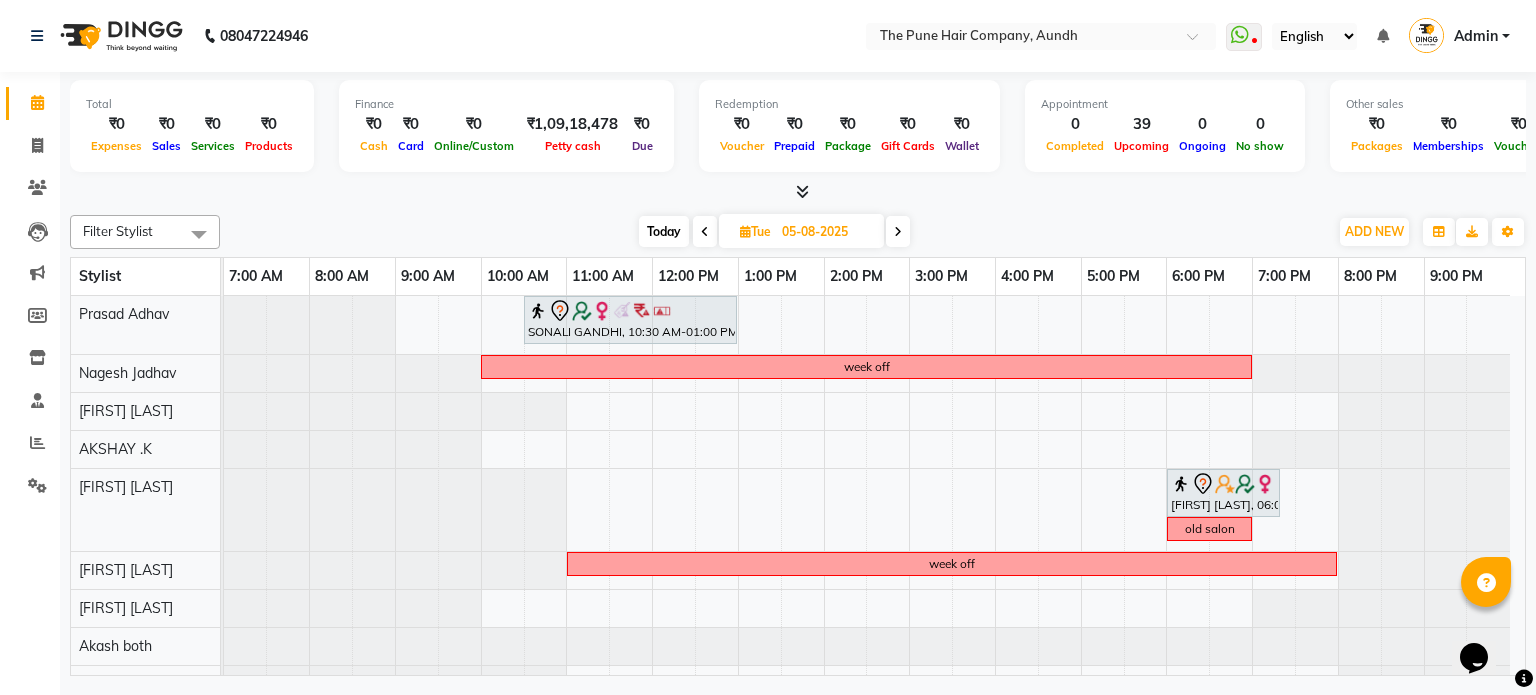 click at bounding box center (898, 232) 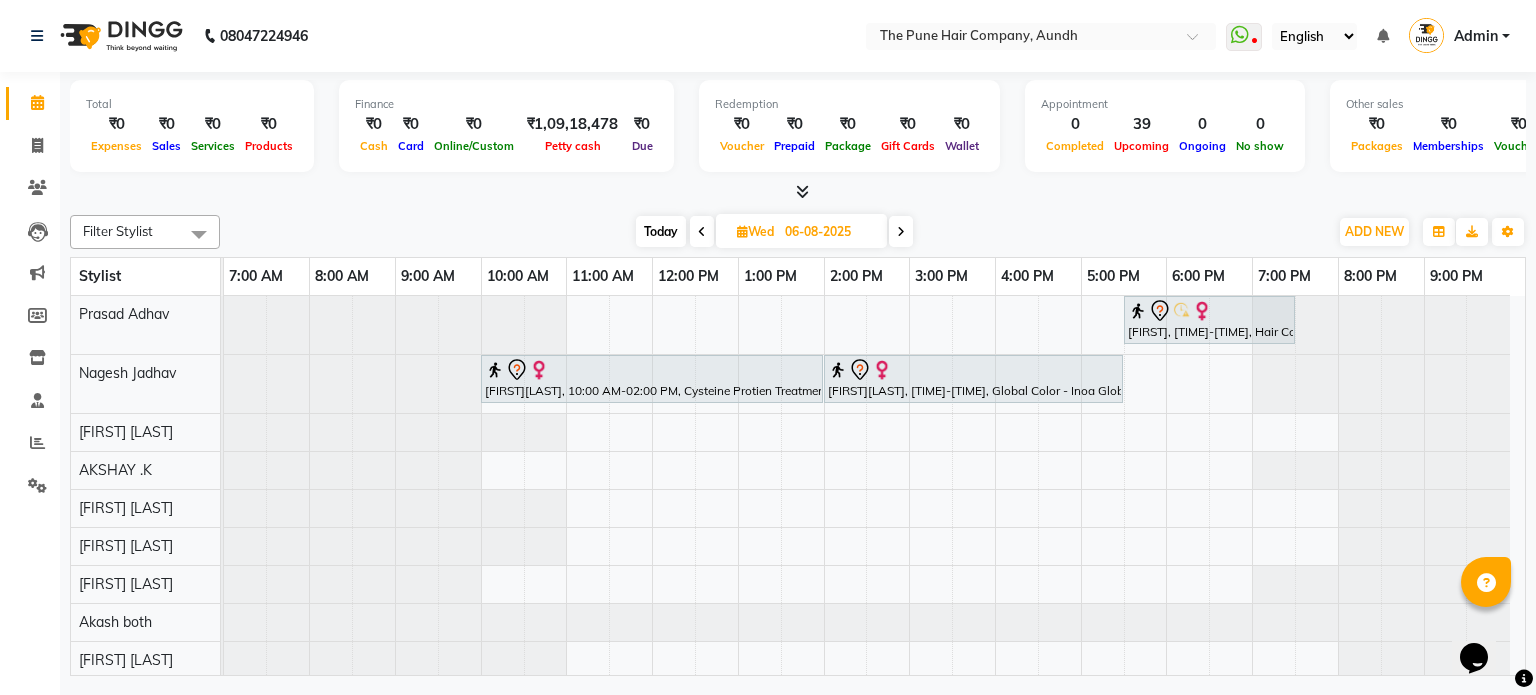 click at bounding box center (901, 231) 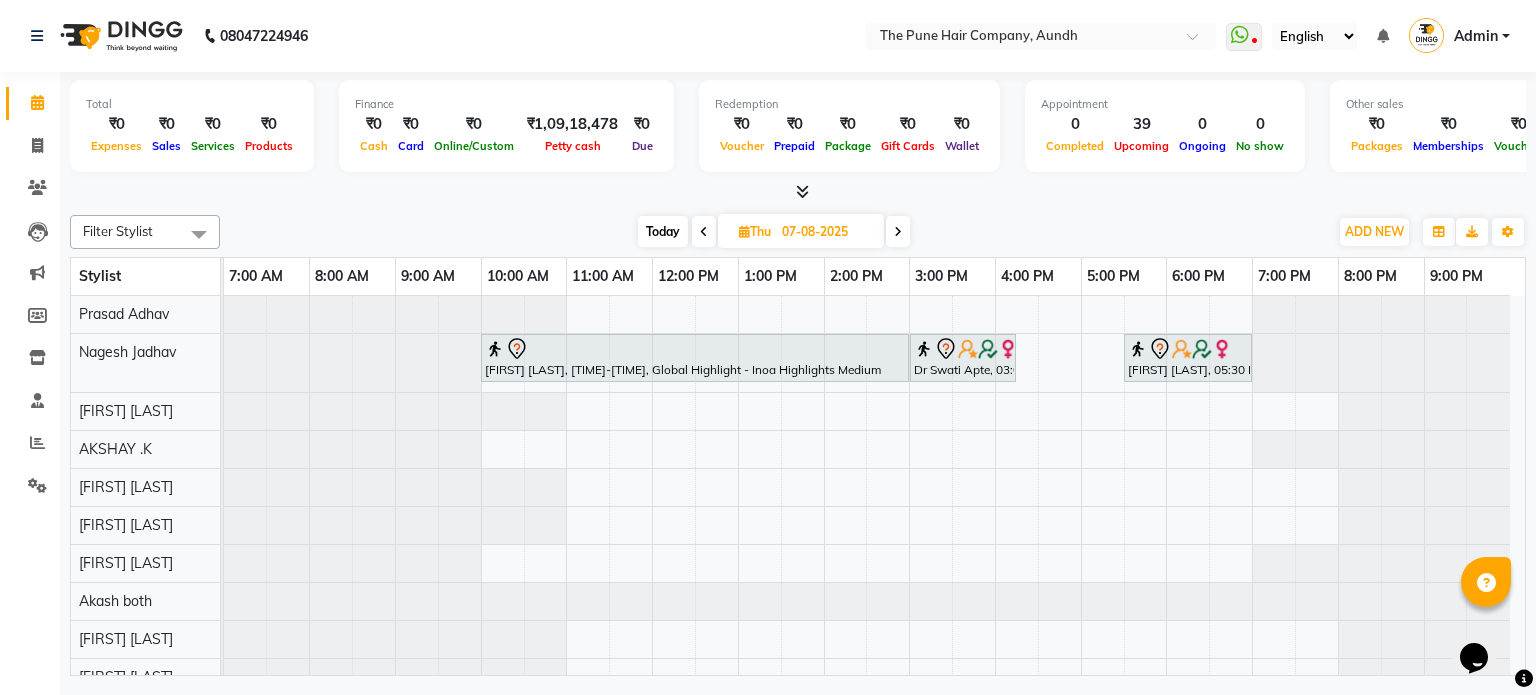 click on "Today" at bounding box center [663, 231] 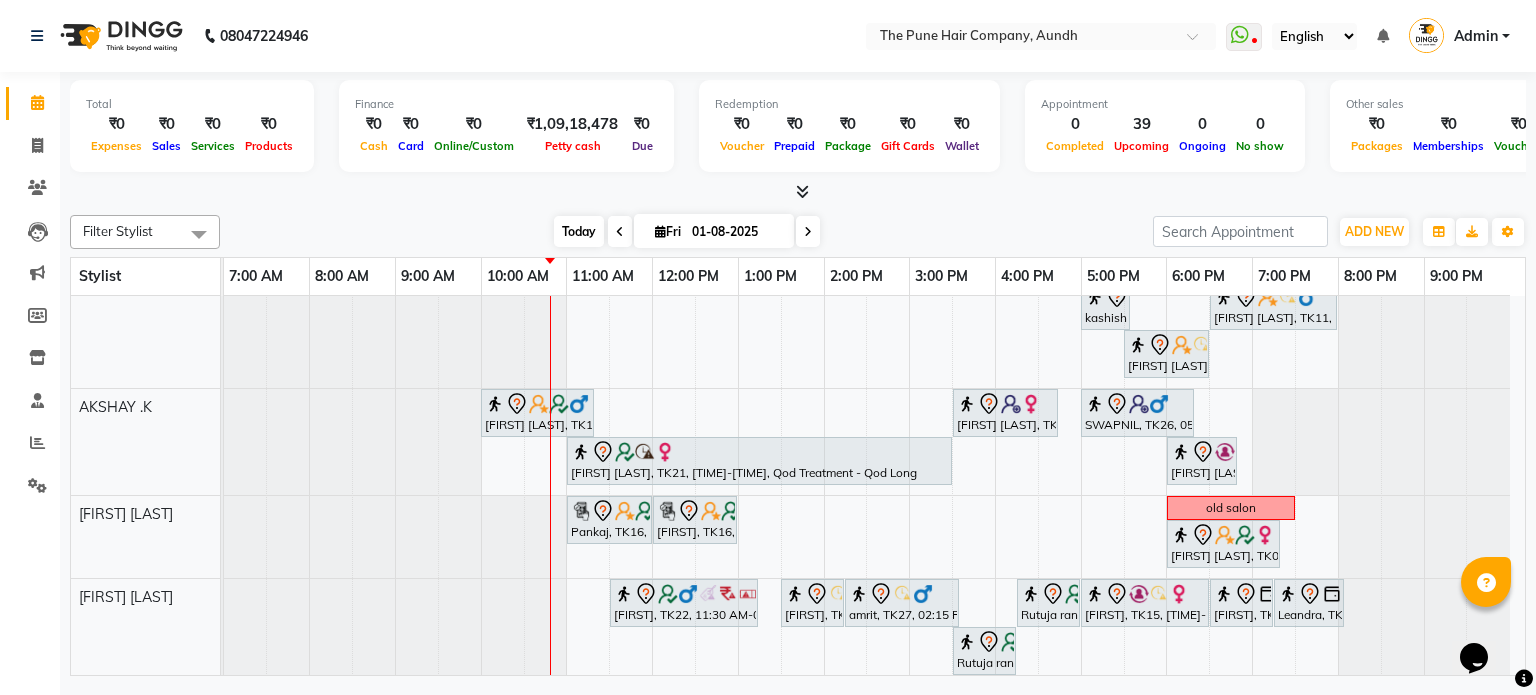 click on "Today" at bounding box center [579, 231] 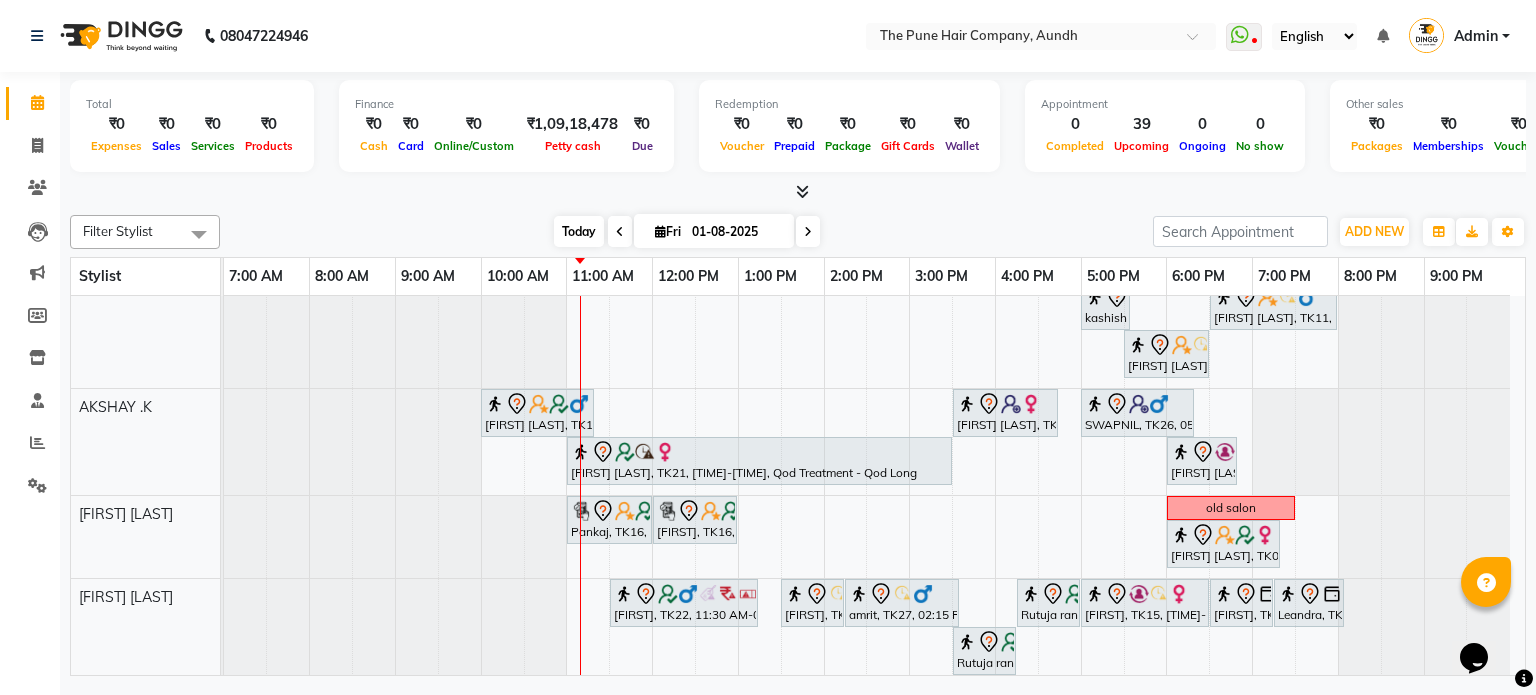 click on "Today" at bounding box center (579, 231) 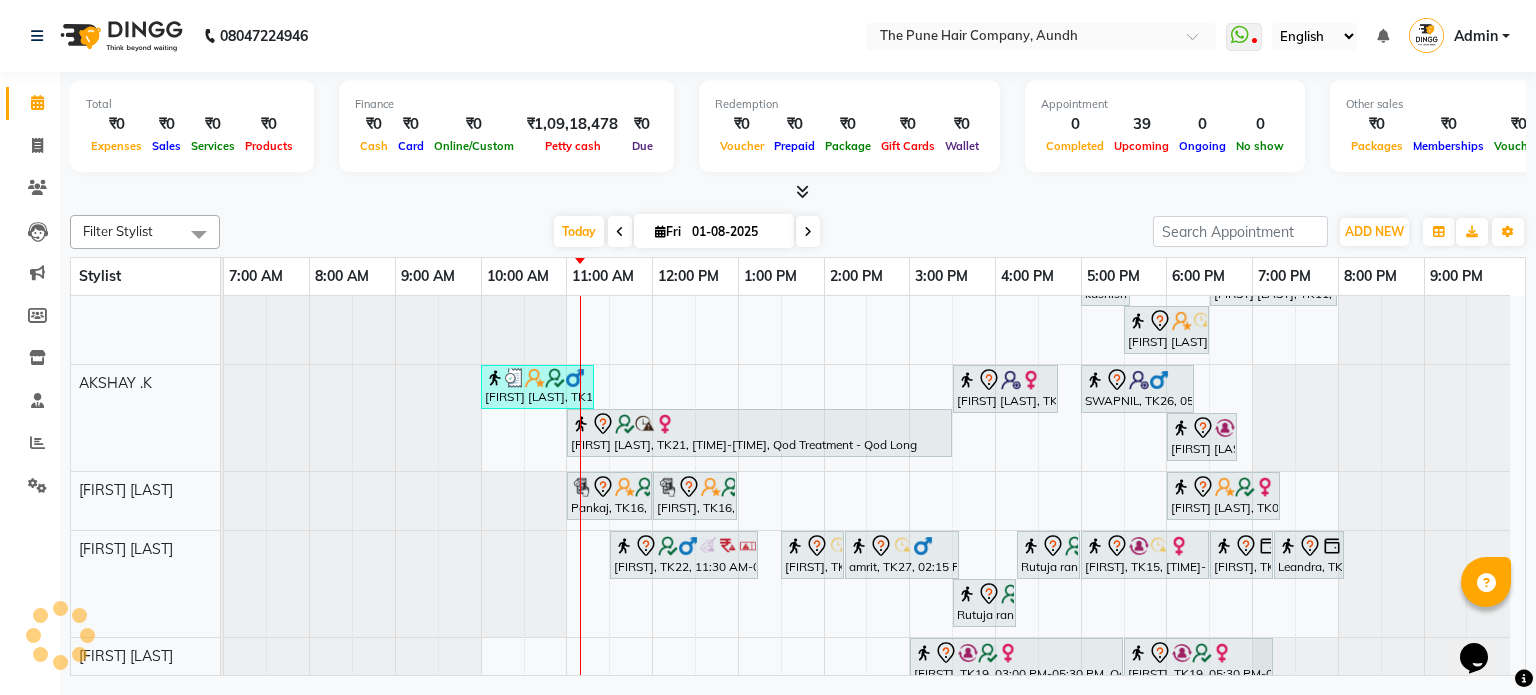 scroll, scrollTop: 420, scrollLeft: 0, axis: vertical 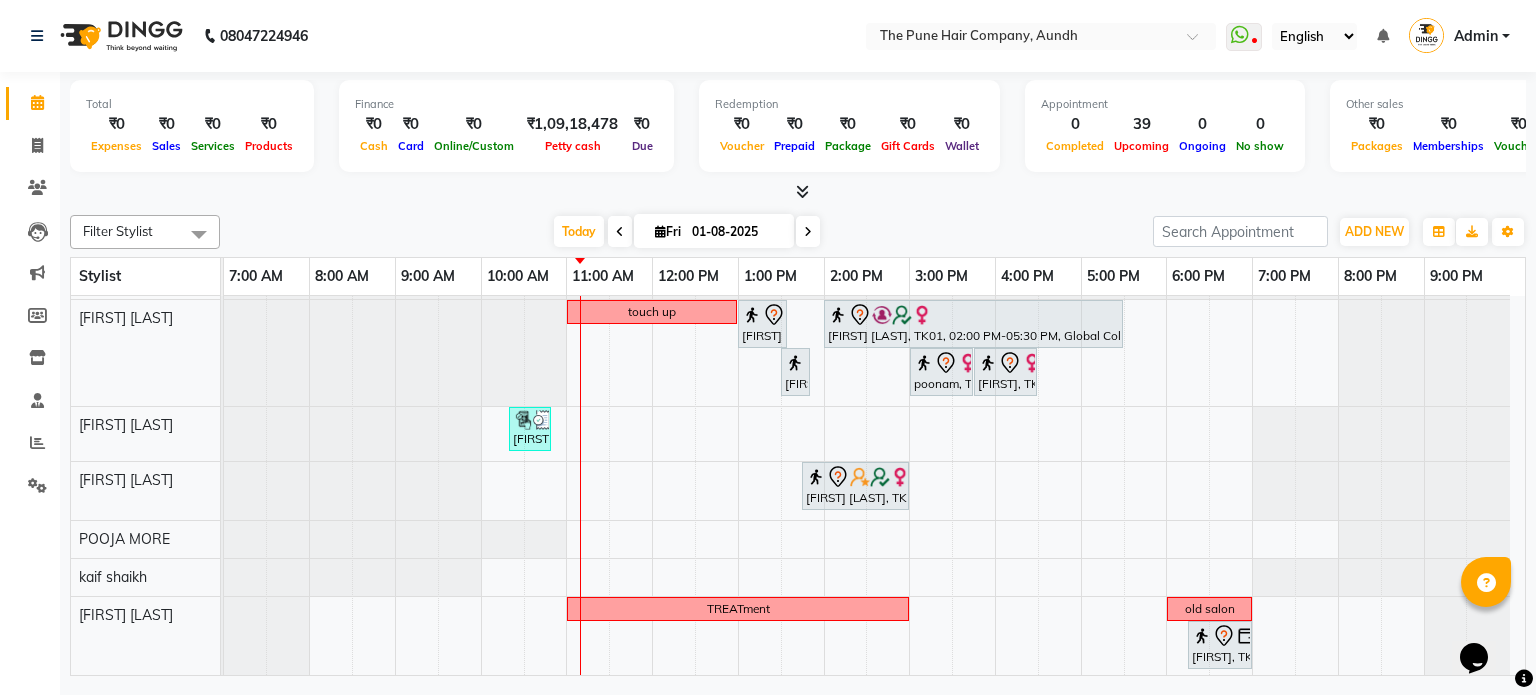 click at bounding box center [808, 231] 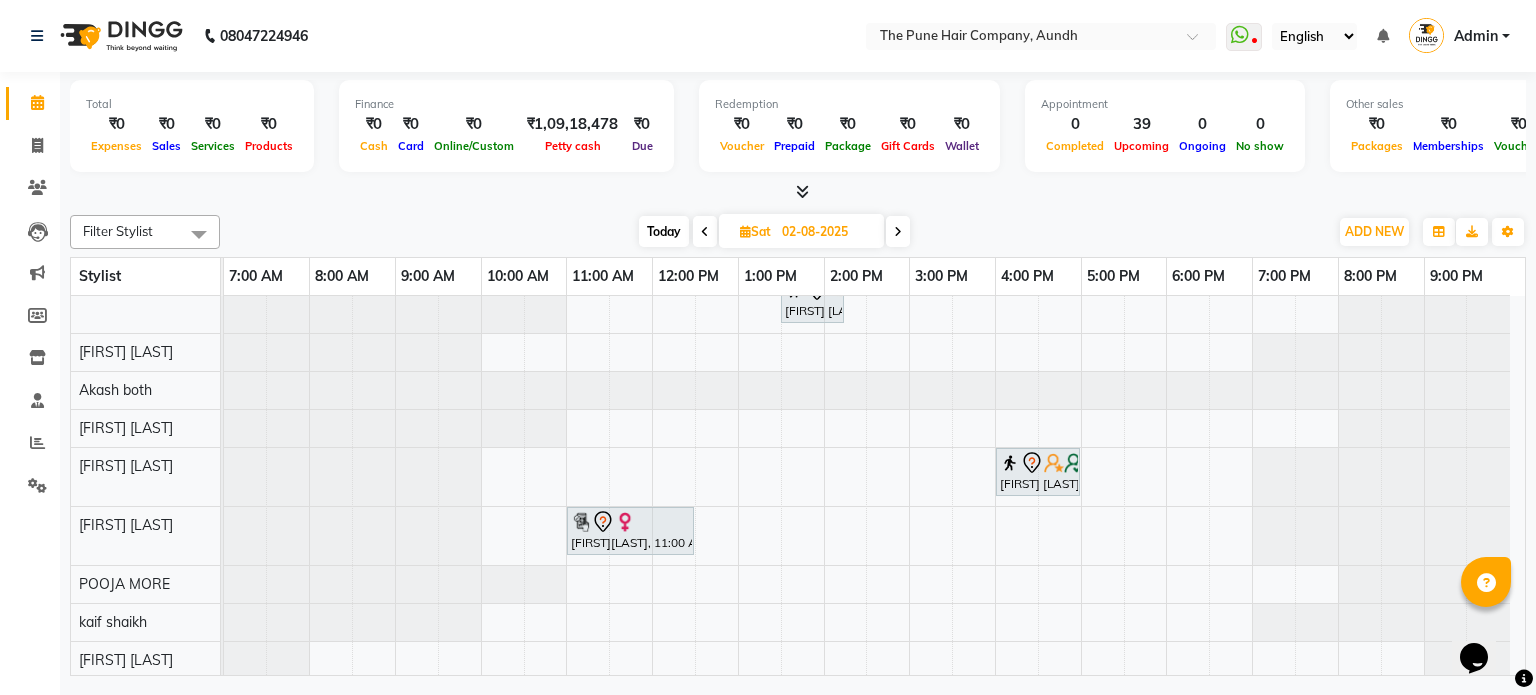 click on "Today" at bounding box center (664, 231) 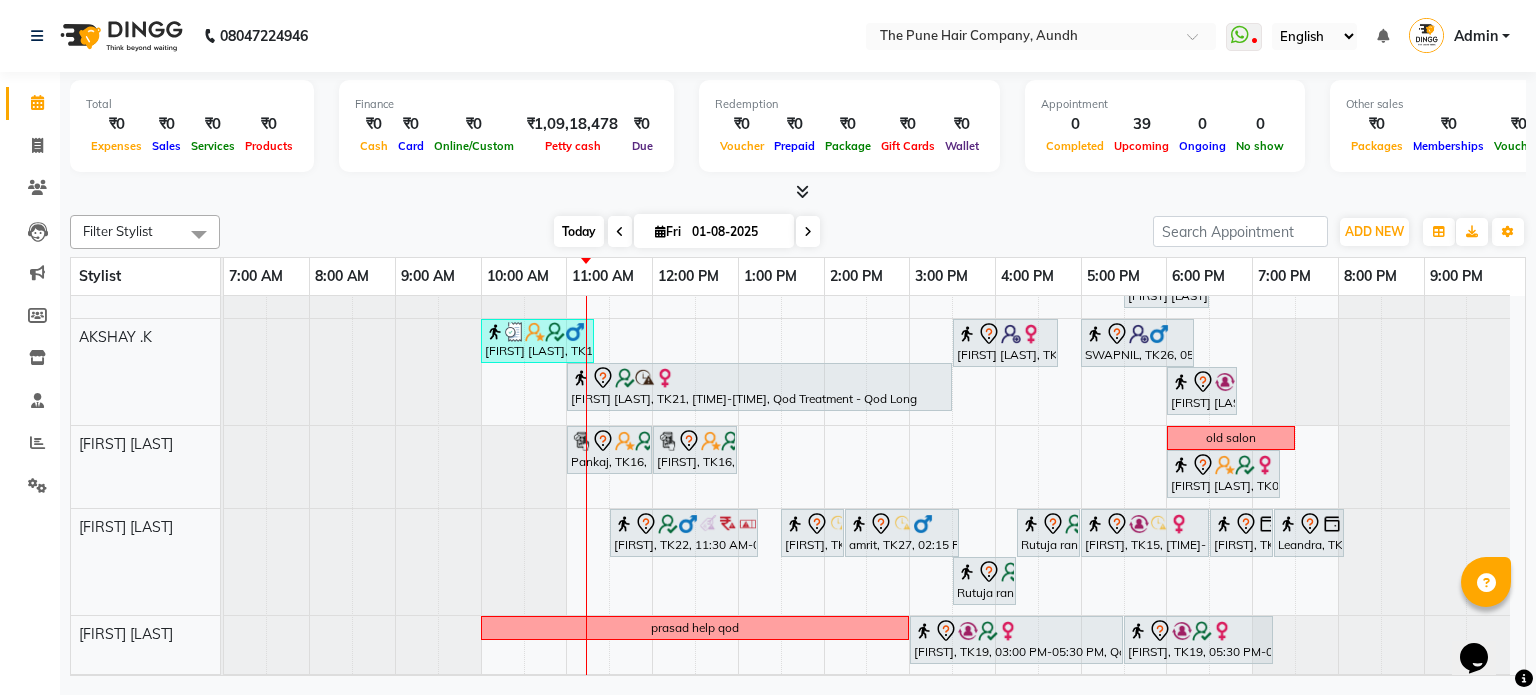 click on "Today" at bounding box center [579, 231] 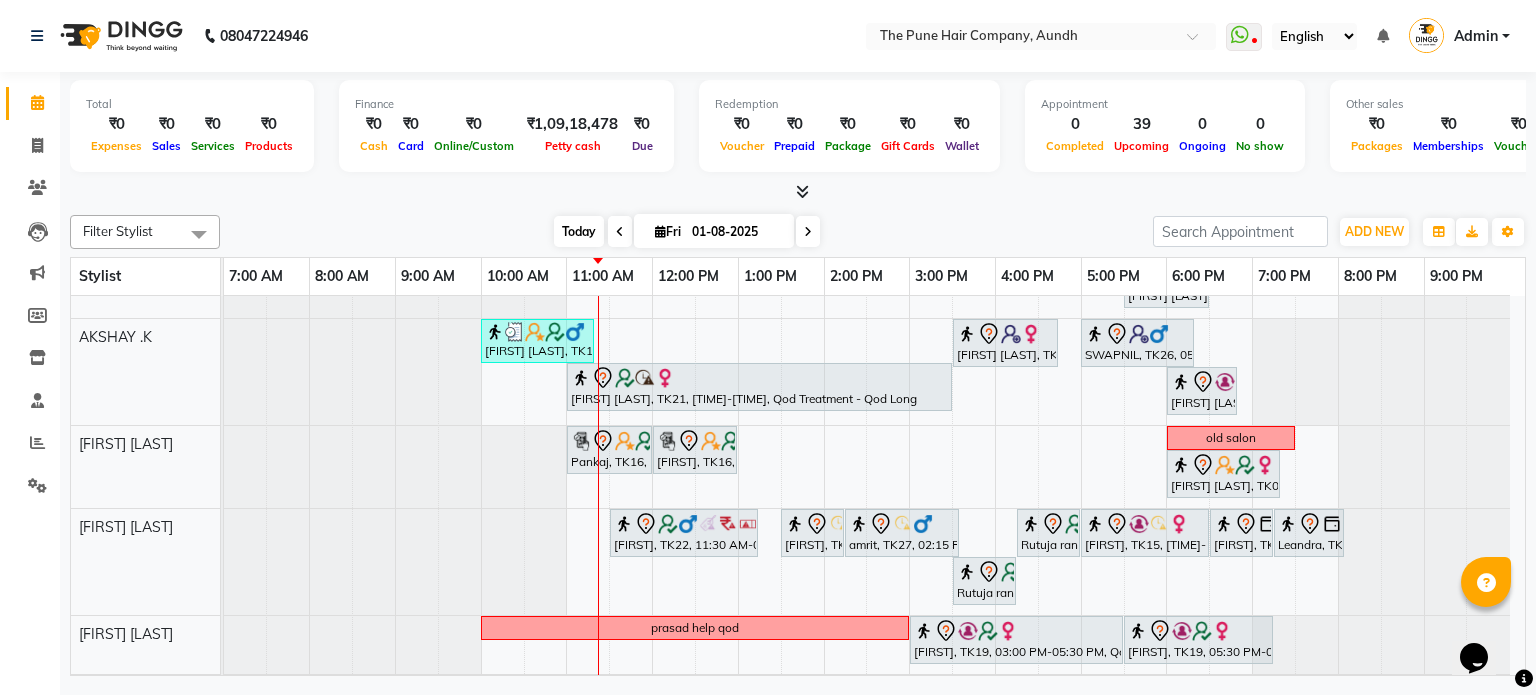 click on "Today" at bounding box center (579, 231) 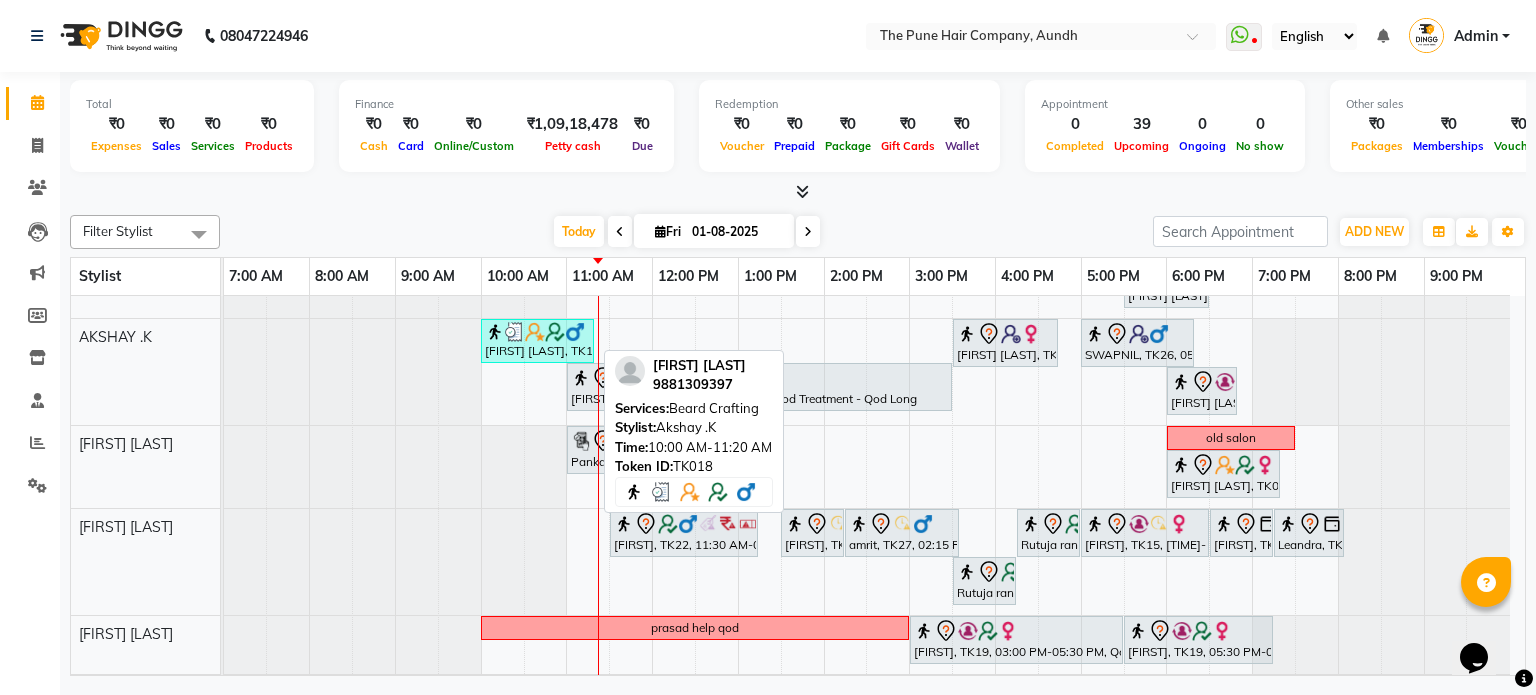 scroll, scrollTop: 470, scrollLeft: 0, axis: vertical 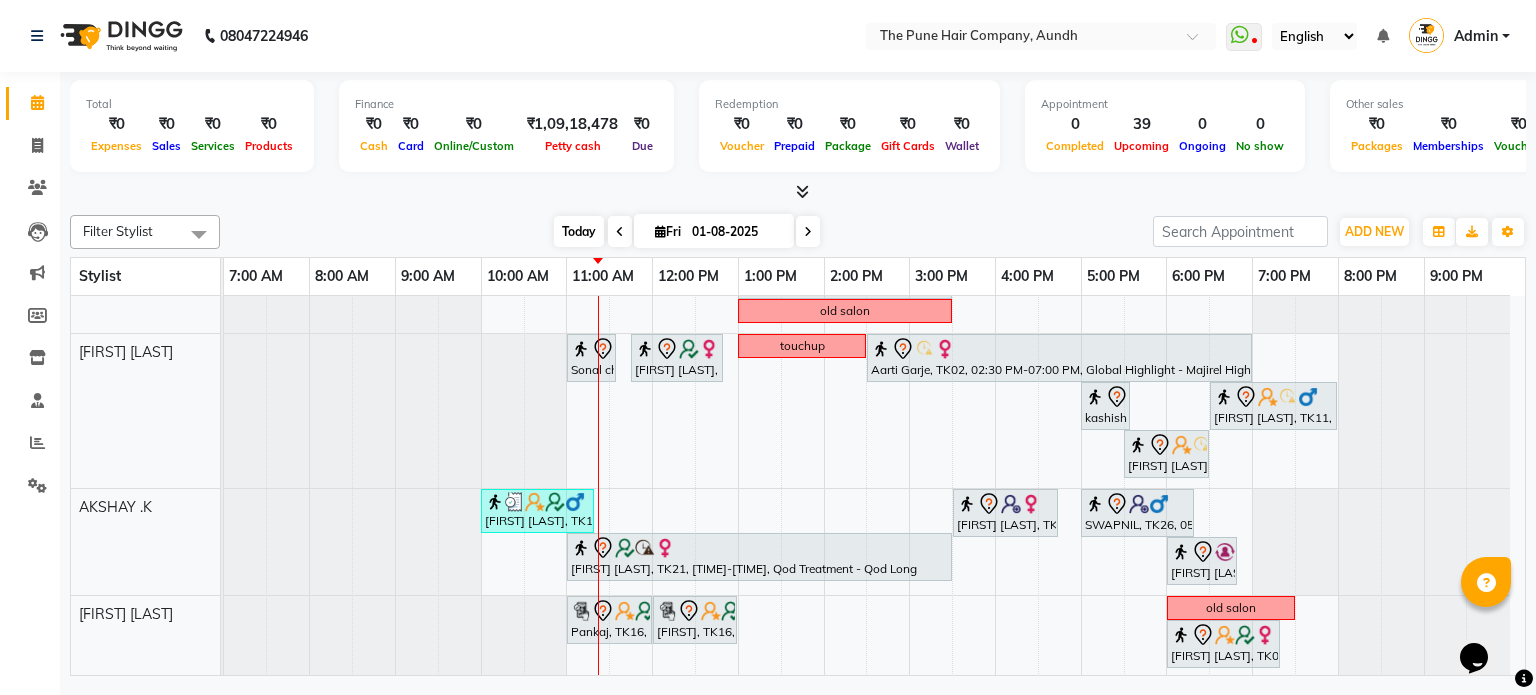 click on "Today" at bounding box center (579, 231) 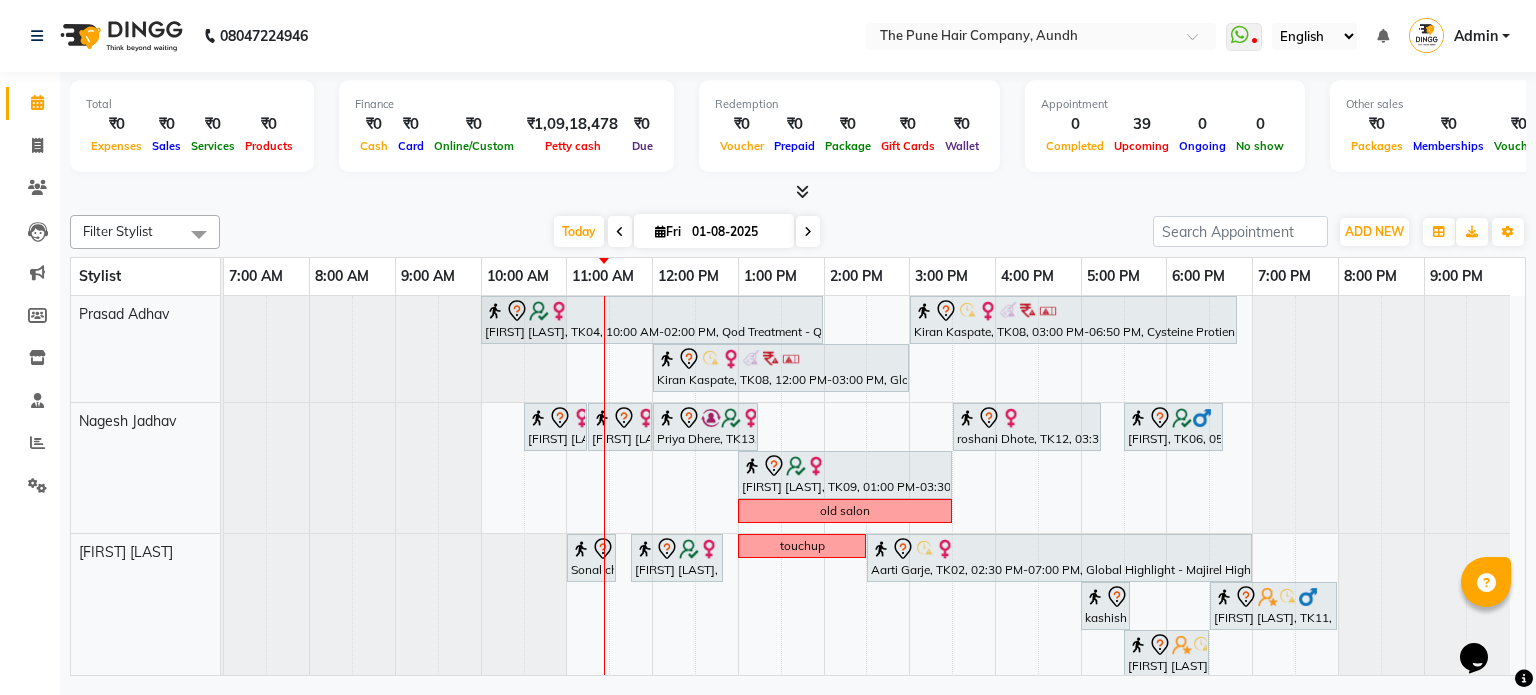 scroll, scrollTop: 100, scrollLeft: 0, axis: vertical 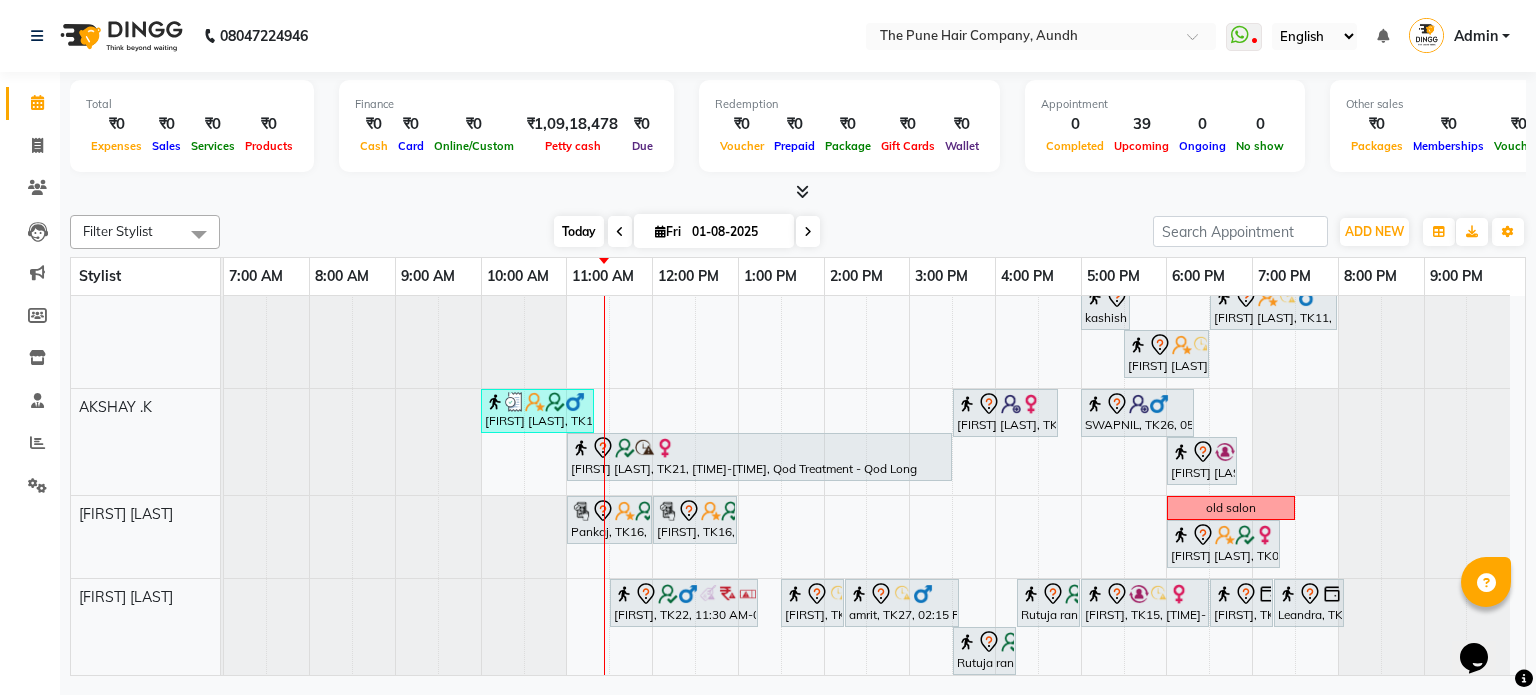click on "Today" at bounding box center (579, 231) 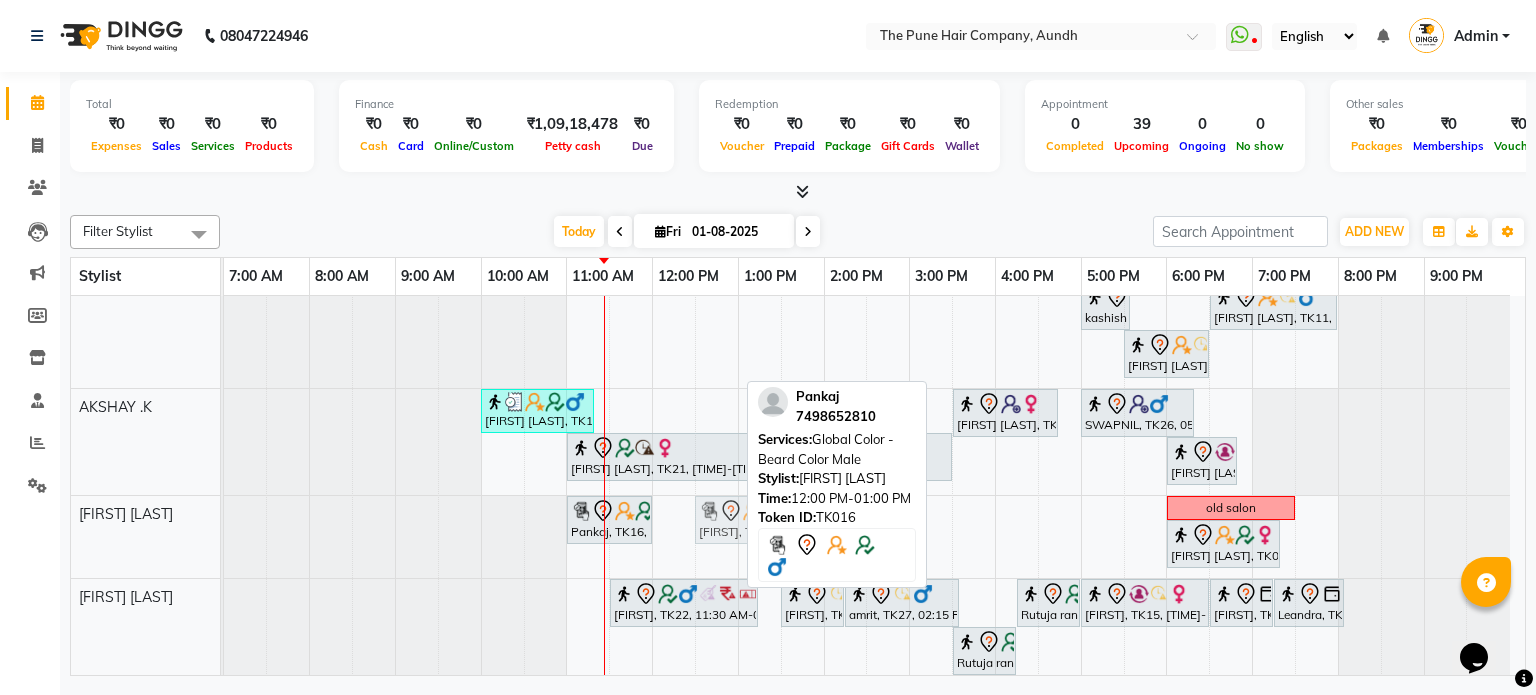 drag, startPoint x: 696, startPoint y: 523, endPoint x: 723, endPoint y: 527, distance: 27.294687 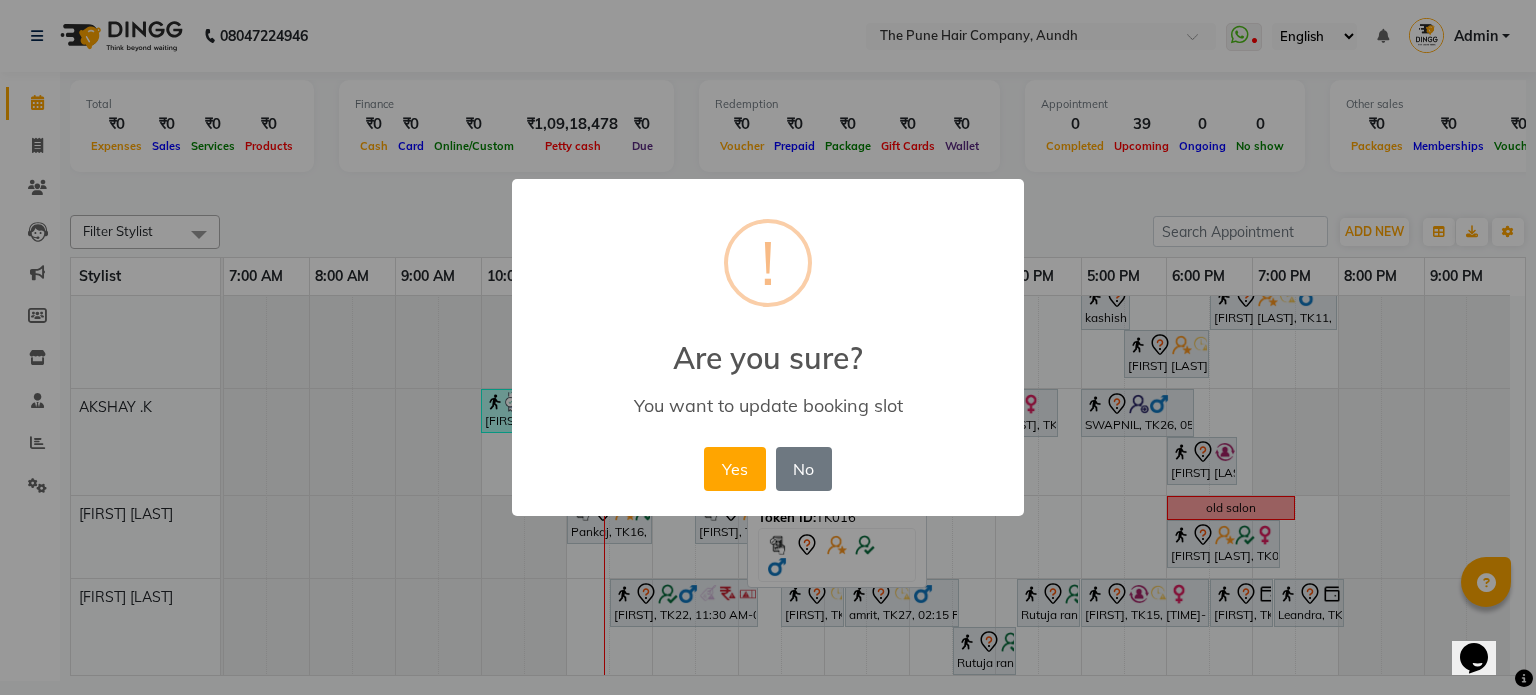 drag, startPoint x: 727, startPoint y: 479, endPoint x: 664, endPoint y: 519, distance: 74.62573 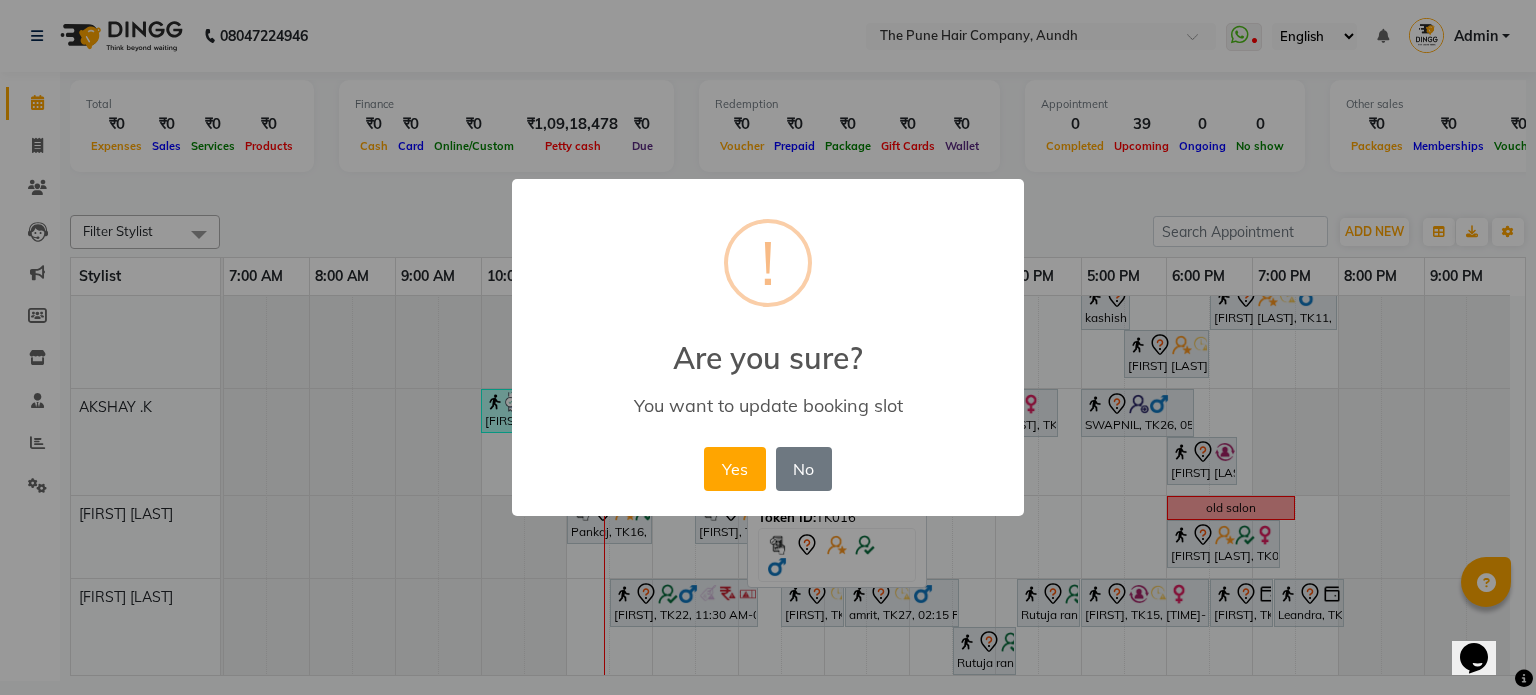 click on "Yes" at bounding box center (734, 469) 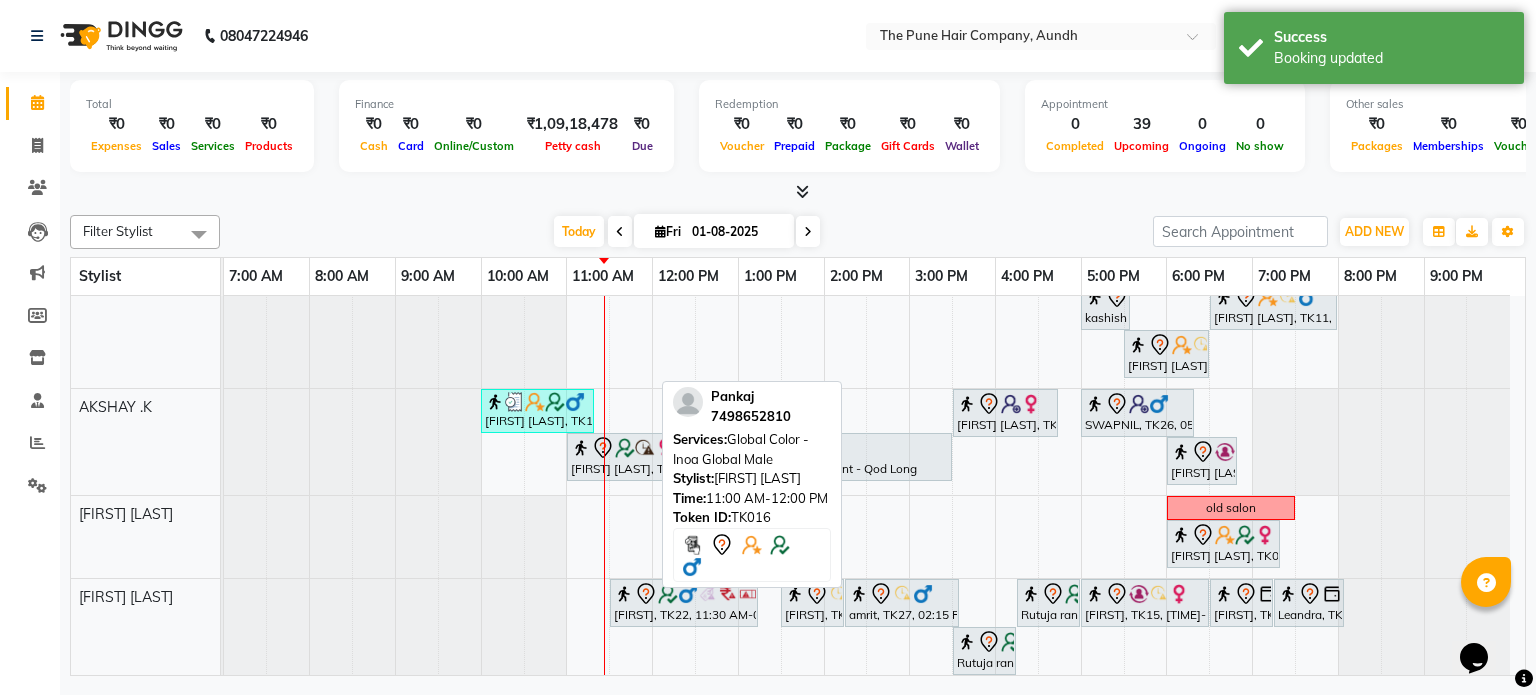 drag, startPoint x: 655, startPoint y: 529, endPoint x: 789, endPoint y: 523, distance: 134.13426 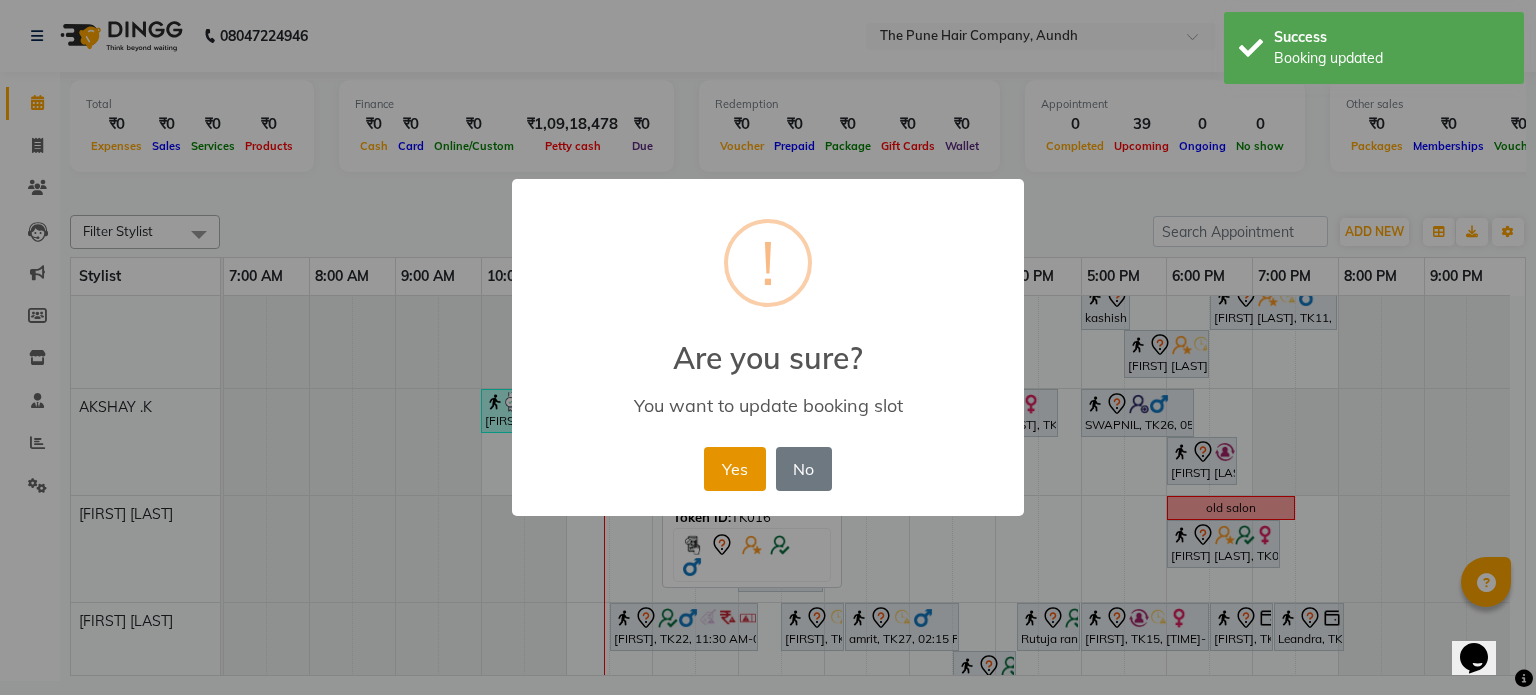 click on "Yes" at bounding box center [734, 469] 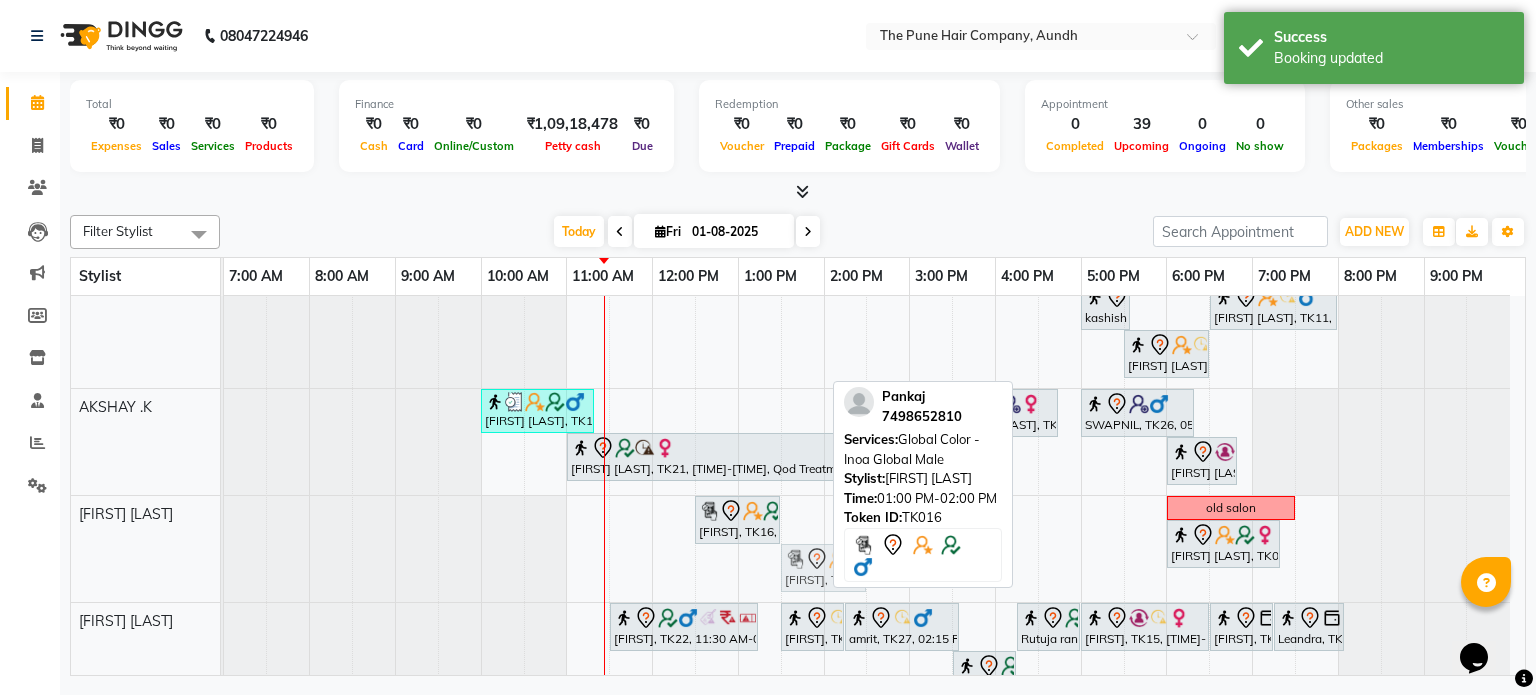 drag, startPoint x: 781, startPoint y: 553, endPoint x: 812, endPoint y: 551, distance: 31.06445 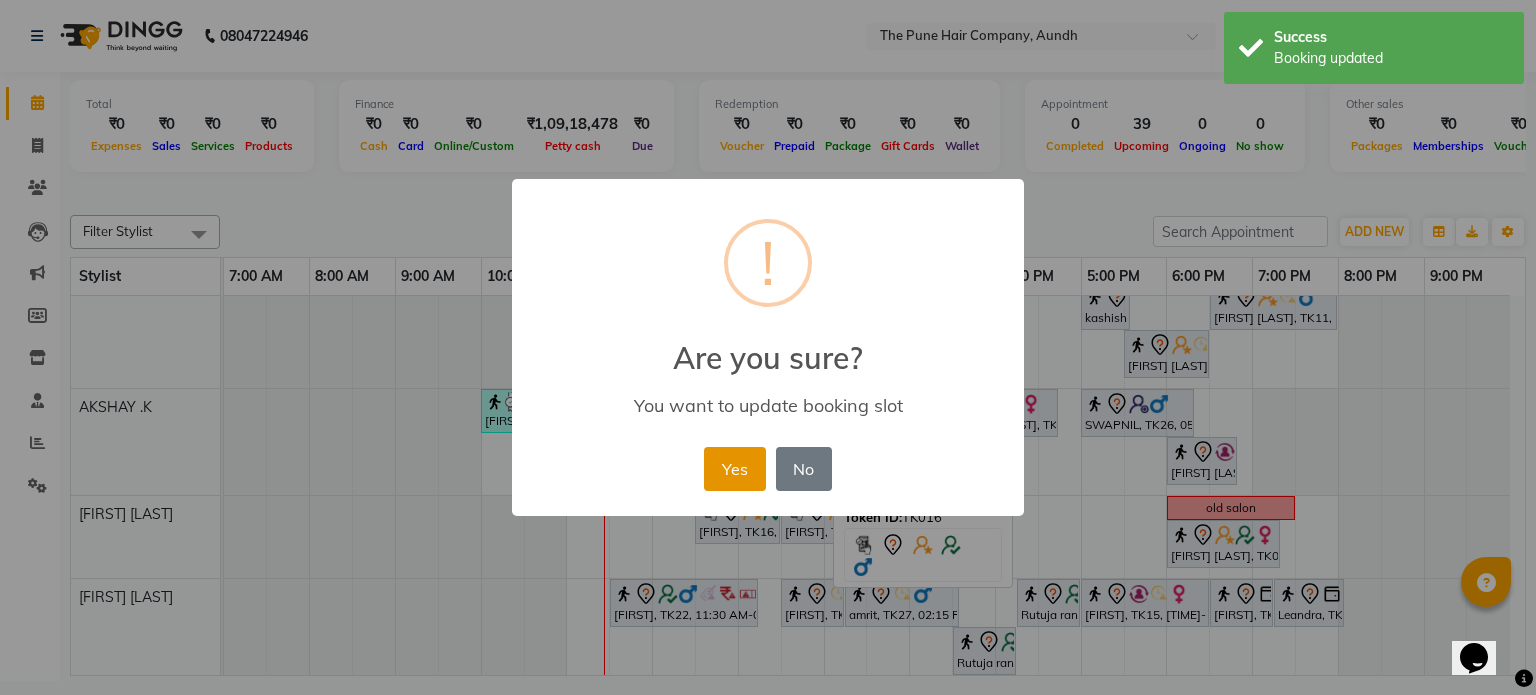 click on "Yes" at bounding box center [734, 469] 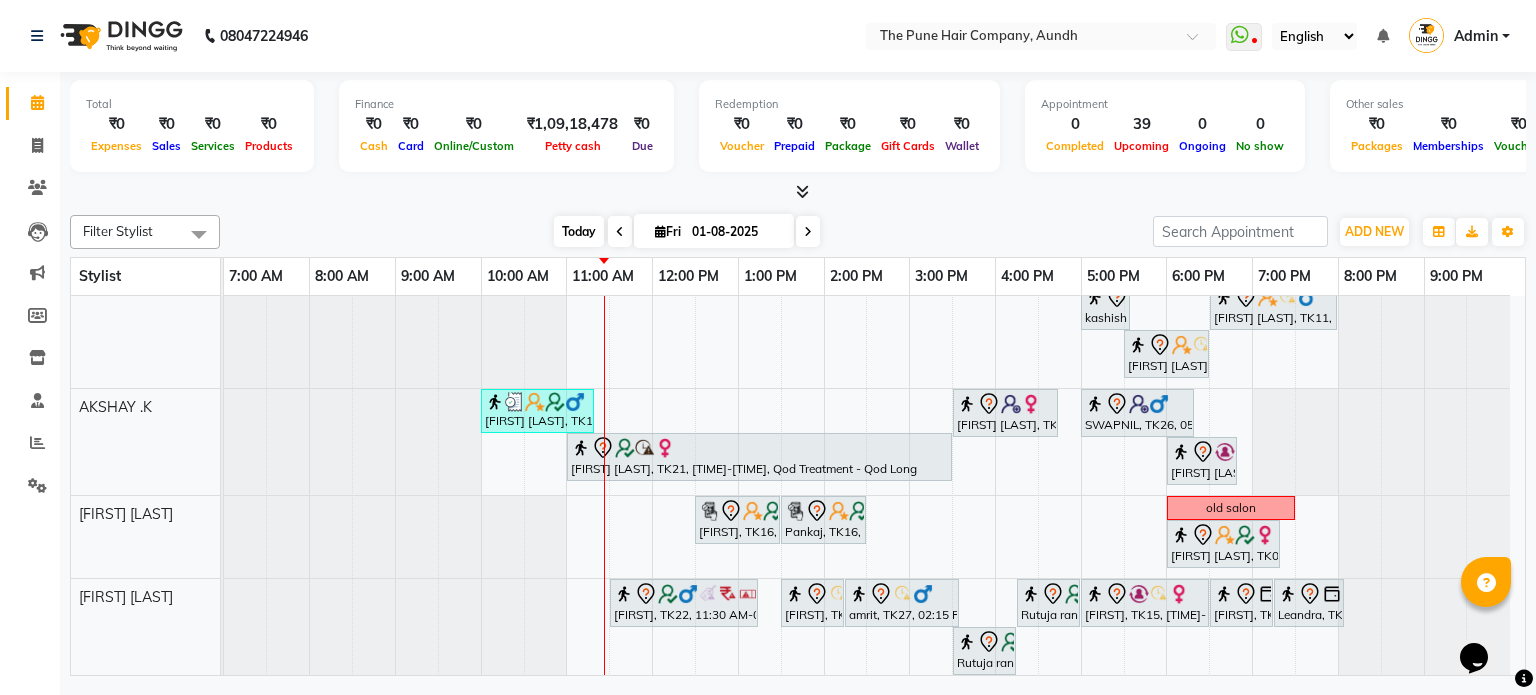 click on "Today" at bounding box center (579, 231) 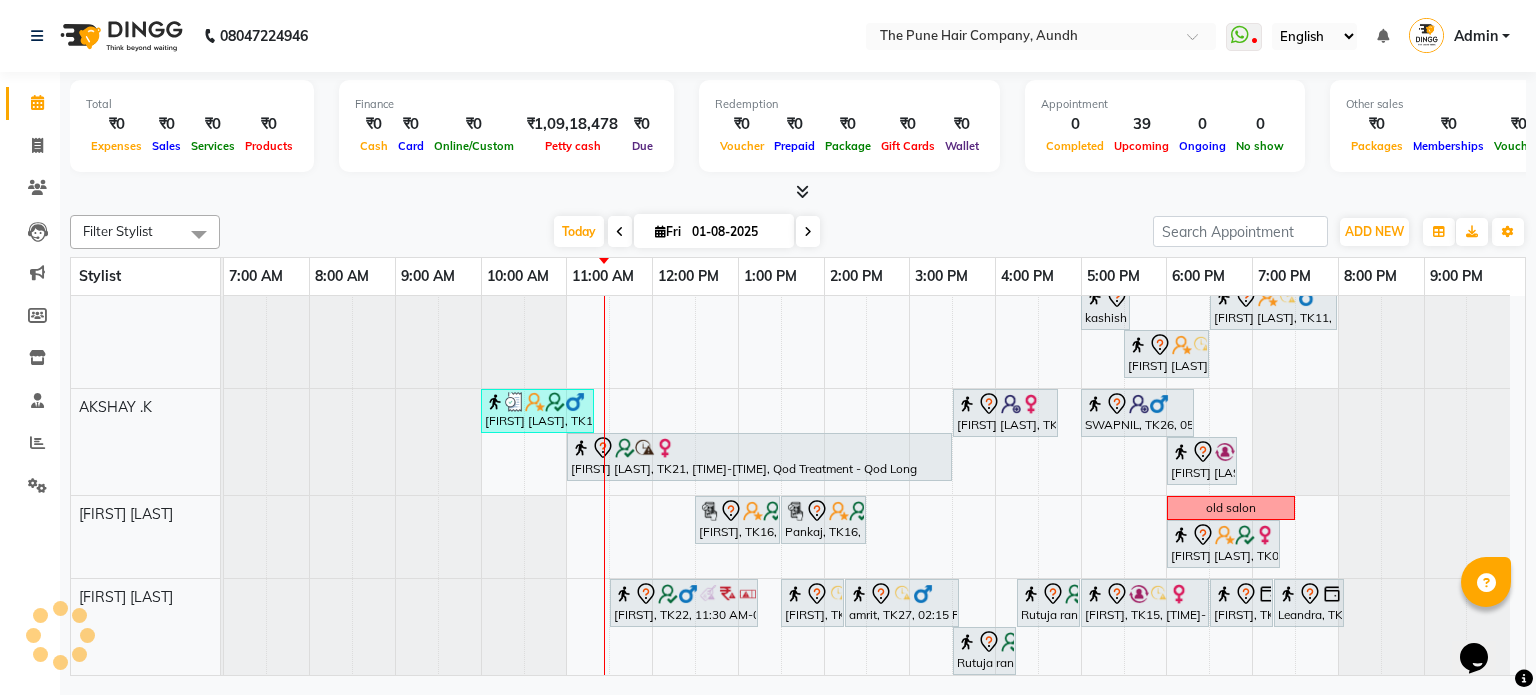 scroll, scrollTop: 381, scrollLeft: 0, axis: vertical 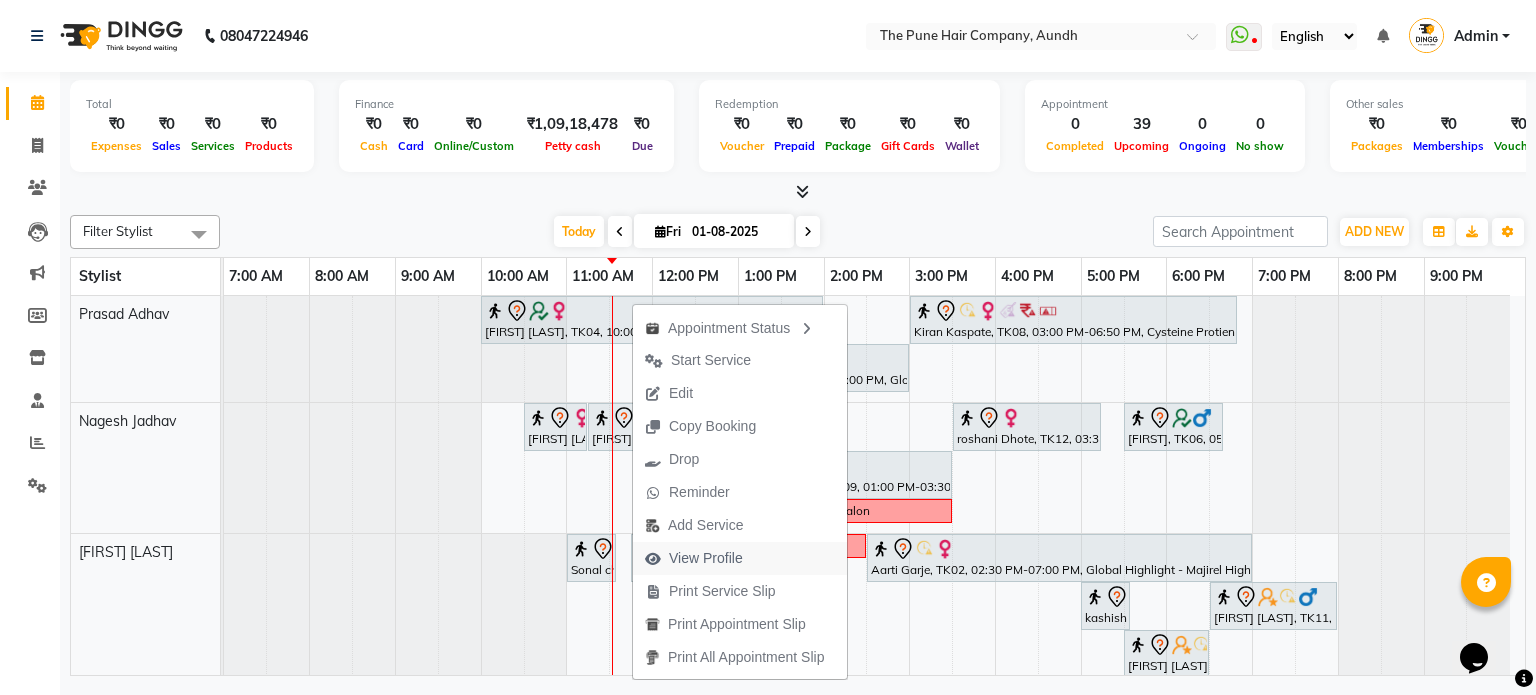 click on "View Profile" at bounding box center [706, 558] 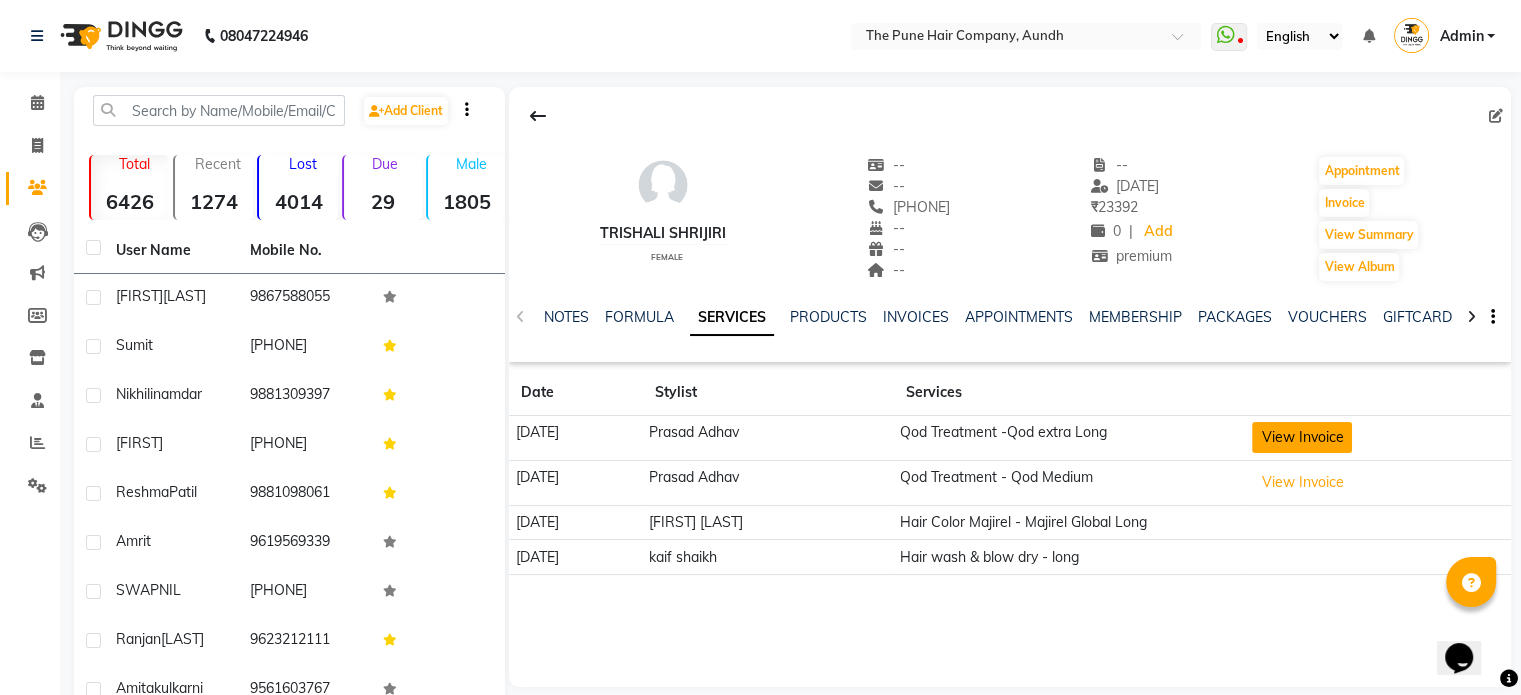click on "View Invoice" 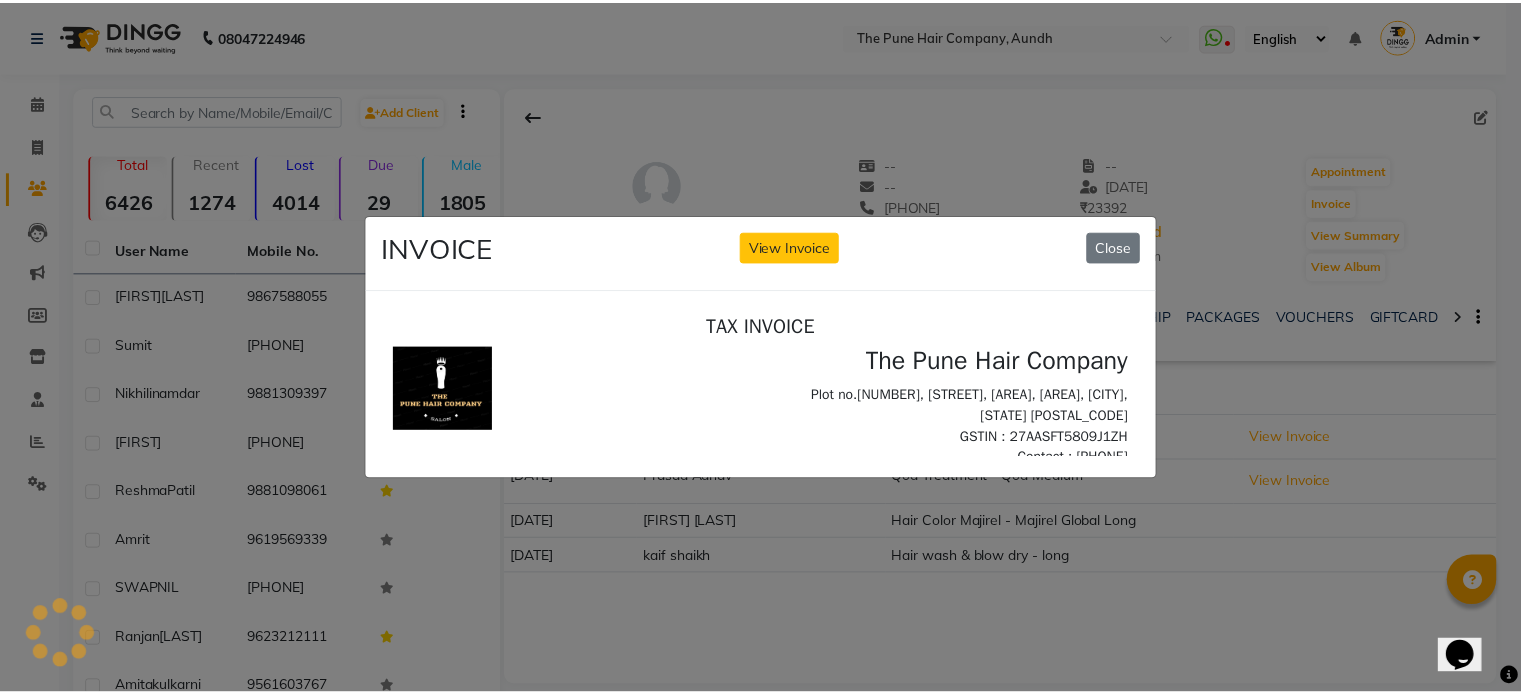 scroll, scrollTop: 0, scrollLeft: 0, axis: both 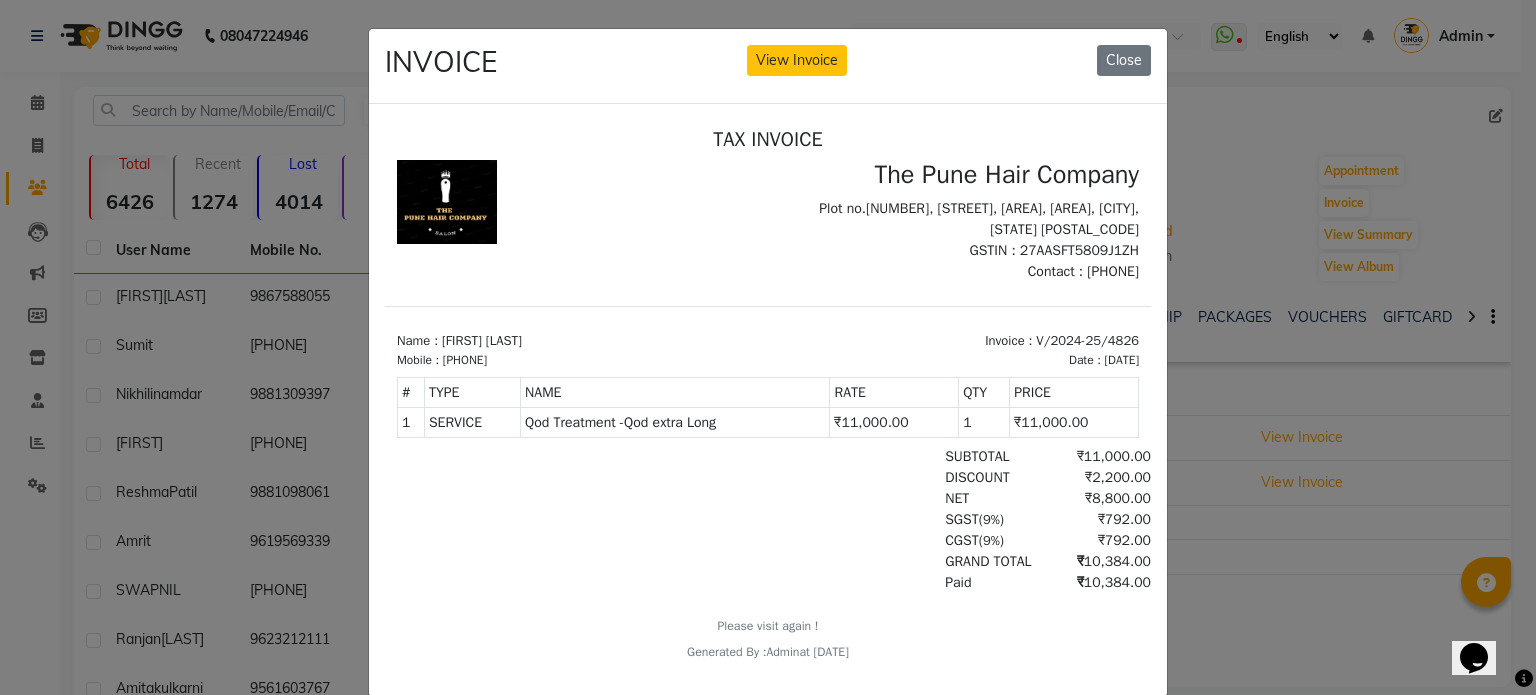 click on "INVOICE View Invoice Close" 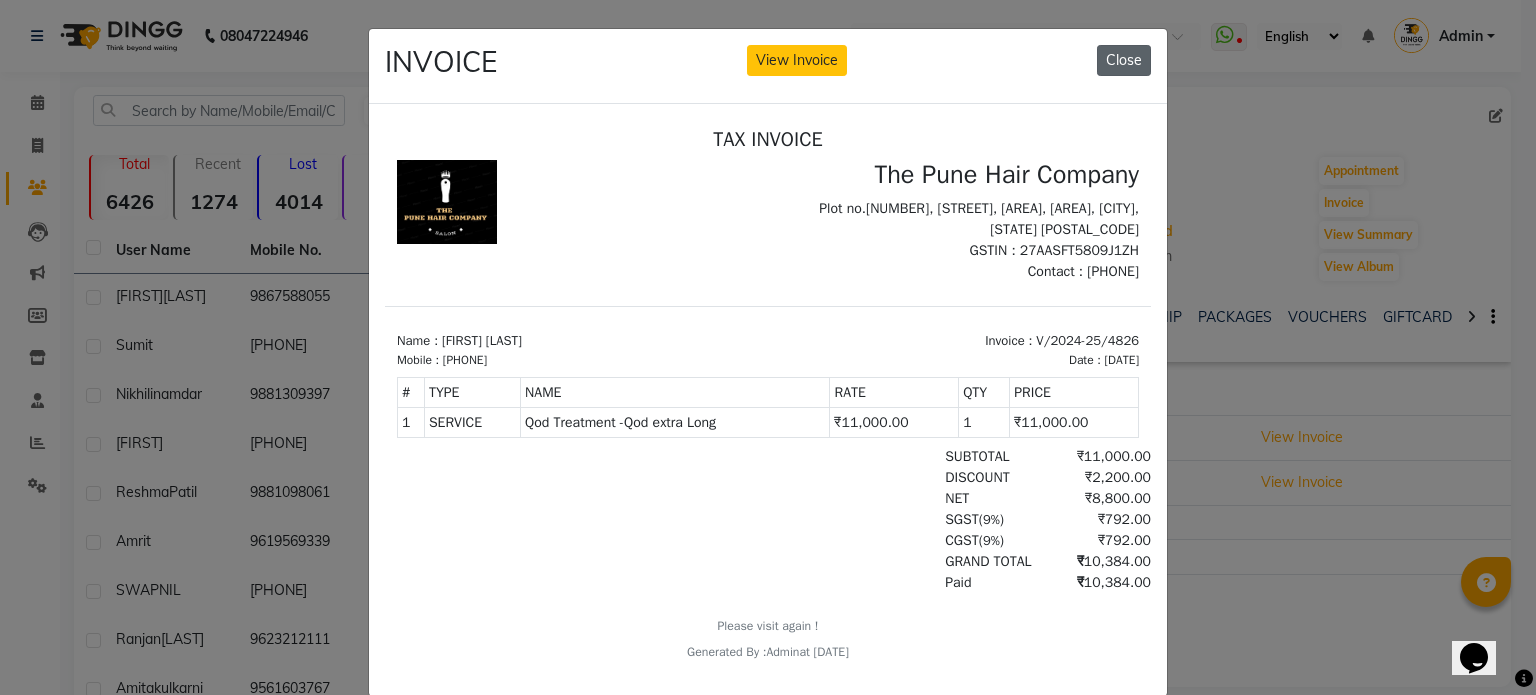 click on "Close" 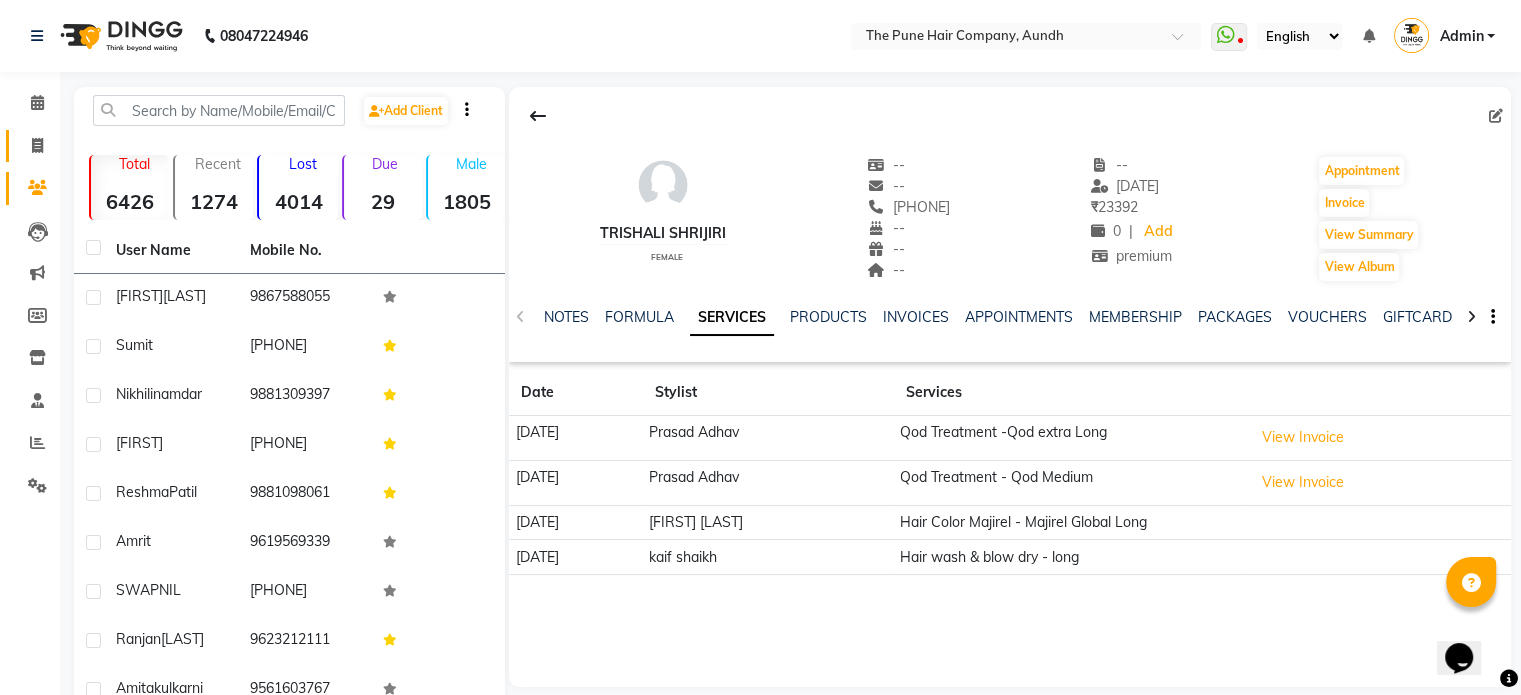 click on "Invoice" 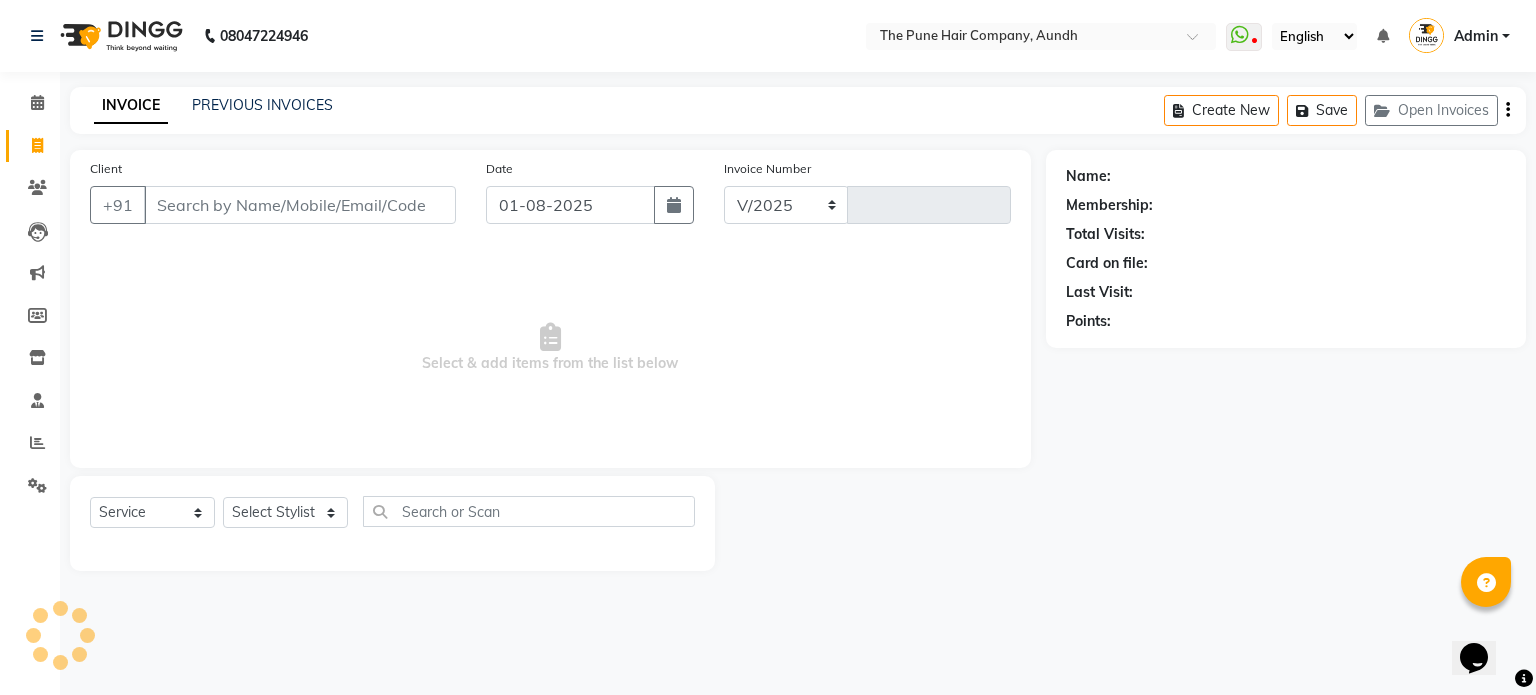 select on "106" 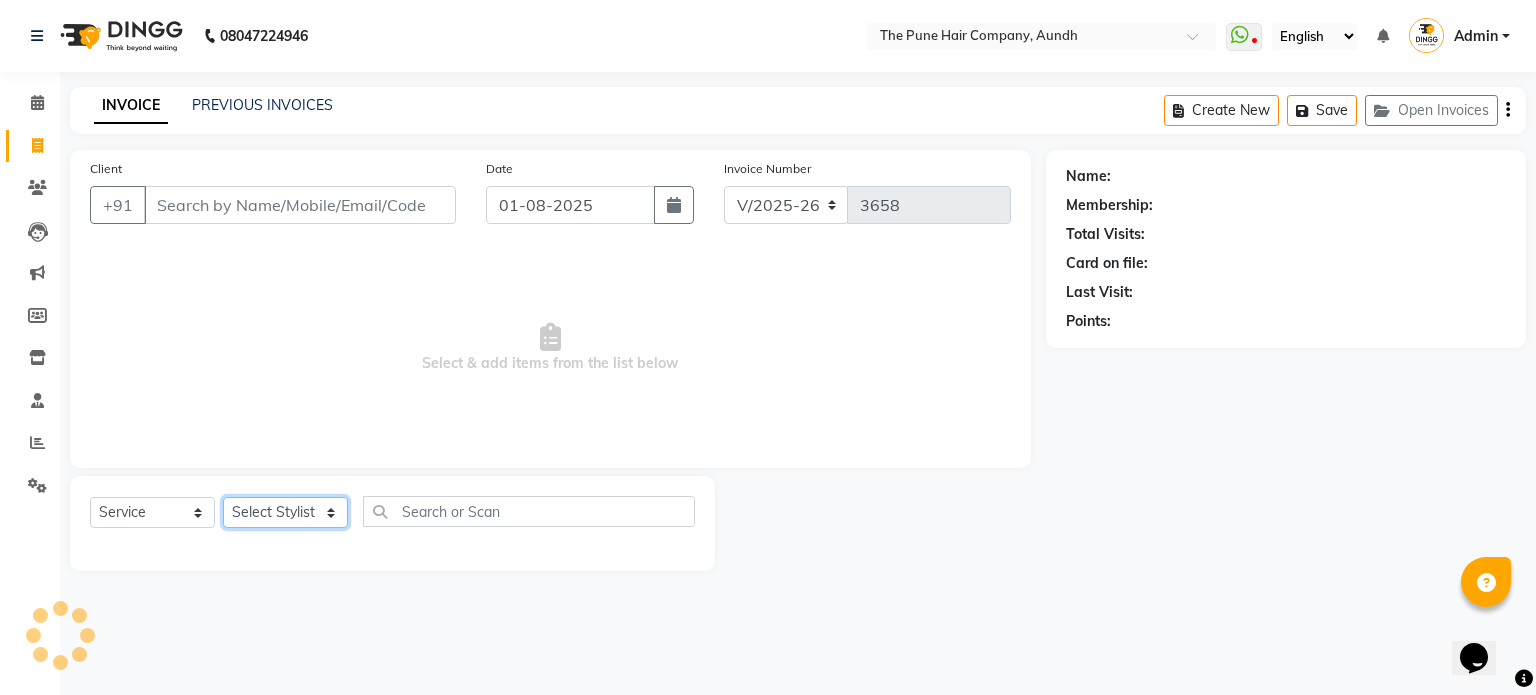 click on "Select Stylist" 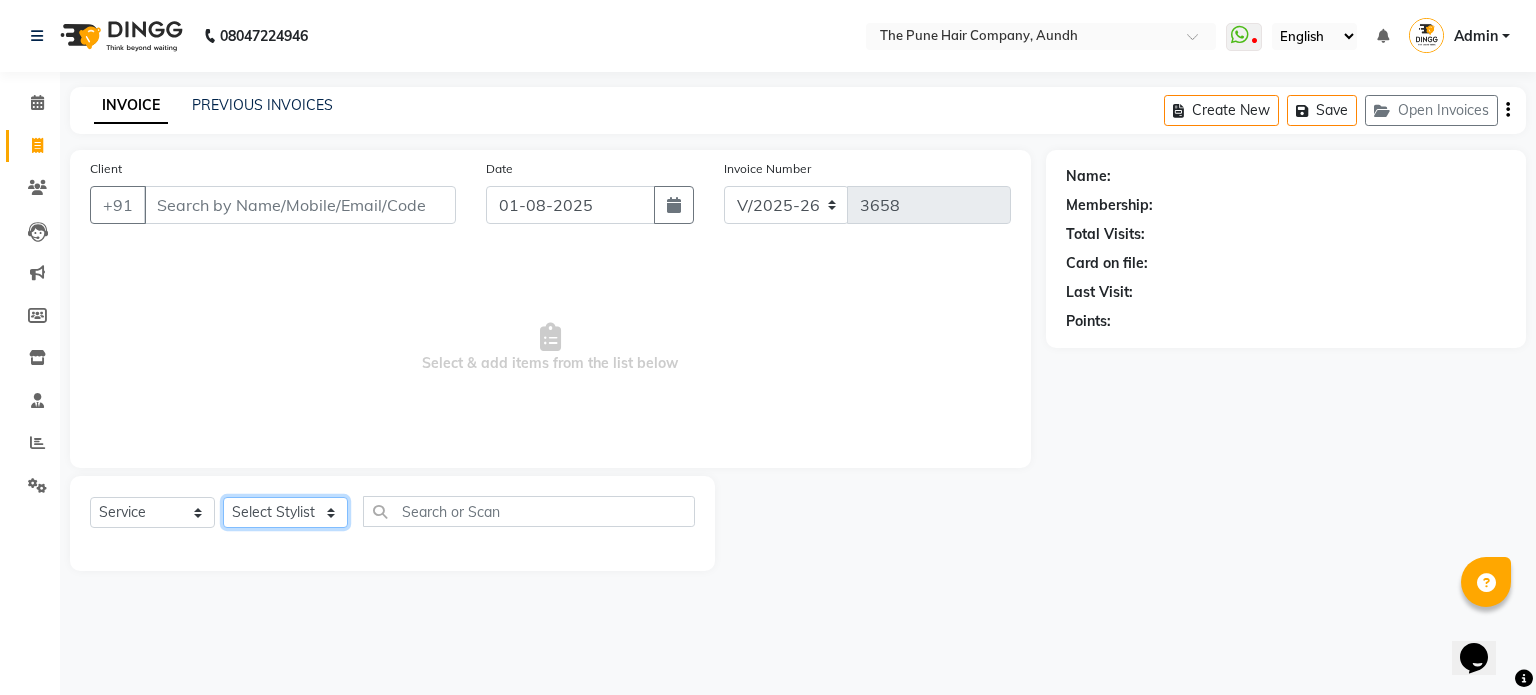 select on "3338" 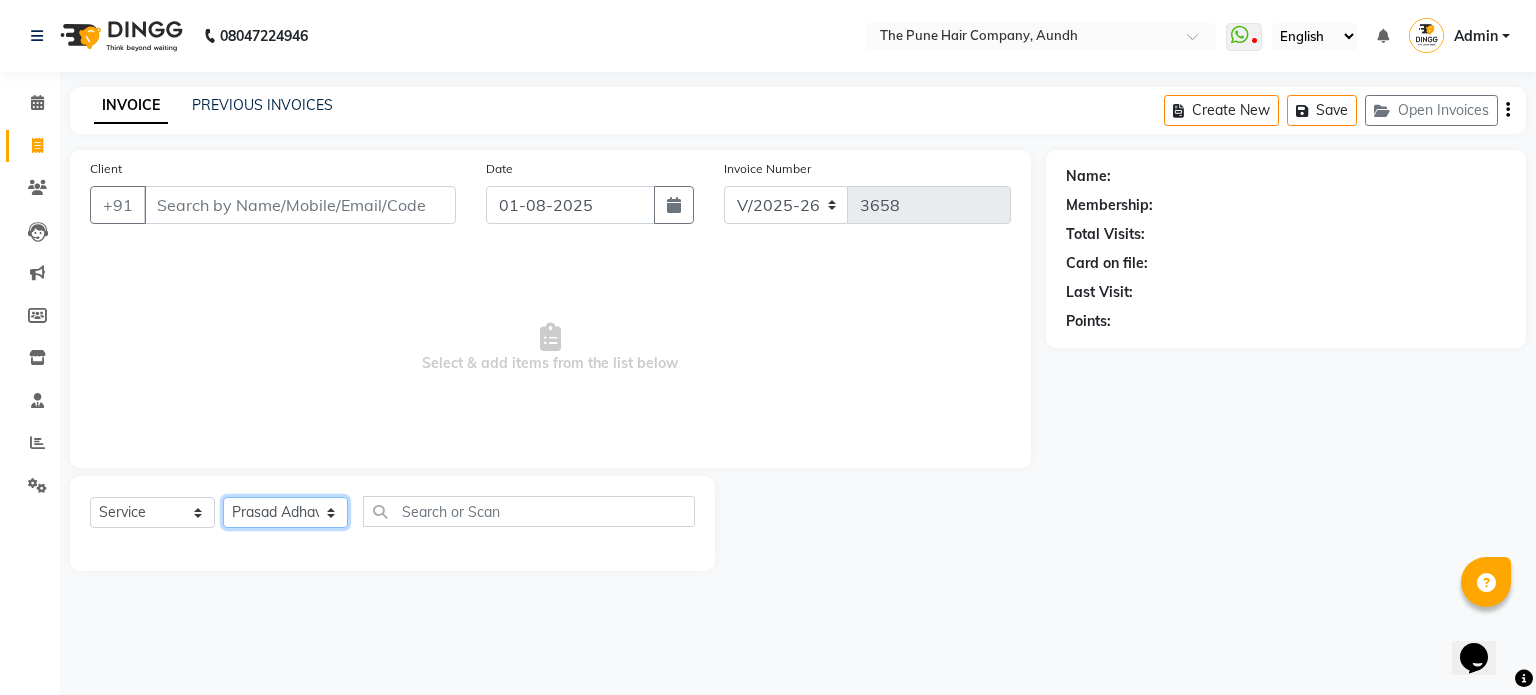 click on "Select Stylist Akash both AKSHAY .K harshal gaikwad kaif shaikh LAKKHAN SHINDE Nagesh Jadhav Nitish Desai  Pavan mane POOJA MORE Prasad Adhav  Prathmesh powar Shweta gotur Sonal saindane swapnil sonavane" 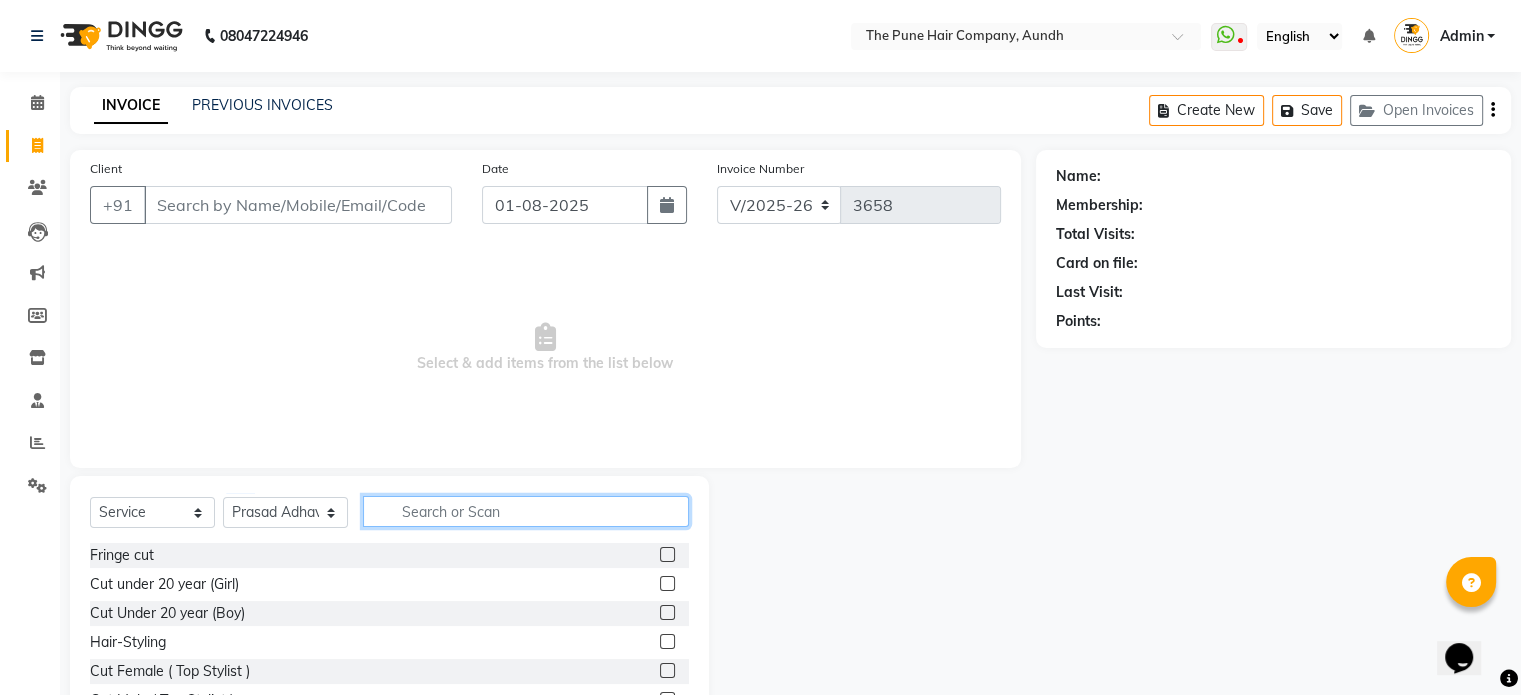 click 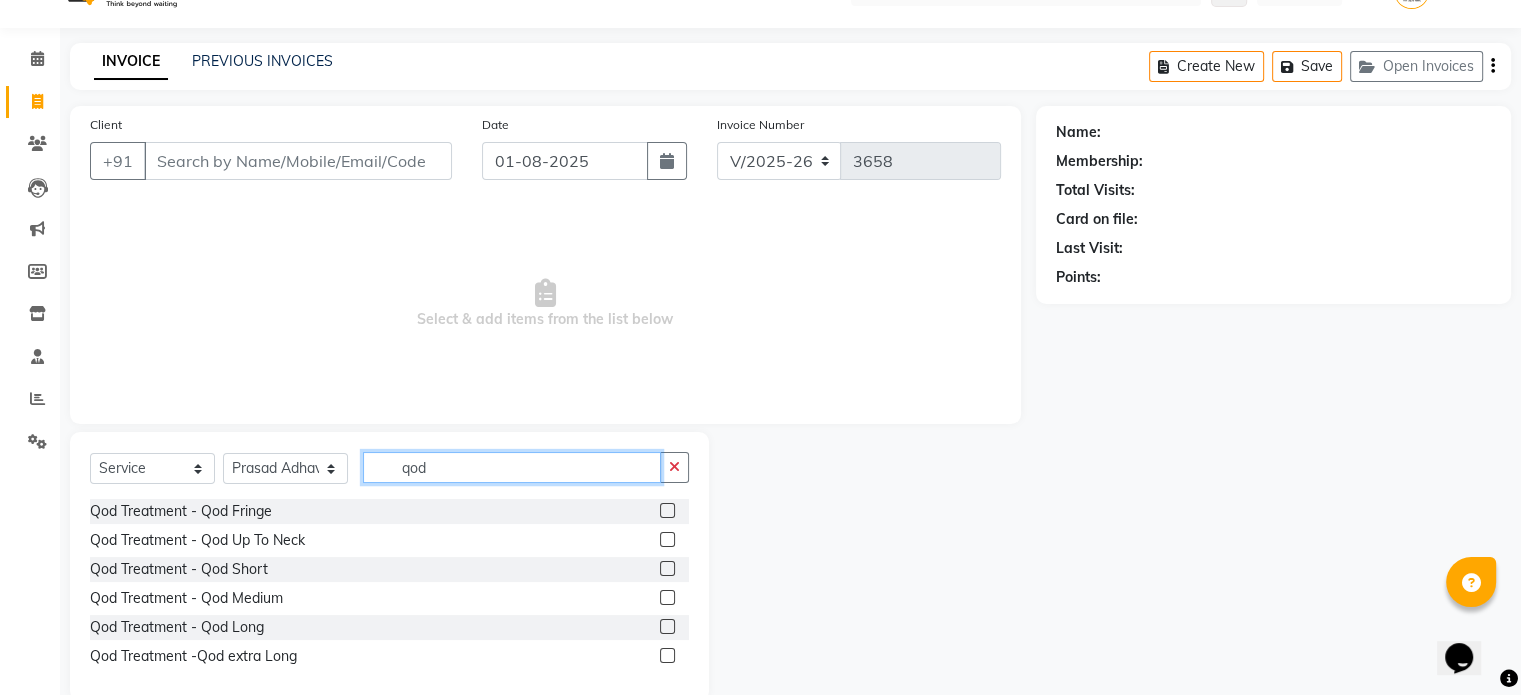 scroll, scrollTop: 80, scrollLeft: 0, axis: vertical 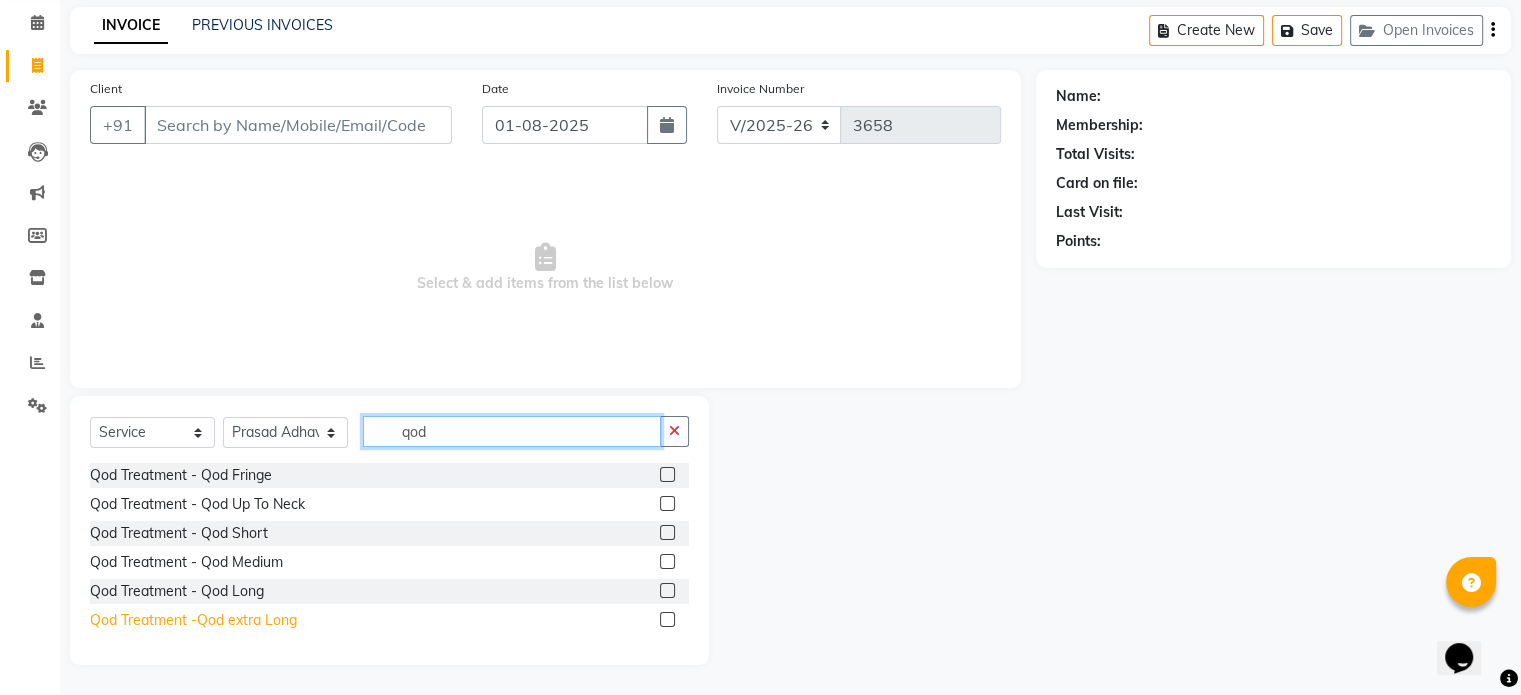 type on "qod" 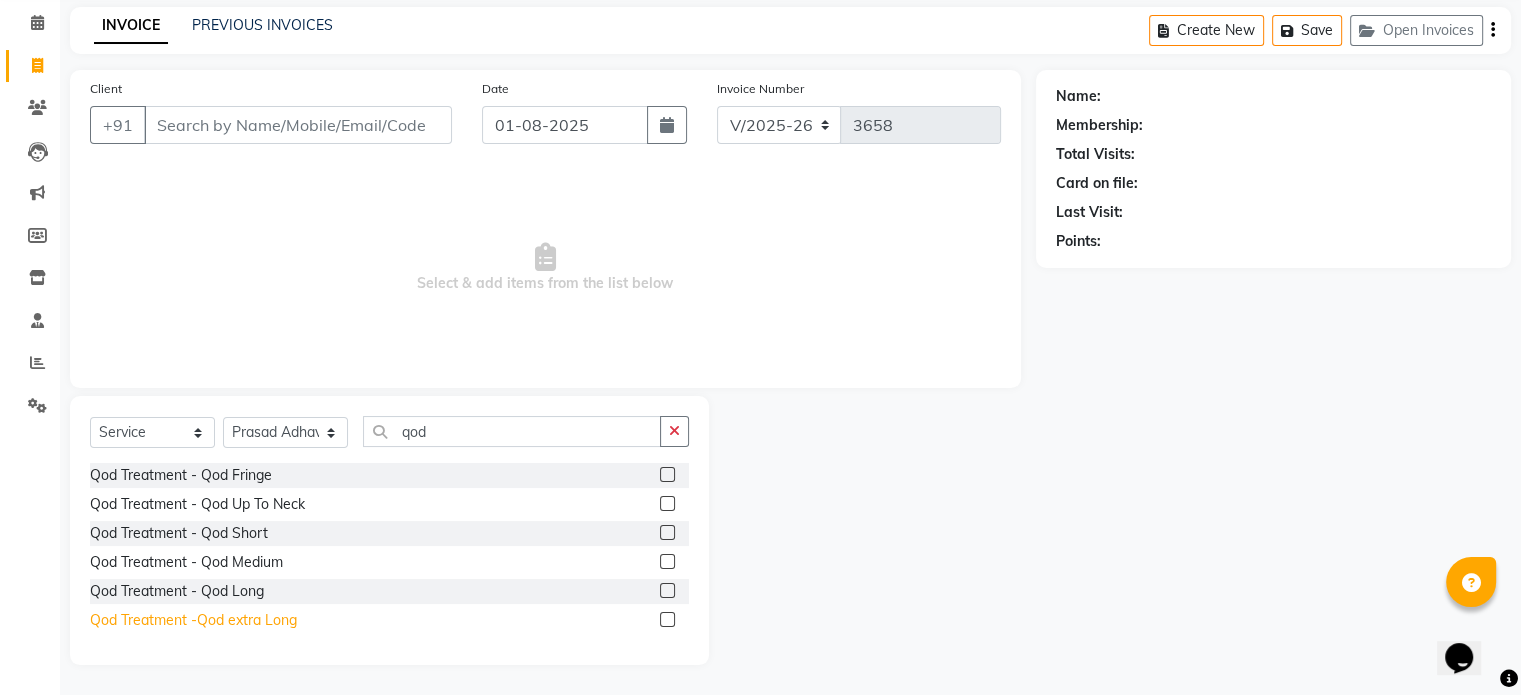 click on "Qod Treatment -Qod extra Long" 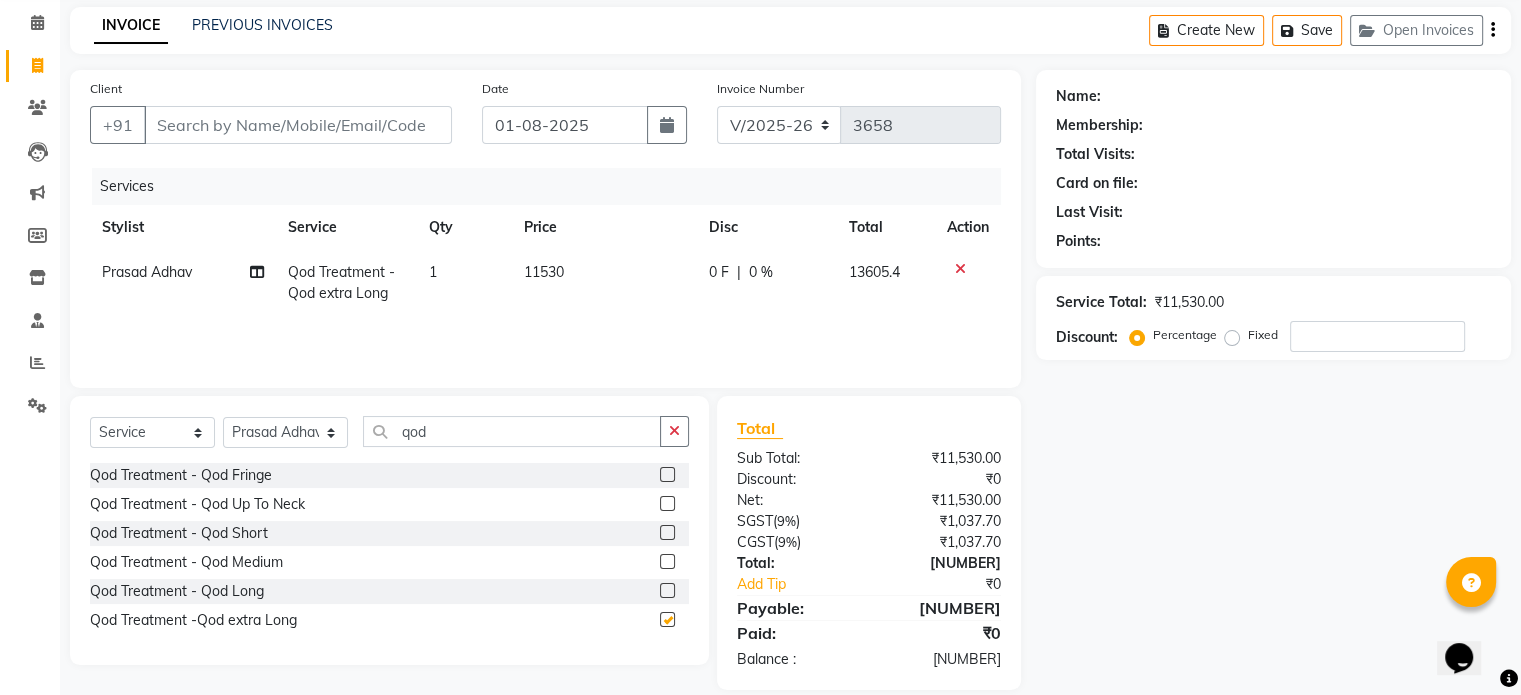 checkbox on "false" 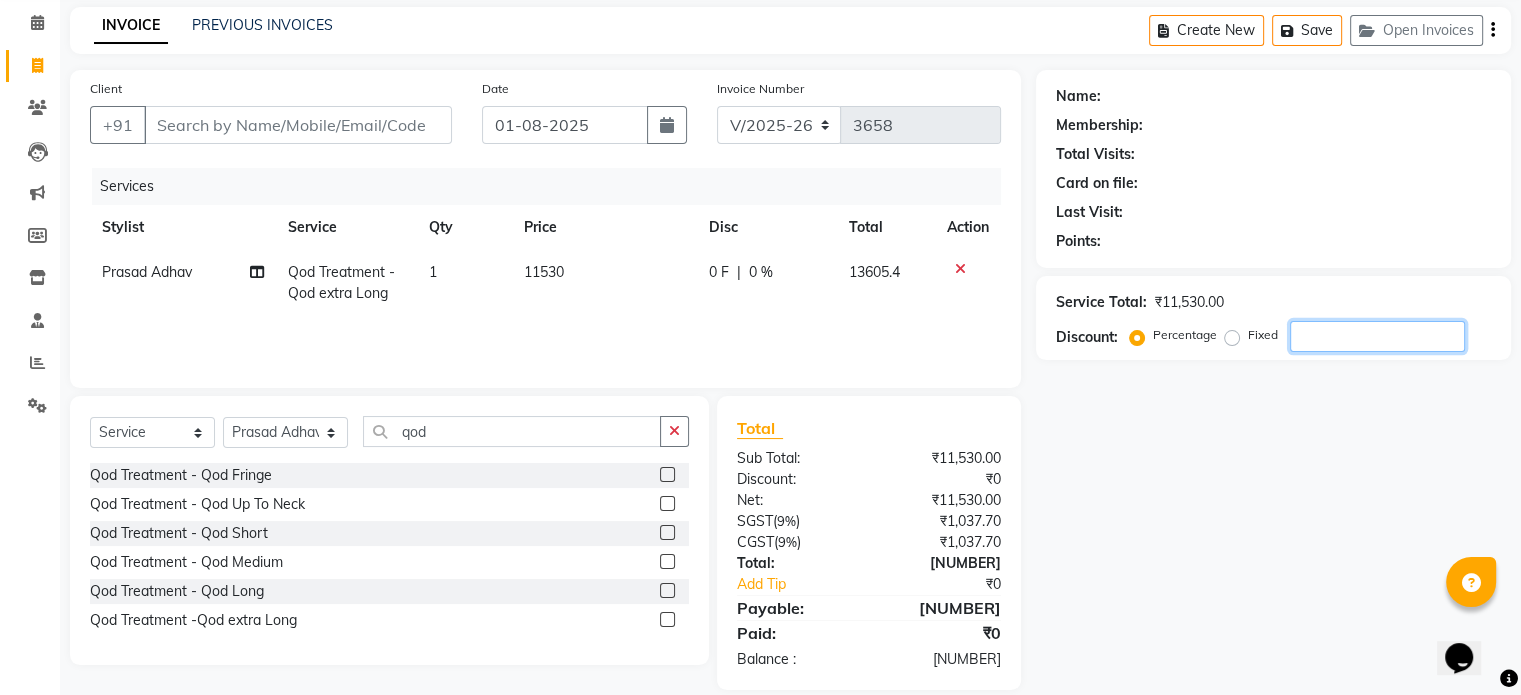 click 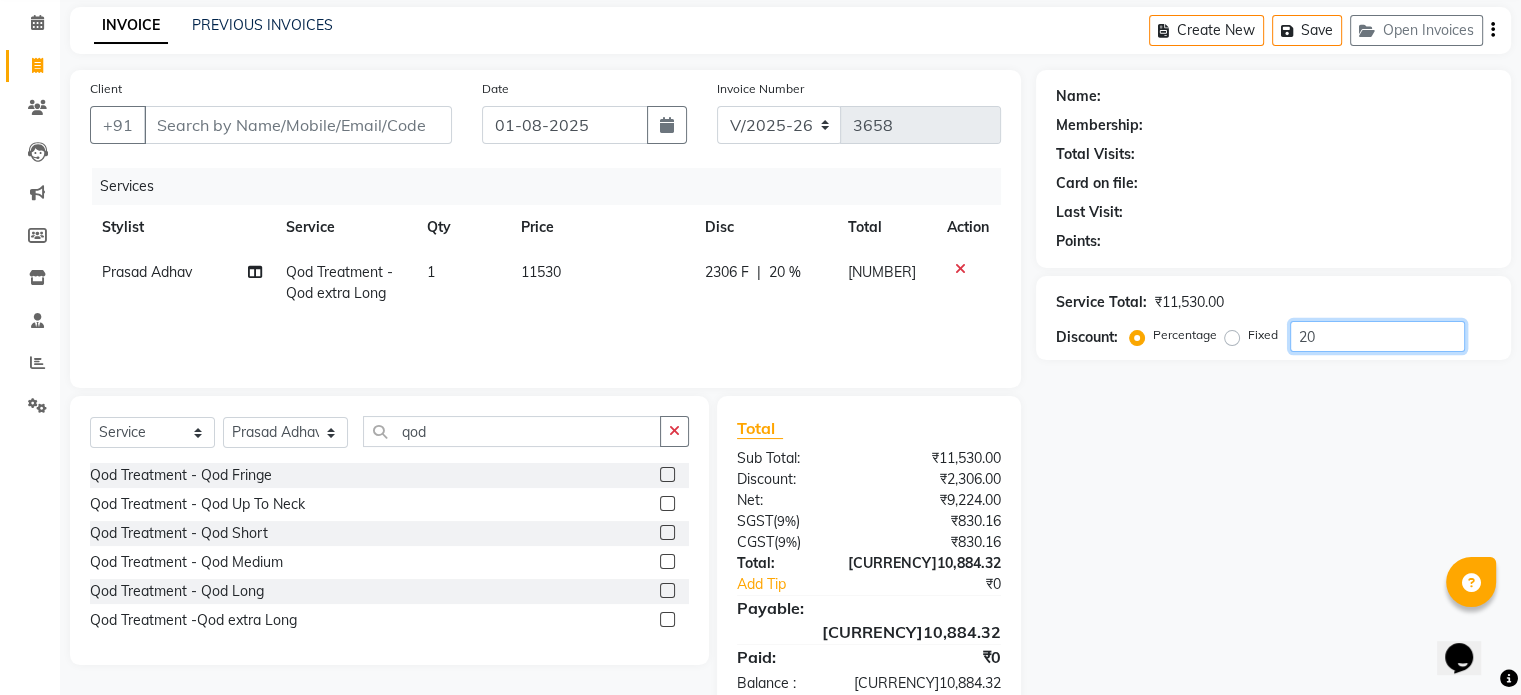 type on "2" 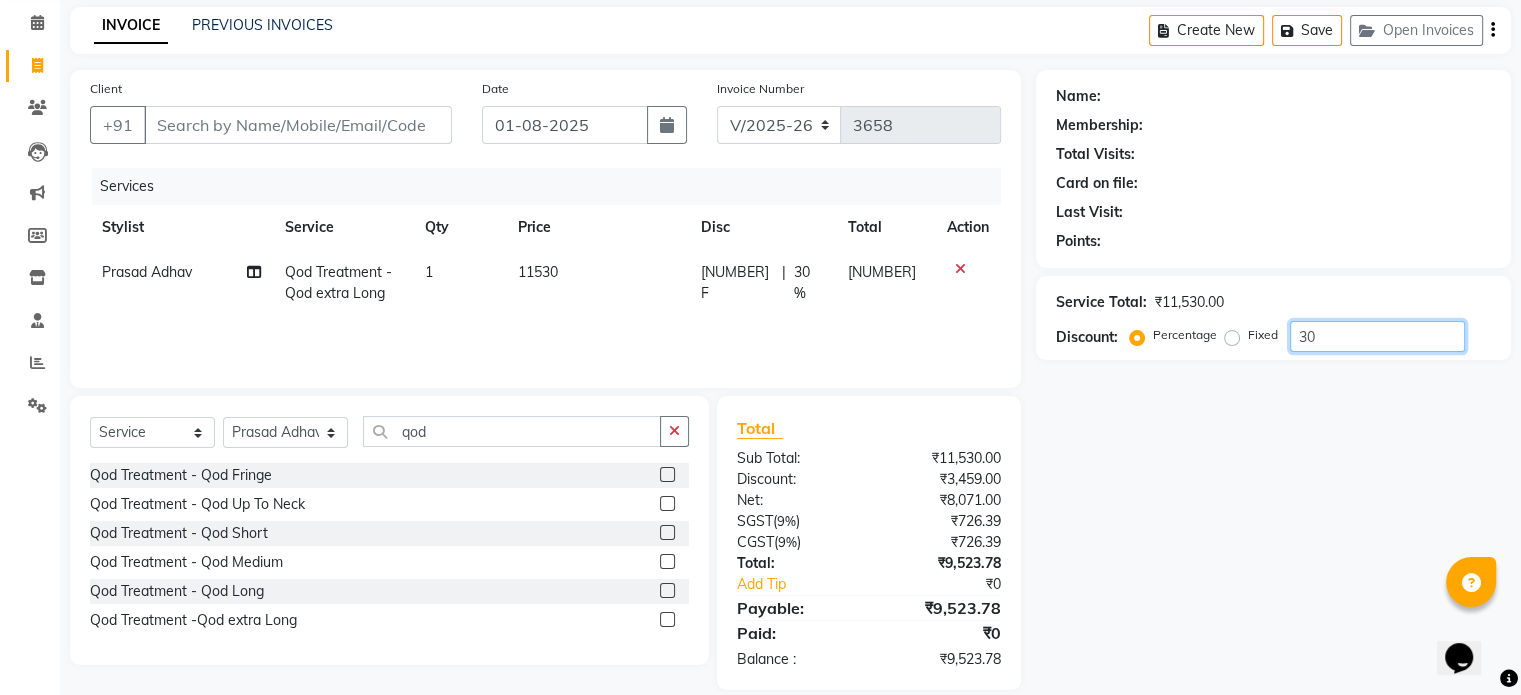 type on "3" 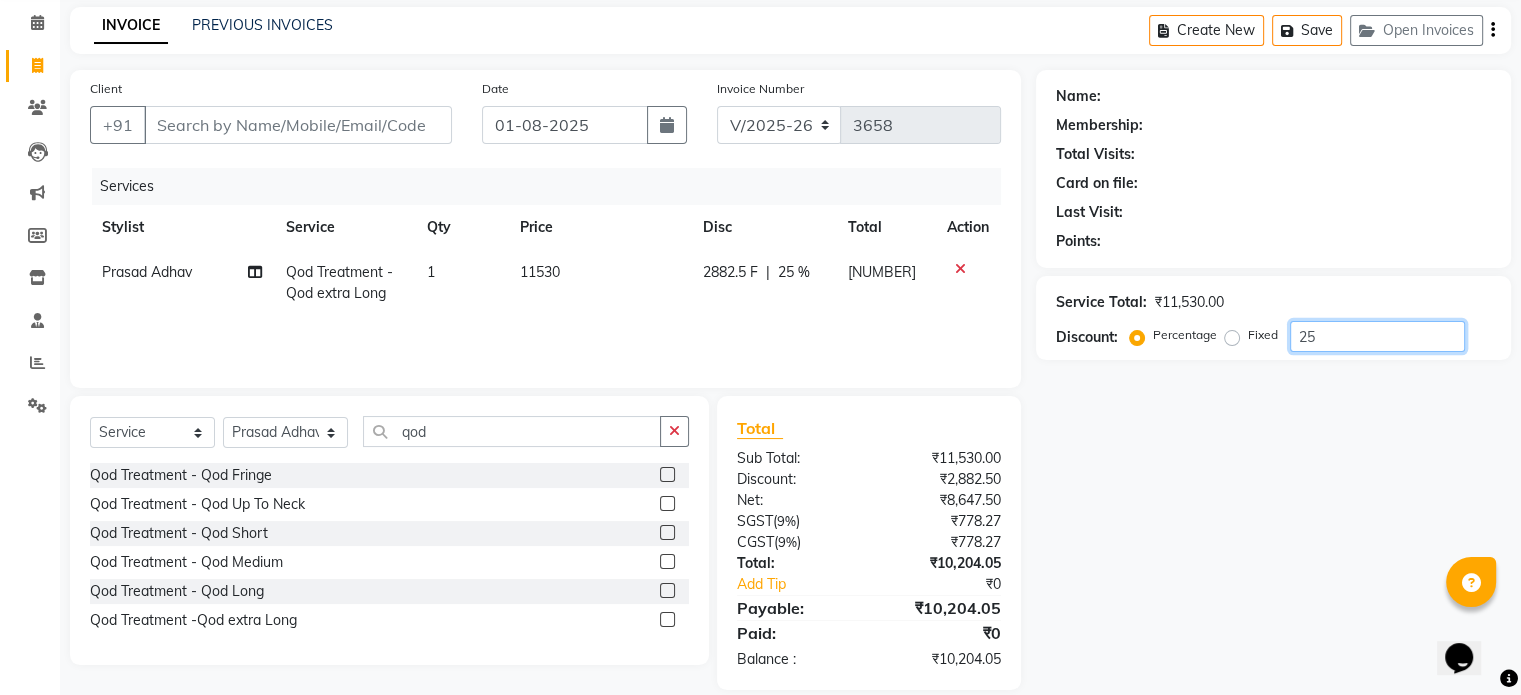 type on "2" 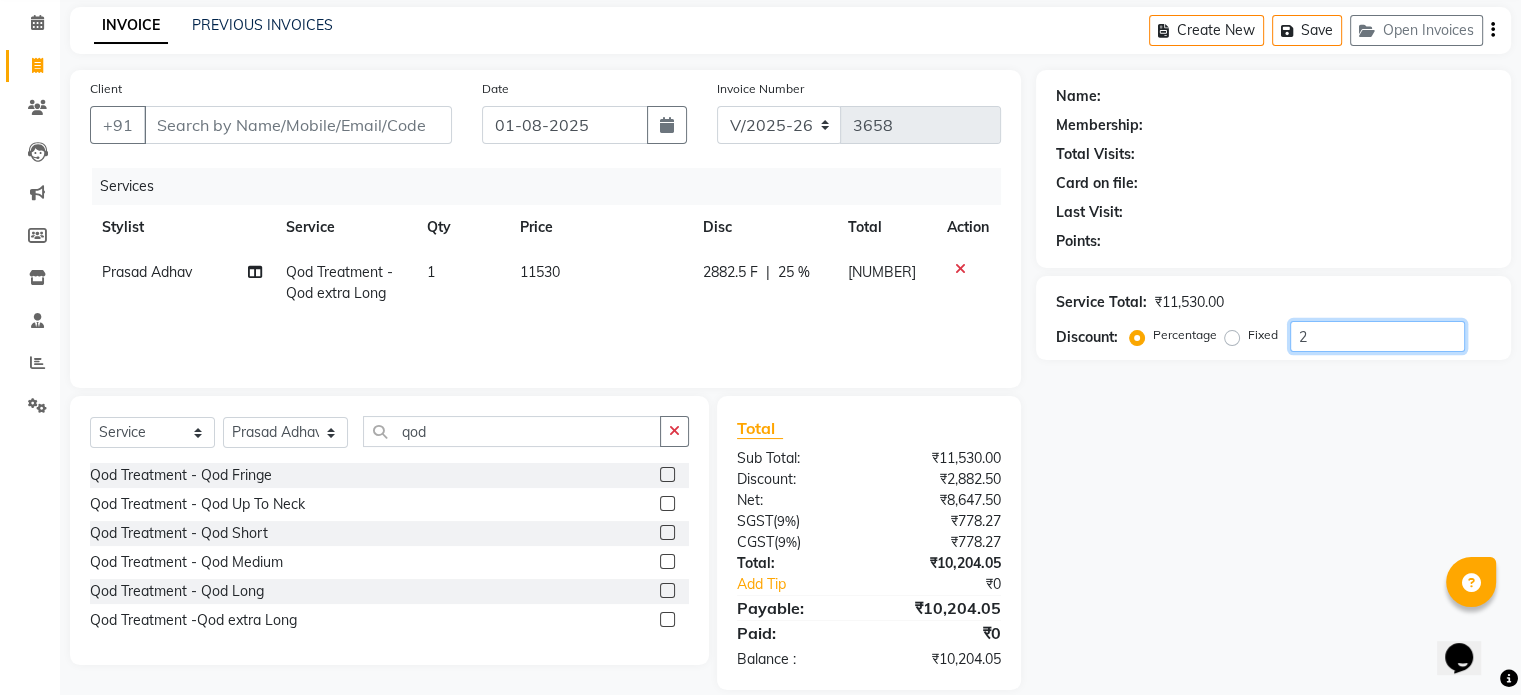 type 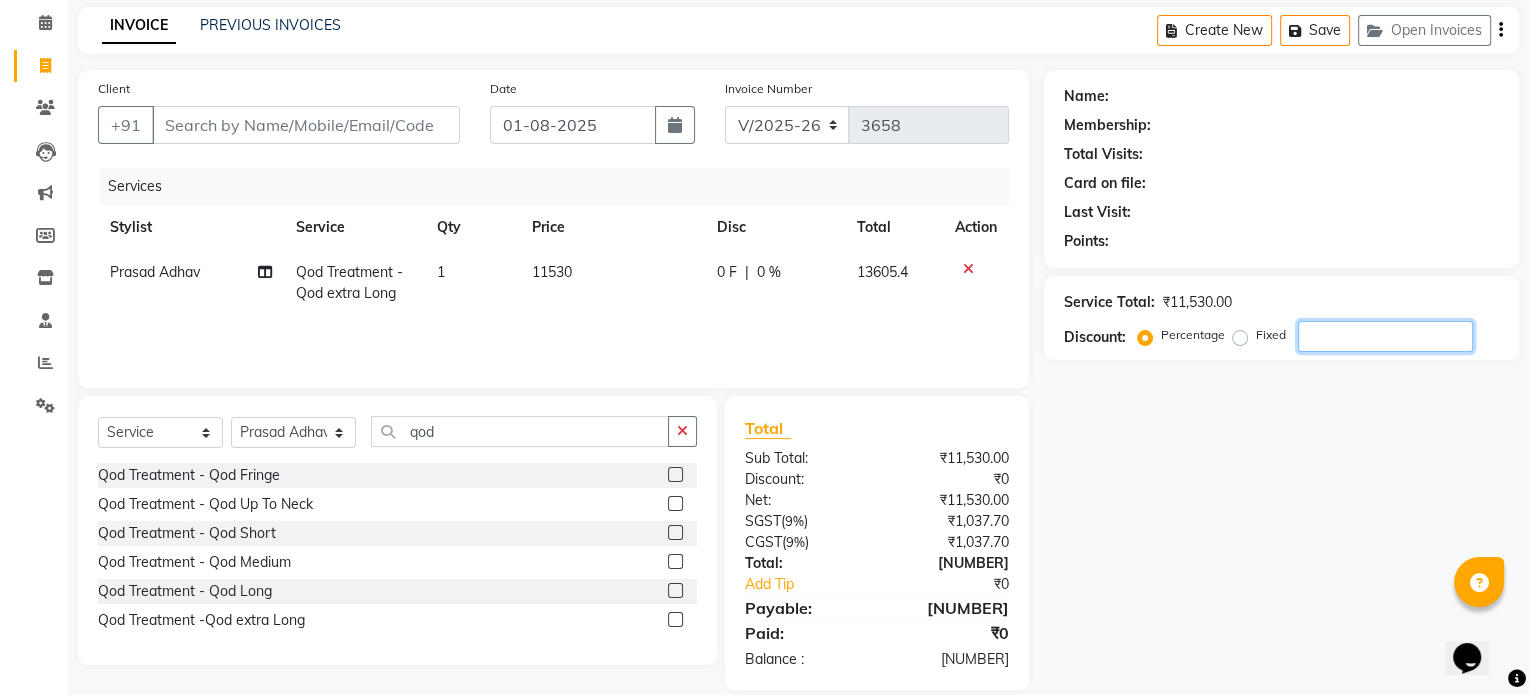 scroll, scrollTop: 0, scrollLeft: 0, axis: both 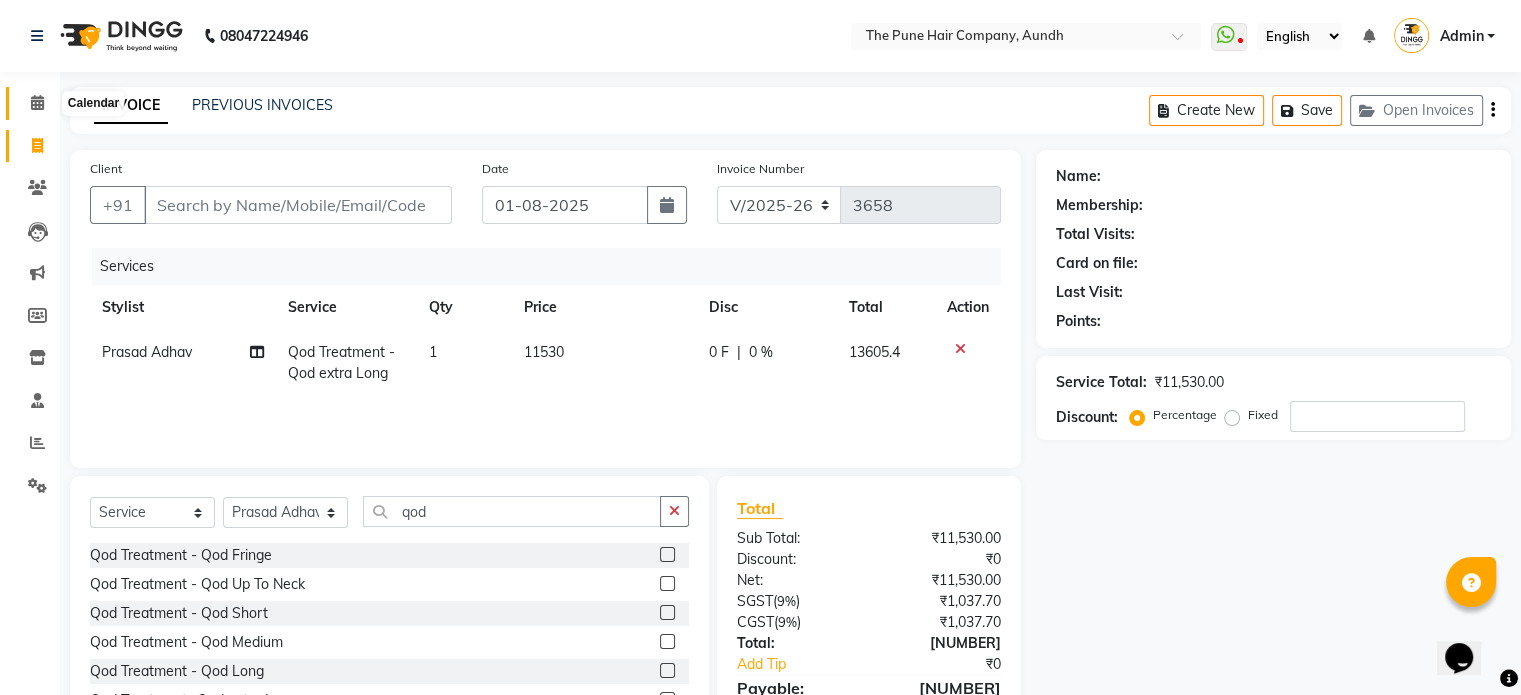 click 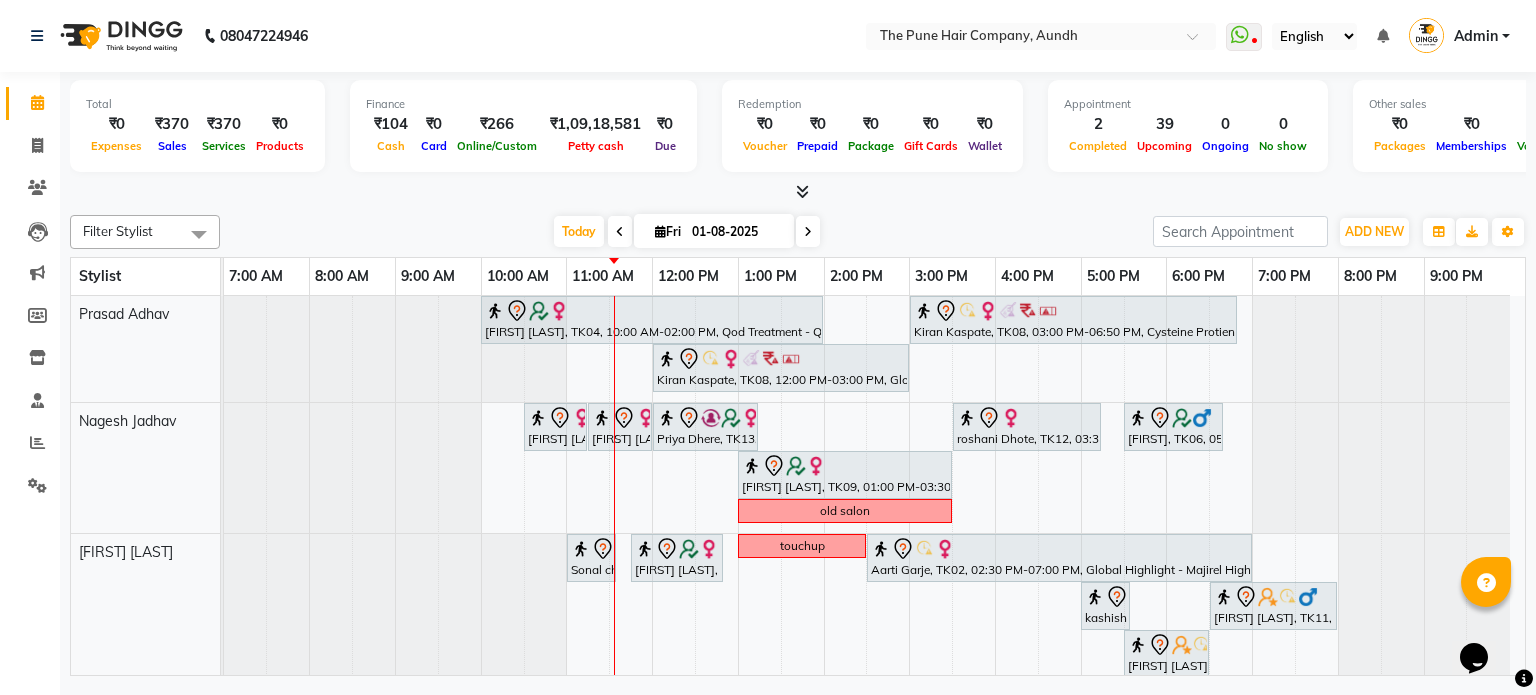 scroll, scrollTop: 100, scrollLeft: 0, axis: vertical 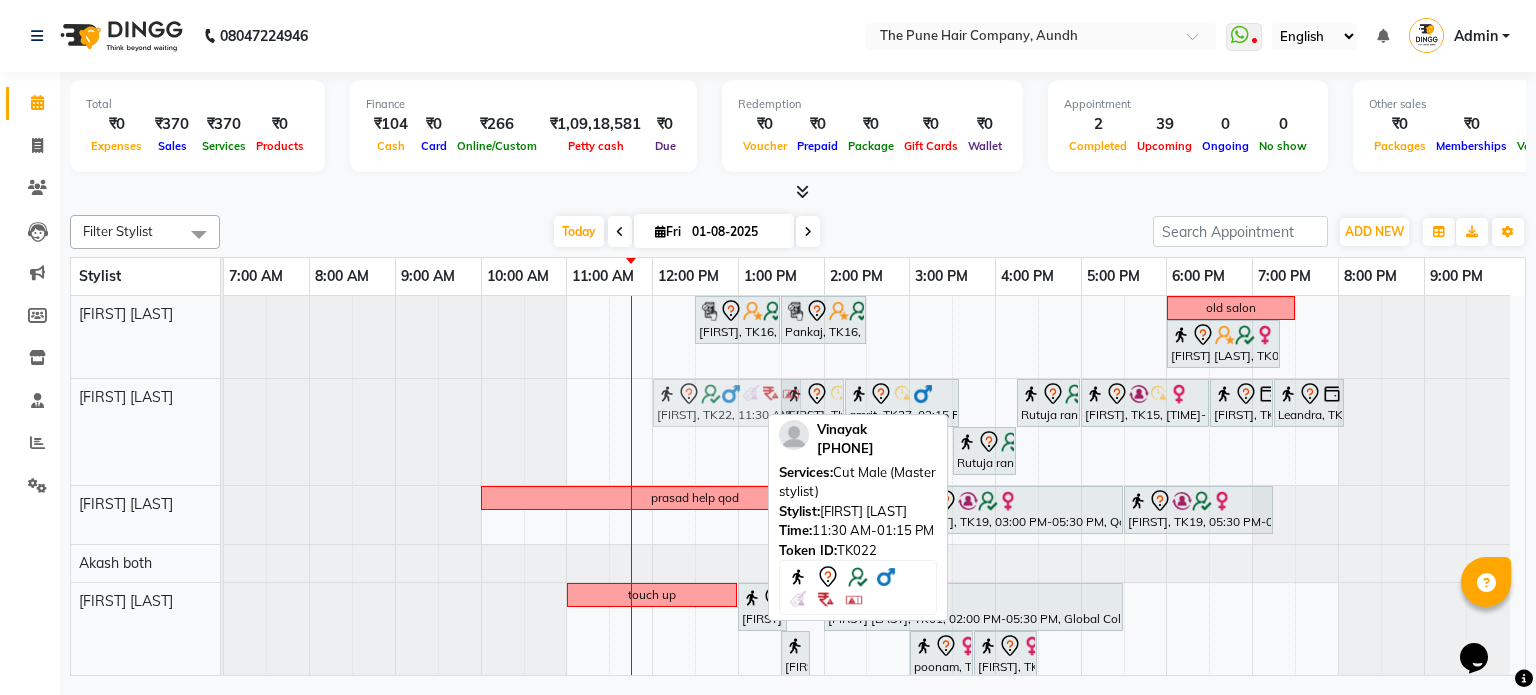 drag, startPoint x: 720, startPoint y: 404, endPoint x: 766, endPoint y: 401, distance: 46.09772 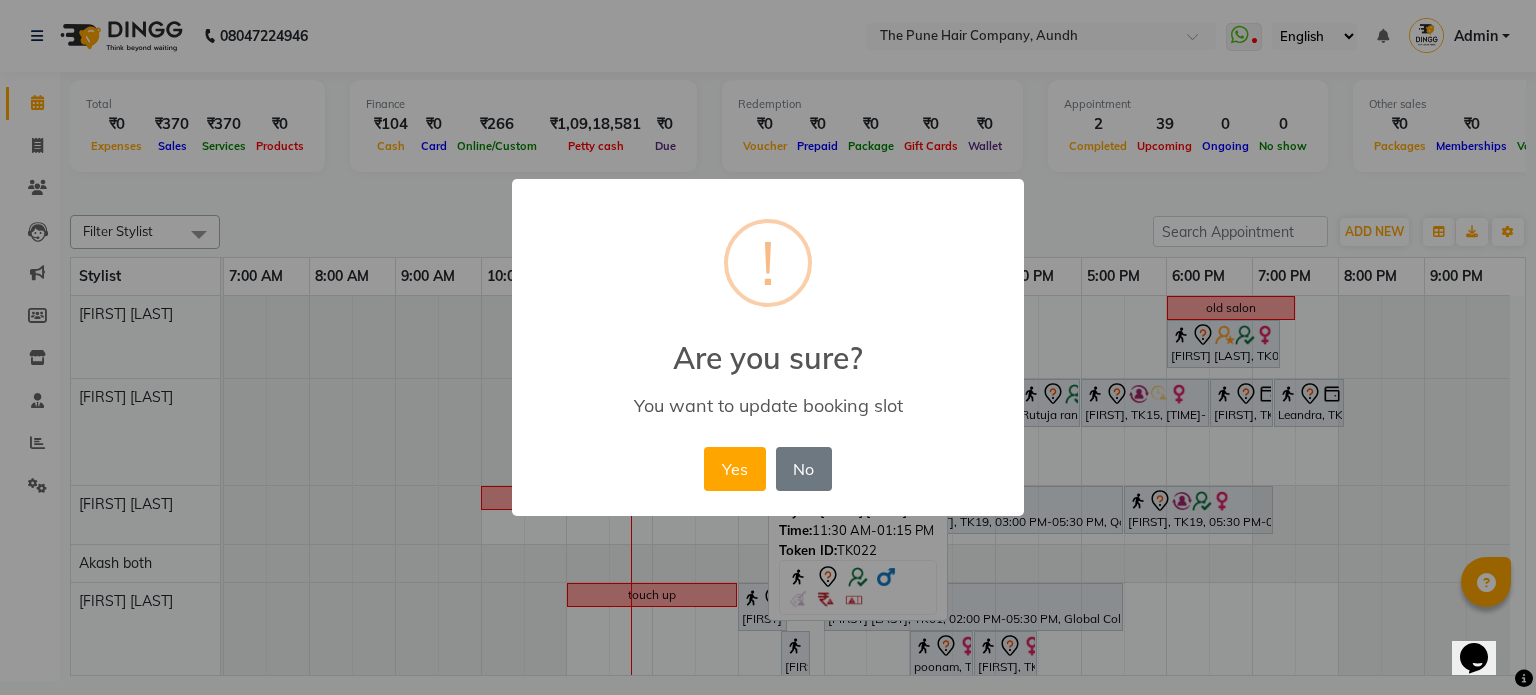 drag, startPoint x: 731, startPoint y: 471, endPoint x: 784, endPoint y: 507, distance: 64.070274 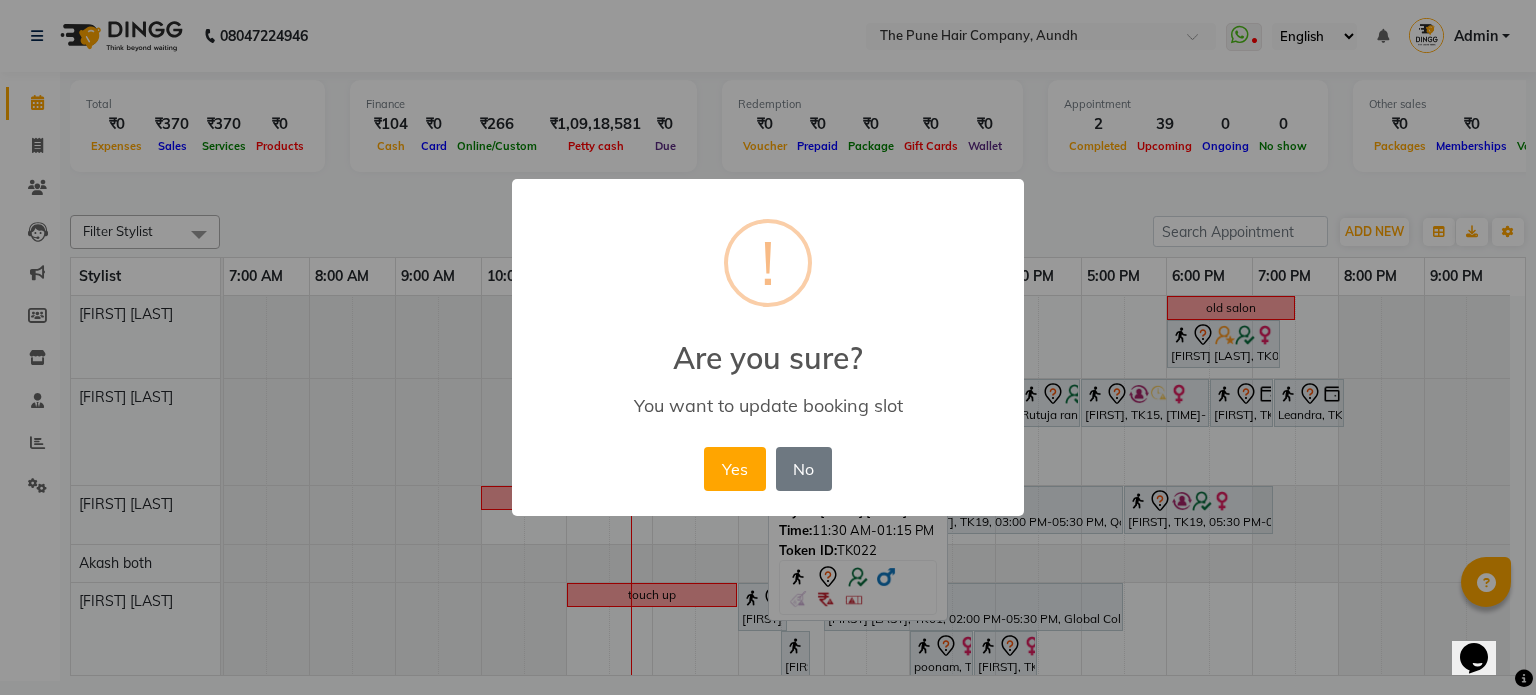 click on "Yes" at bounding box center (734, 469) 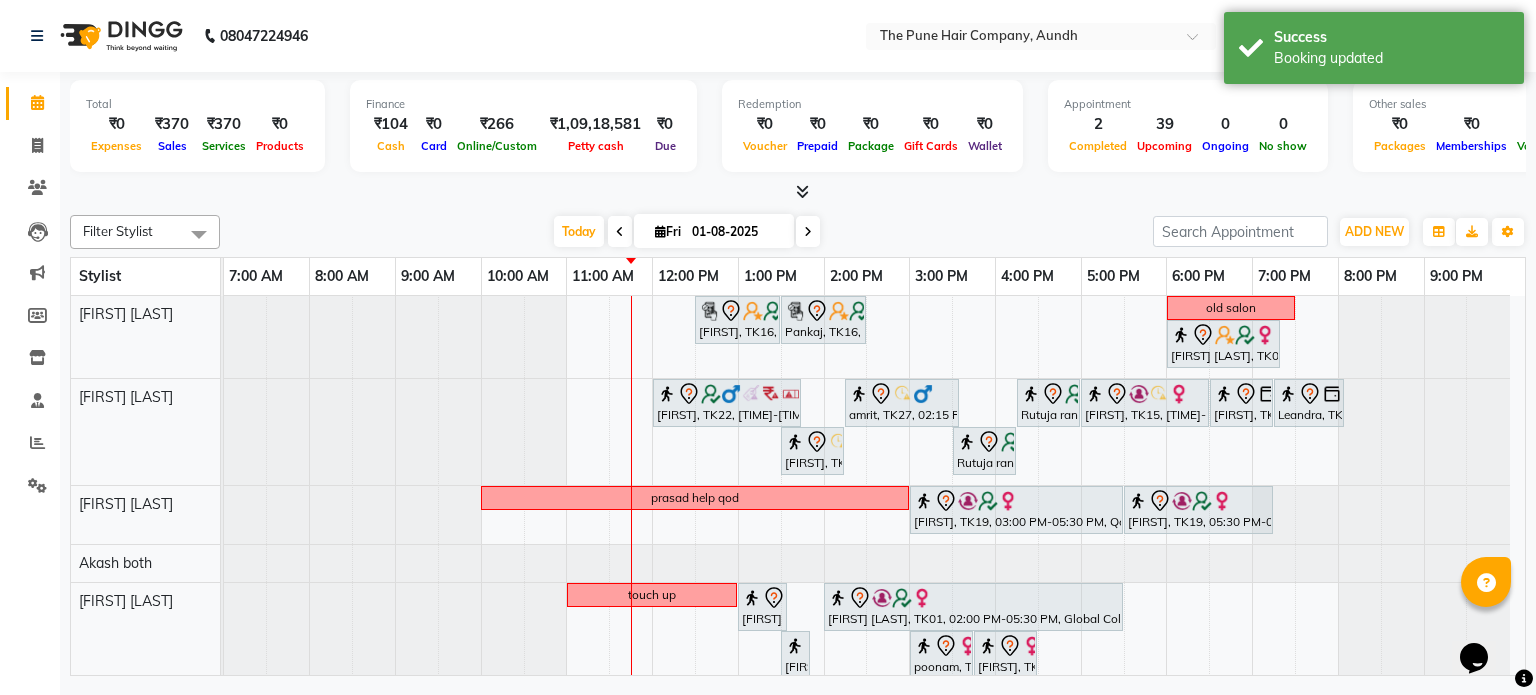 scroll, scrollTop: 429, scrollLeft: 0, axis: vertical 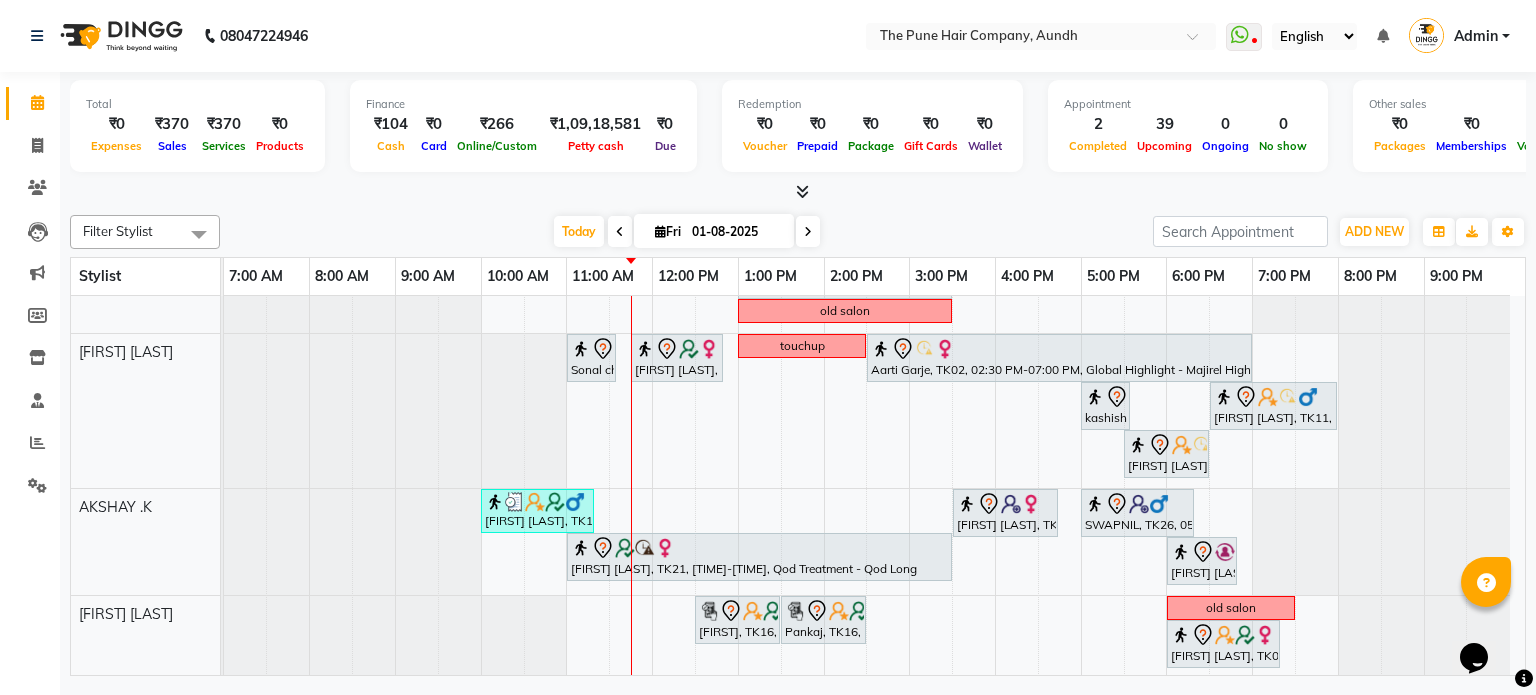 click at bounding box center [808, 232] 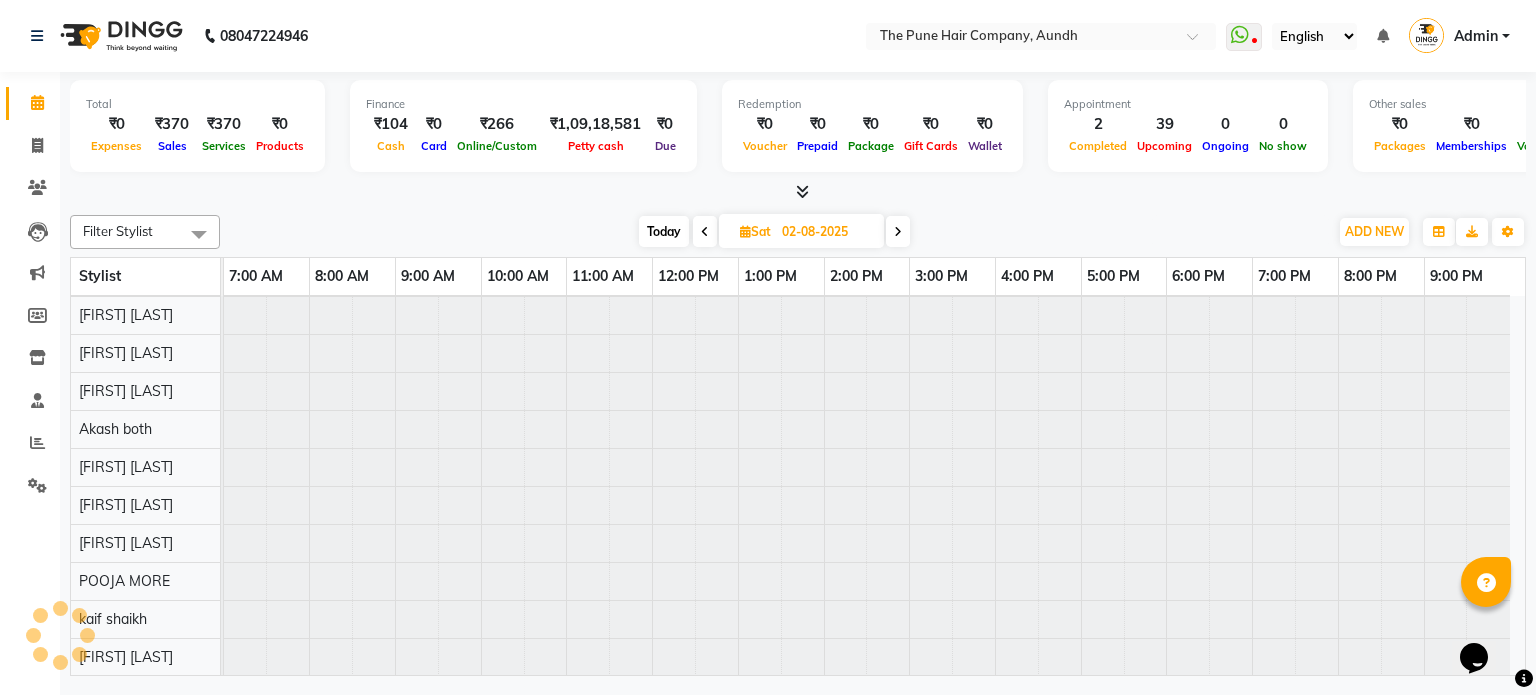 scroll, scrollTop: 148, scrollLeft: 0, axis: vertical 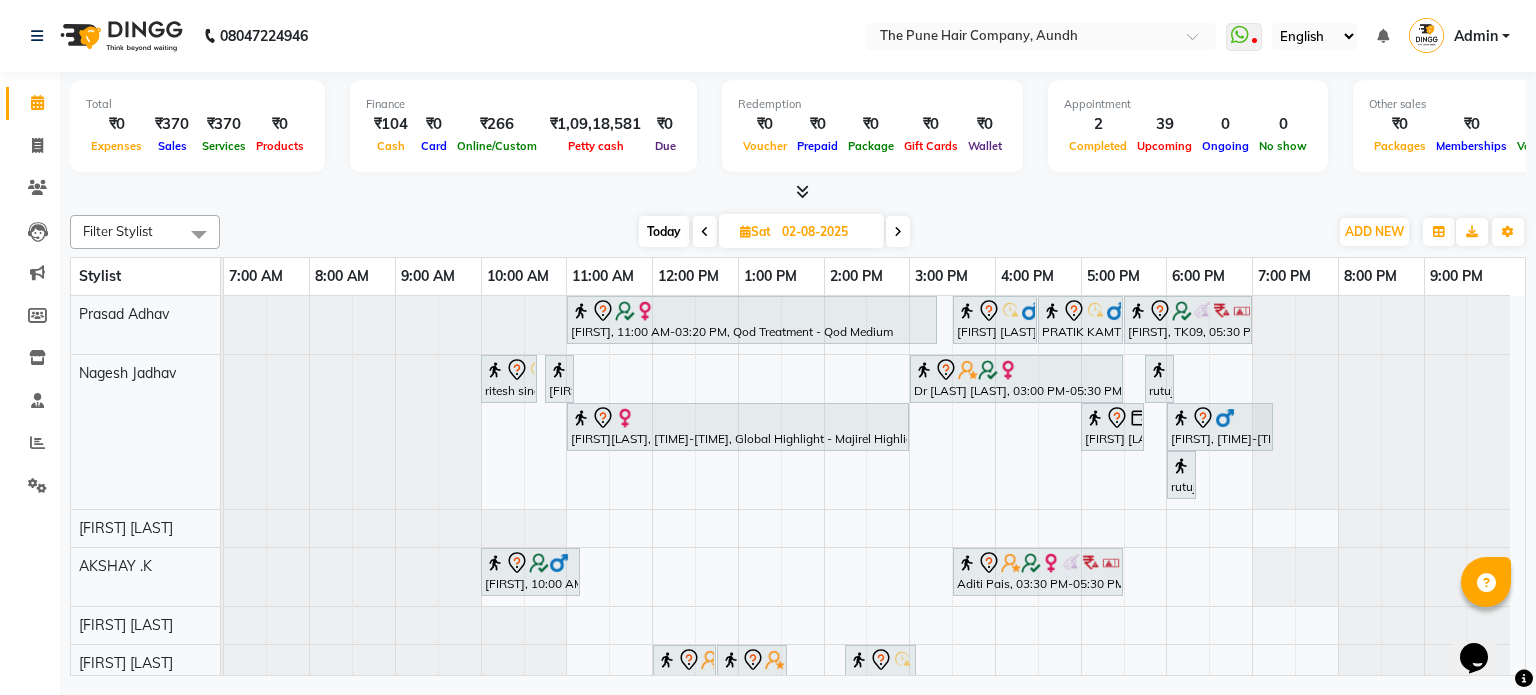 click at bounding box center (898, 232) 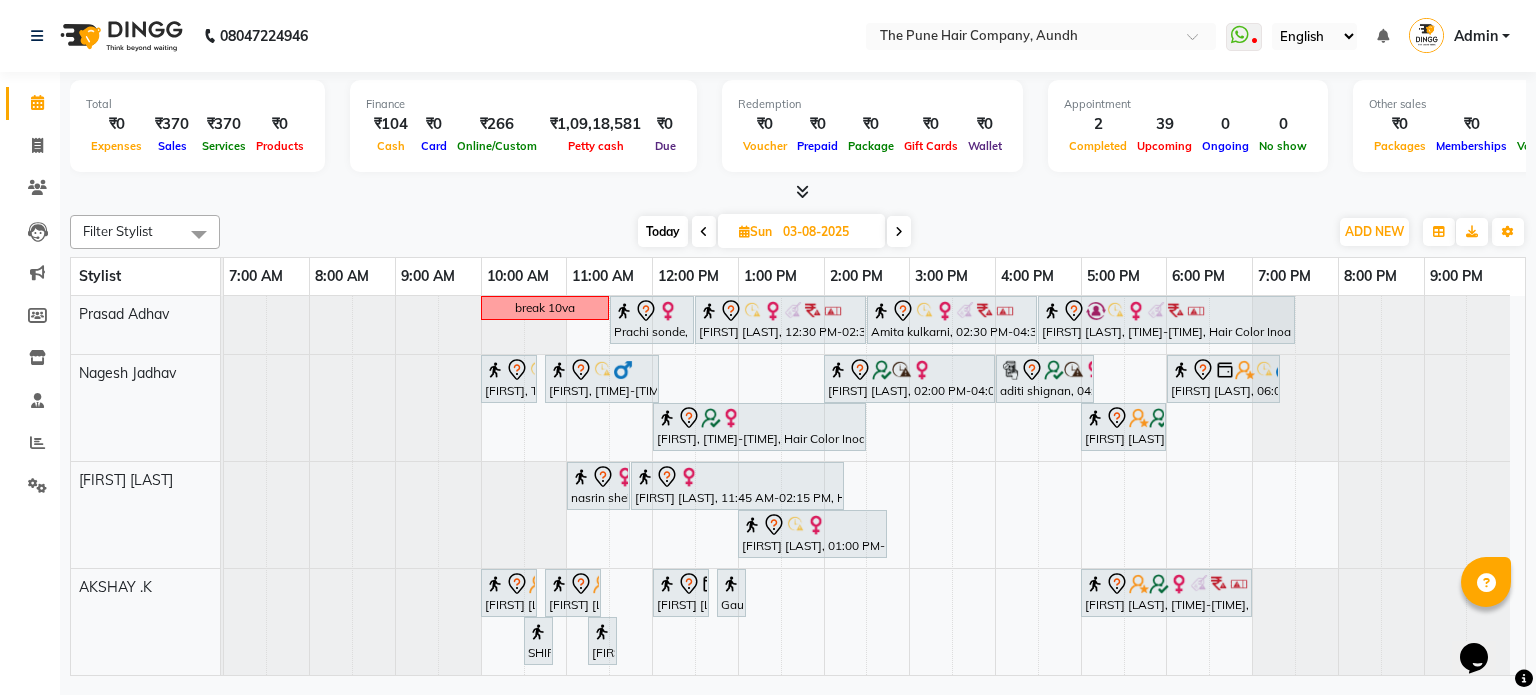 scroll, scrollTop: 99, scrollLeft: 0, axis: vertical 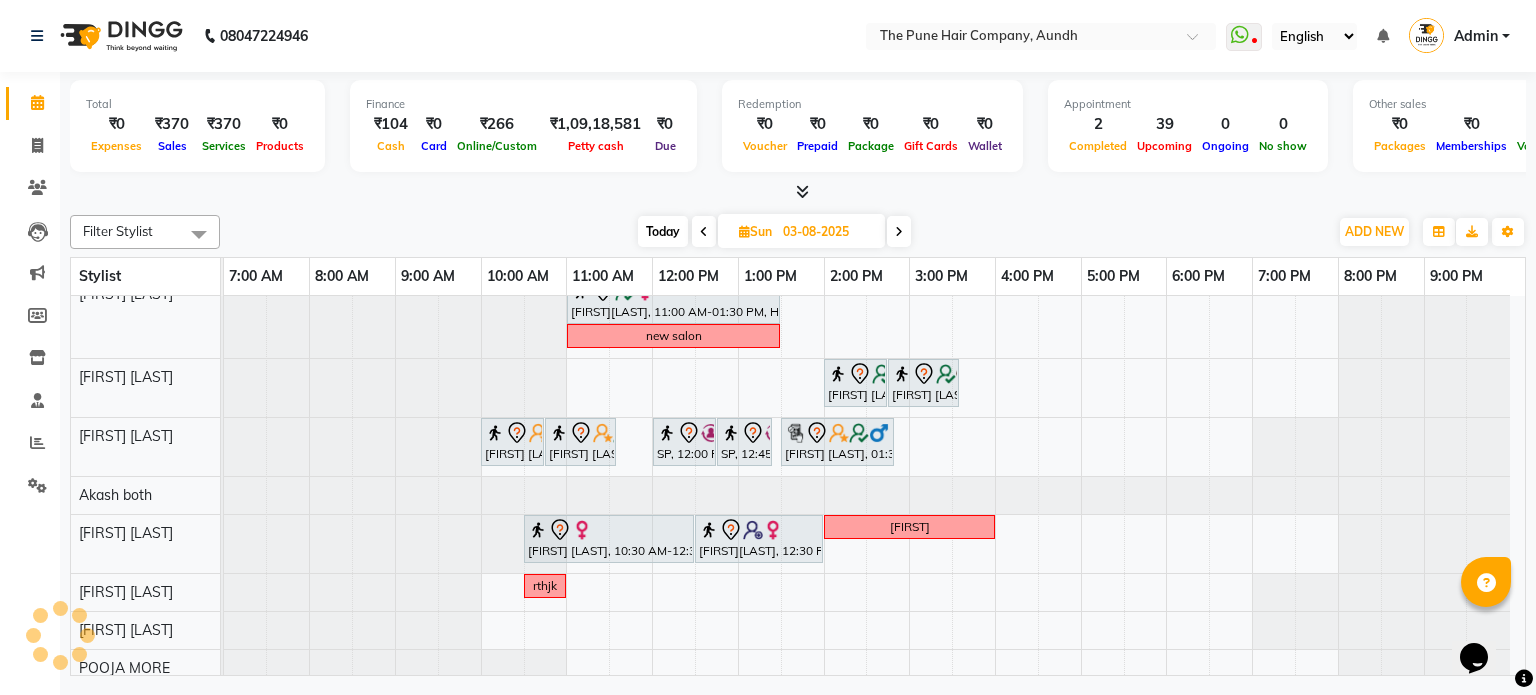 click at bounding box center [899, 231] 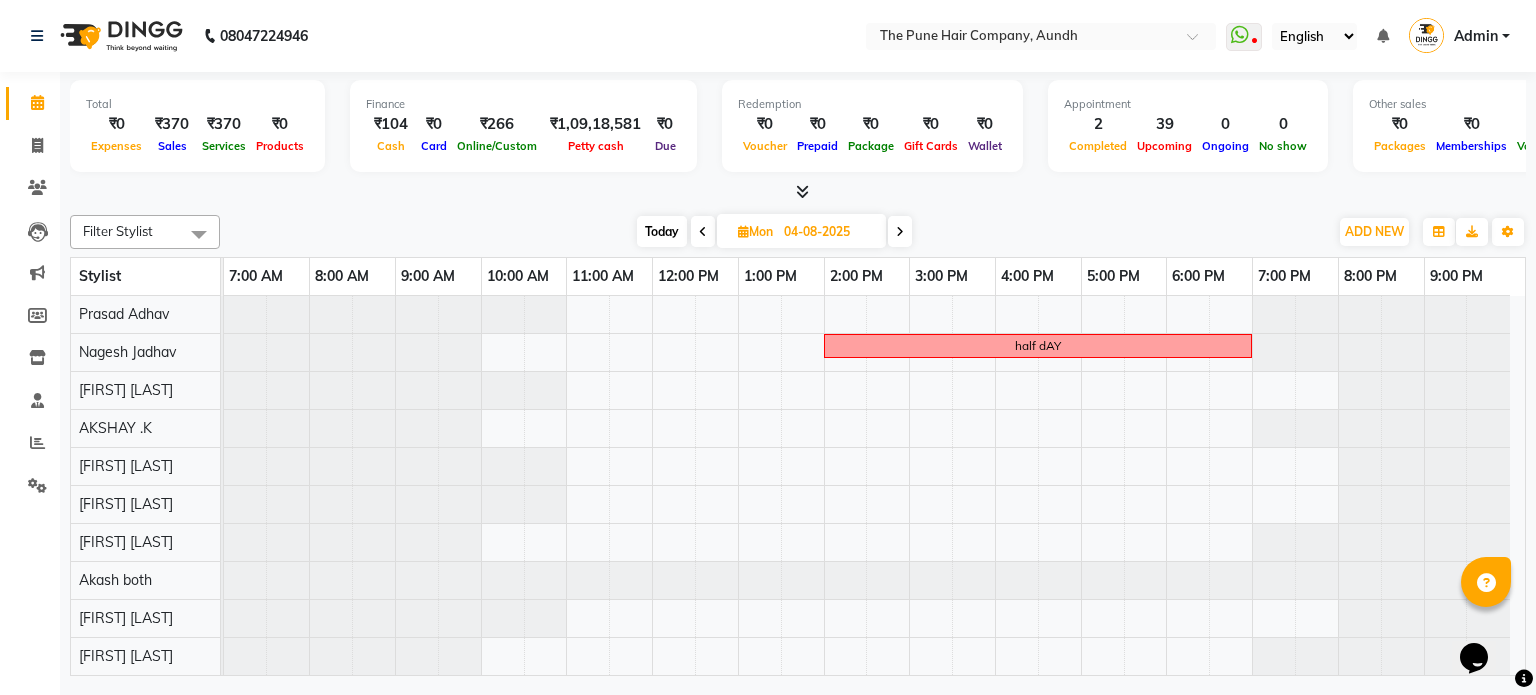 click at bounding box center (900, 232) 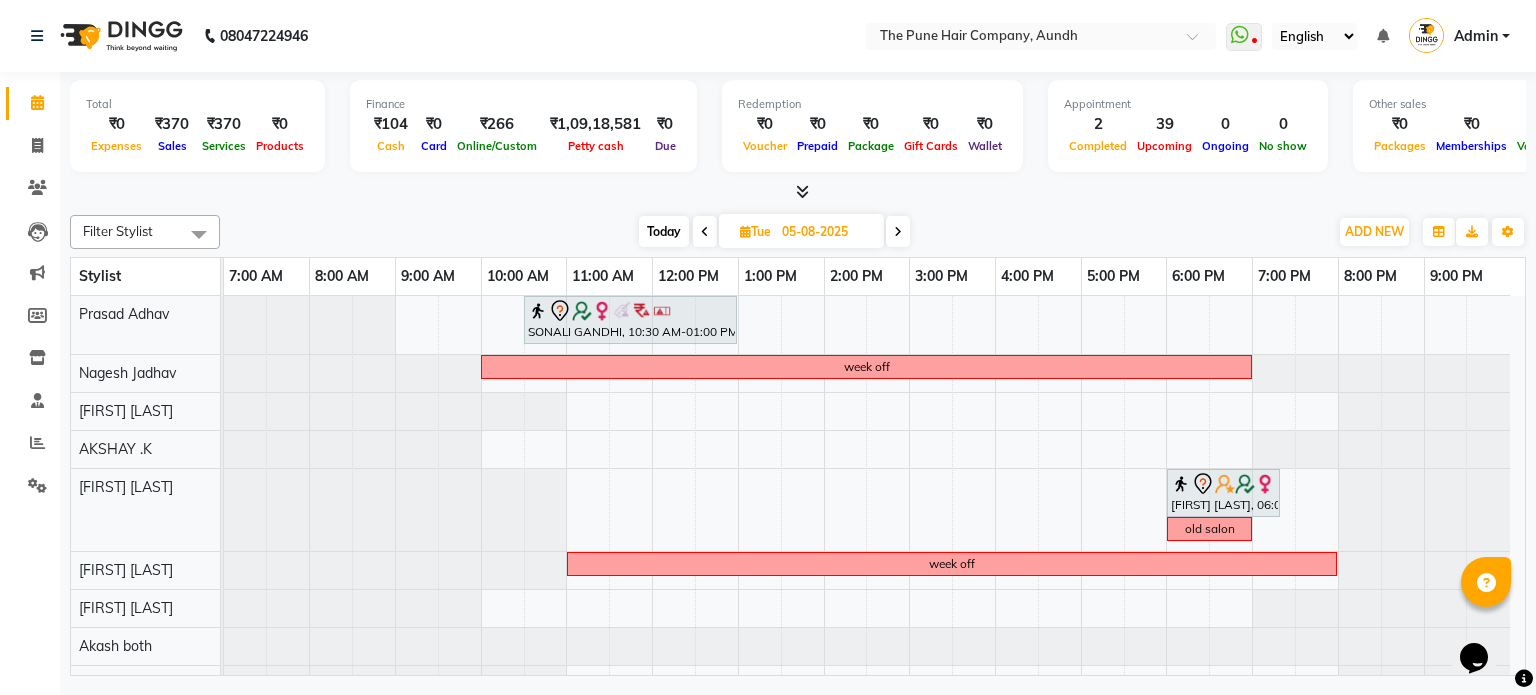 click at bounding box center (898, 232) 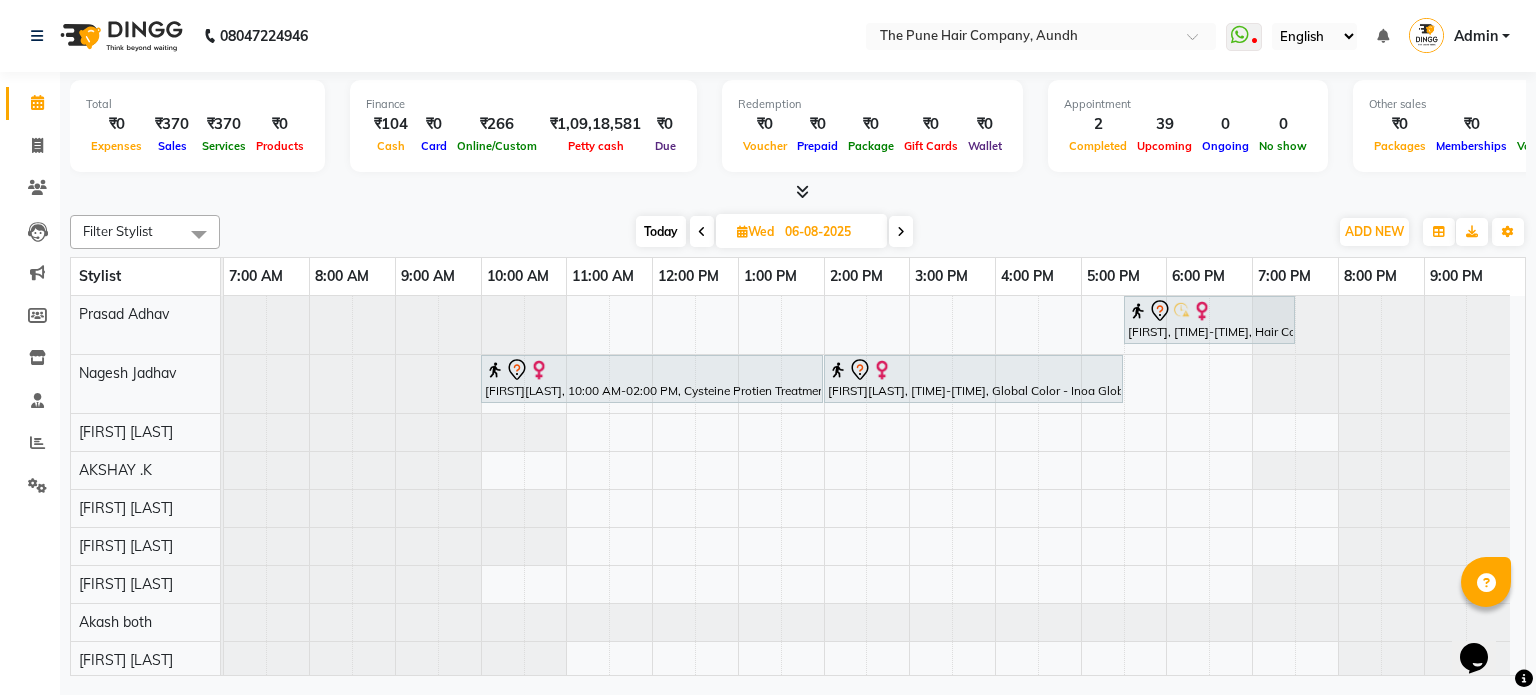 click on "Today" at bounding box center [661, 231] 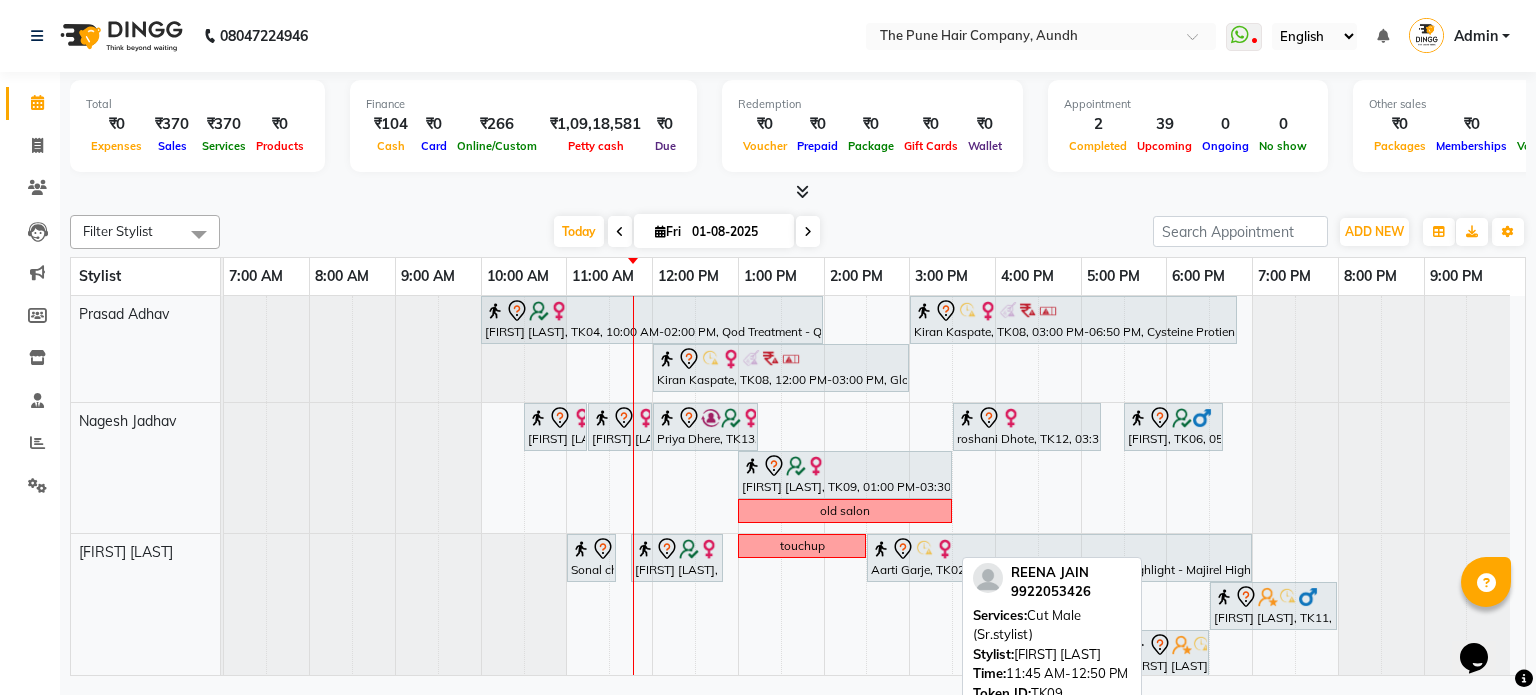 scroll, scrollTop: 400, scrollLeft: 0, axis: vertical 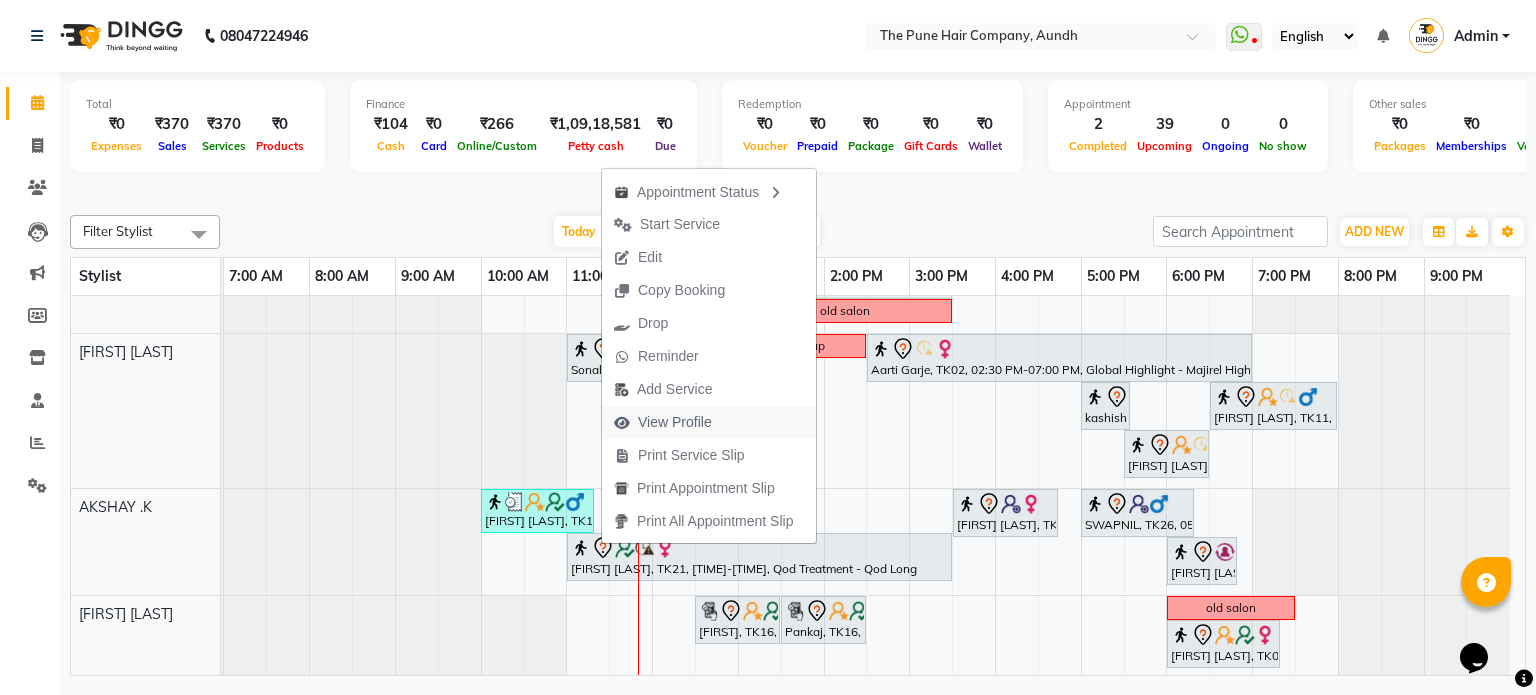 click on "View Profile" at bounding box center (675, 422) 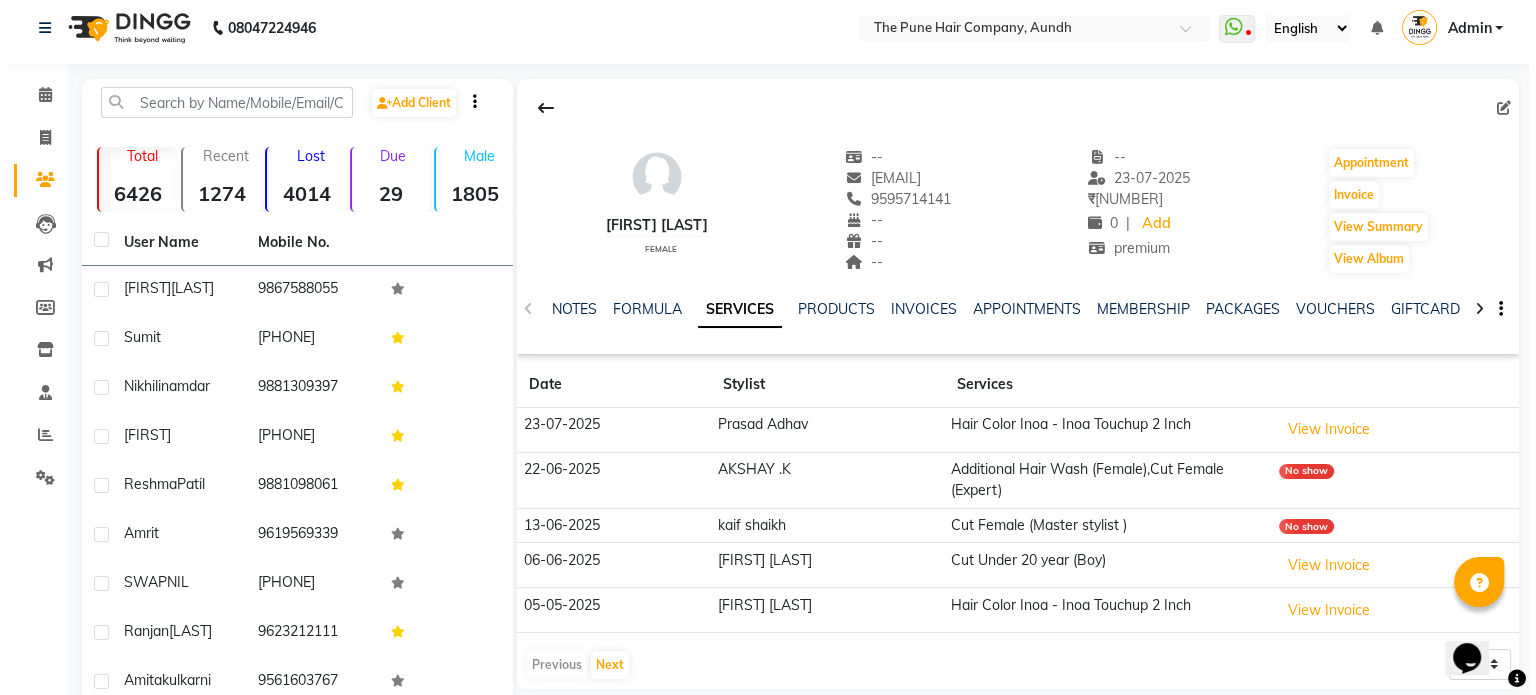 scroll, scrollTop: 0, scrollLeft: 0, axis: both 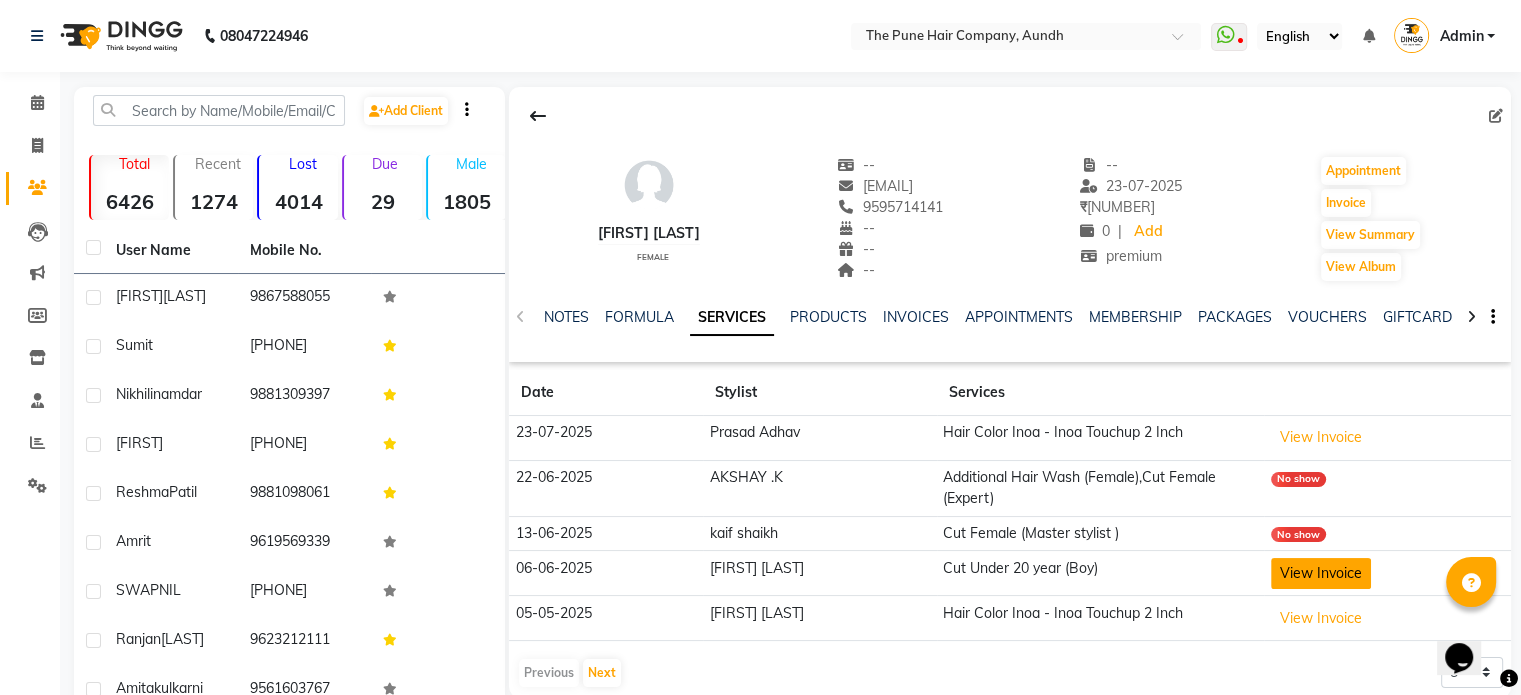 click on "View Invoice" 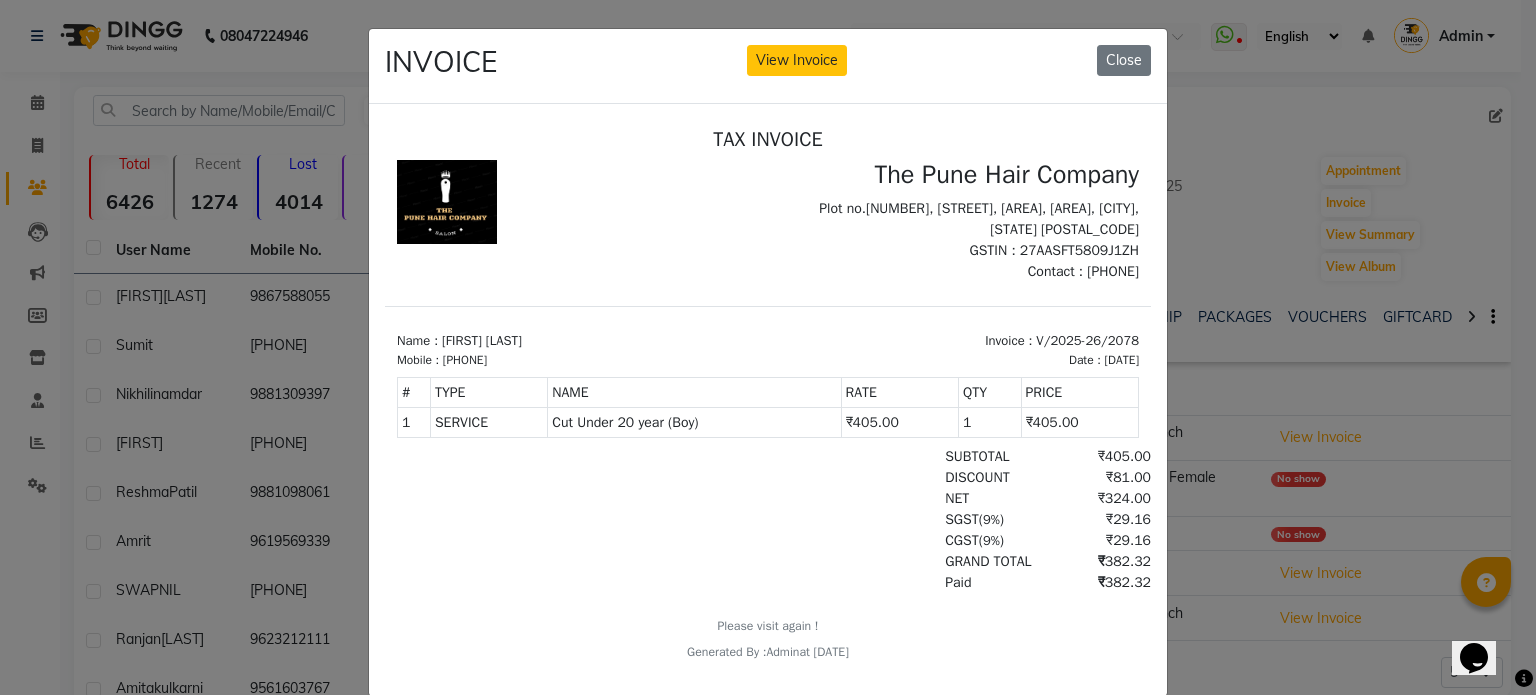 scroll, scrollTop: 0, scrollLeft: 0, axis: both 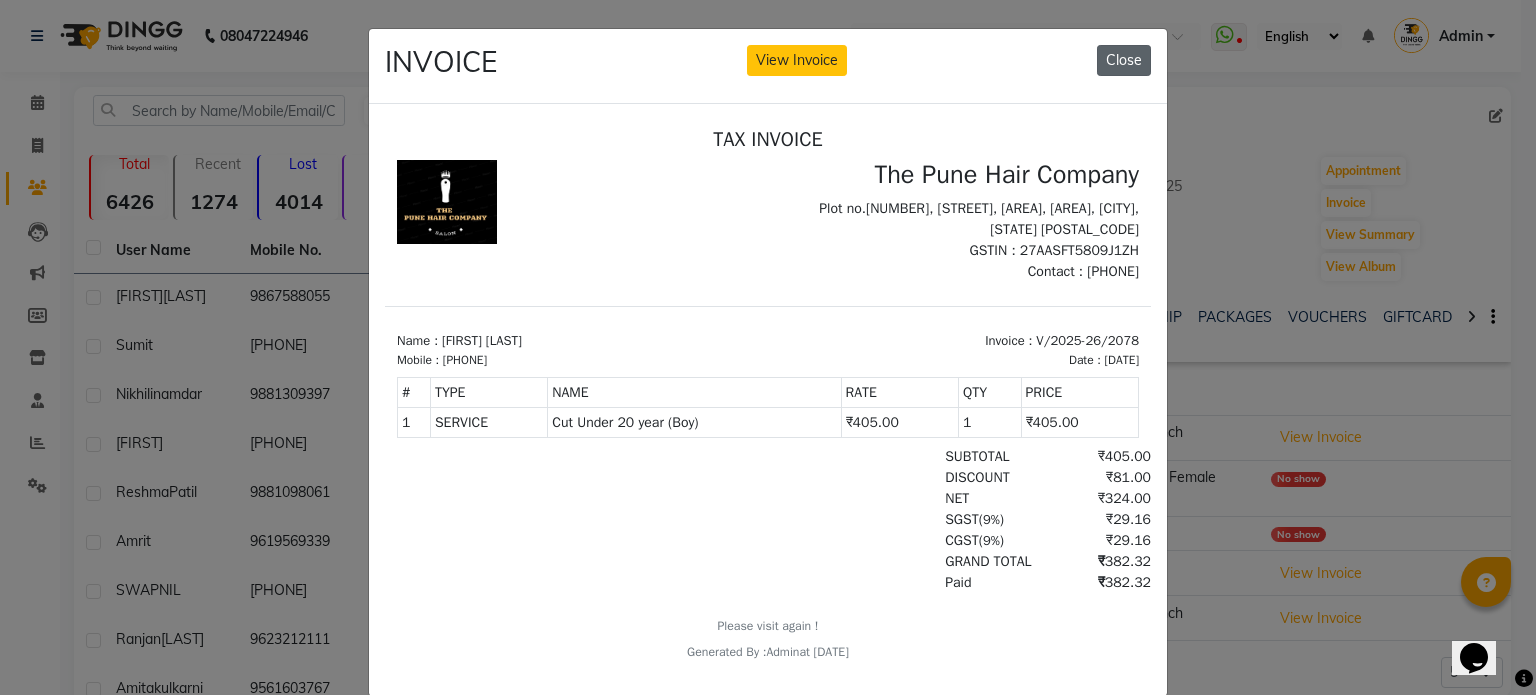click on "Close" 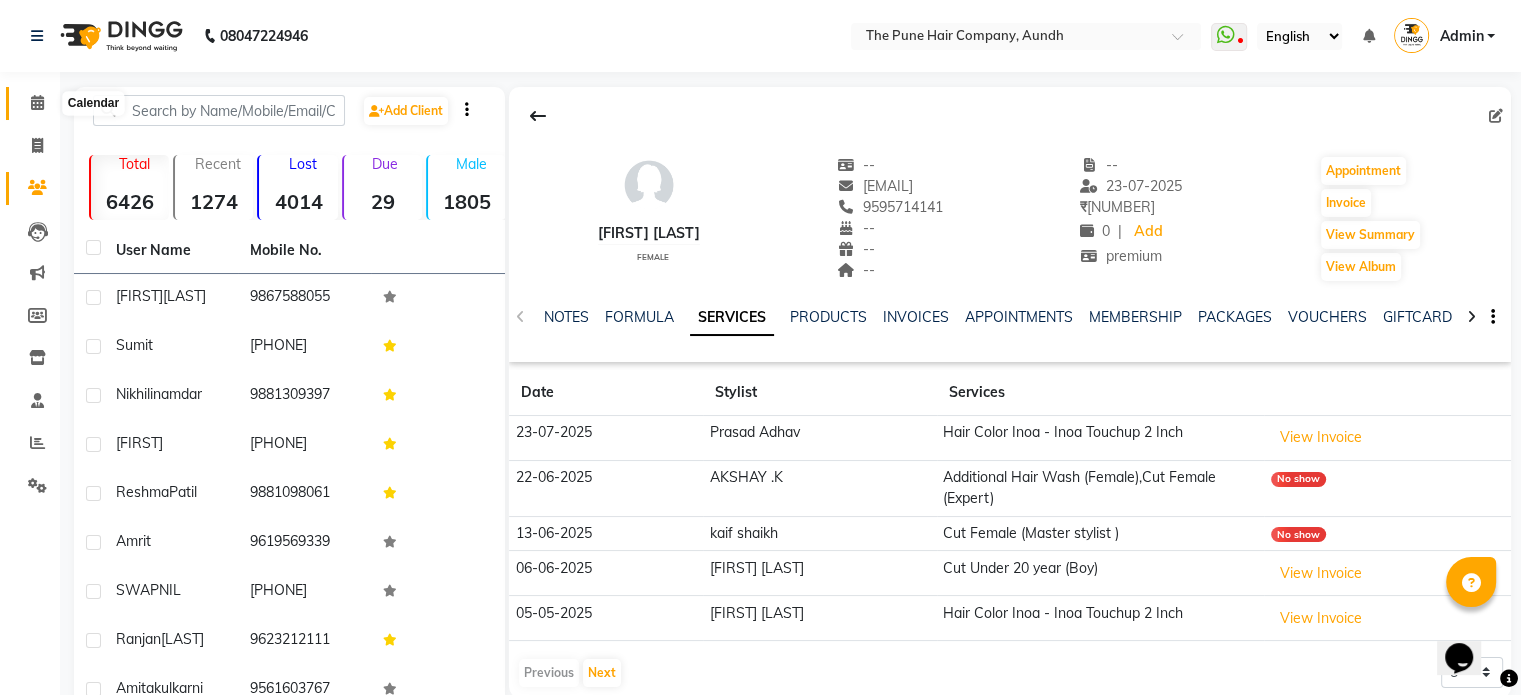 click 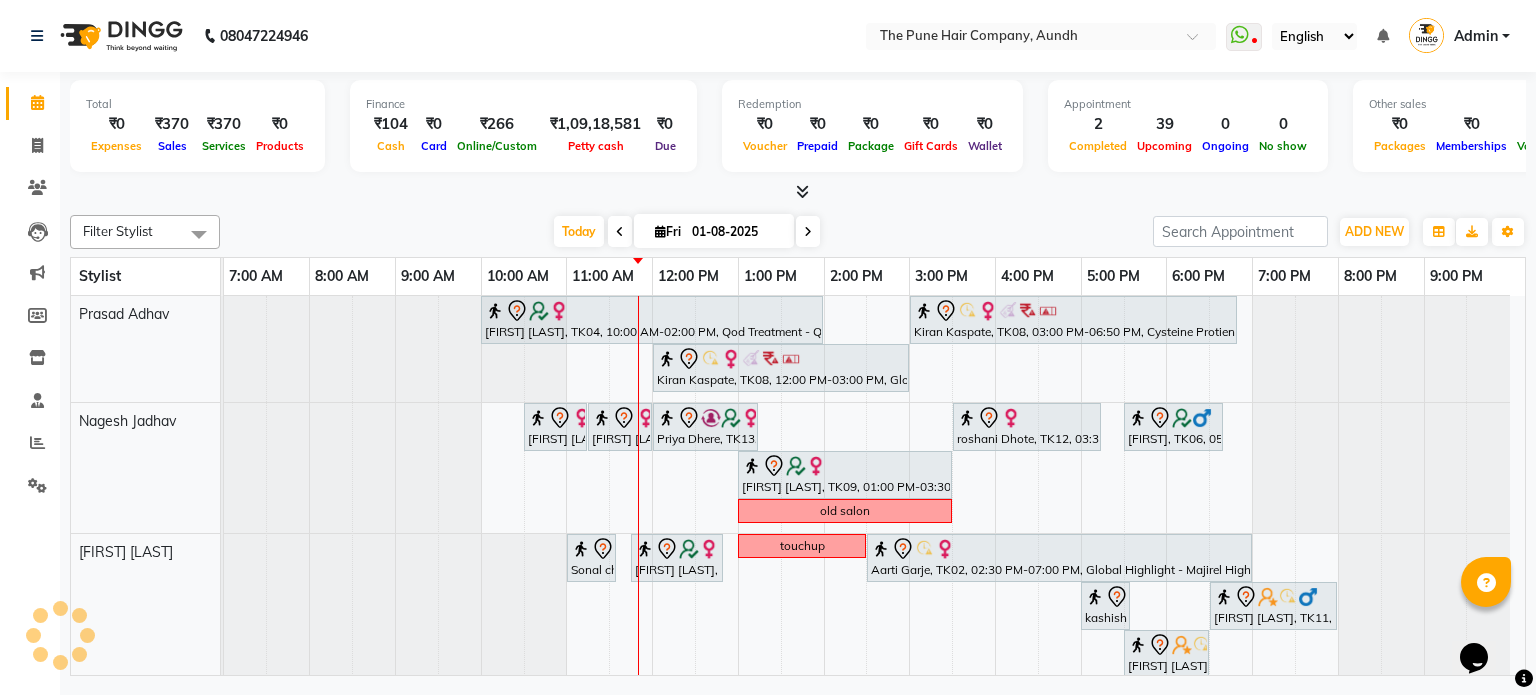 scroll, scrollTop: 100, scrollLeft: 0, axis: vertical 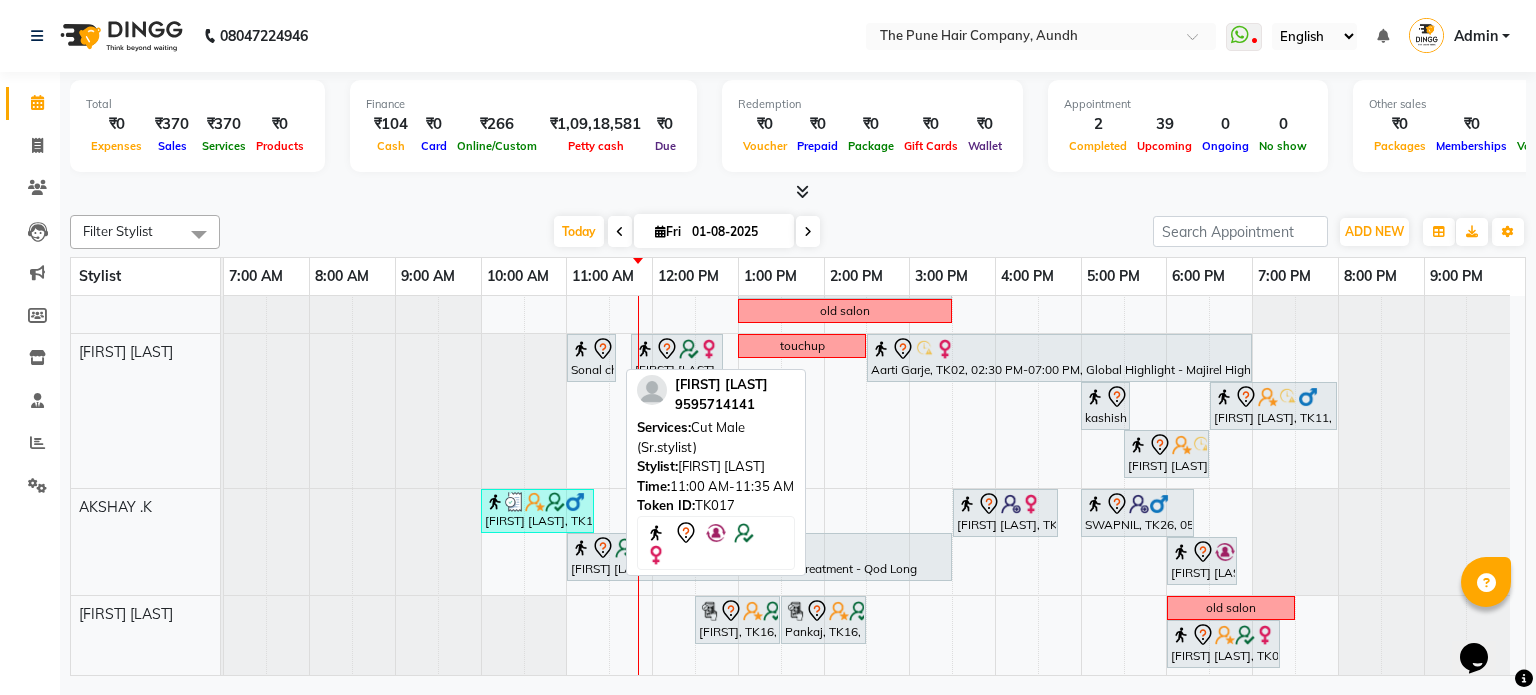 click on "Sonal chauhari, TK17, 11:00 AM-11:35 AM, Cut Male (Sr.stylist)" at bounding box center (591, 358) 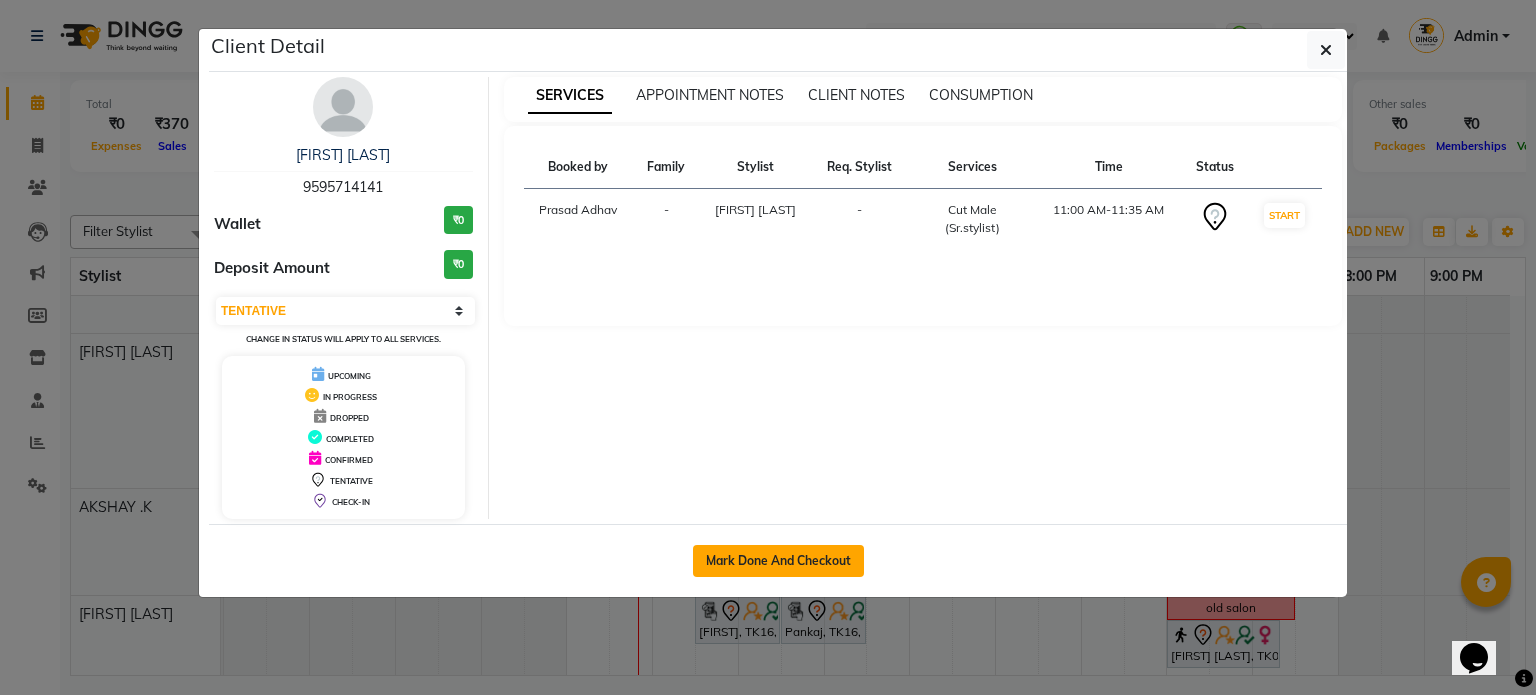 click on "Mark Done And Checkout" 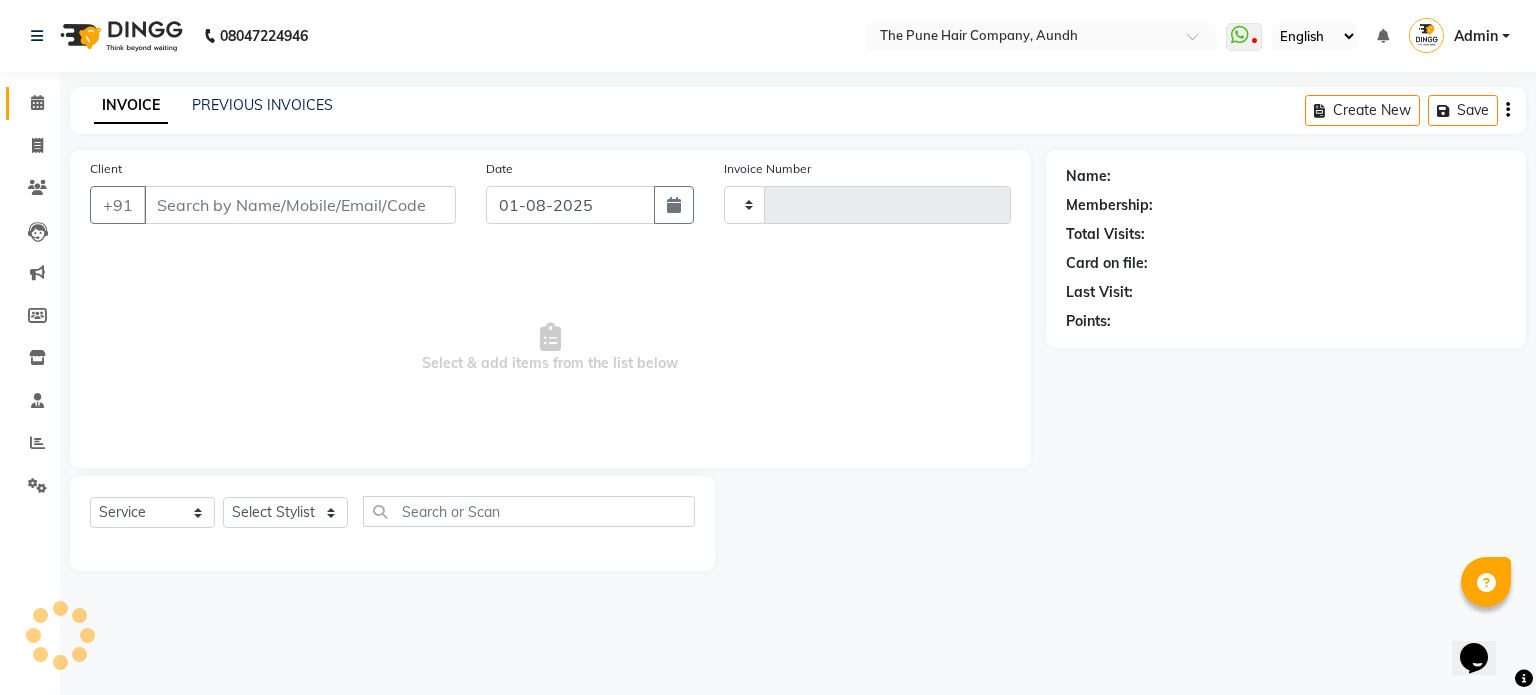 type on "3658" 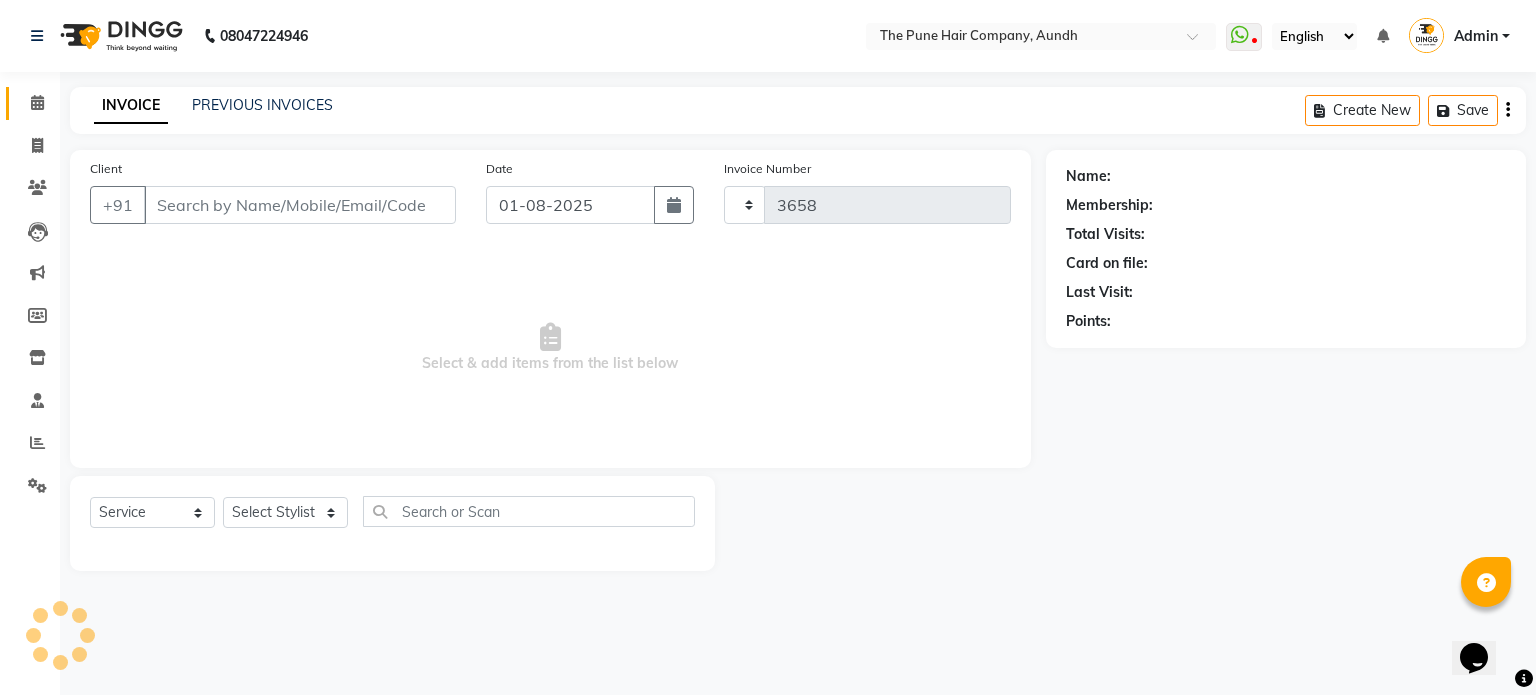 select on "106" 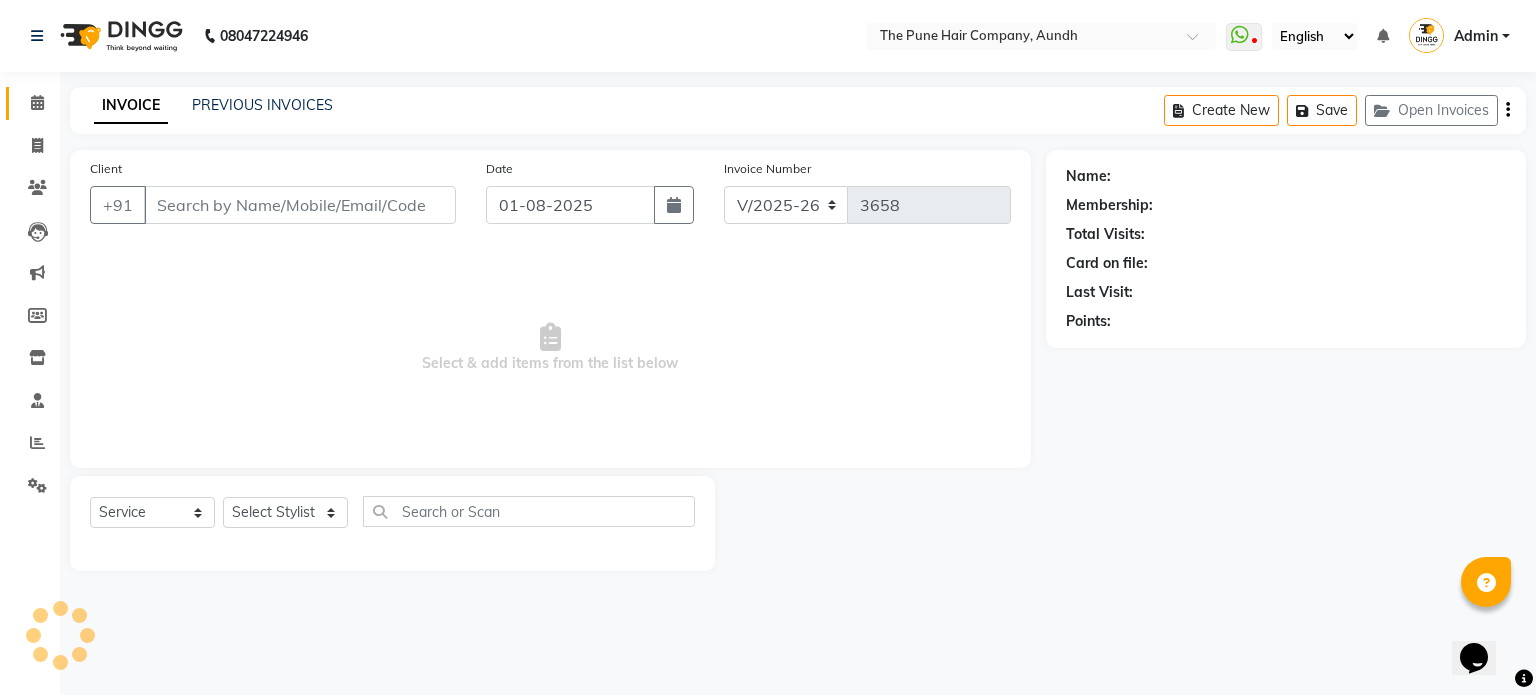 type on "9595714141" 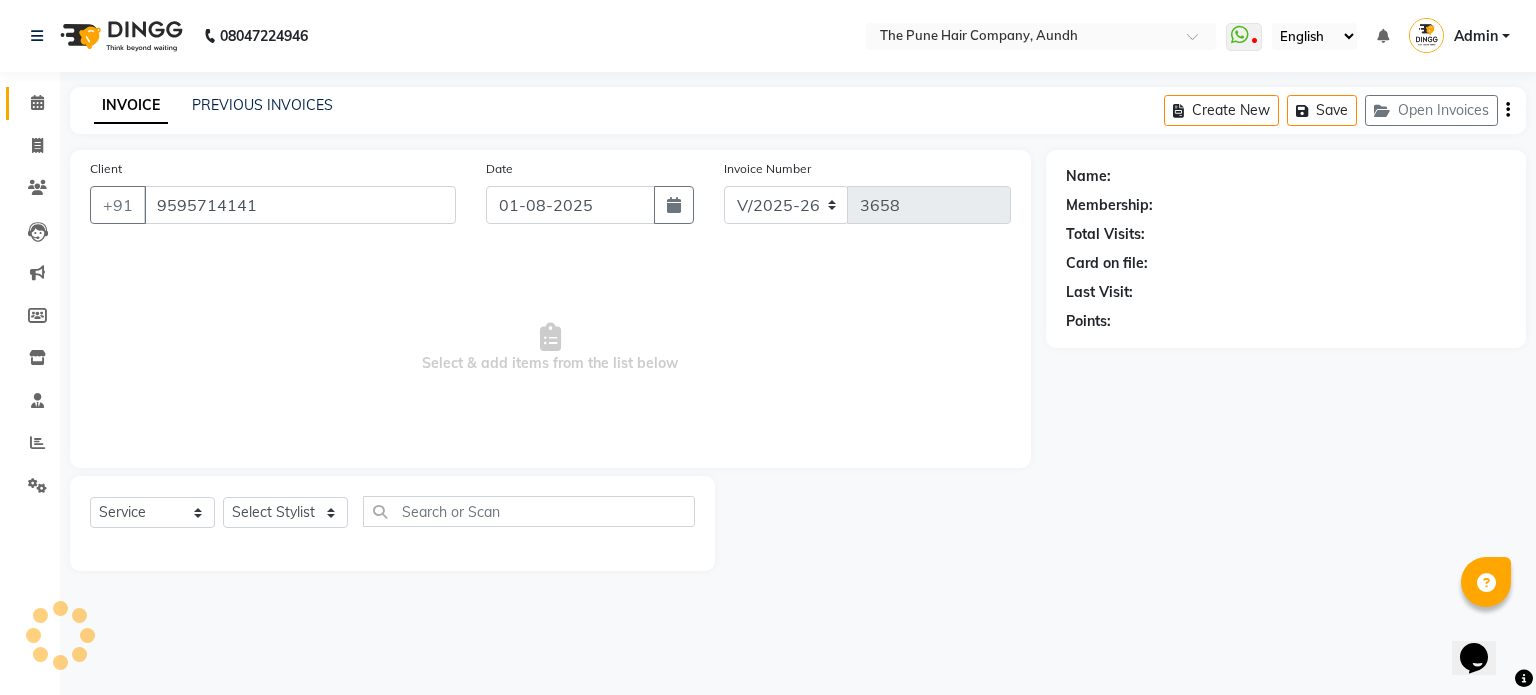 select on "3340" 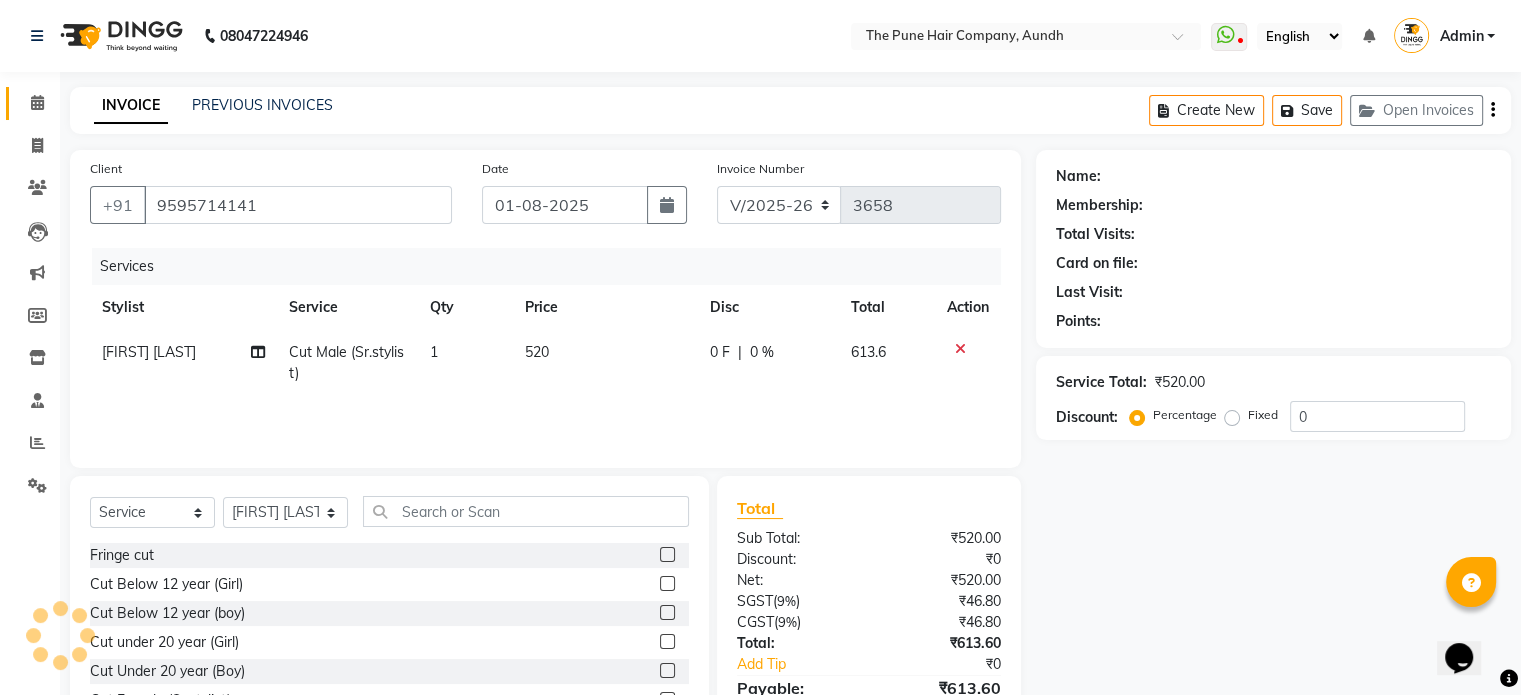 select on "1: Object" 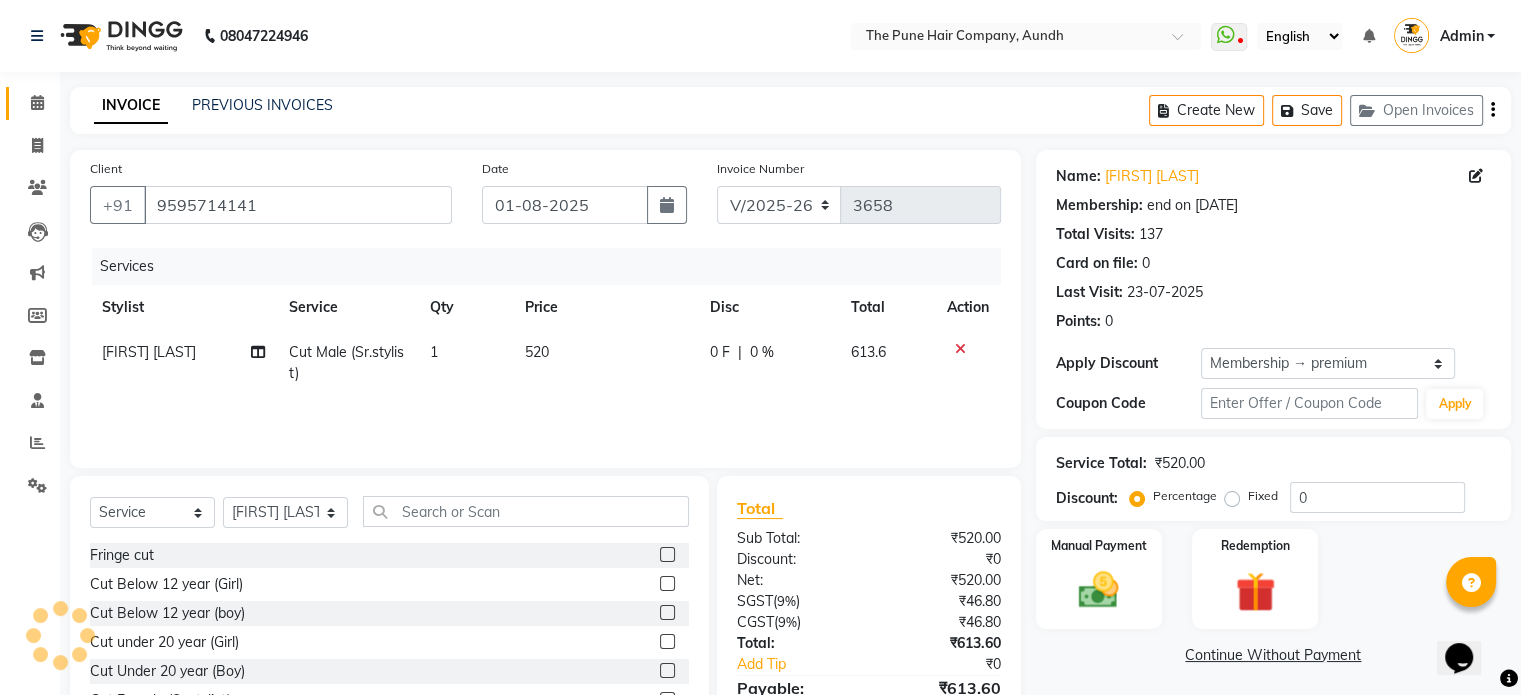 type on "20" 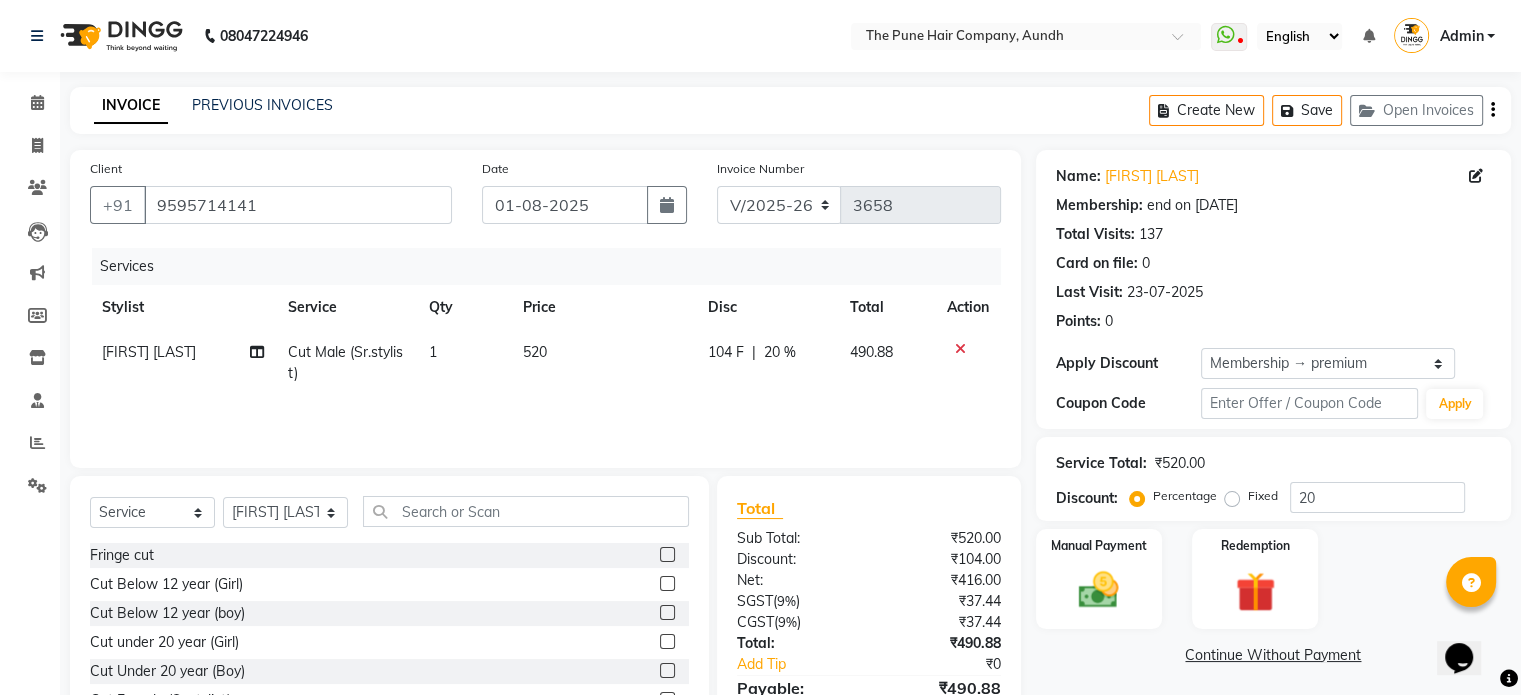 click on "Cut Male (Sr.stylist)" 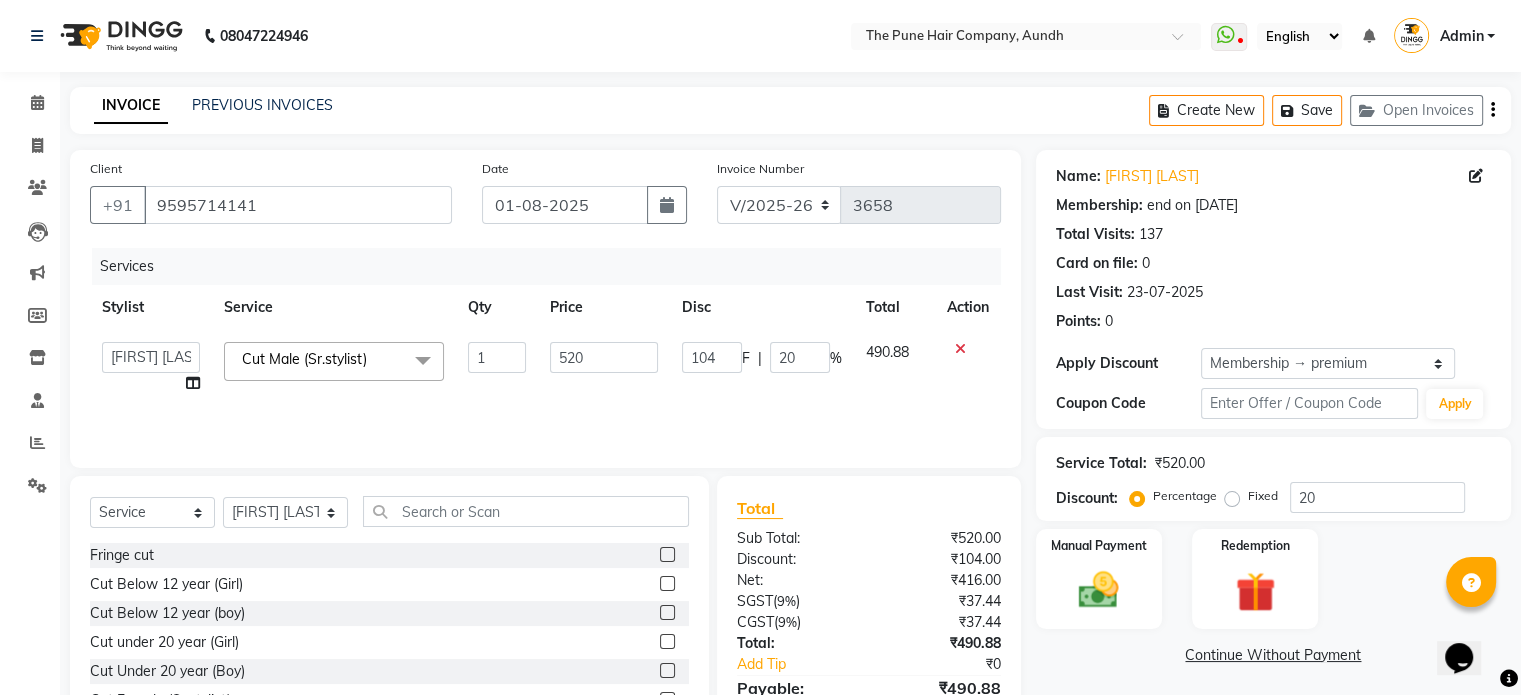 click on "Cut Male (Sr.stylist)" 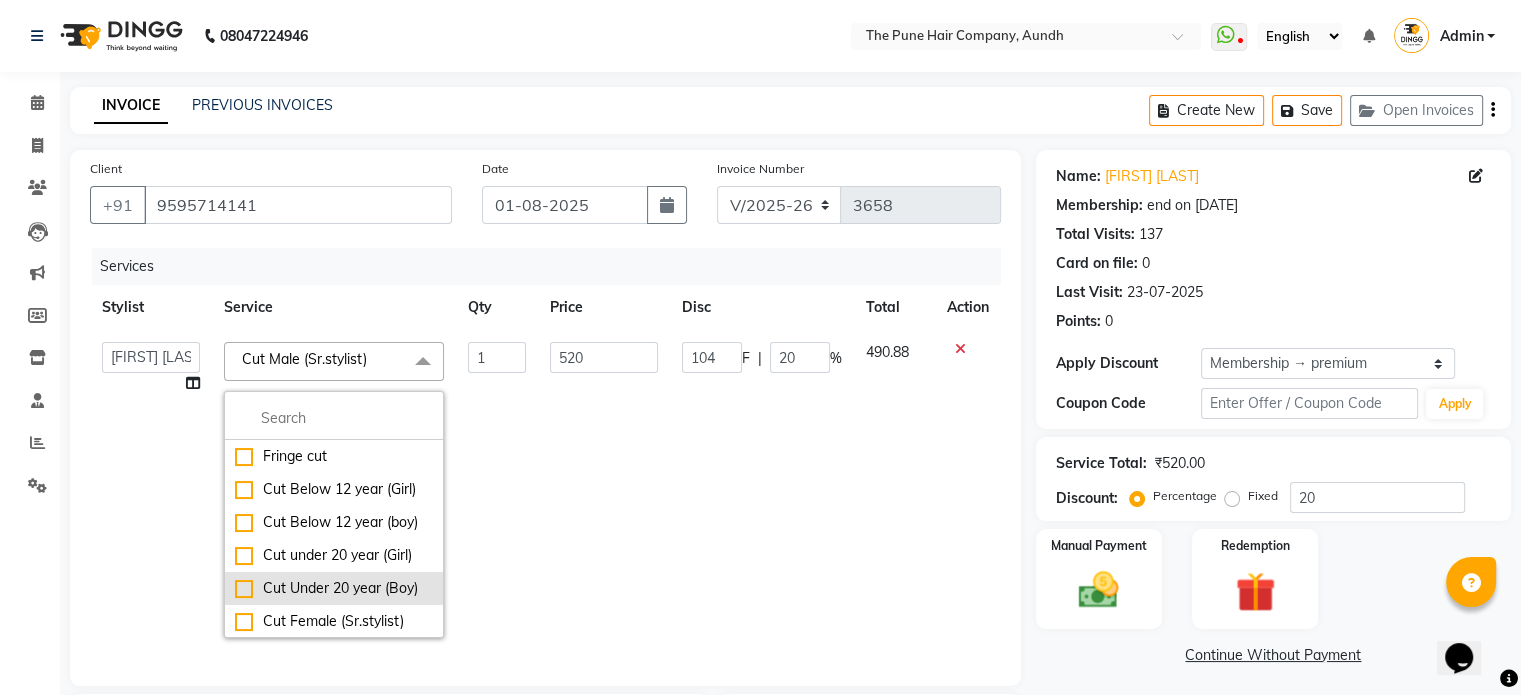 click on "Cut Under 20 year (Boy)" 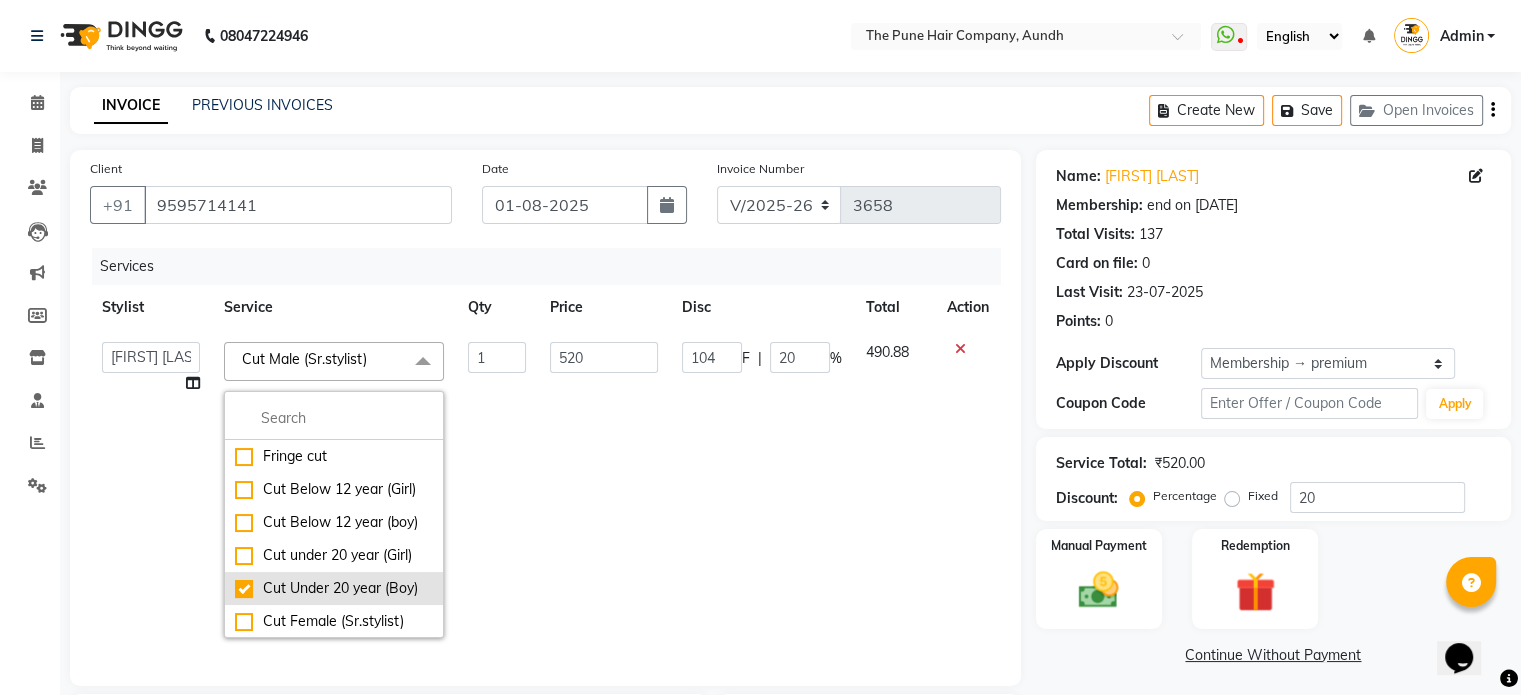 checkbox on "true" 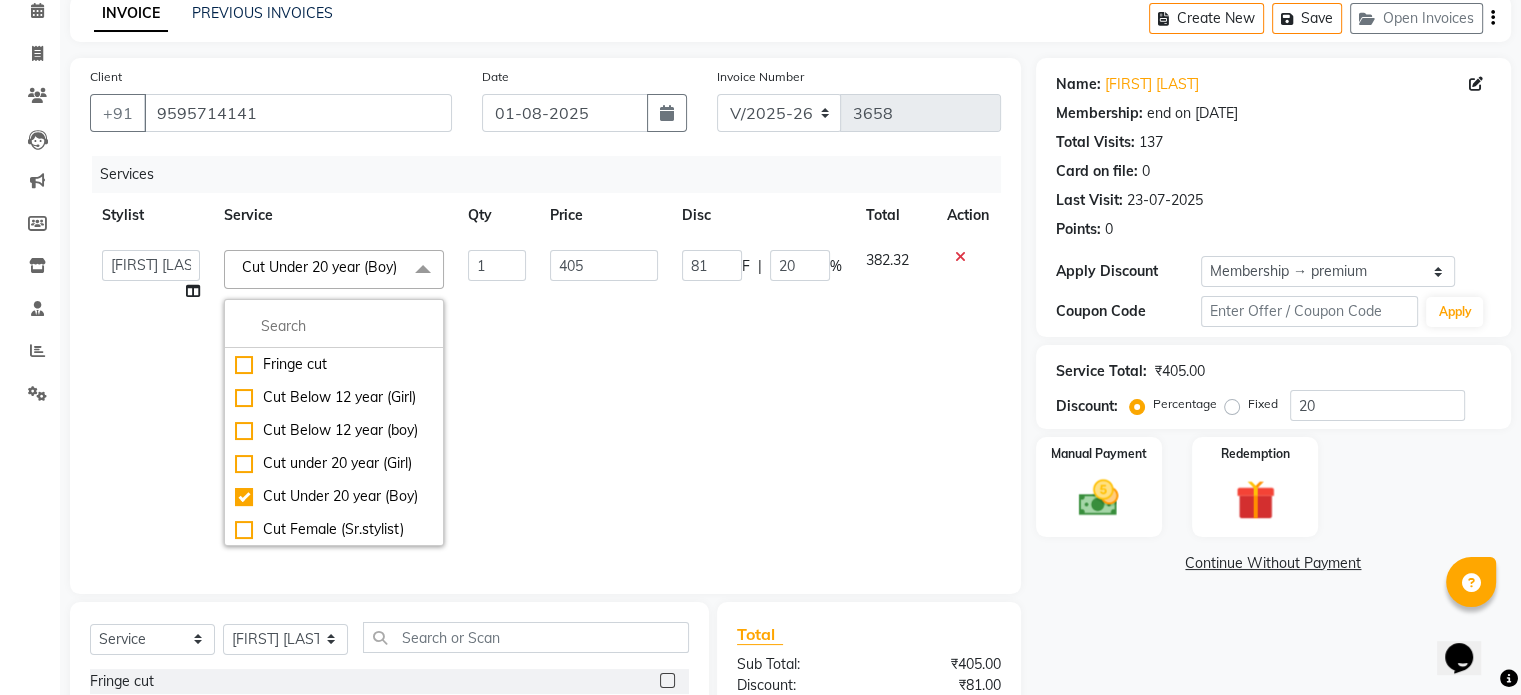 scroll, scrollTop: 300, scrollLeft: 0, axis: vertical 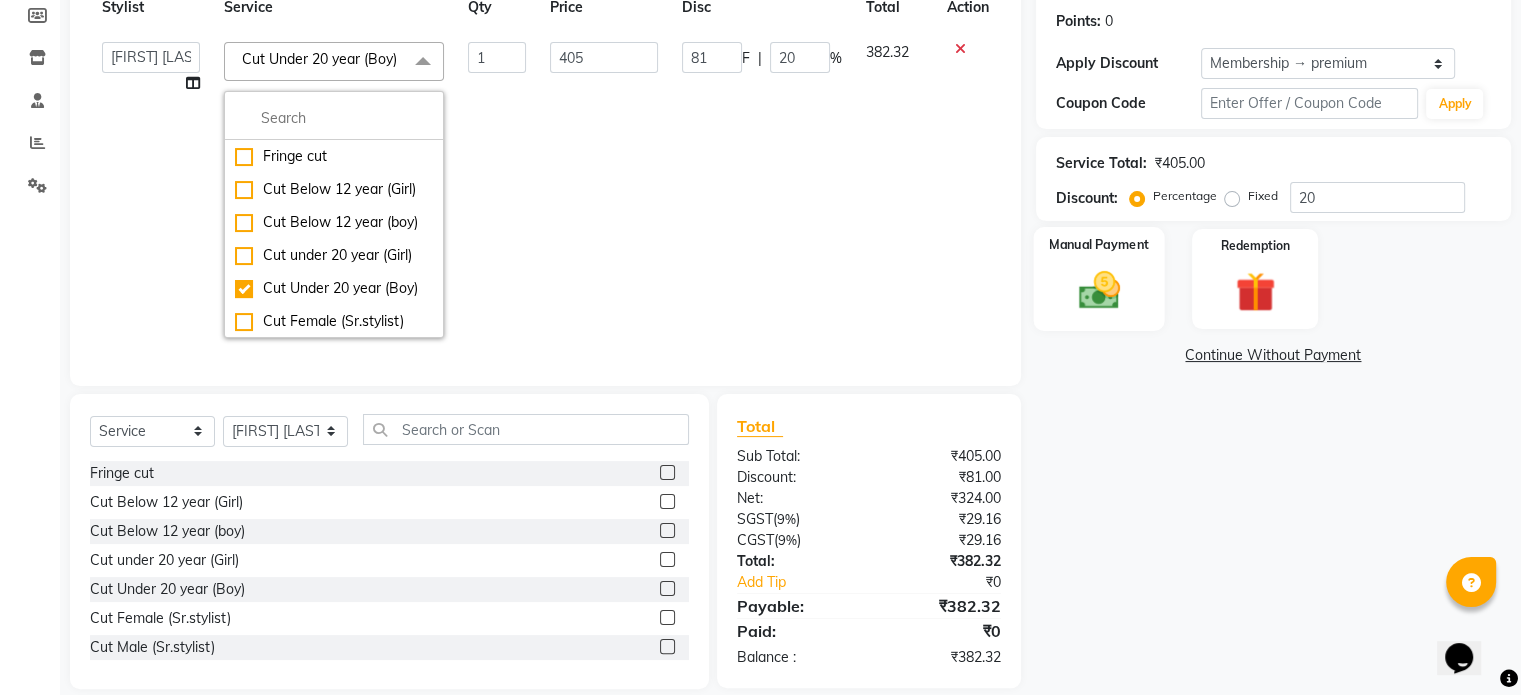 click 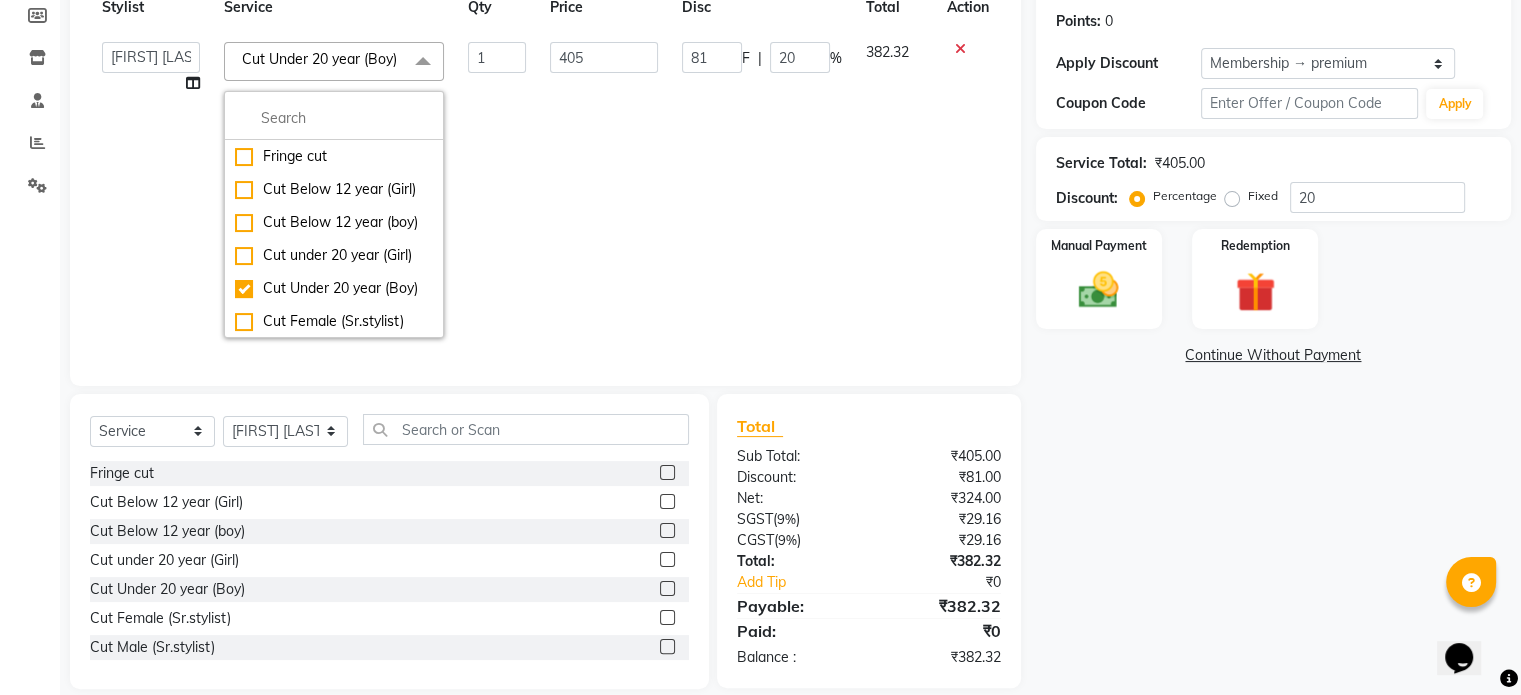 scroll, scrollTop: 132, scrollLeft: 0, axis: vertical 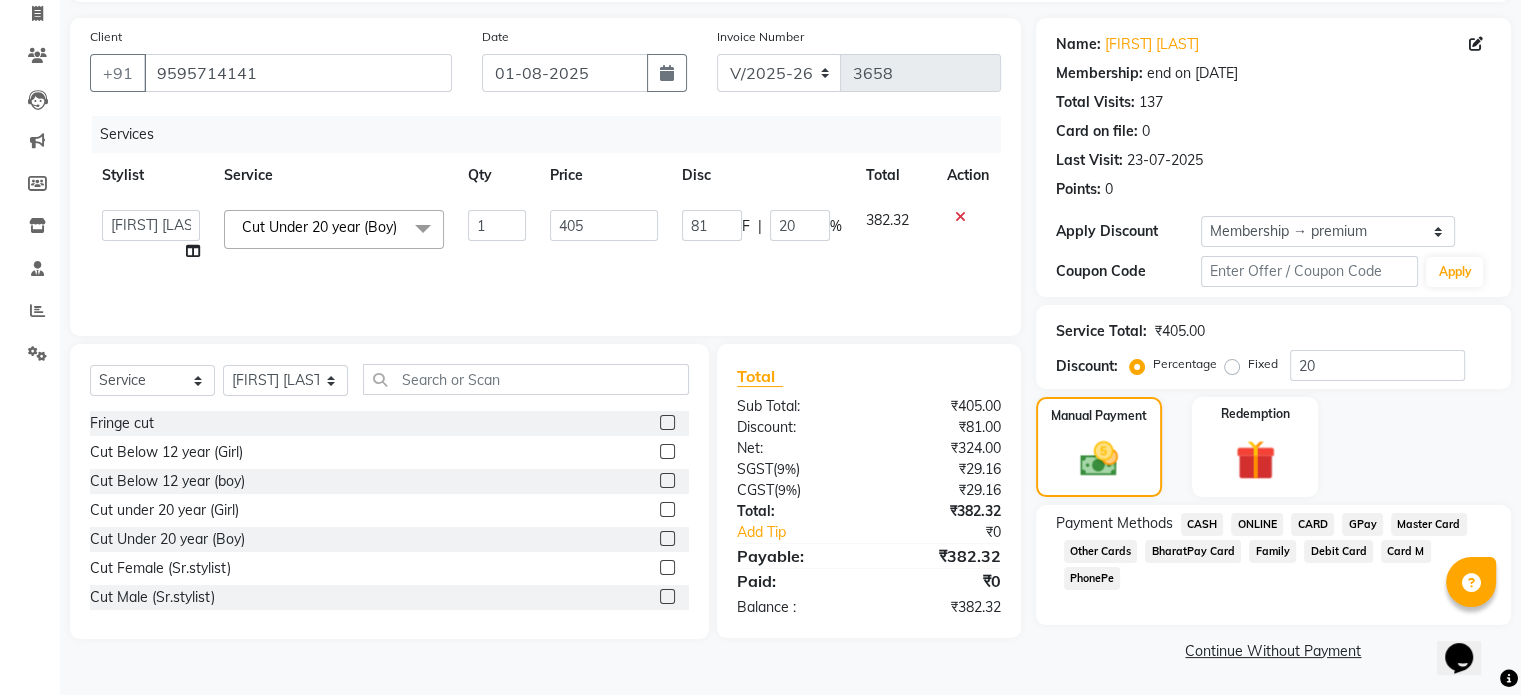 click on "ONLINE" 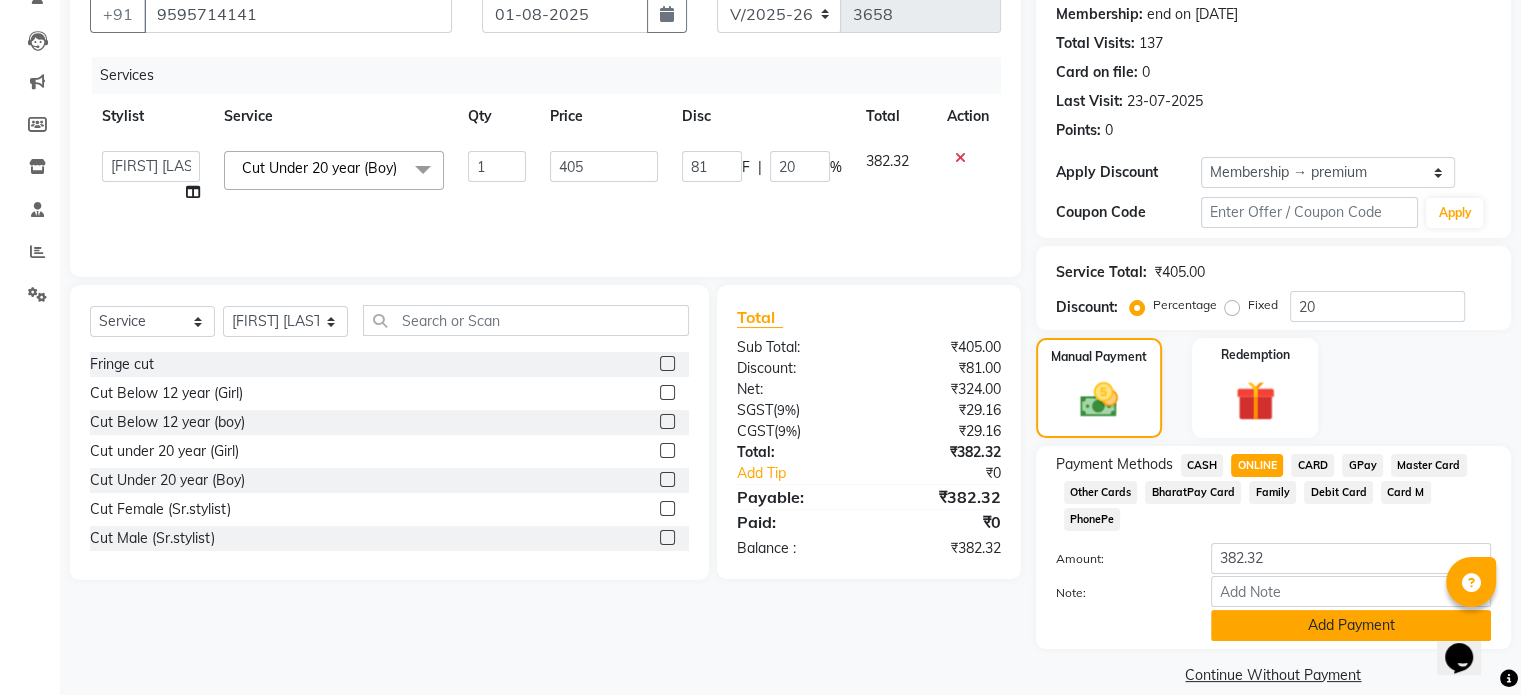 click on "Add Payment" 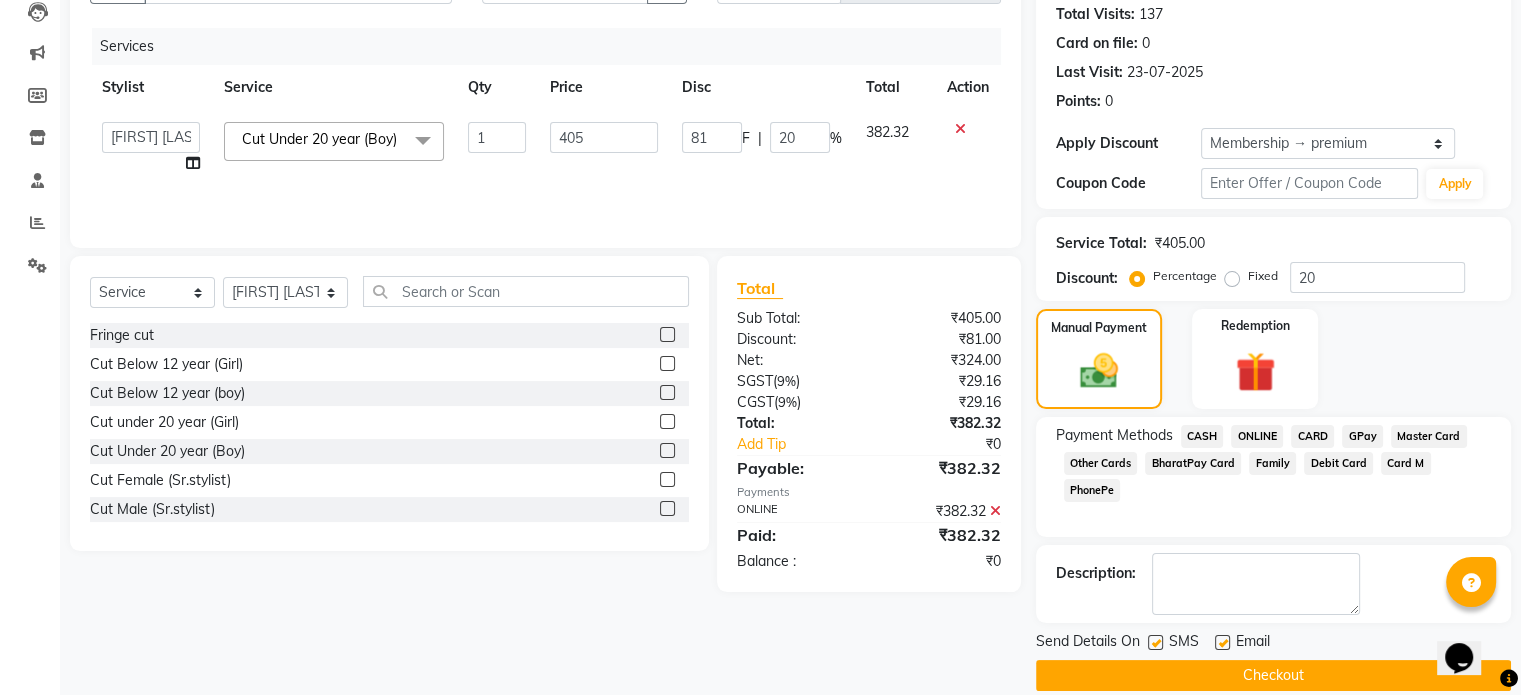 scroll, scrollTop: 244, scrollLeft: 0, axis: vertical 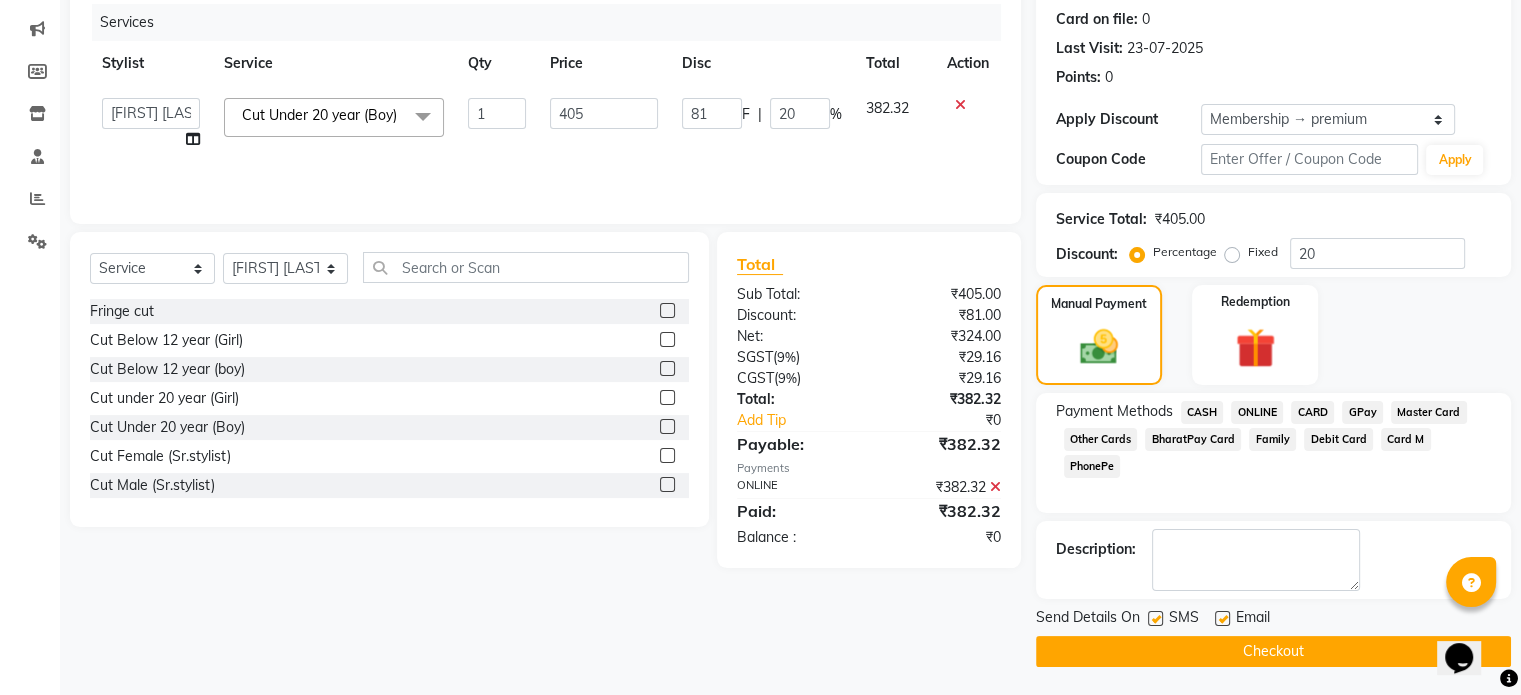 click on "Checkout" 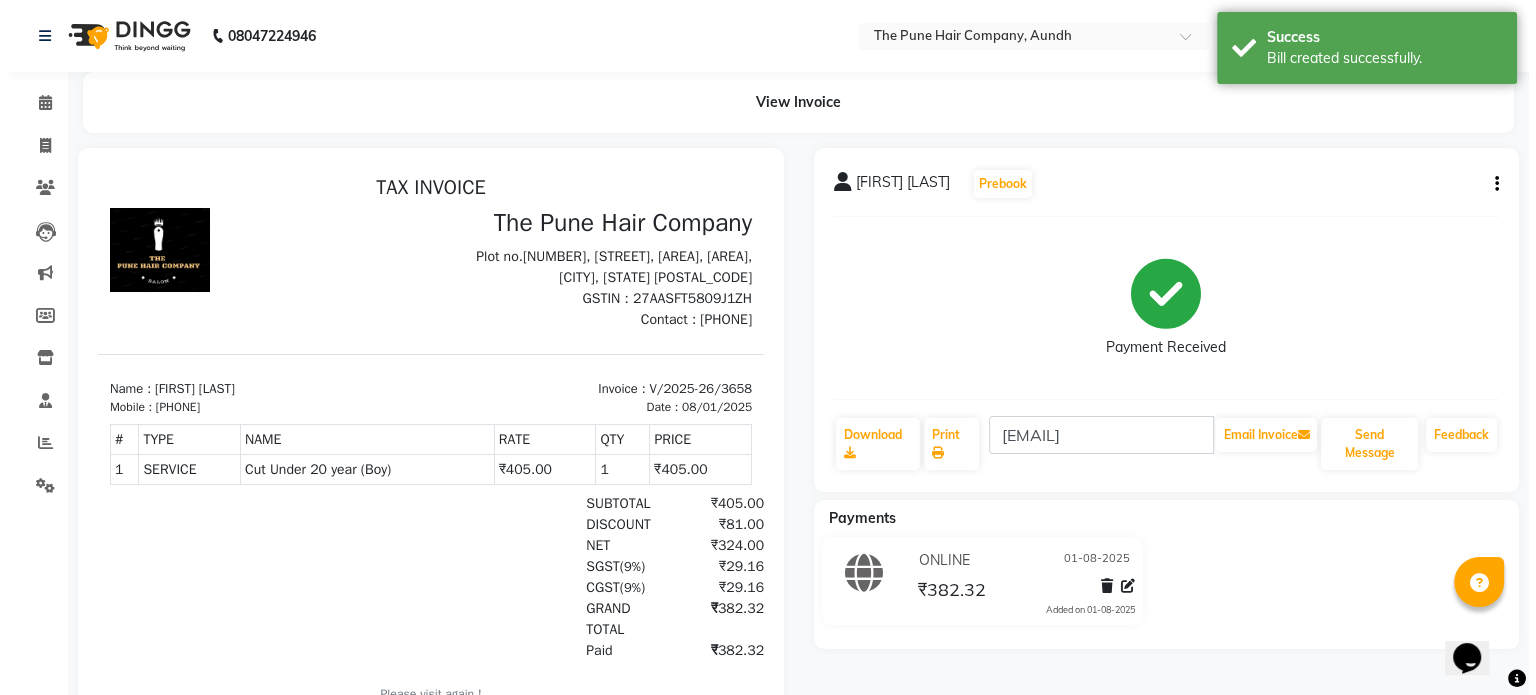 scroll, scrollTop: 0, scrollLeft: 0, axis: both 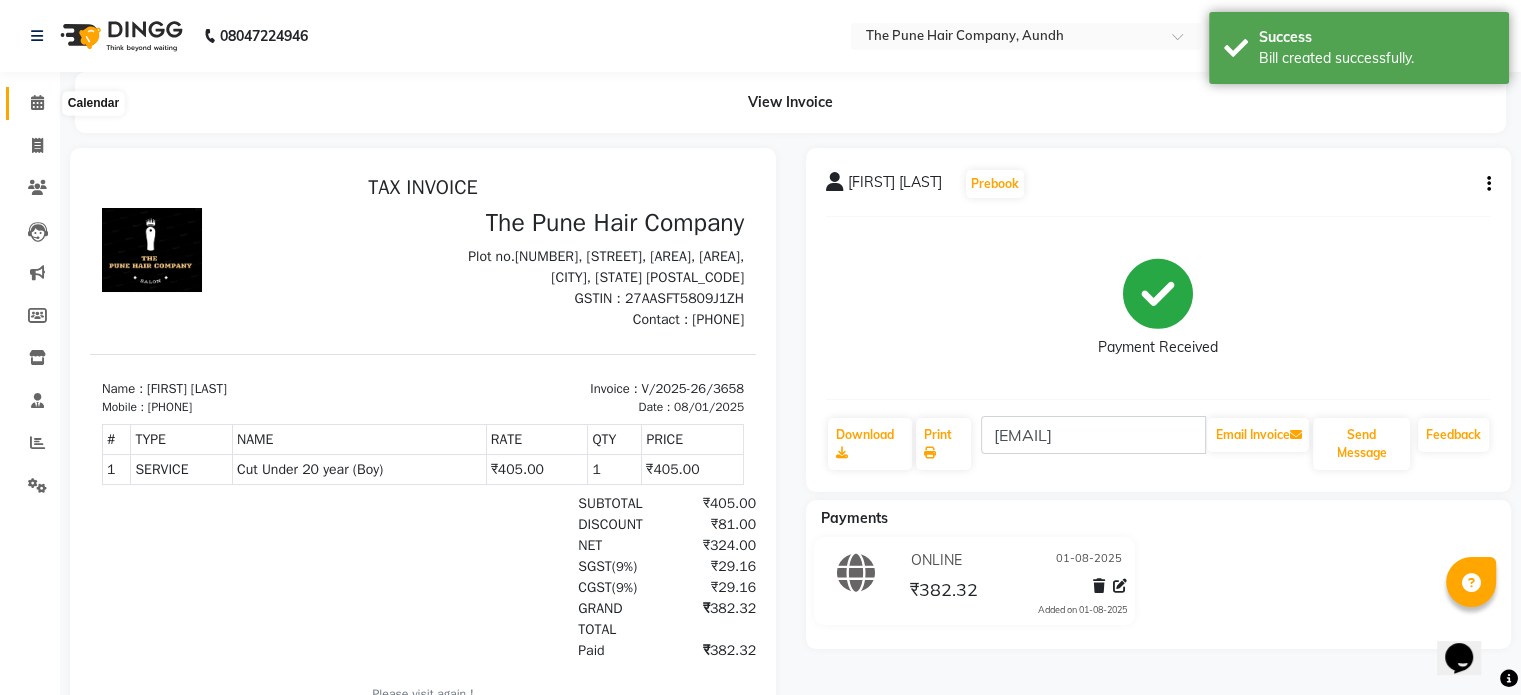 click 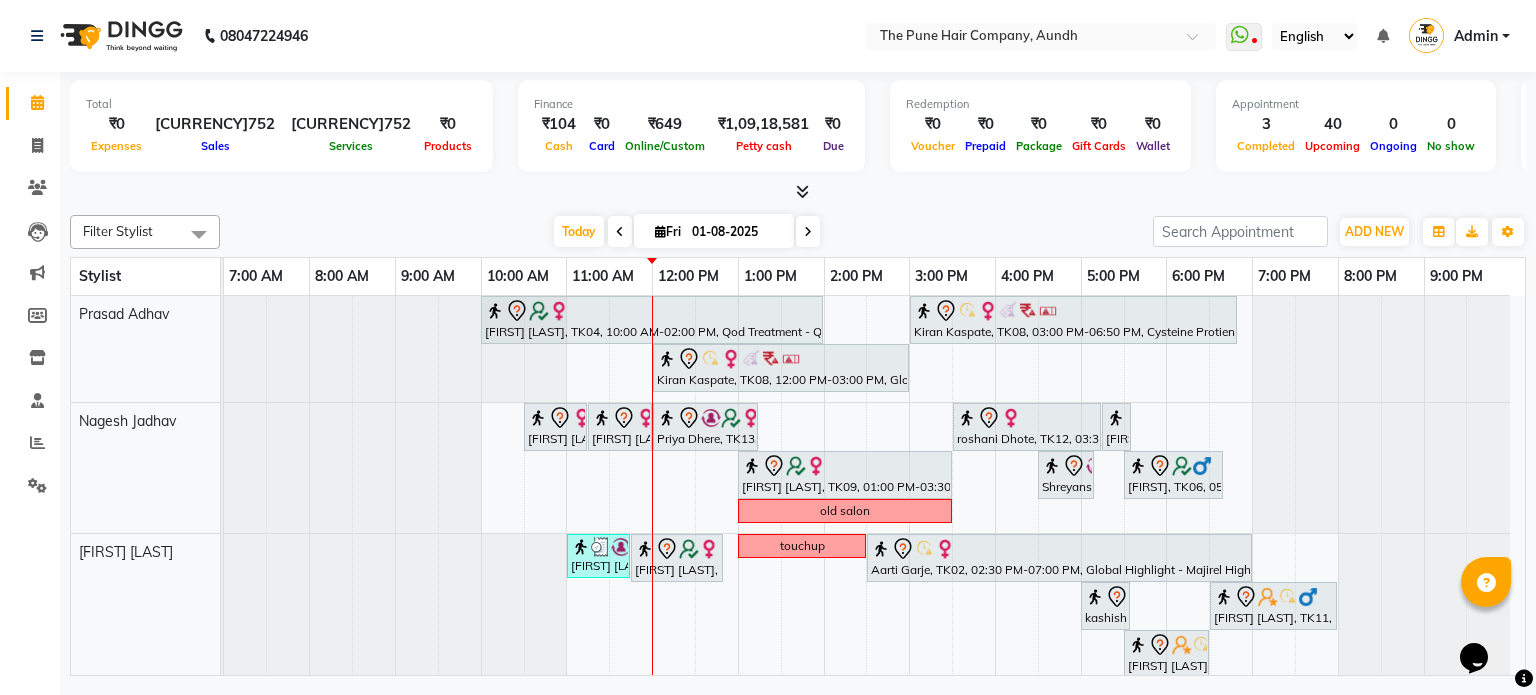 scroll, scrollTop: 76, scrollLeft: 0, axis: vertical 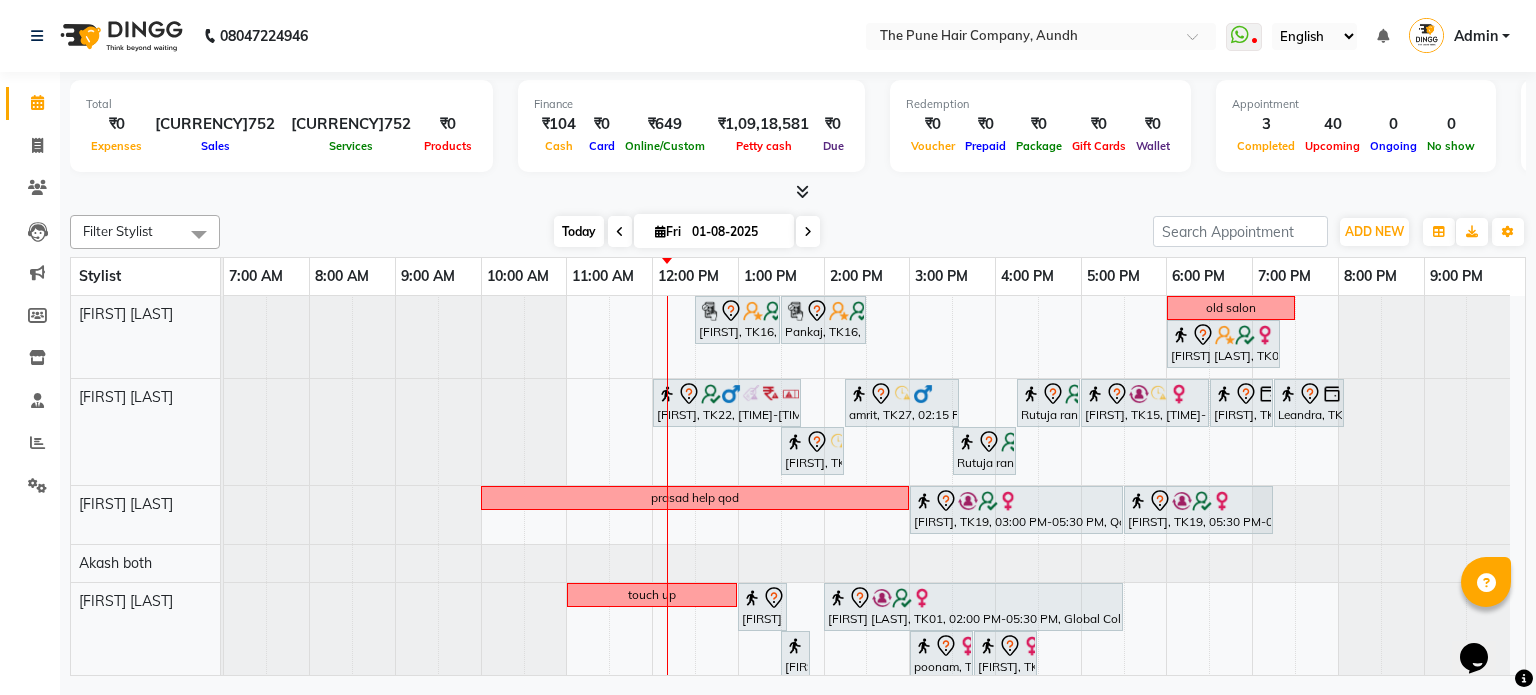 click on "Today" at bounding box center [579, 231] 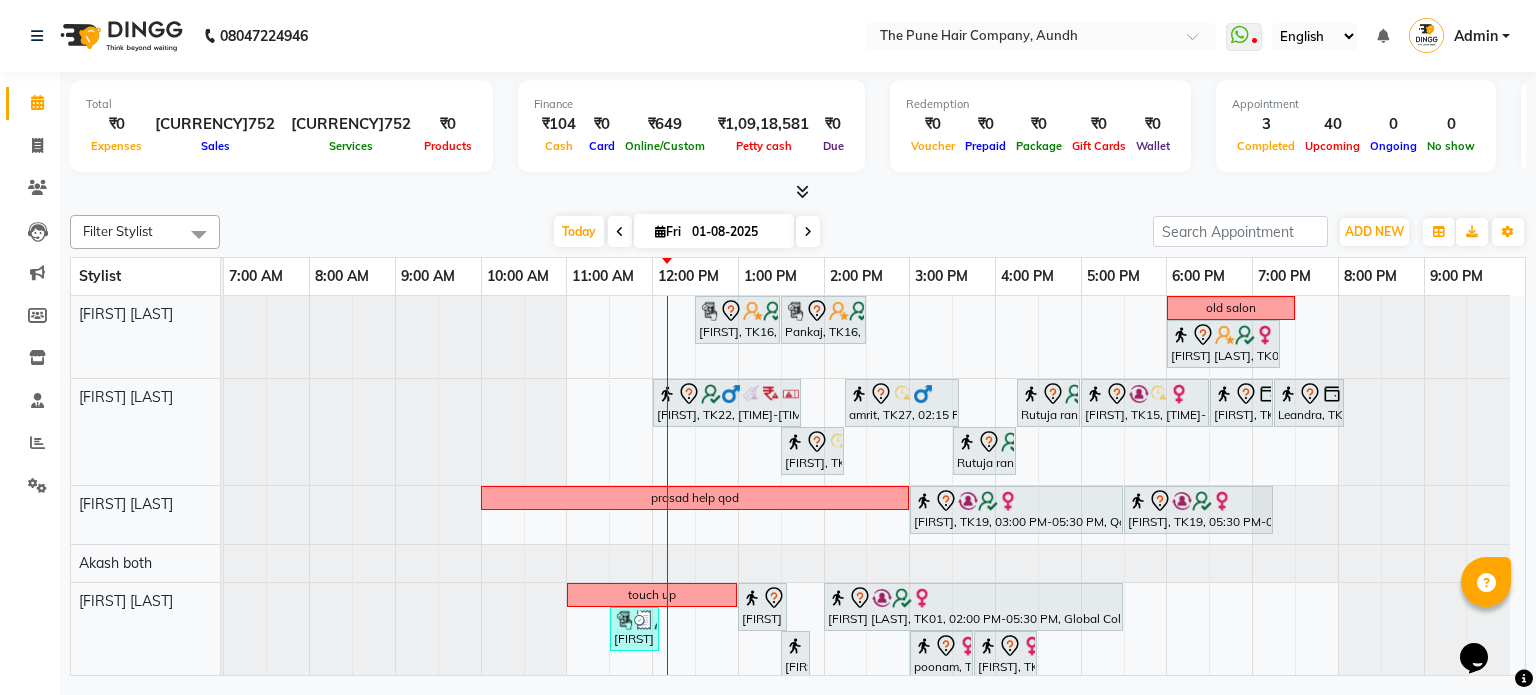 scroll, scrollTop: 432, scrollLeft: 0, axis: vertical 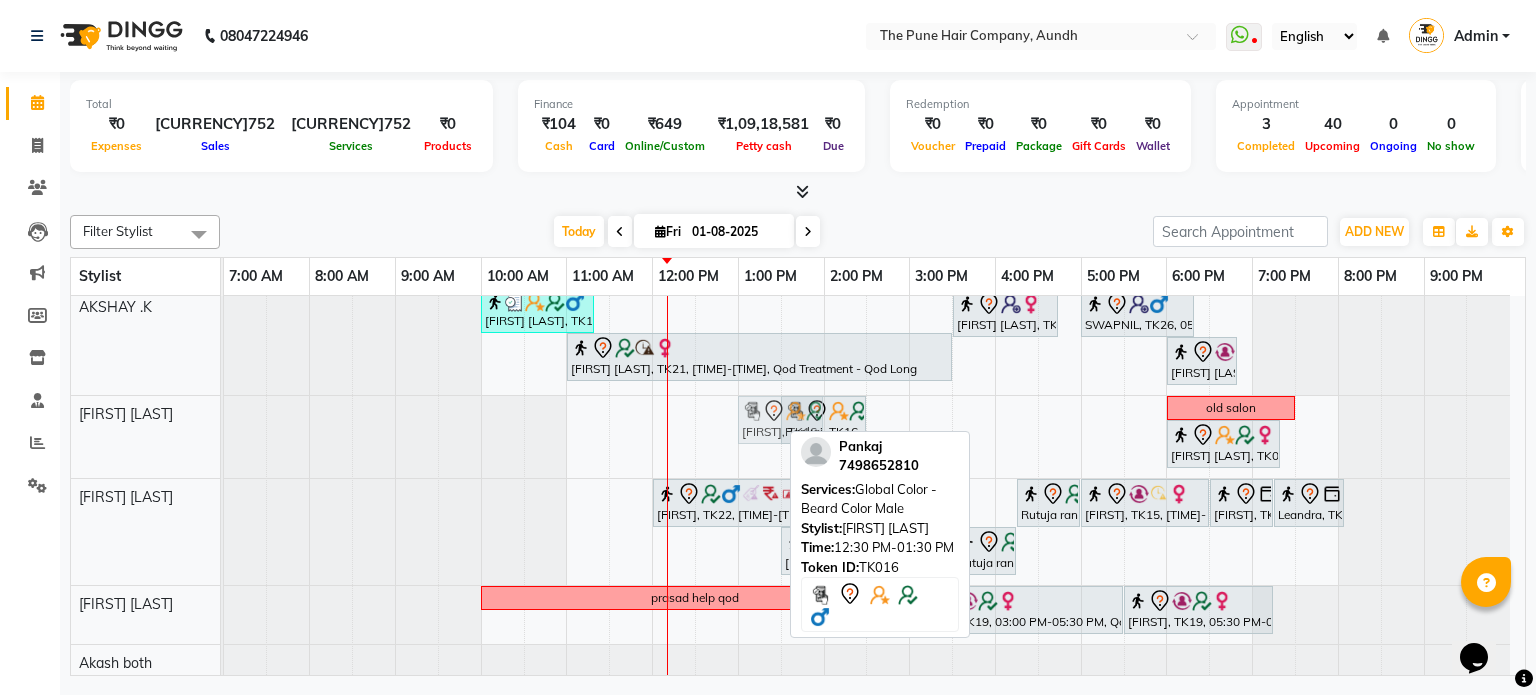 drag, startPoint x: 720, startPoint y: 428, endPoint x: 756, endPoint y: 415, distance: 38.27532 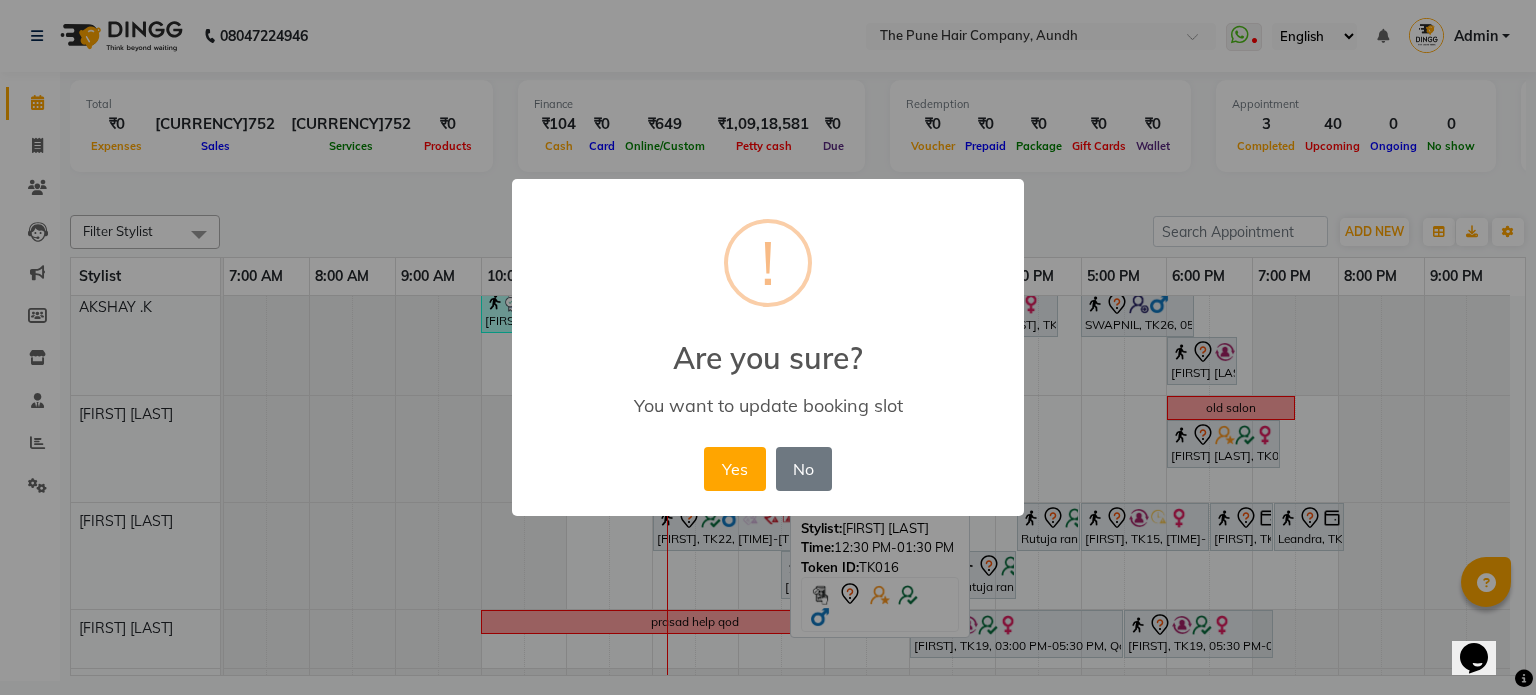 drag, startPoint x: 727, startPoint y: 470, endPoint x: 805, endPoint y: 451, distance: 80.280754 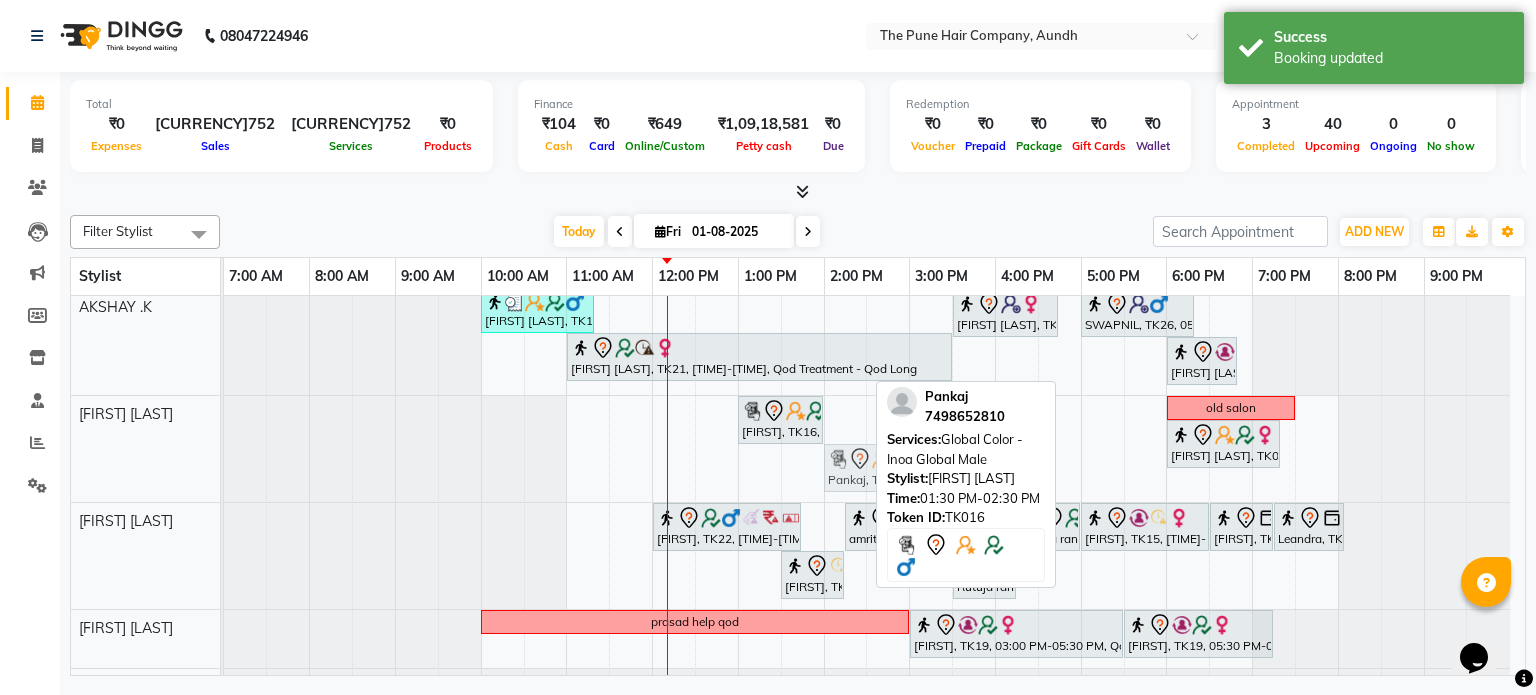 drag, startPoint x: 796, startPoint y: 455, endPoint x: 832, endPoint y: 451, distance: 36.221542 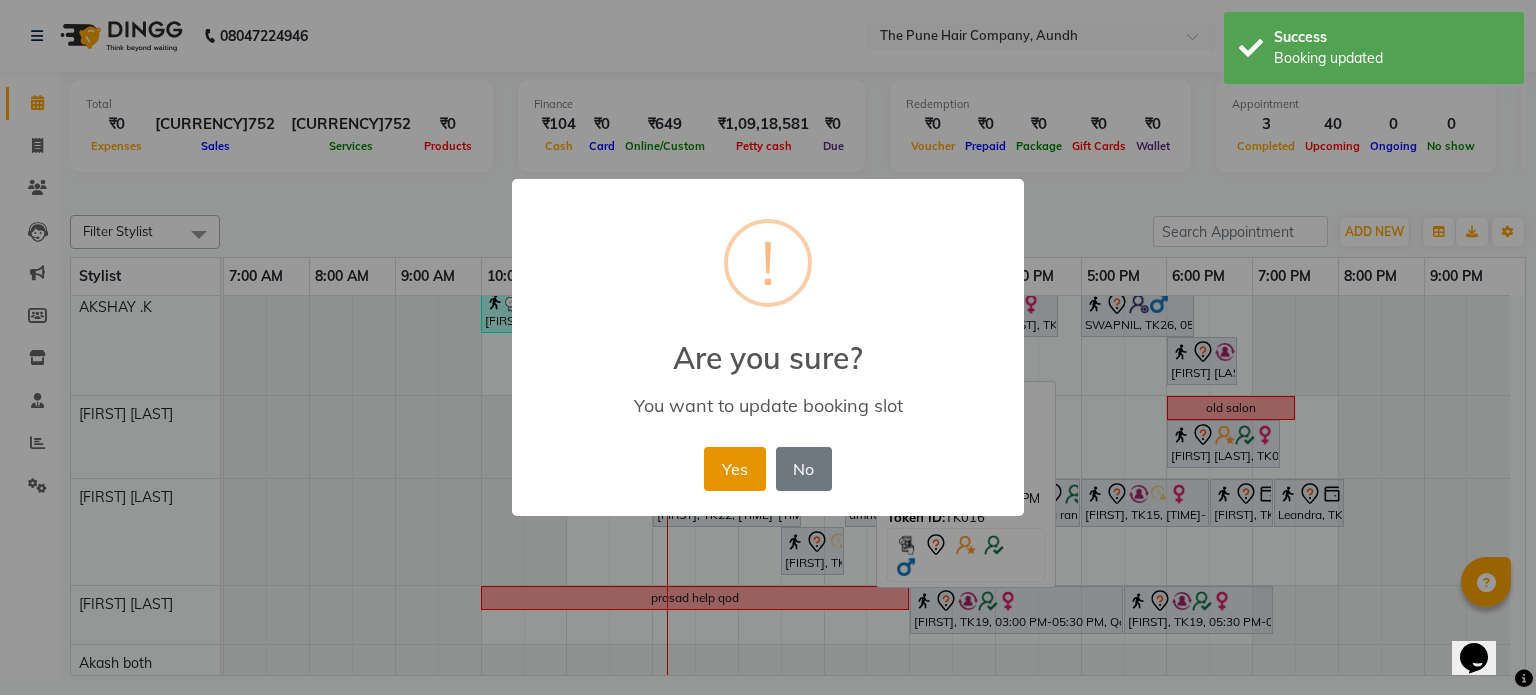 click on "Yes" at bounding box center [734, 469] 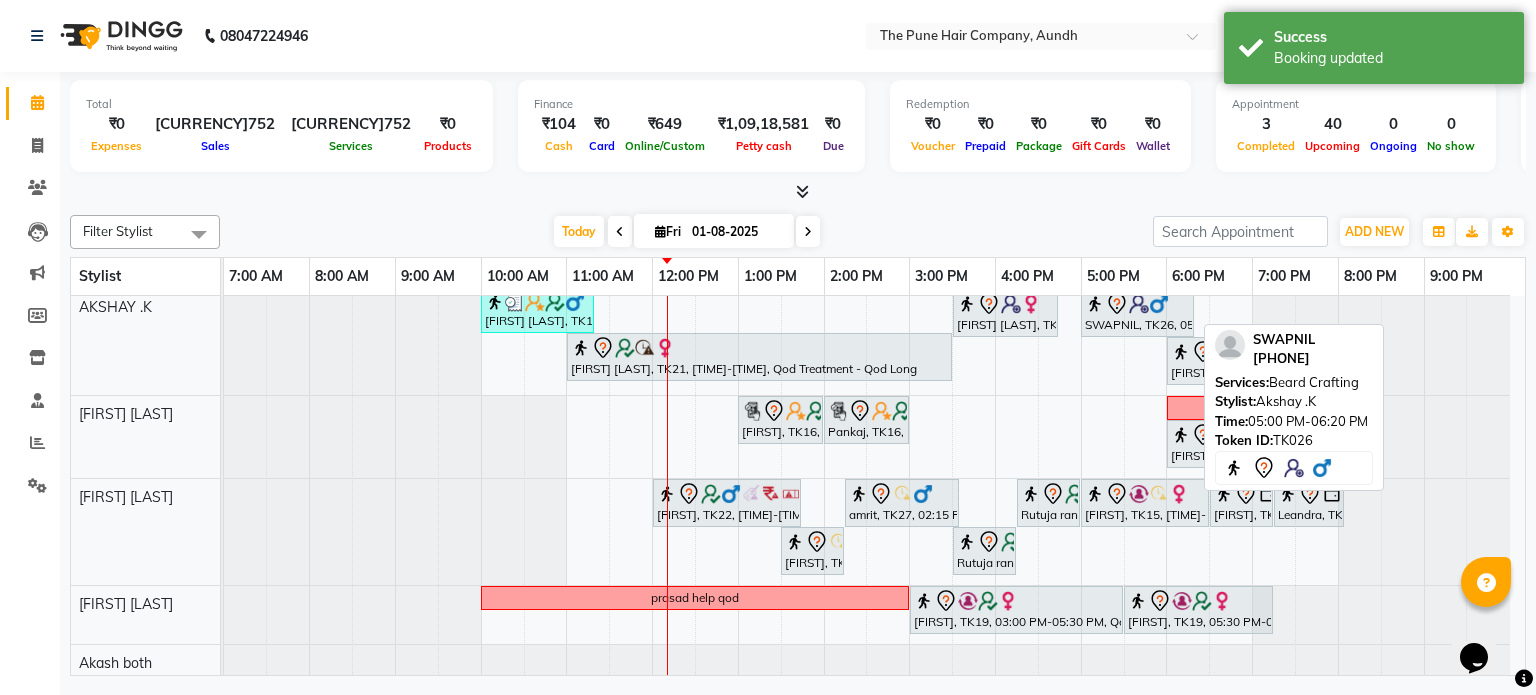 scroll, scrollTop: 490, scrollLeft: 0, axis: vertical 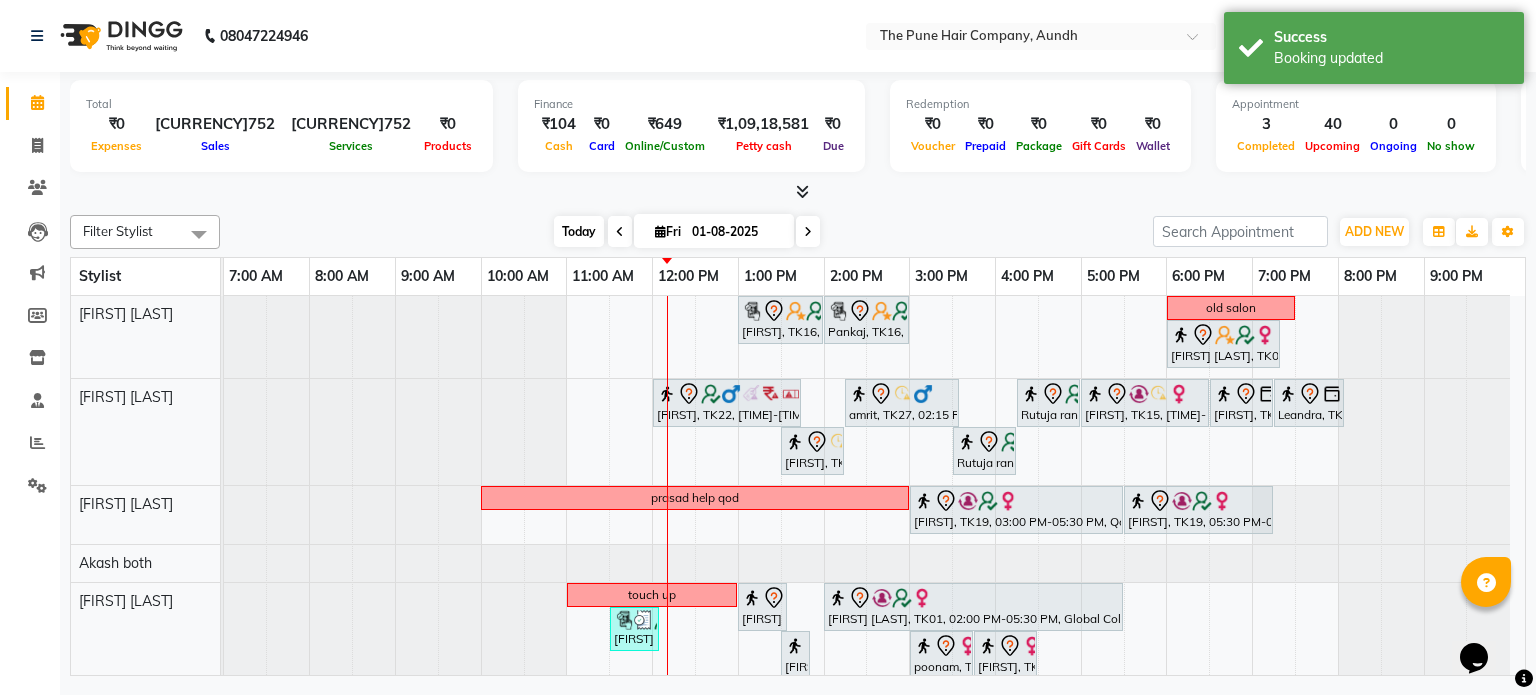 click on "Today" at bounding box center (579, 231) 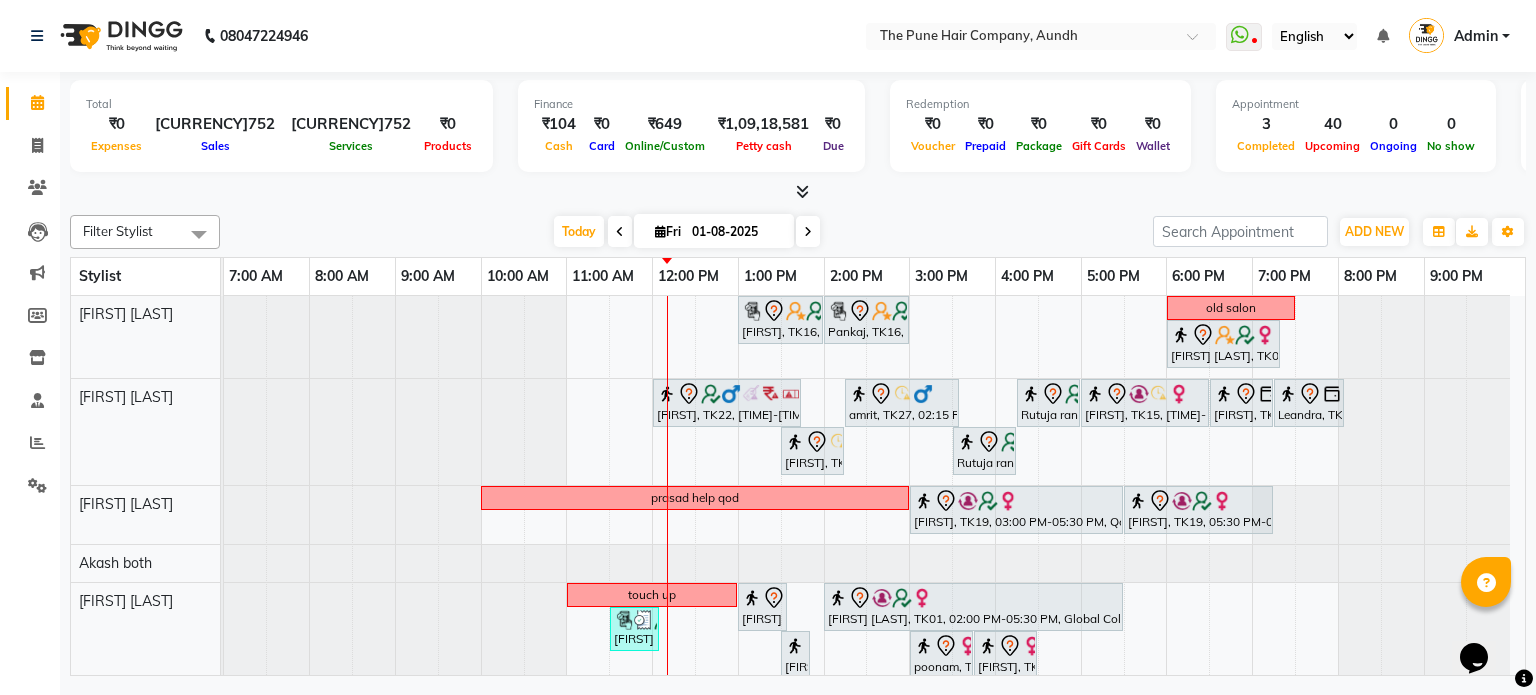 scroll, scrollTop: 680, scrollLeft: 0, axis: vertical 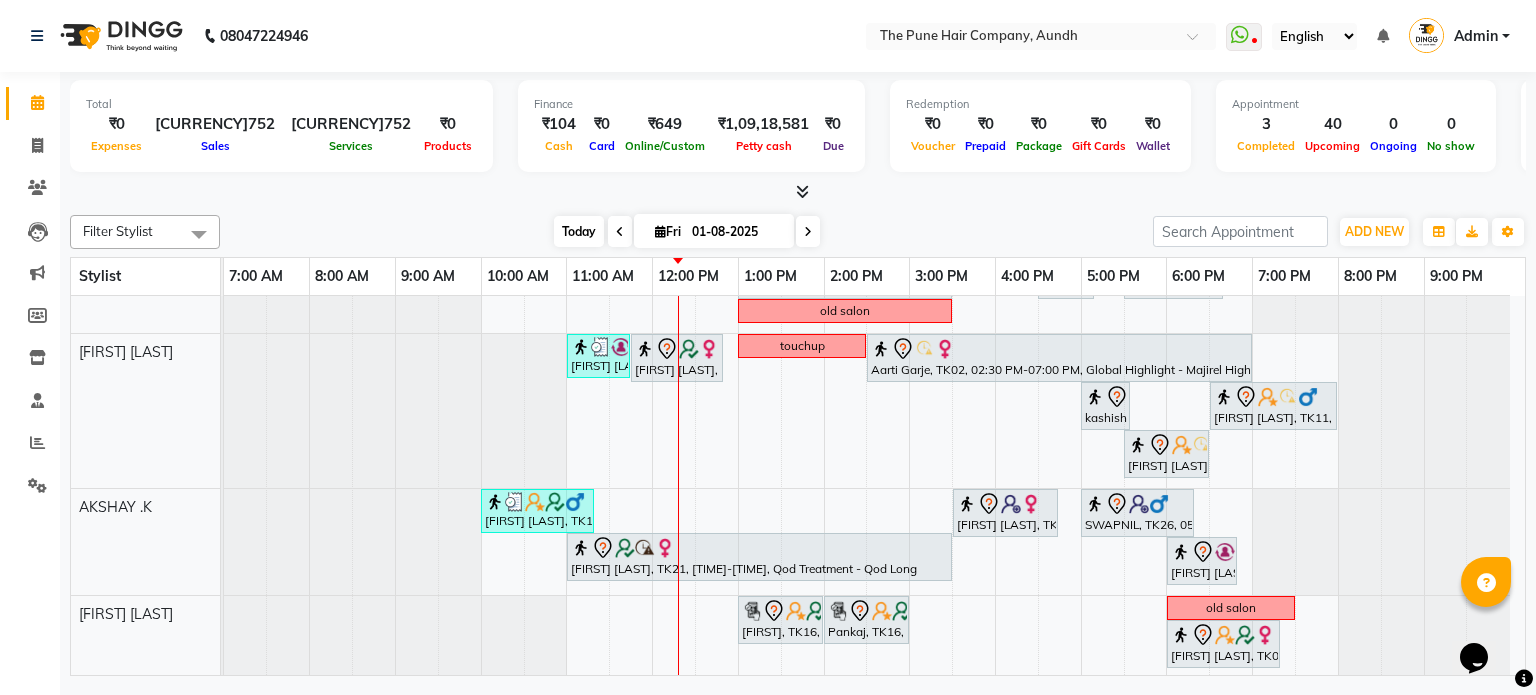 click on "Today" at bounding box center [579, 231] 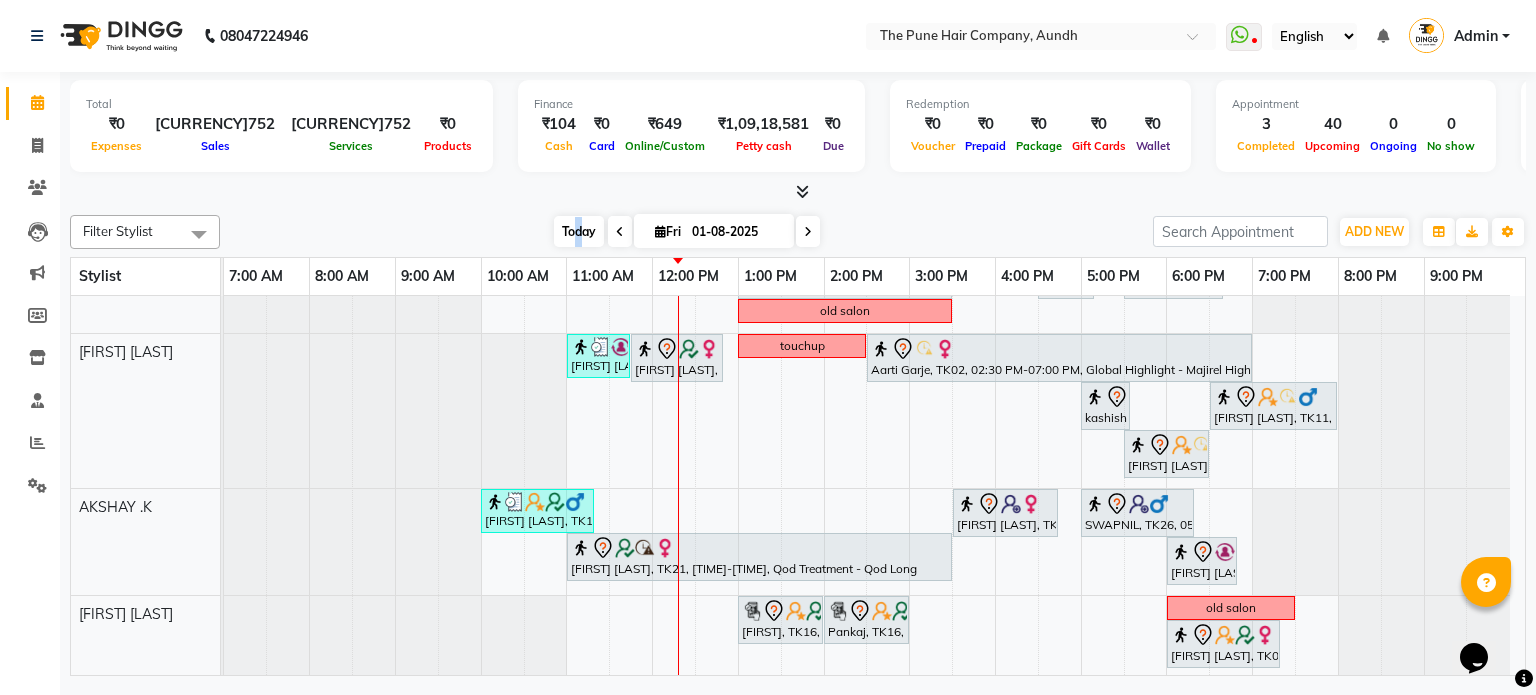 click on "Today" at bounding box center (579, 231) 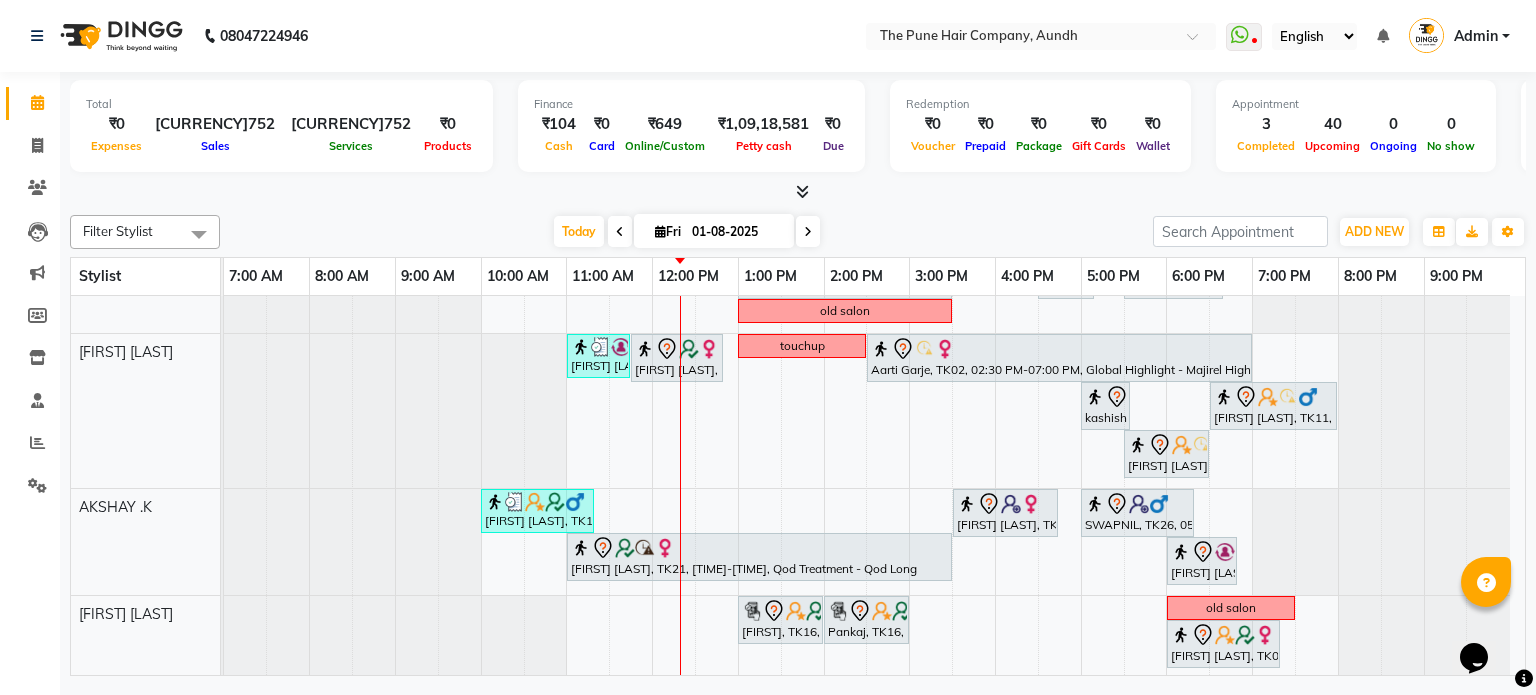 scroll, scrollTop: 119, scrollLeft: 0, axis: vertical 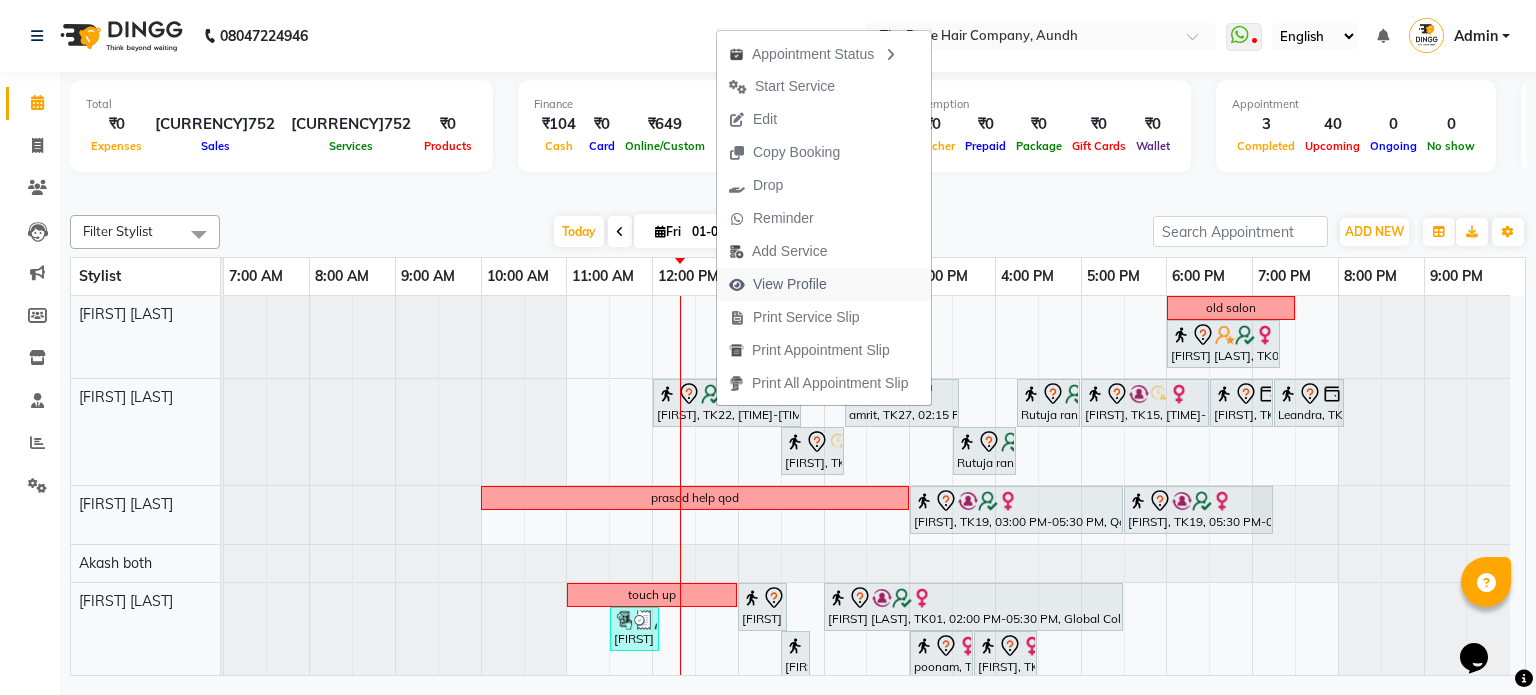 click on "View Profile" at bounding box center [790, 284] 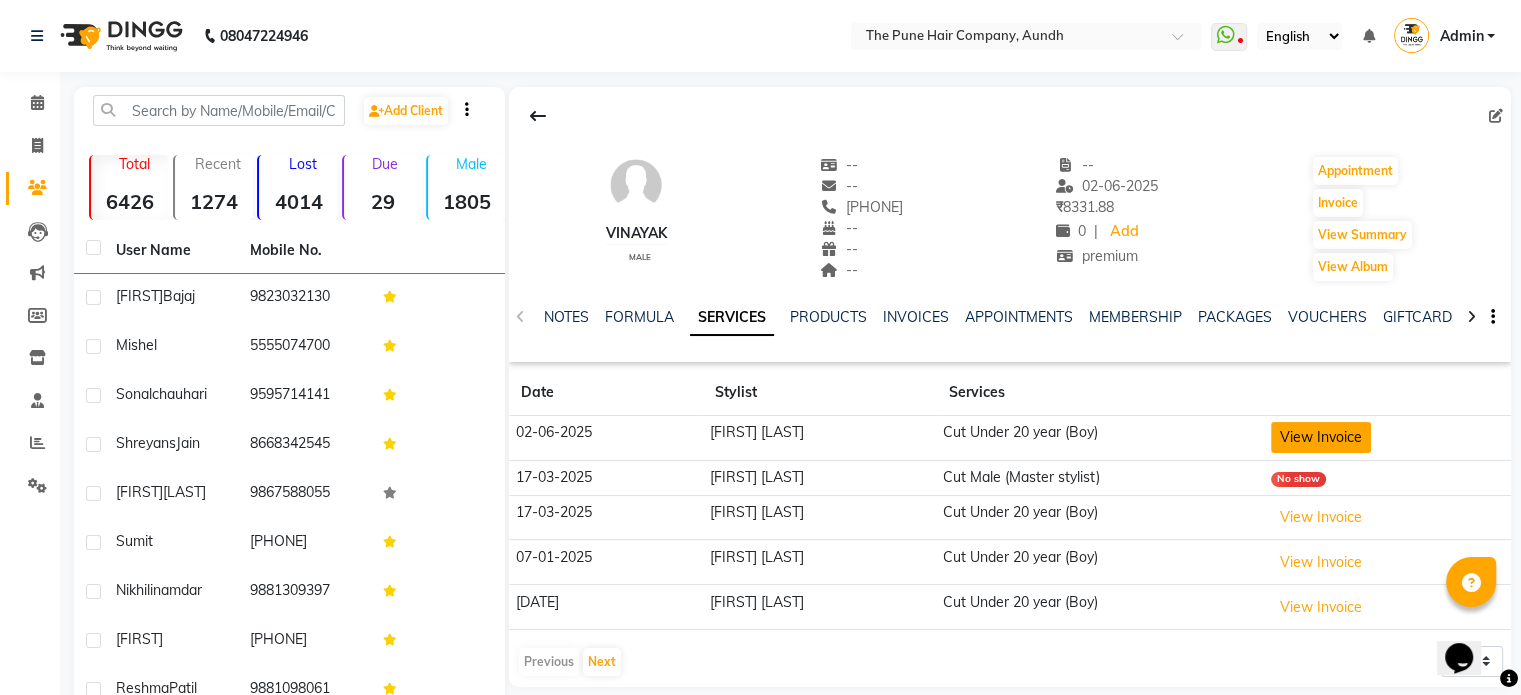 click on "View Invoice" 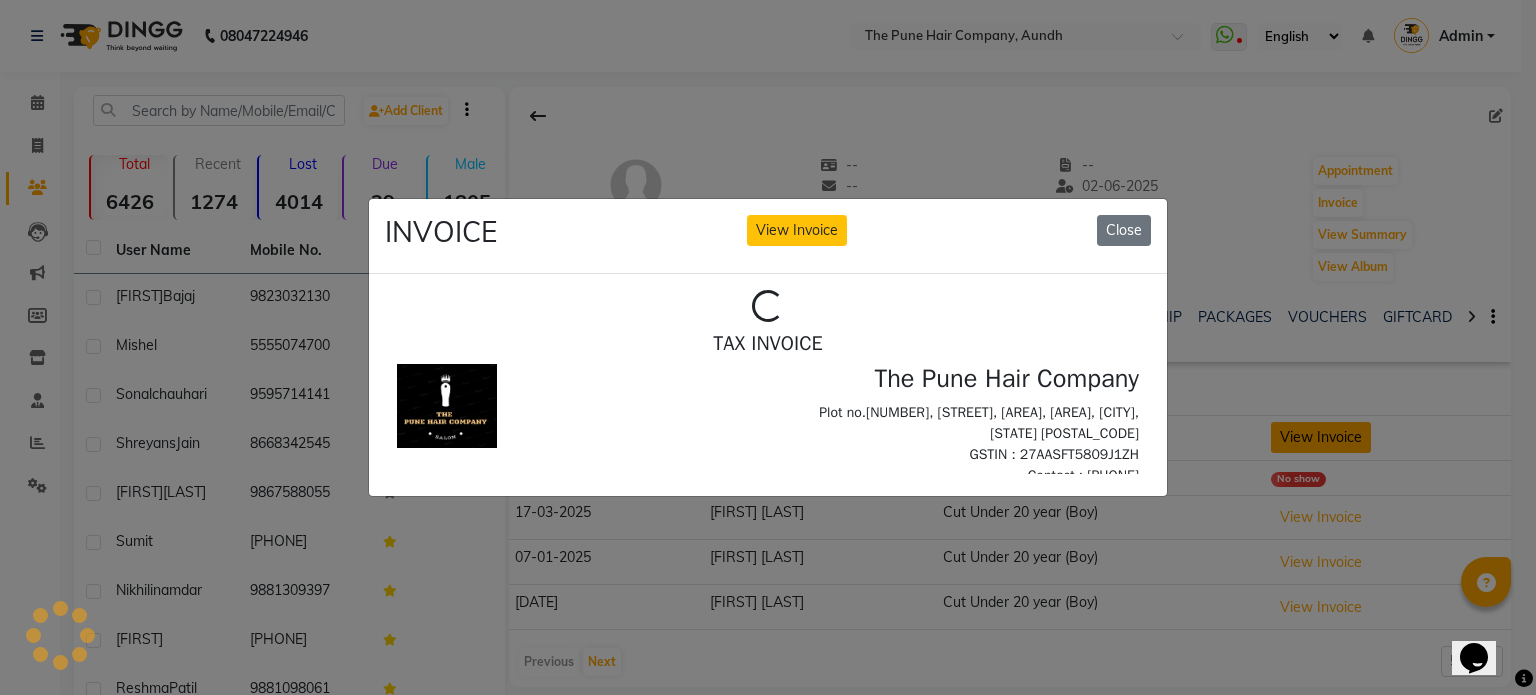 scroll, scrollTop: 0, scrollLeft: 0, axis: both 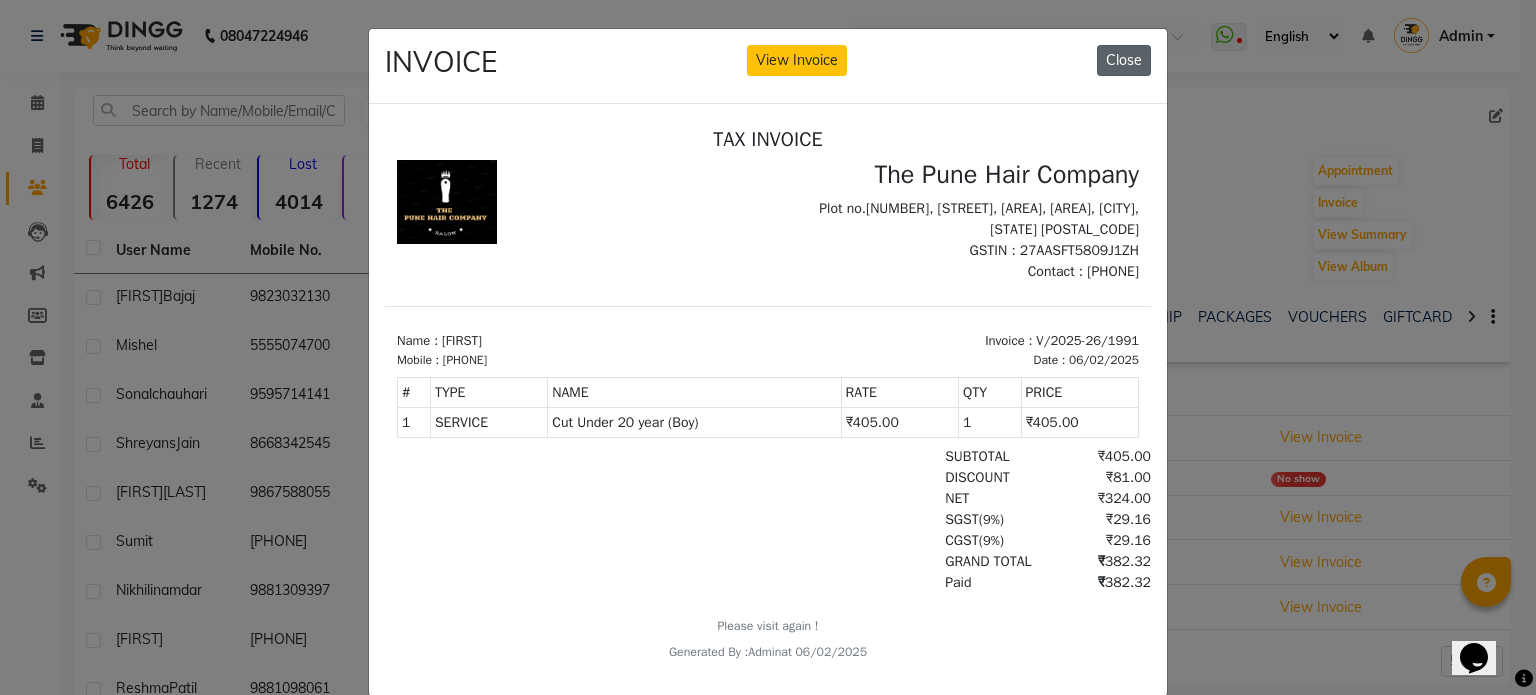 click on "Close" 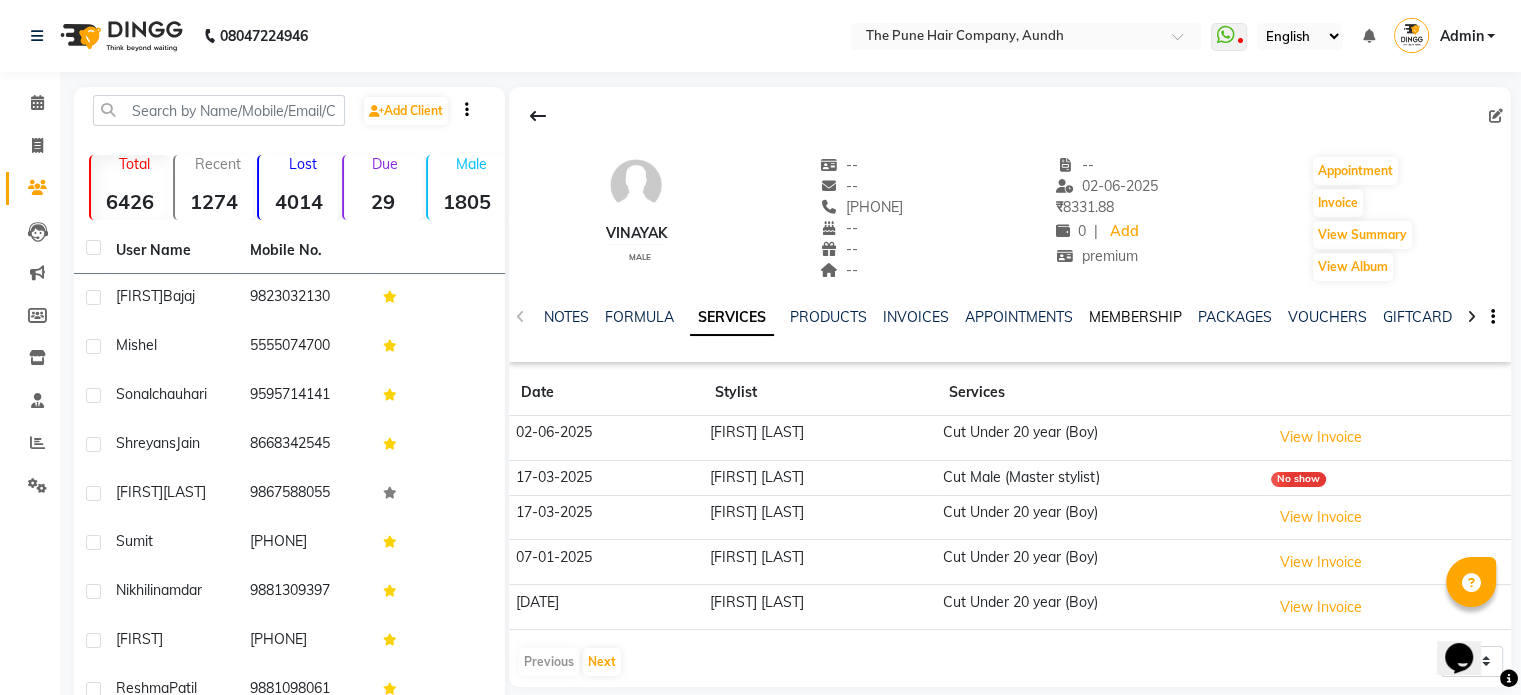 click on "MEMBERSHIP" 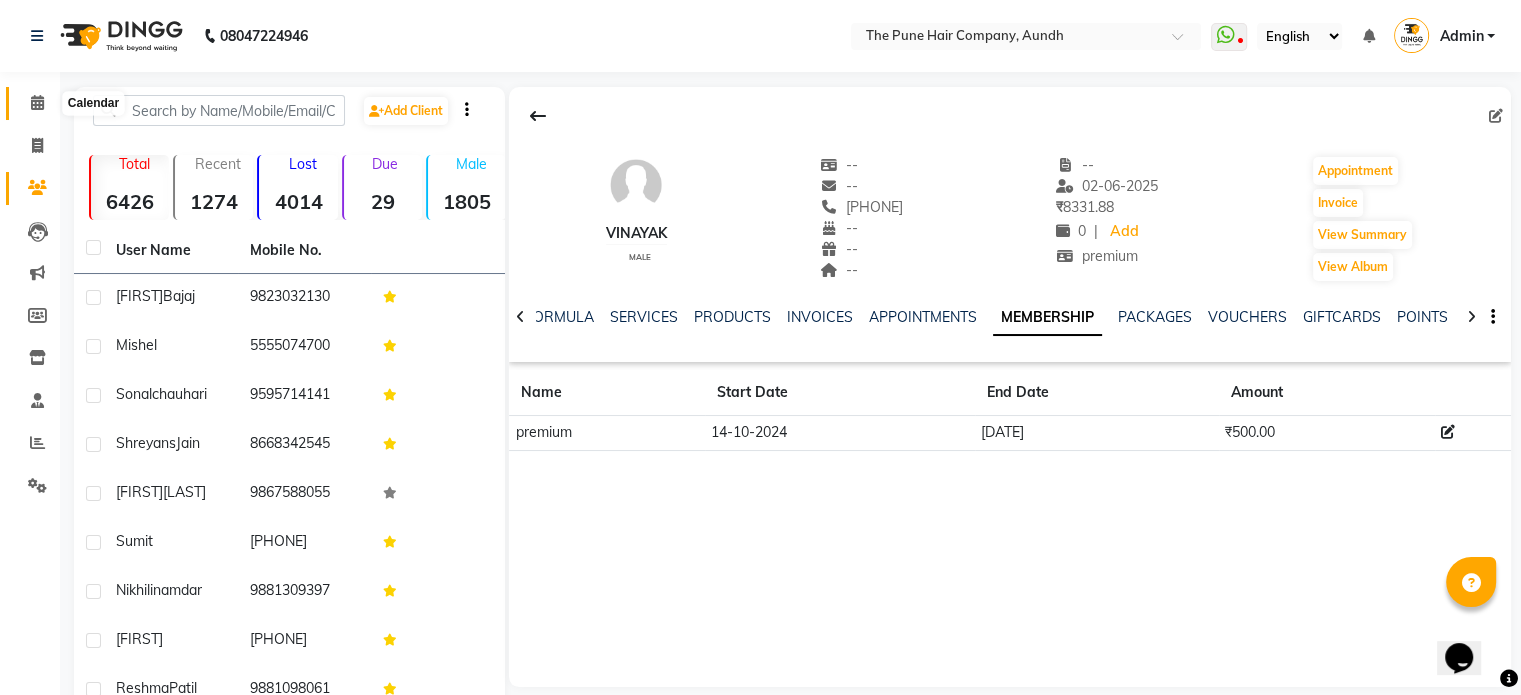 click 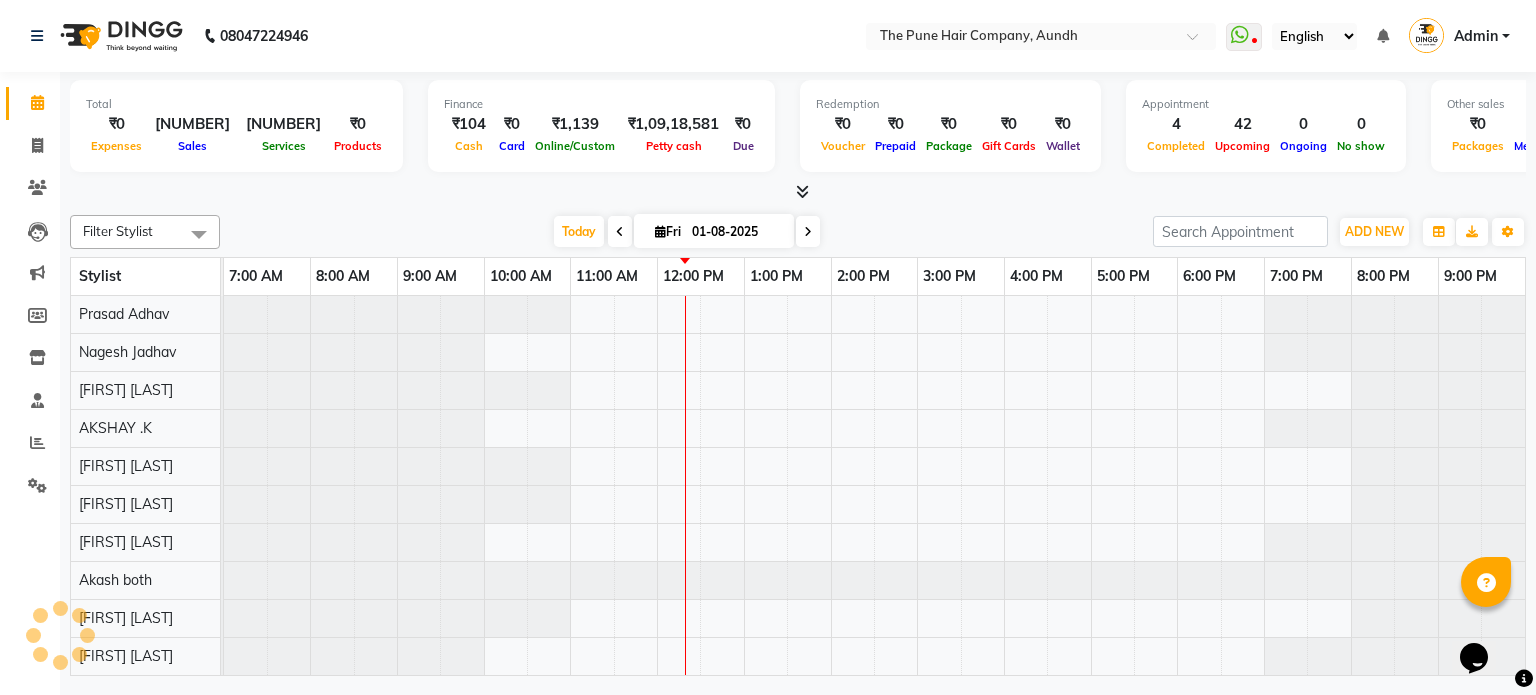 scroll, scrollTop: 38, scrollLeft: 0, axis: vertical 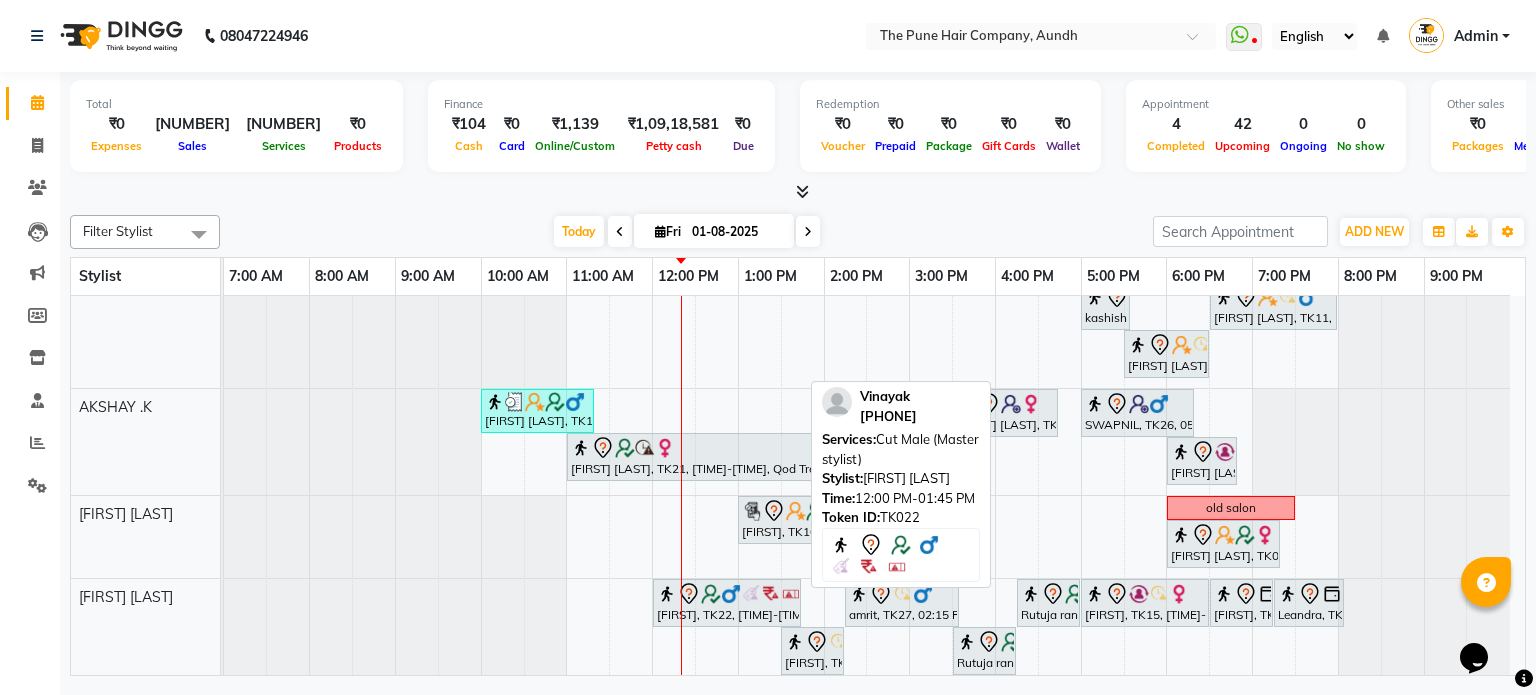 click on "Vinayak, TK22, 12:00 PM-01:45 PM, Cut Male (Master stylist)" at bounding box center (727, 603) 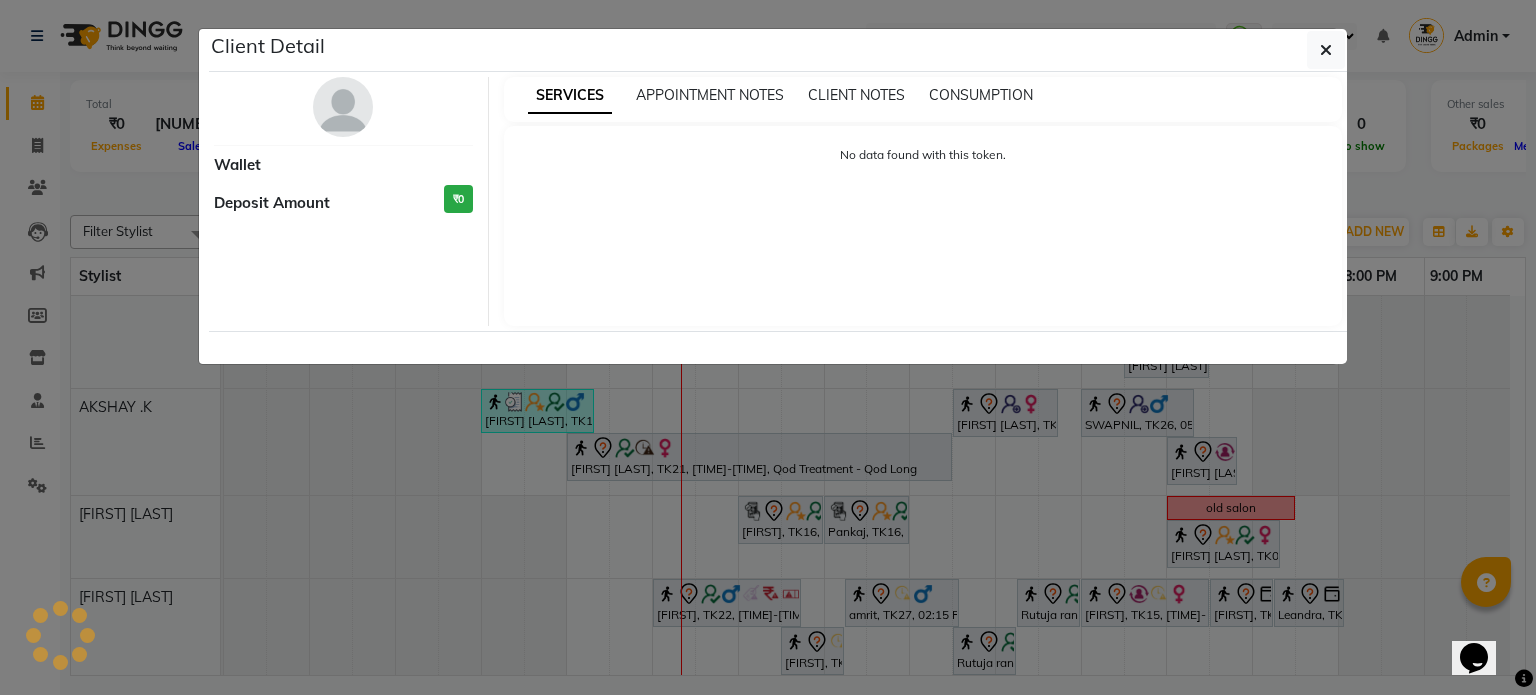 select on "7" 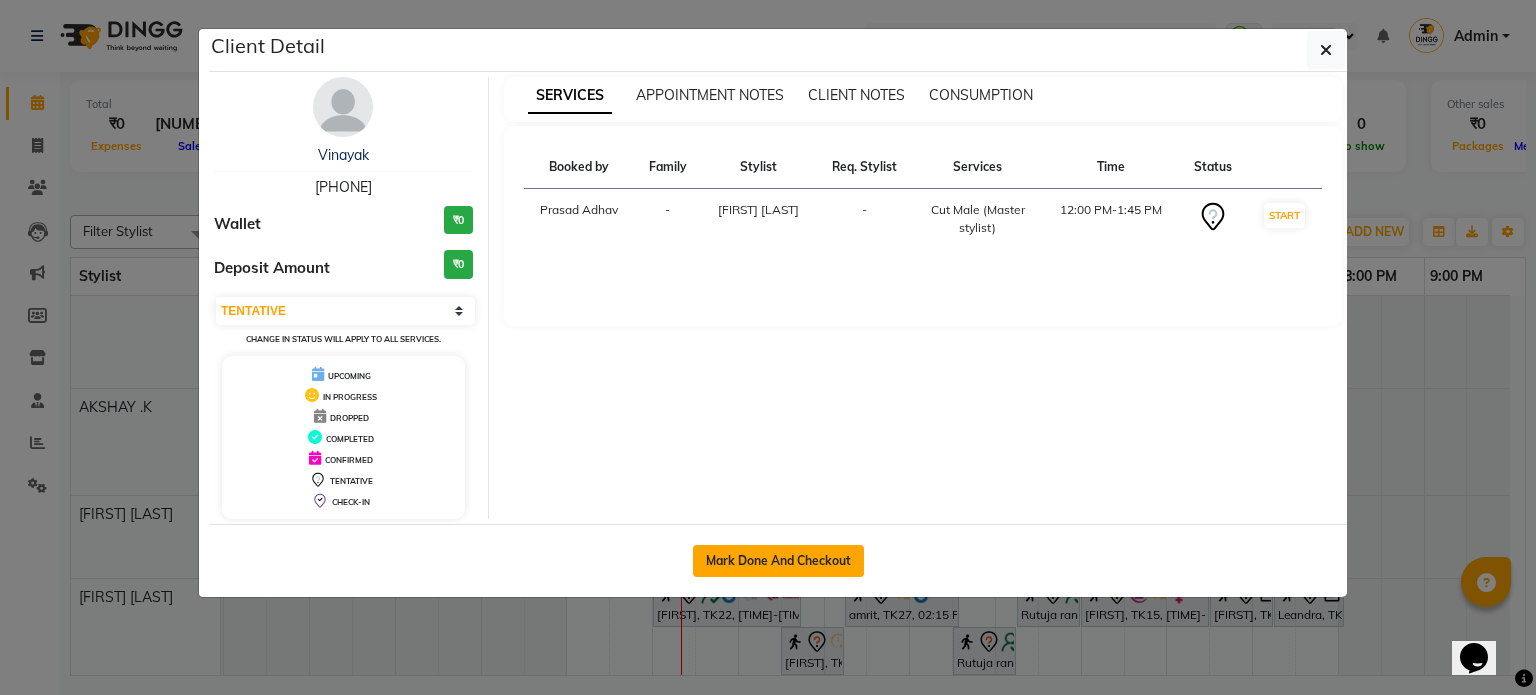 click on "Mark Done And Checkout" 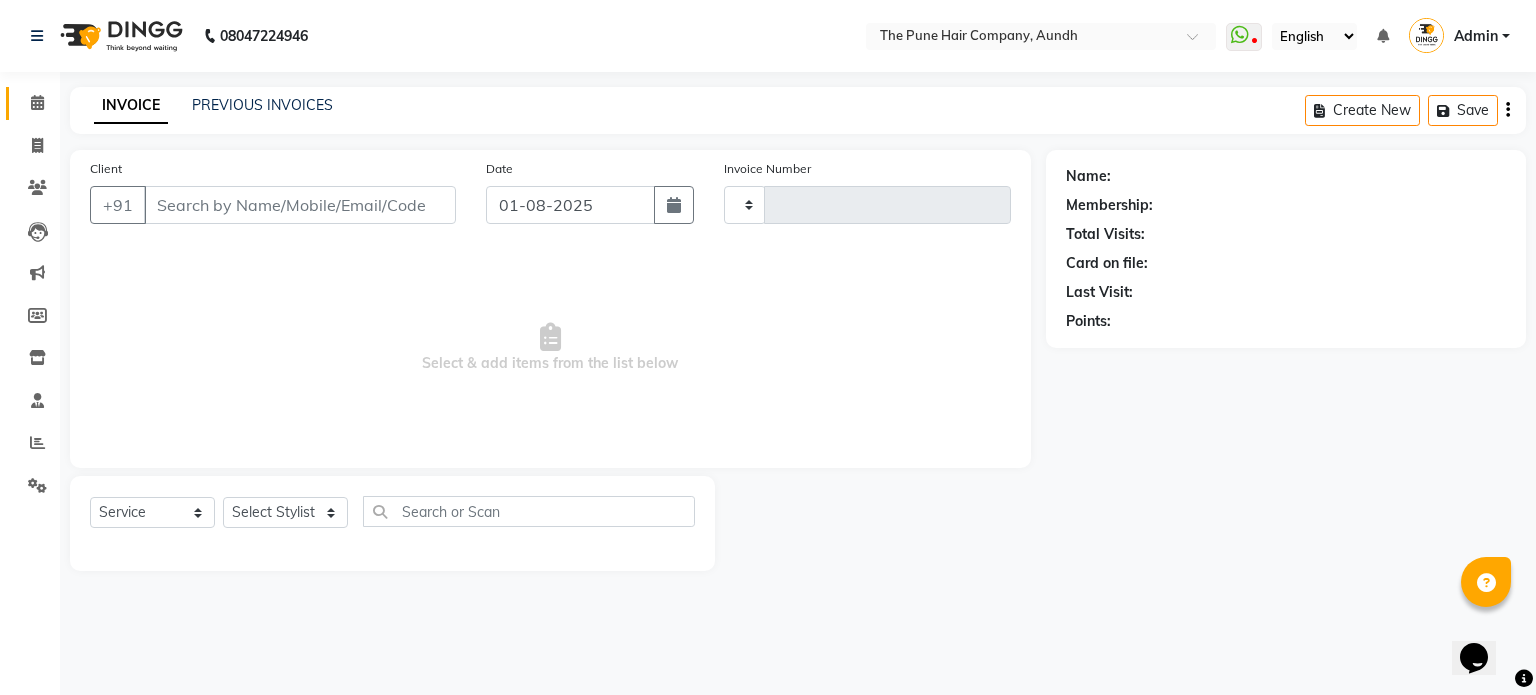 type on "3660" 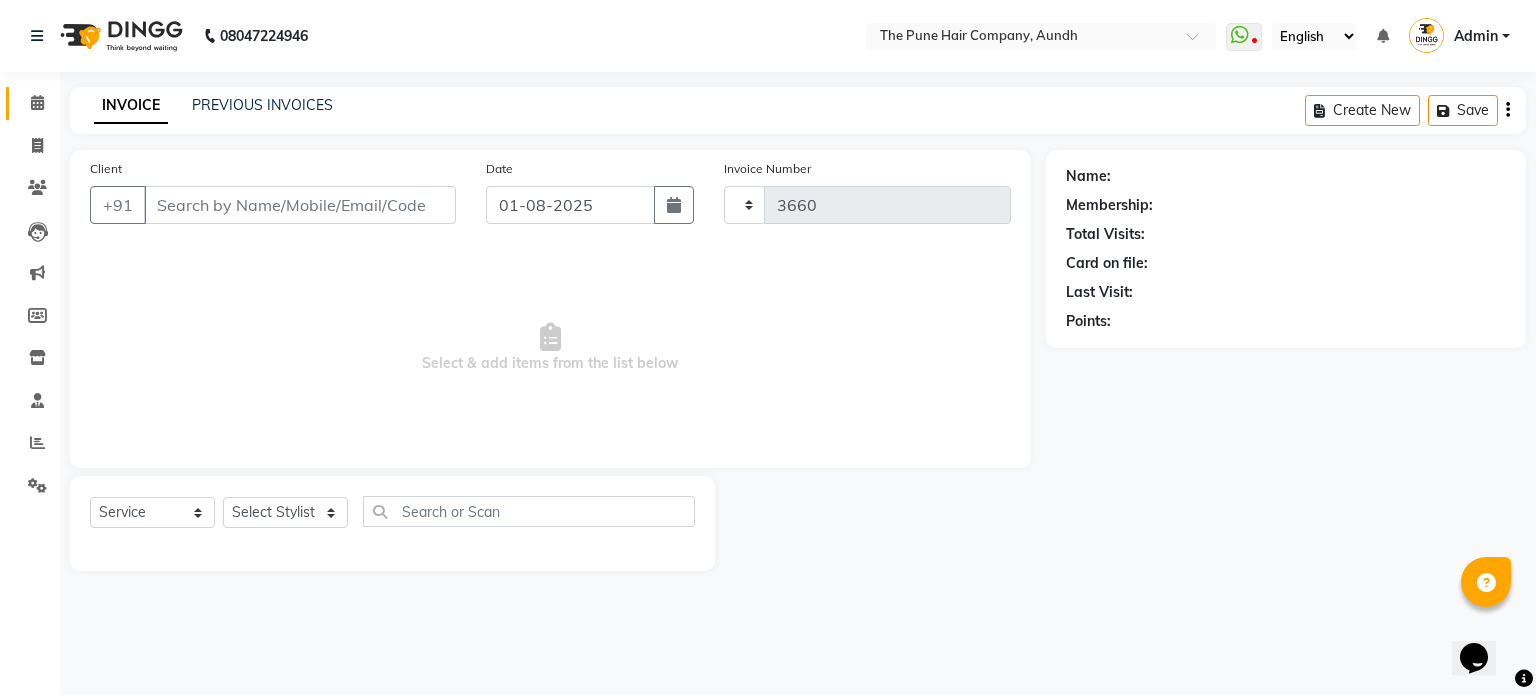 select on "106" 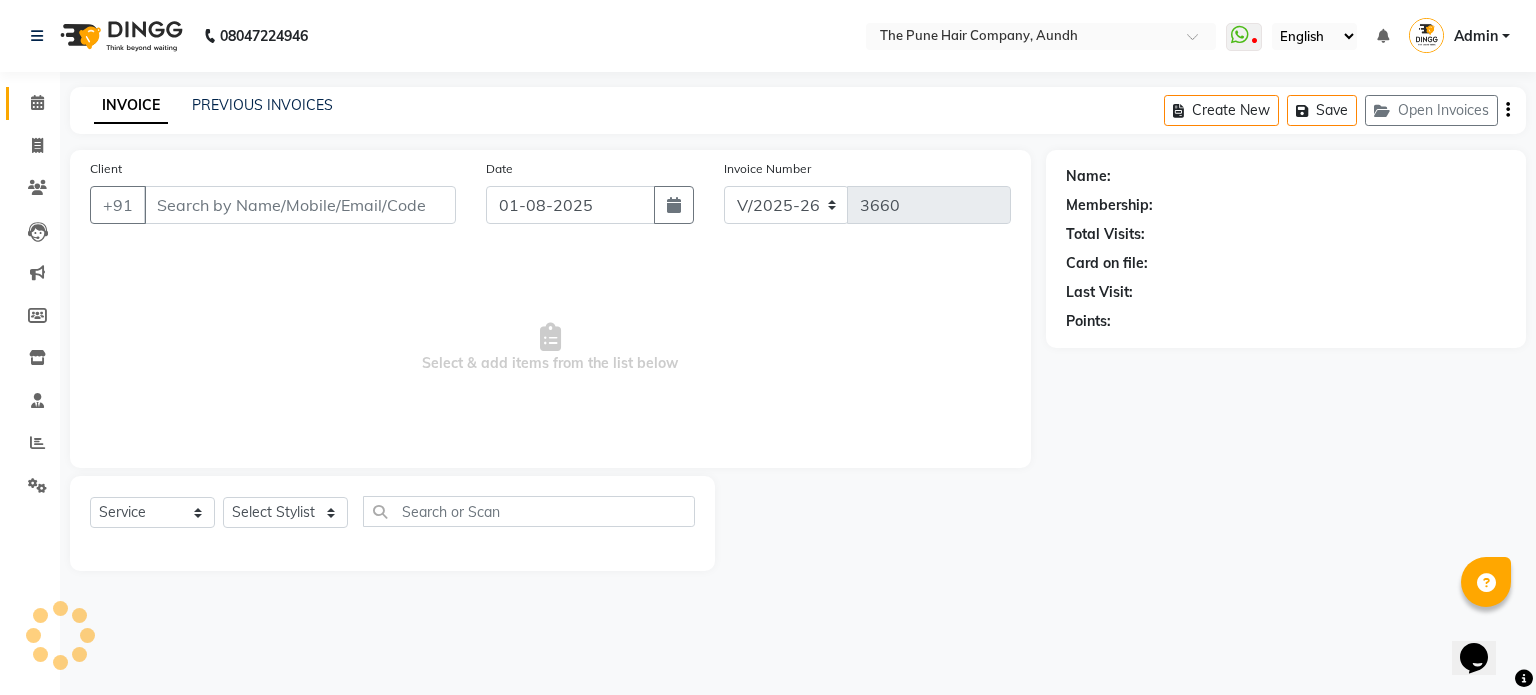 type on "[PHONE]" 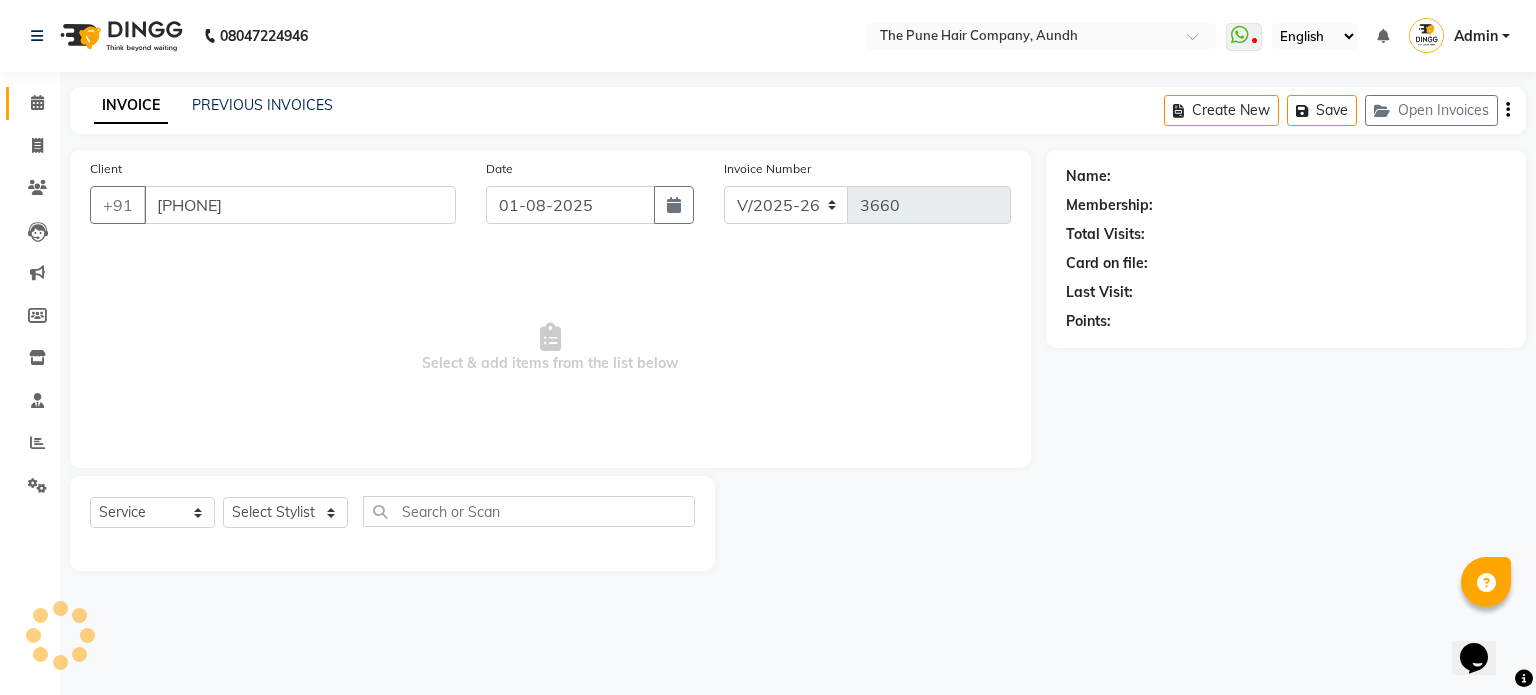 select on "18078" 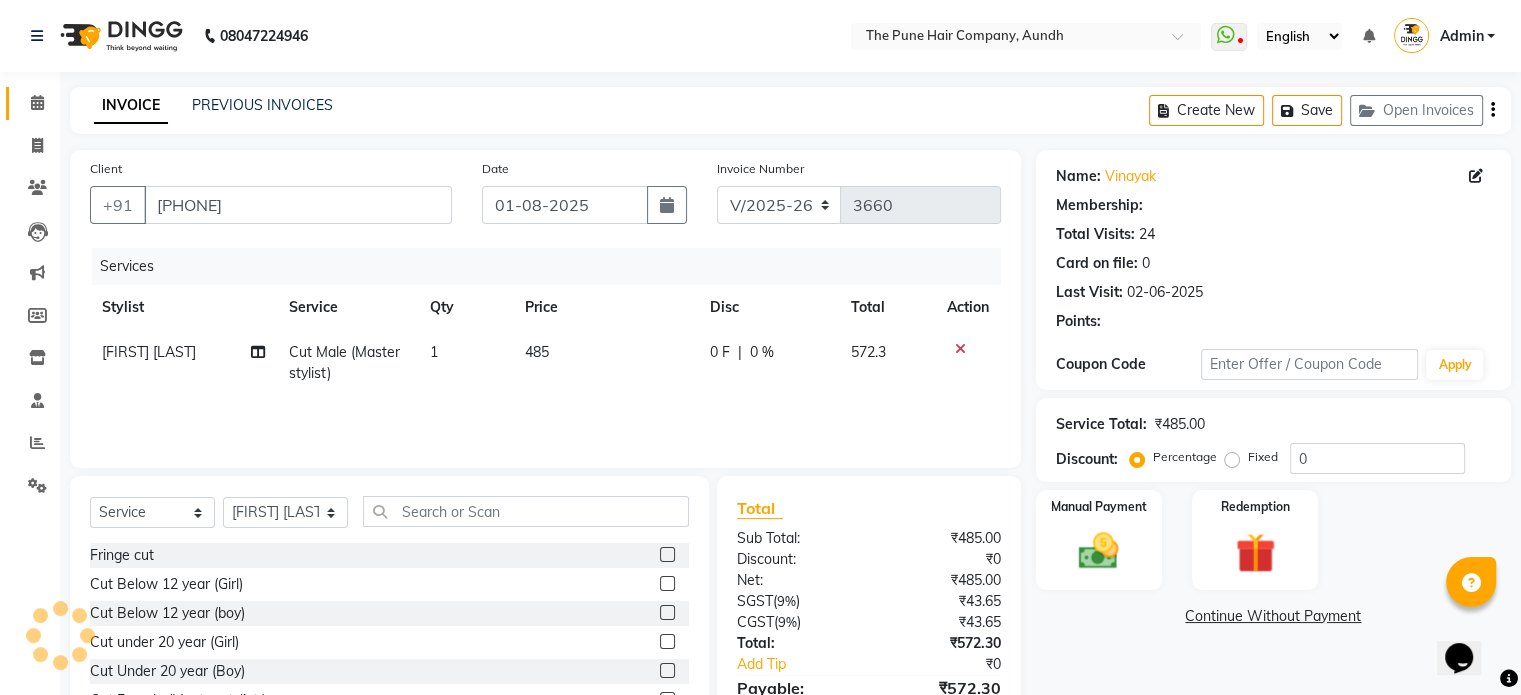 type on "20" 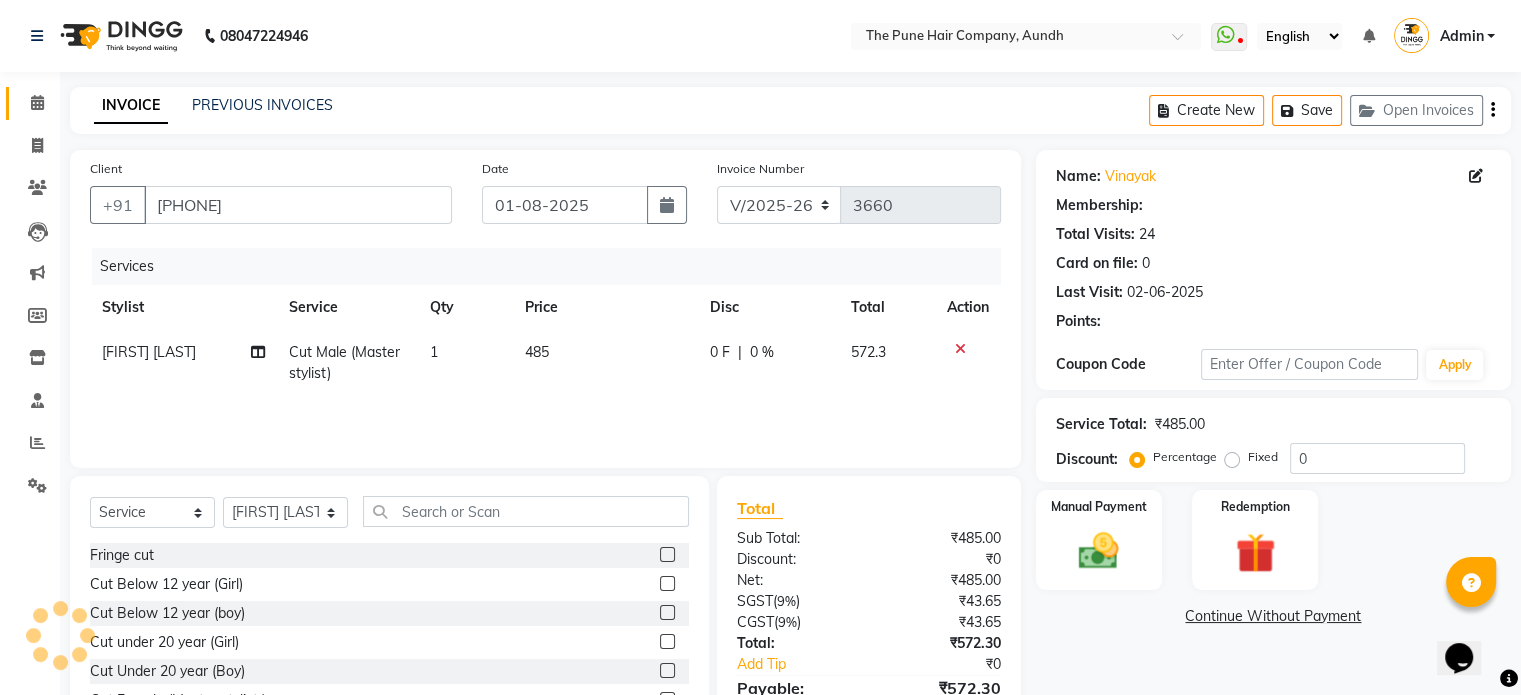 select on "1: Object" 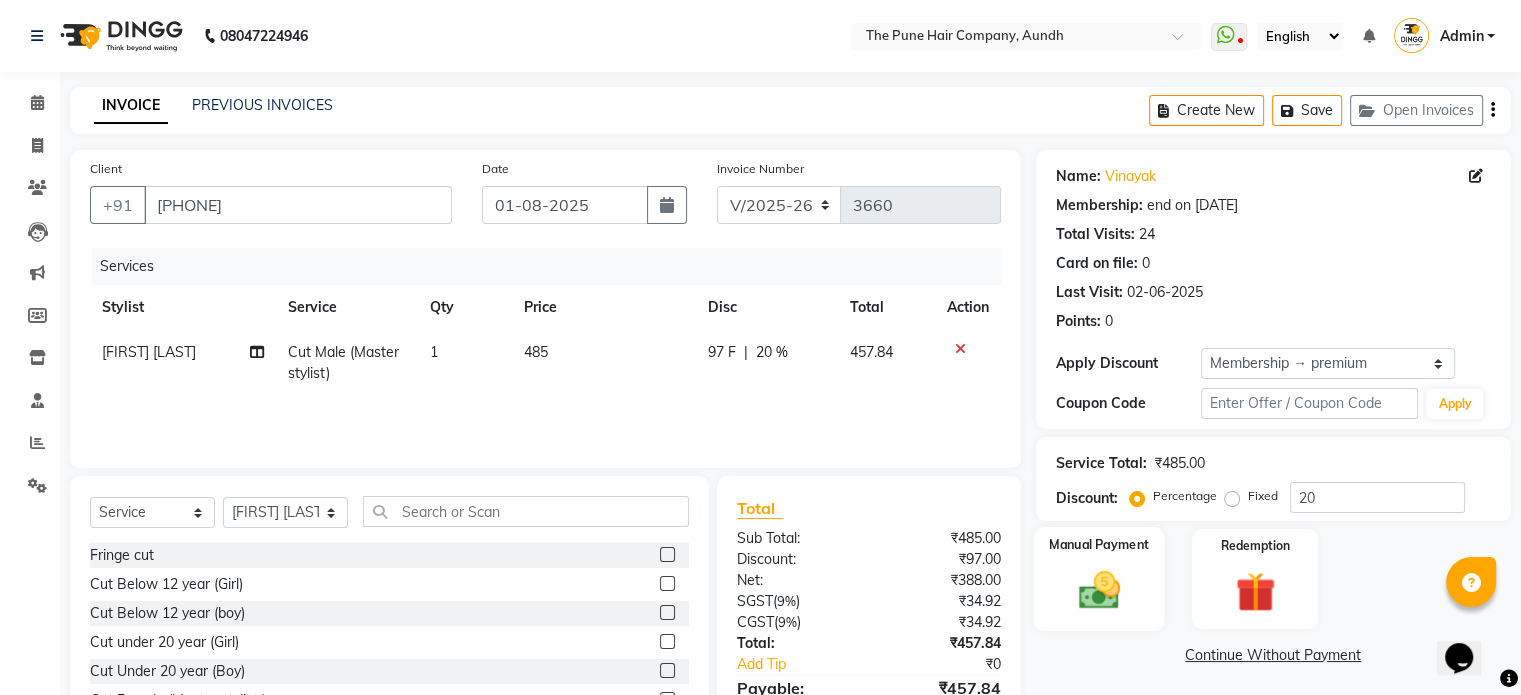 drag, startPoint x: 1094, startPoint y: 602, endPoint x: 1141, endPoint y: 601, distance: 47.010635 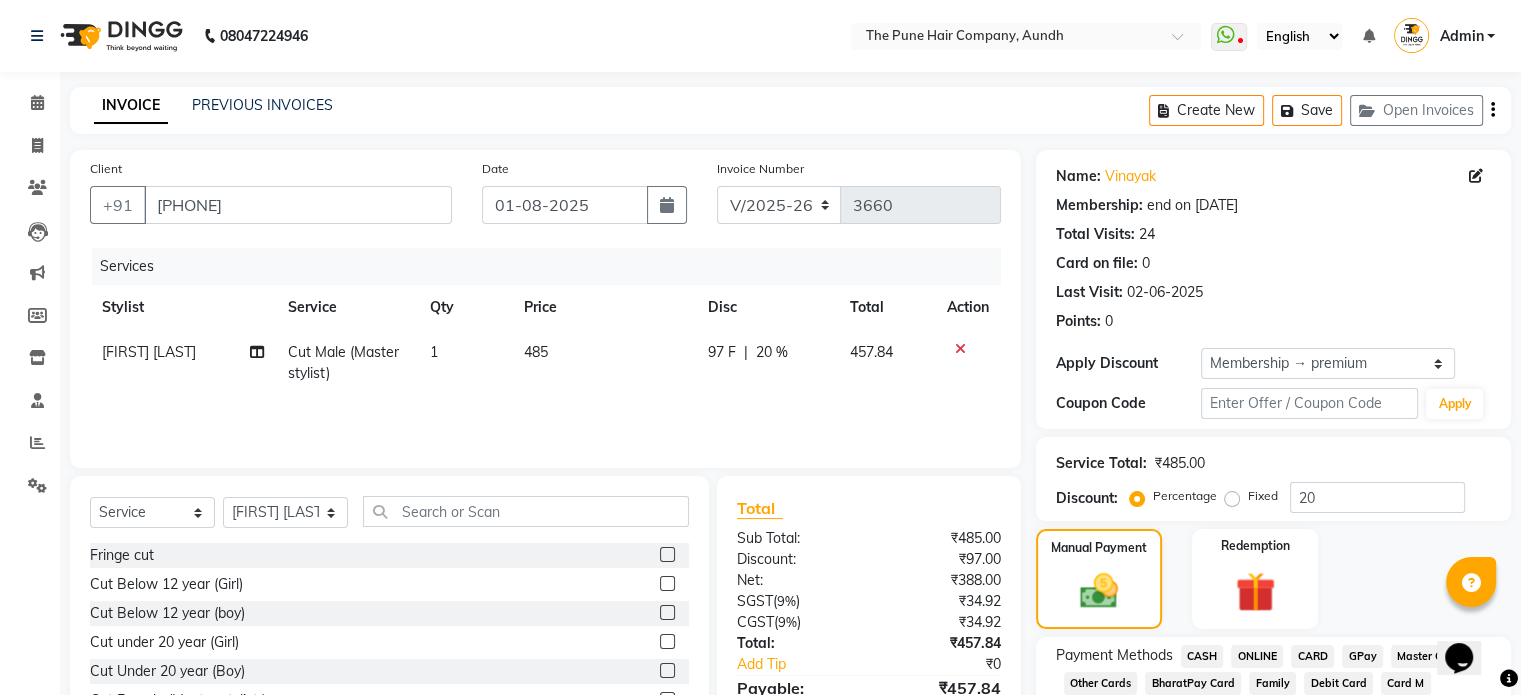 scroll, scrollTop: 132, scrollLeft: 0, axis: vertical 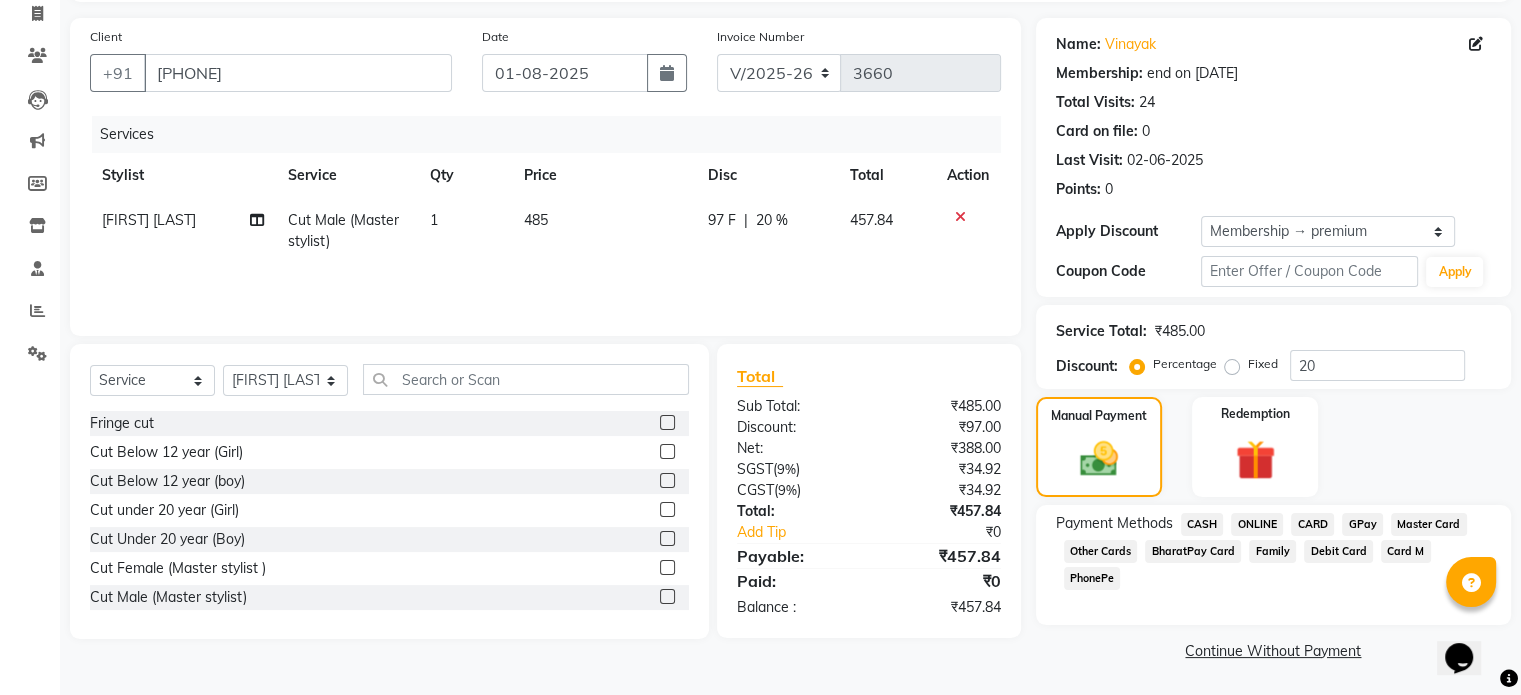 drag, startPoint x: 1207, startPoint y: 527, endPoint x: 1243, endPoint y: 551, distance: 43.266617 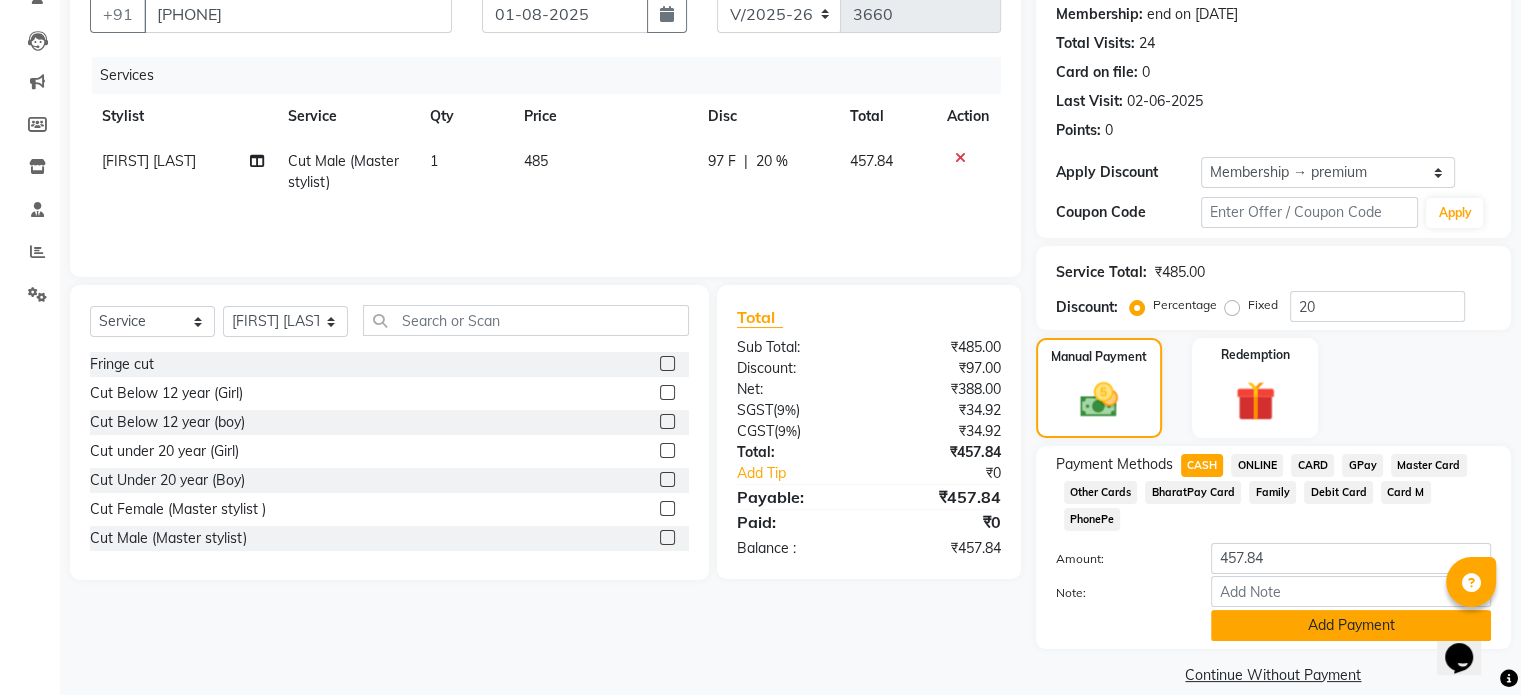 click on "Add Payment" 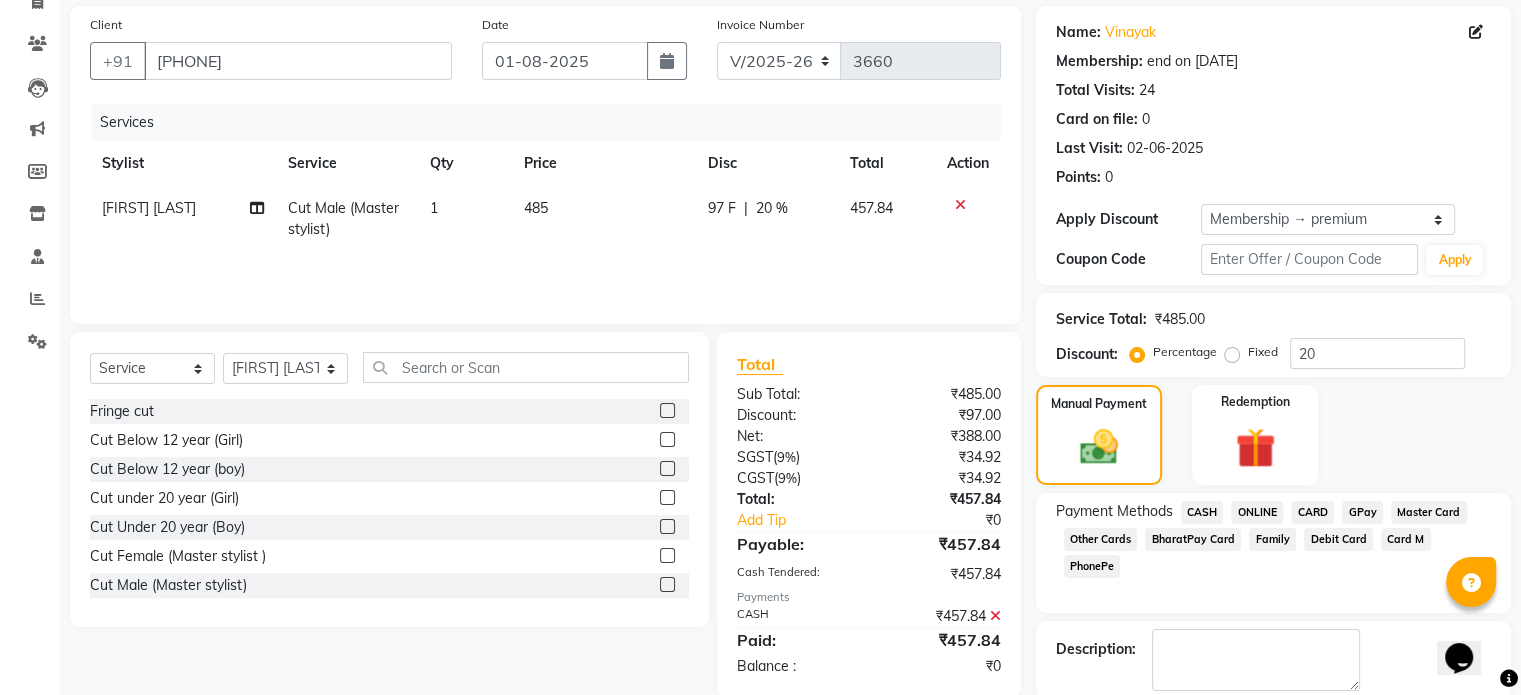 scroll, scrollTop: 0, scrollLeft: 0, axis: both 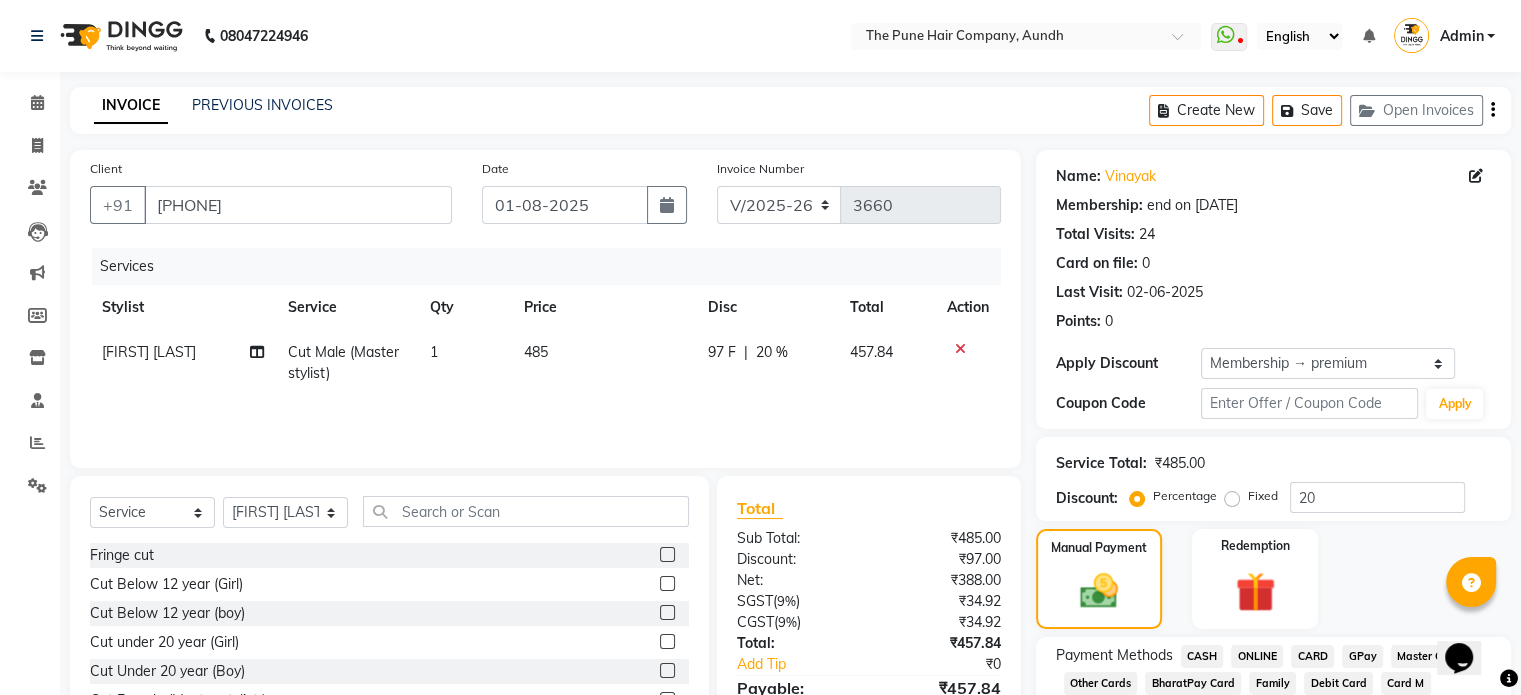 click on "Cut Male (Master stylist)" 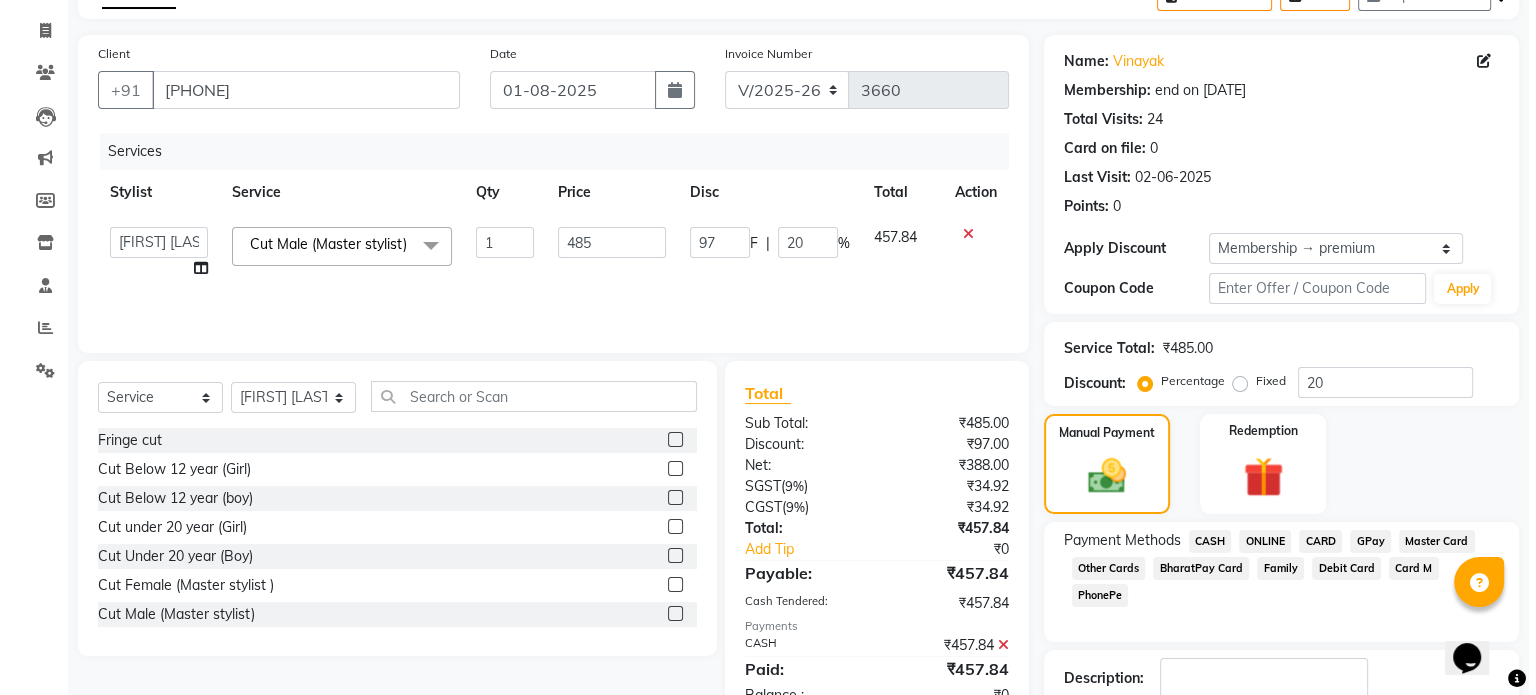 scroll, scrollTop: 0, scrollLeft: 0, axis: both 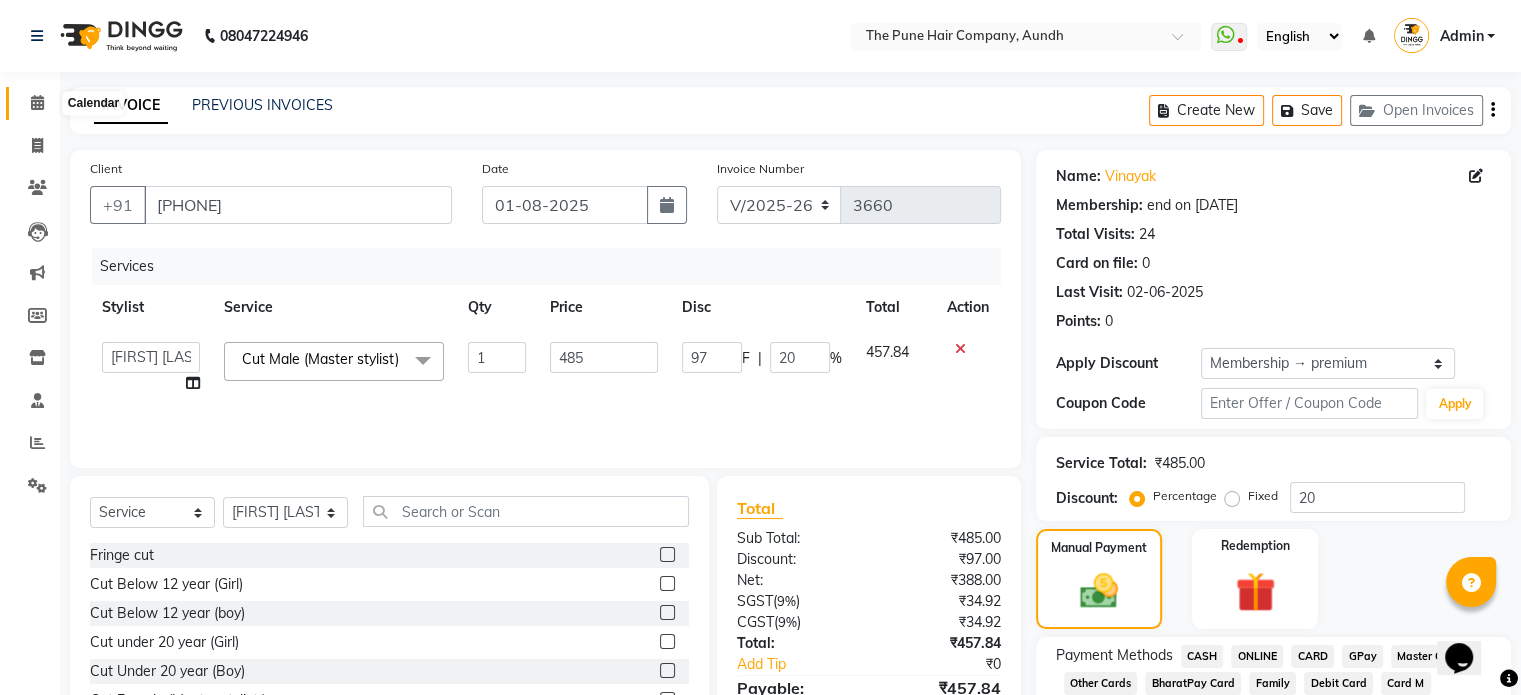 click 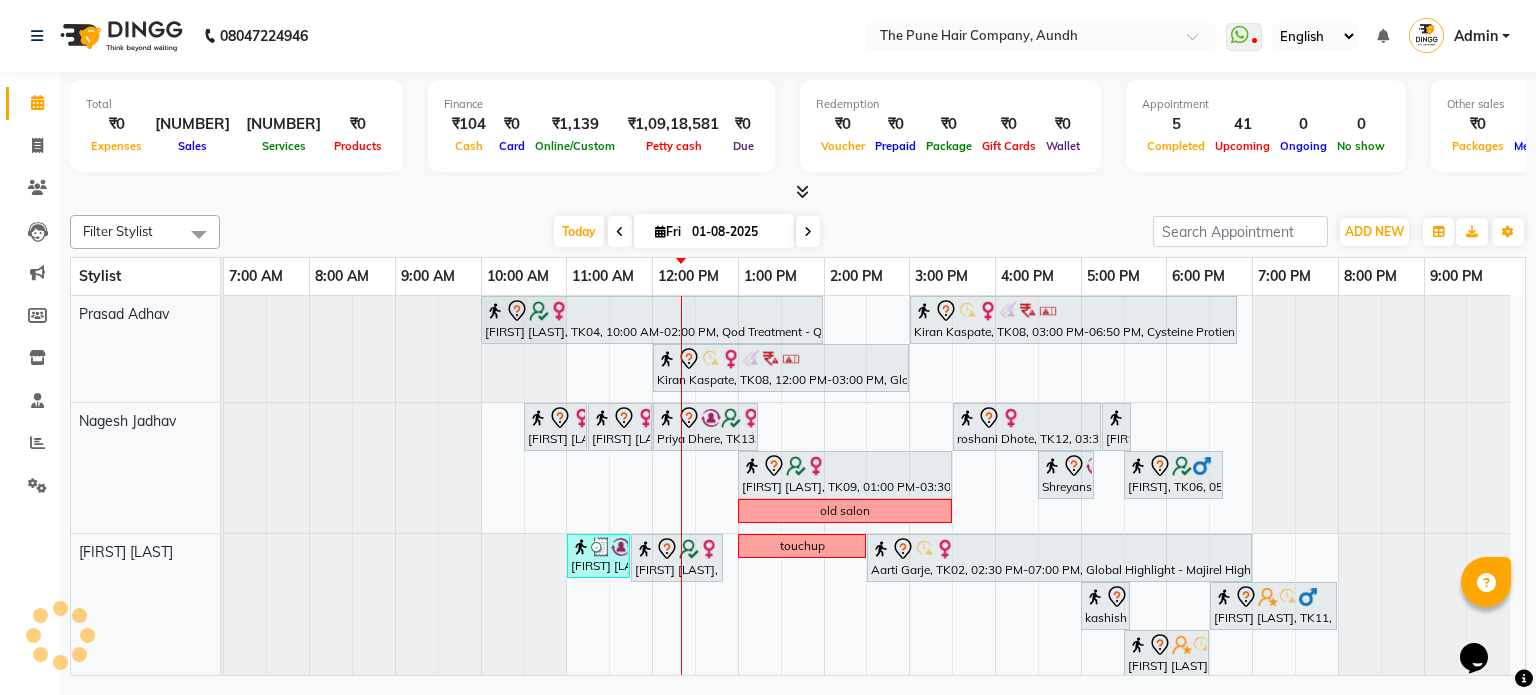 scroll, scrollTop: 488, scrollLeft: 0, axis: vertical 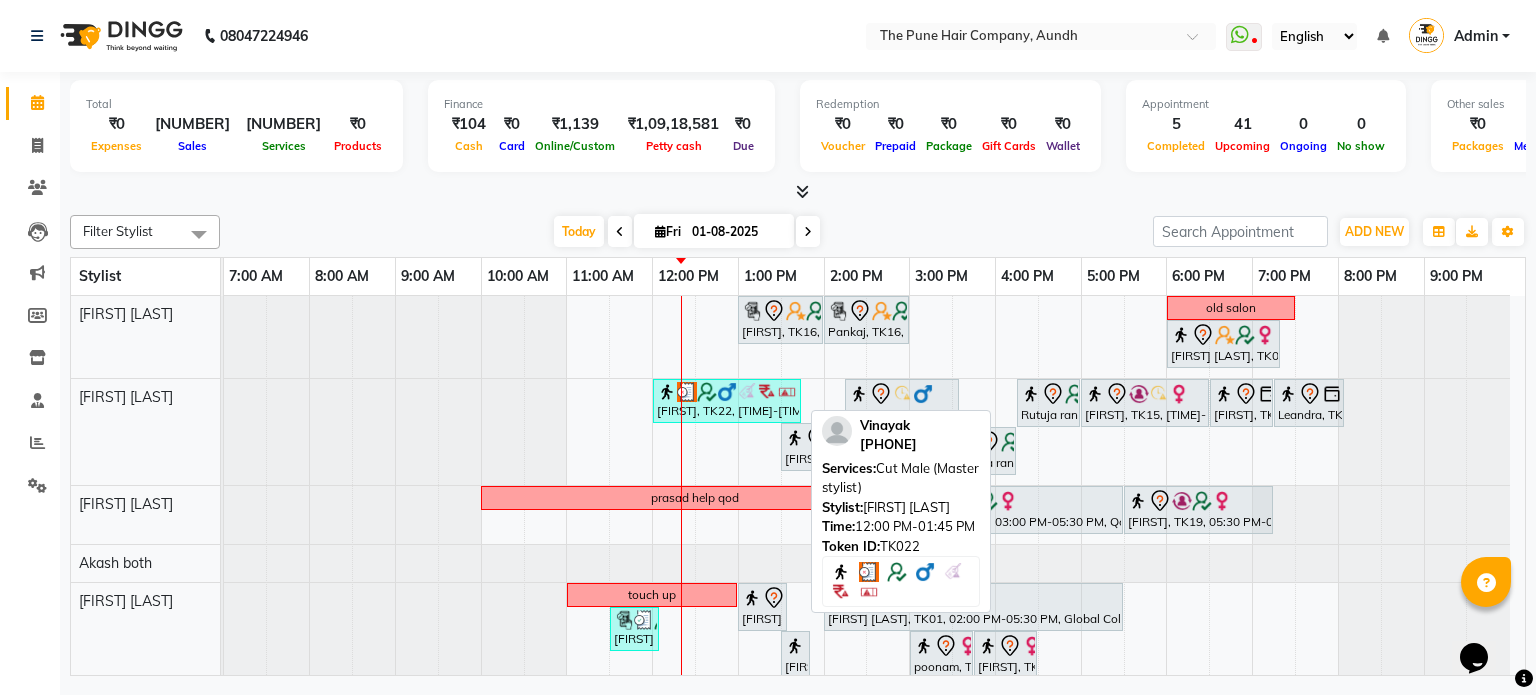 click on "Vinayak, TK22, 12:00 PM-01:45 PM, Cut Male (Master stylist)" at bounding box center [727, 401] 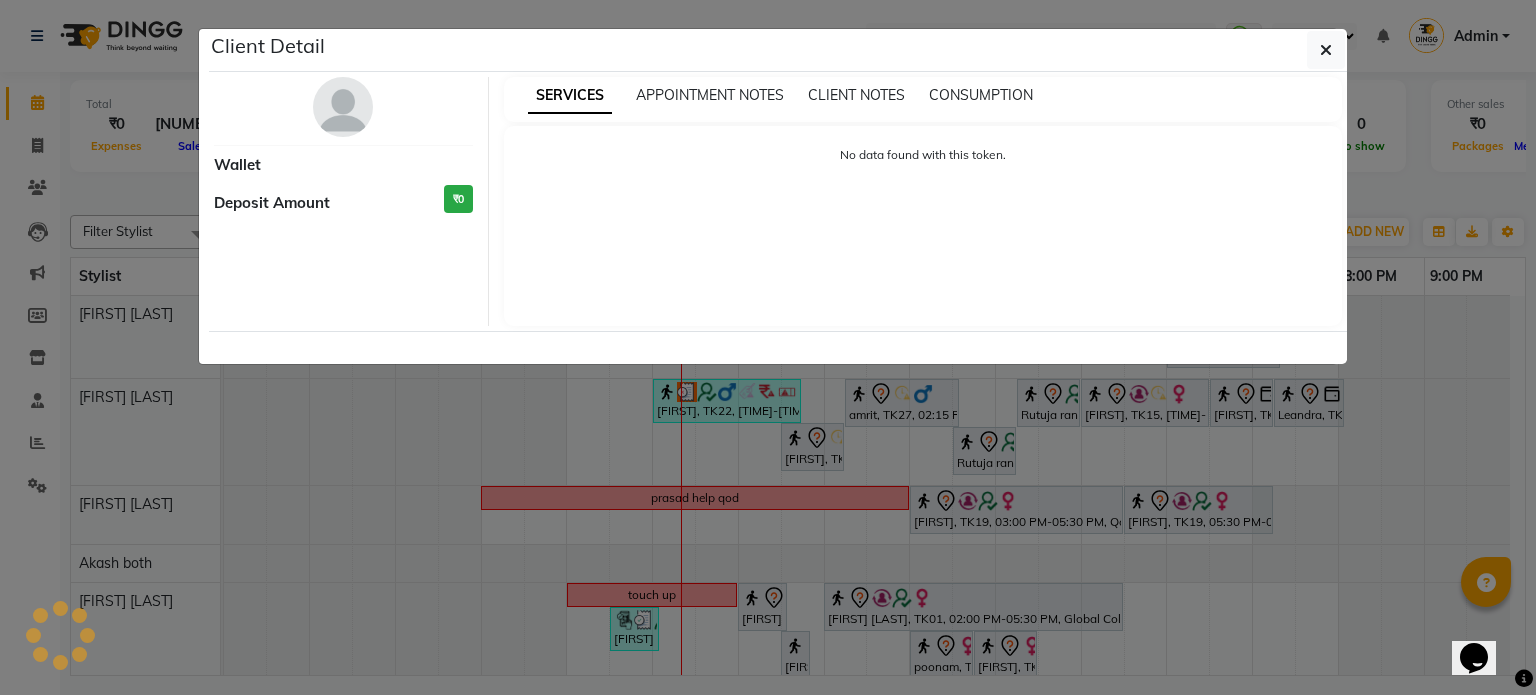 select on "3" 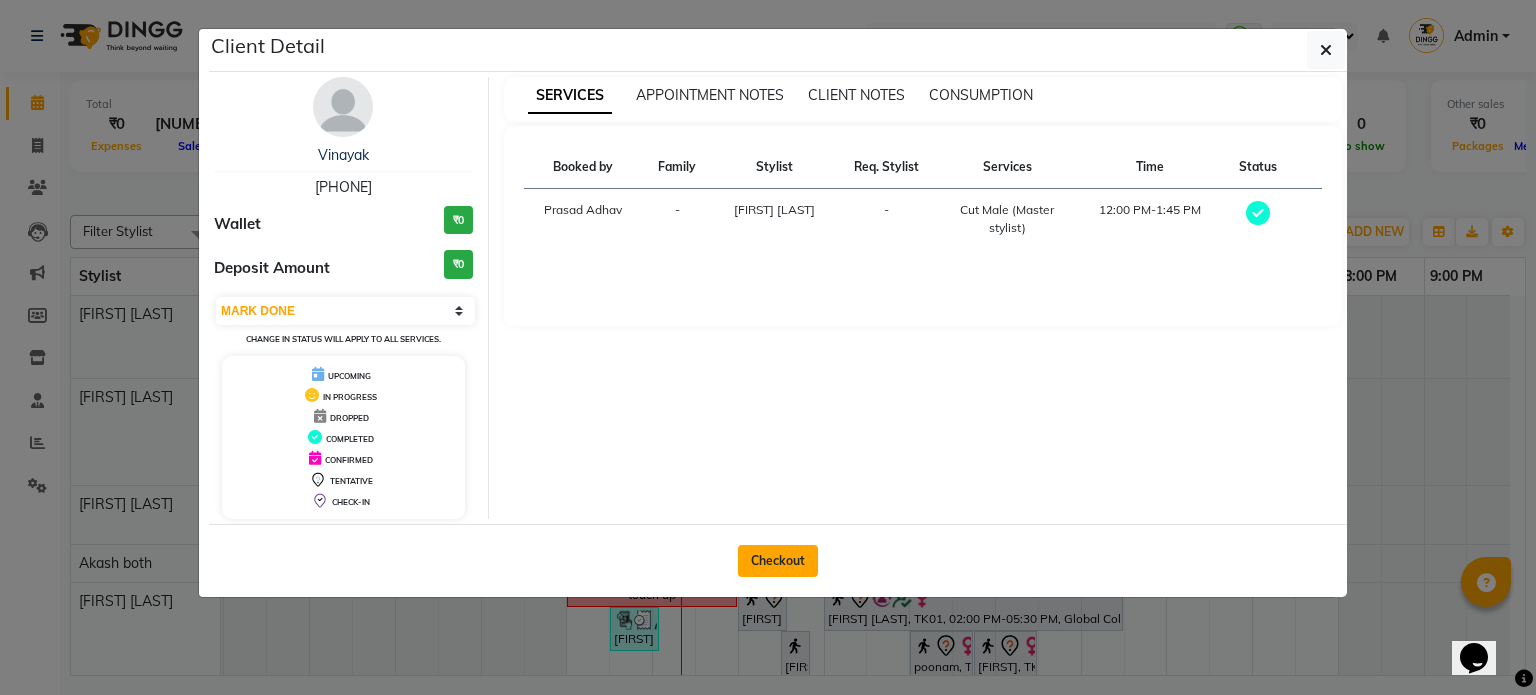 click on "Checkout" 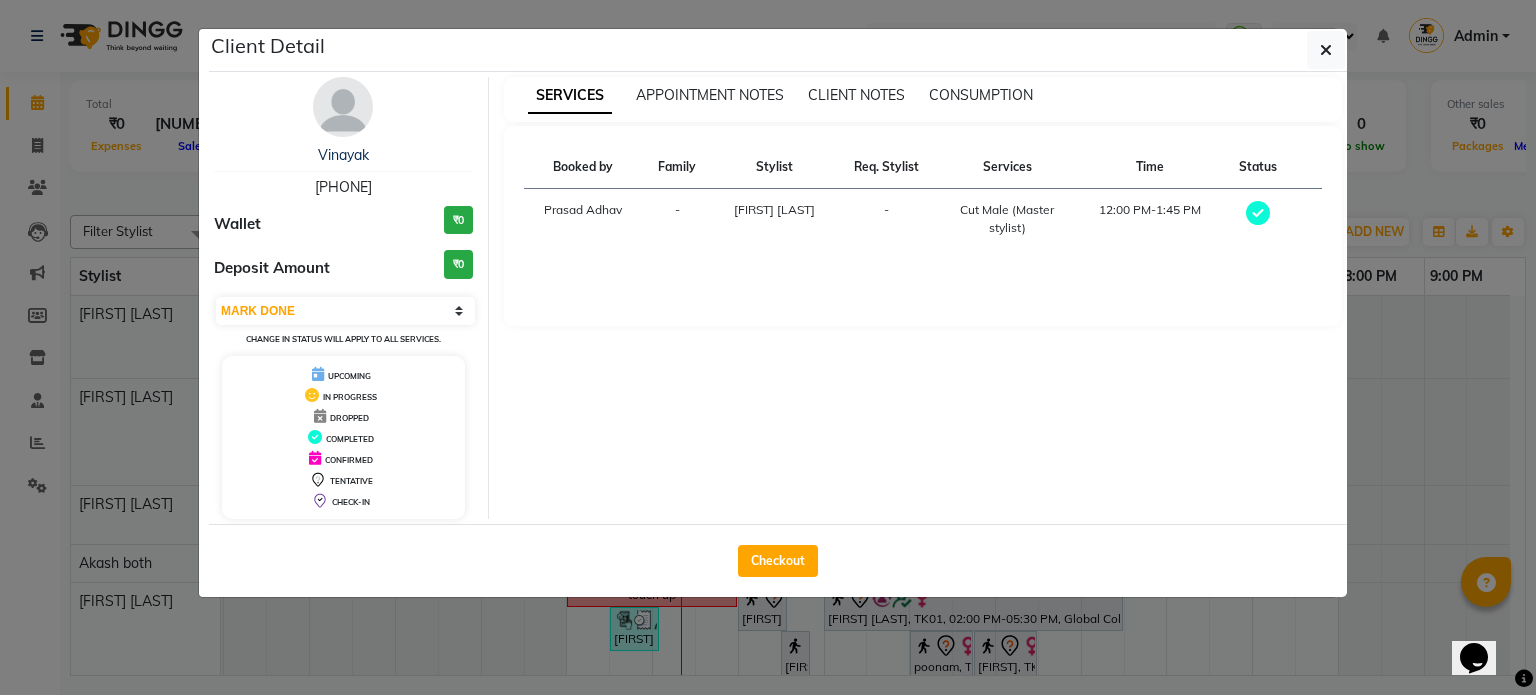 select on "106" 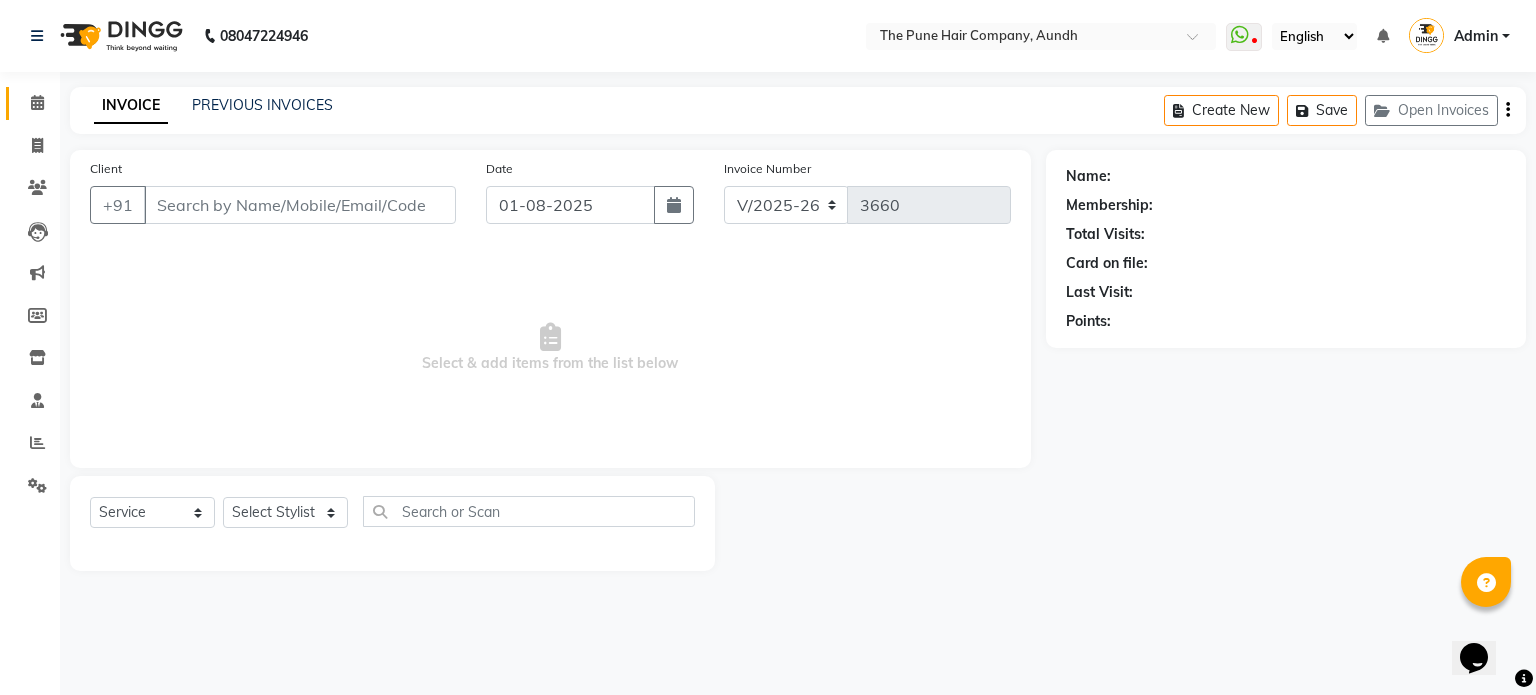 type on "[PHONE]" 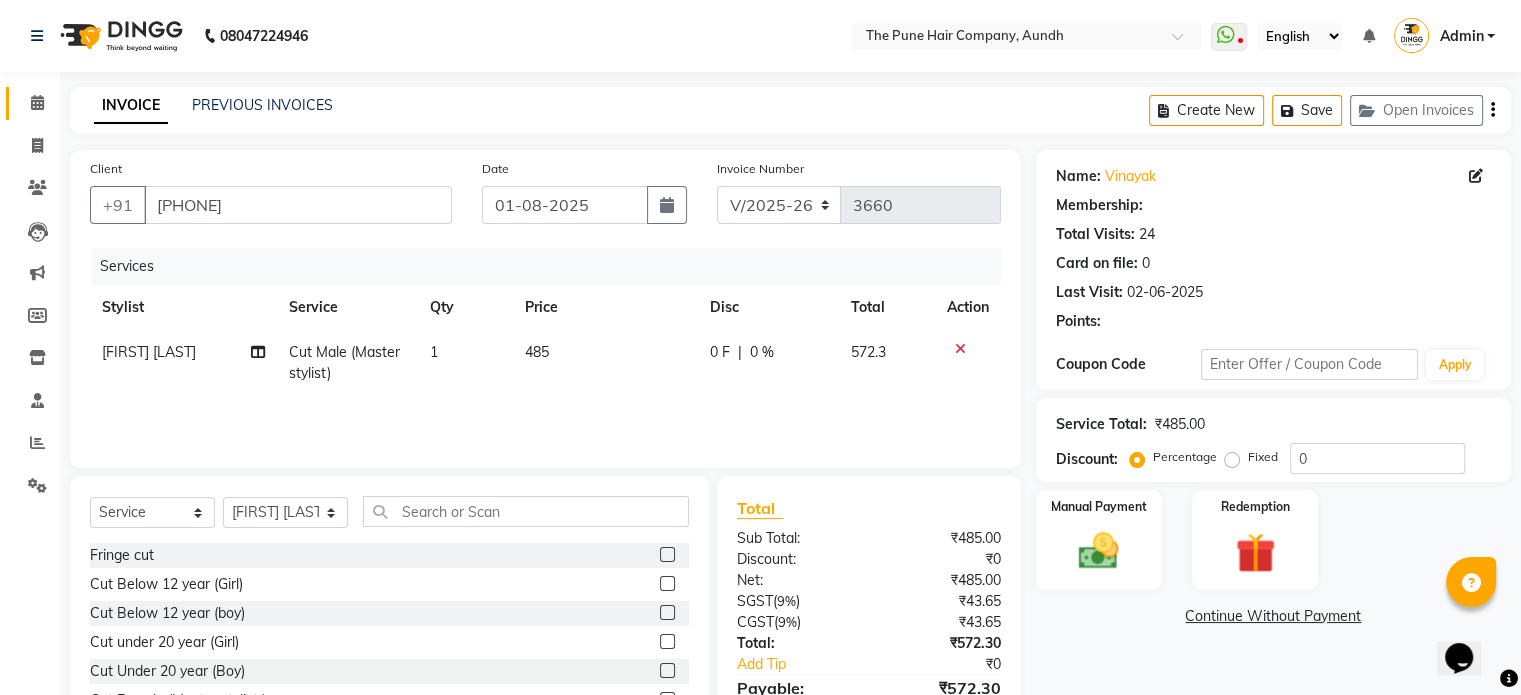 type on "20" 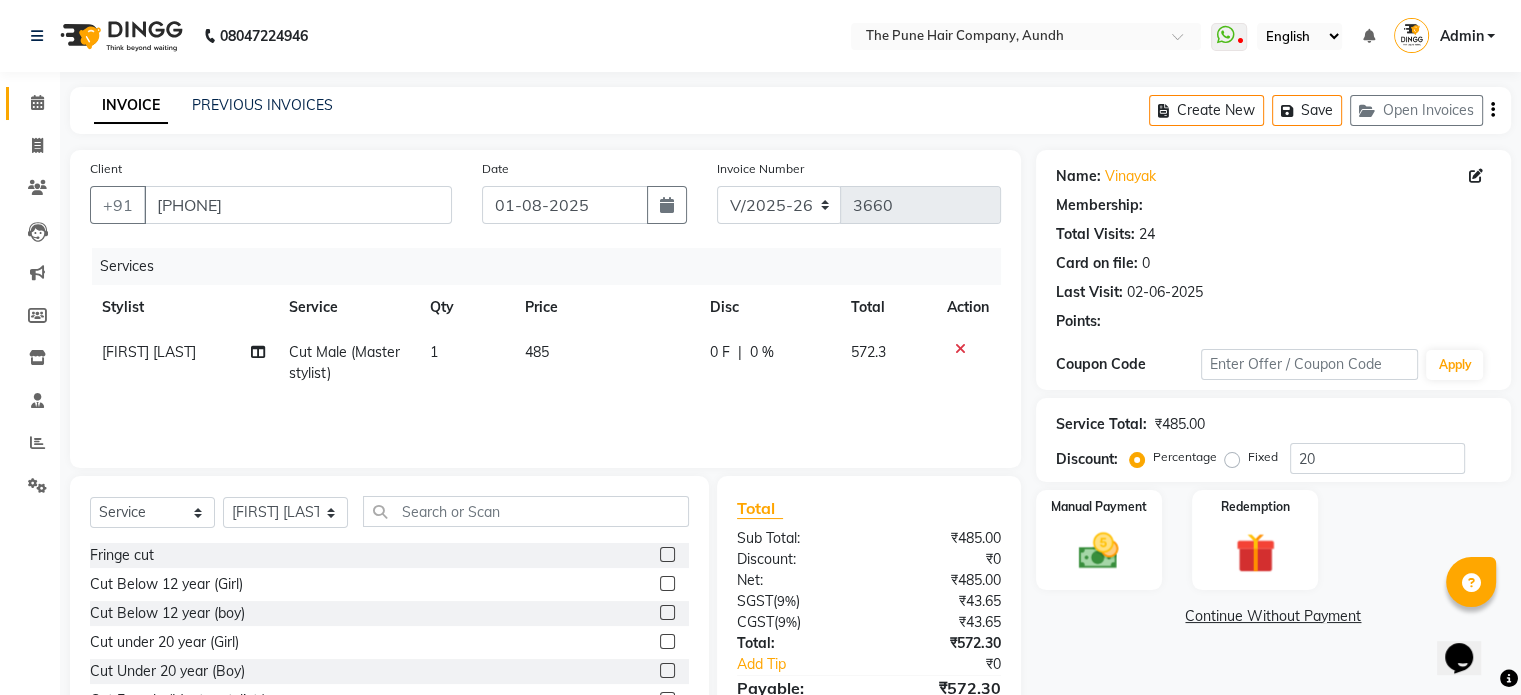 select on "1: Object" 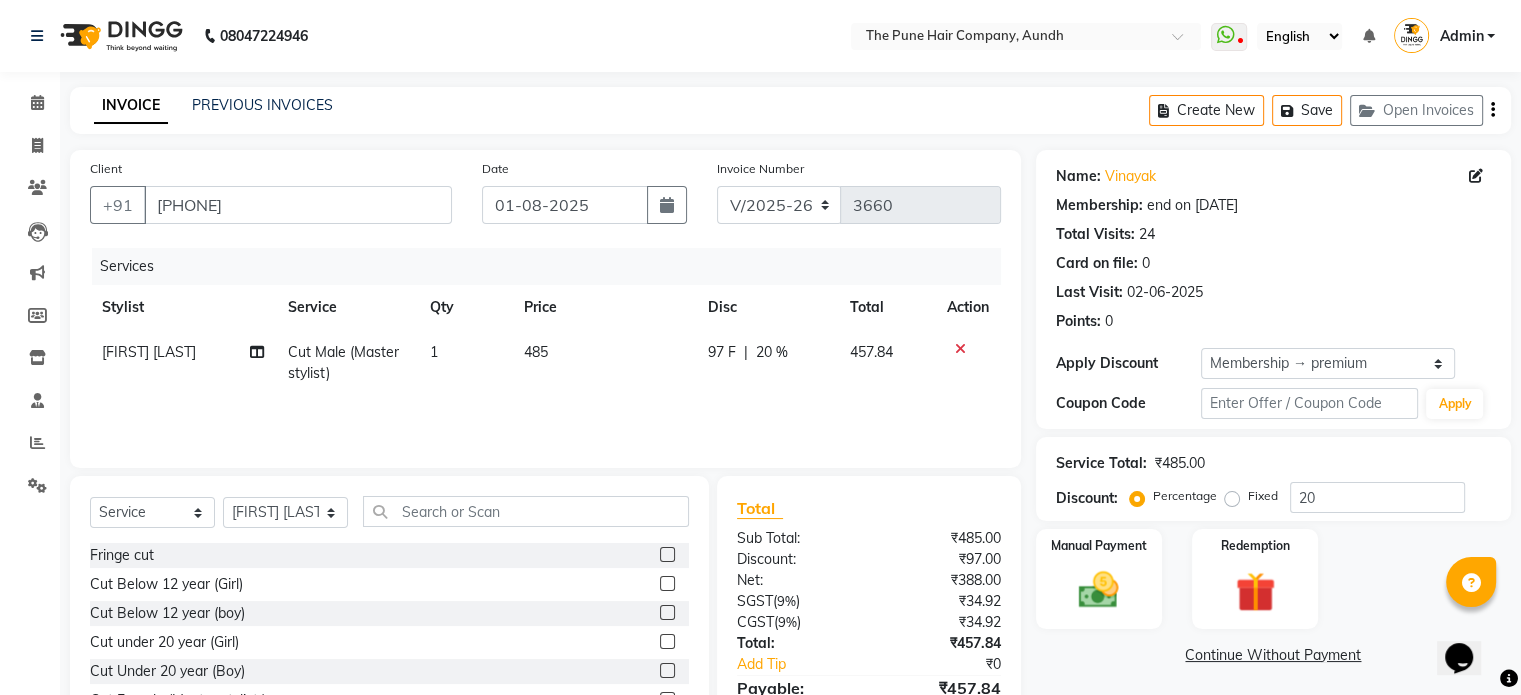 click on "Cut Male (Master stylist)" 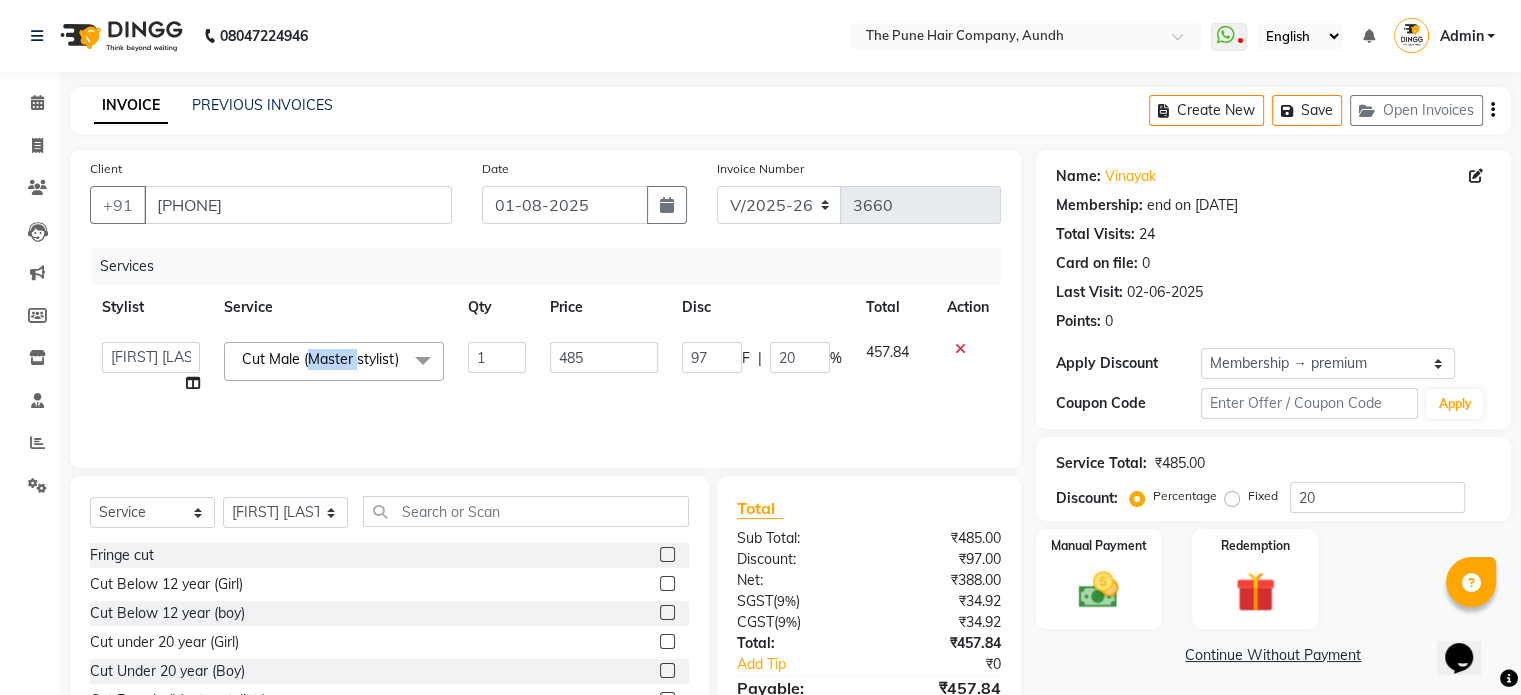click on "Cut Male (Master stylist)" 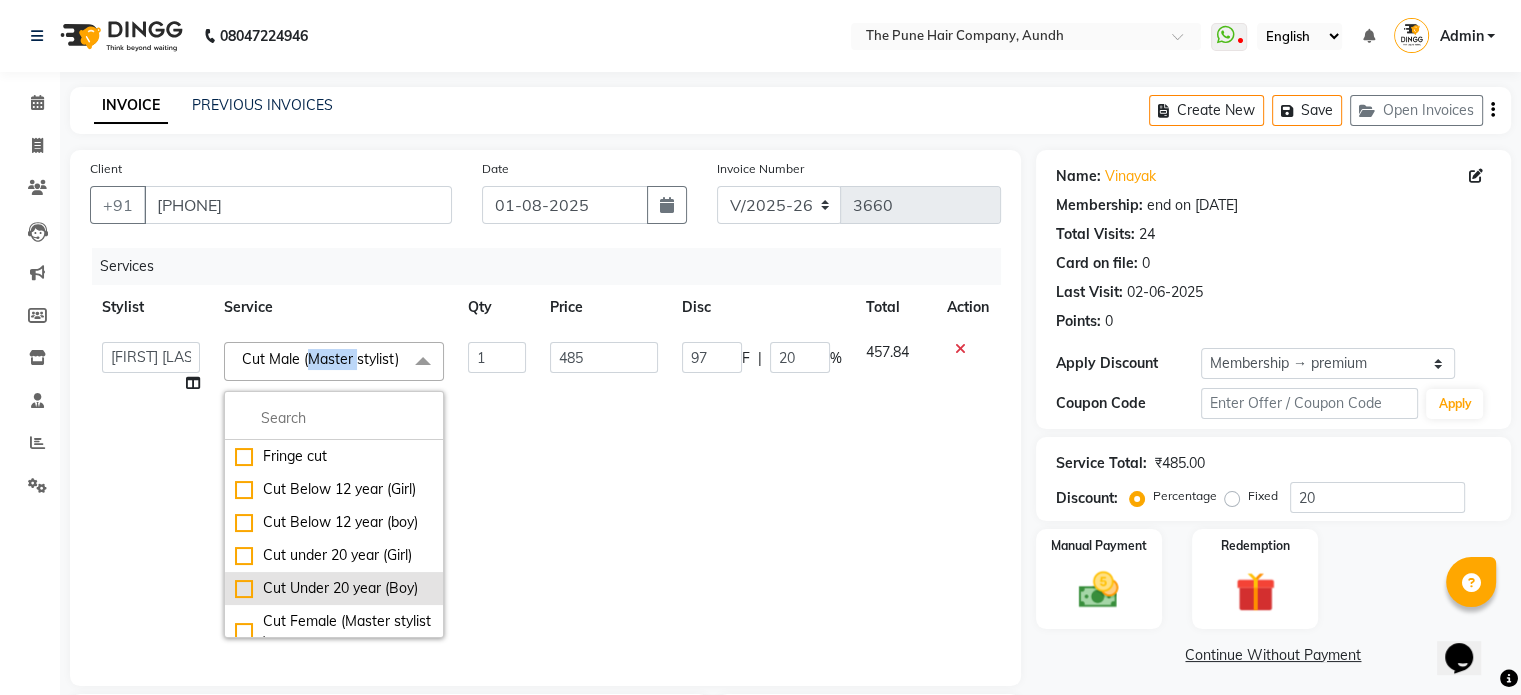 click on "Cut Under 20 year (Boy)" 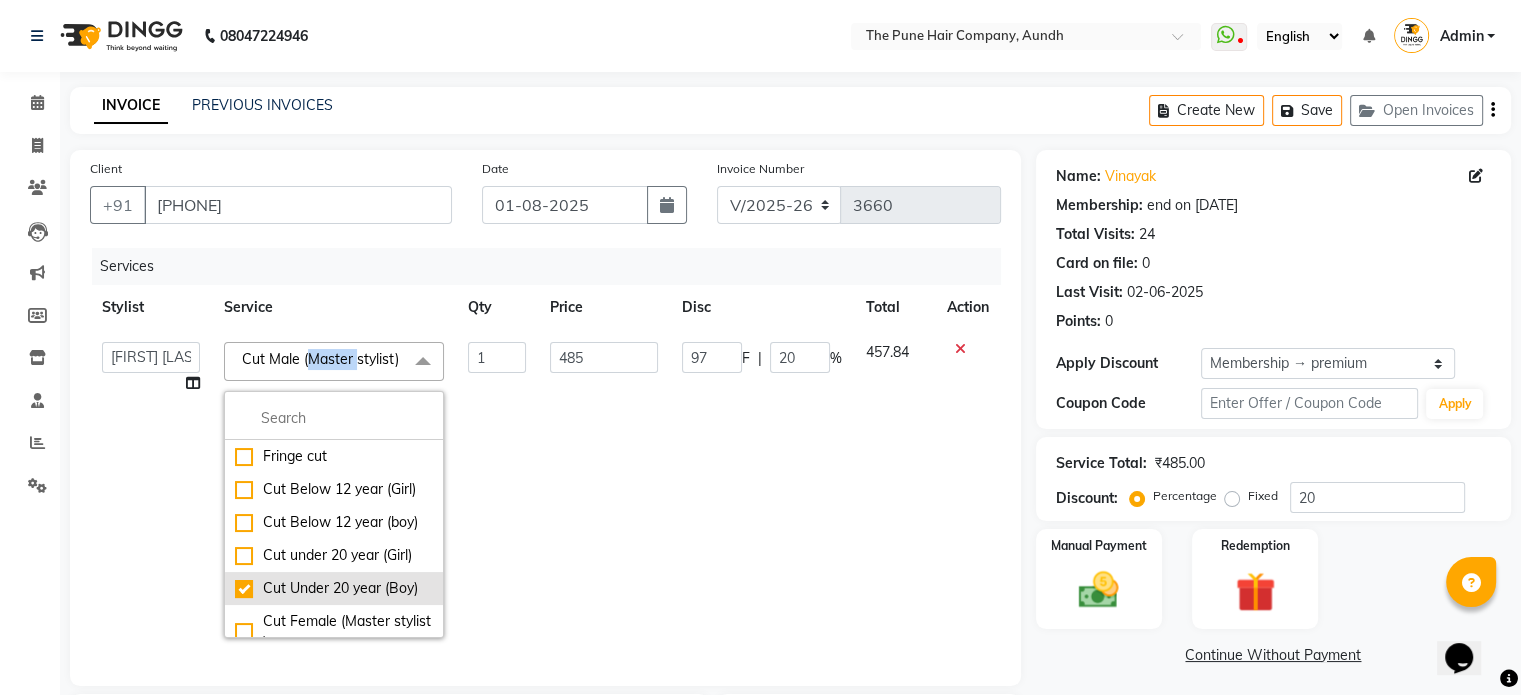 checkbox on "true" 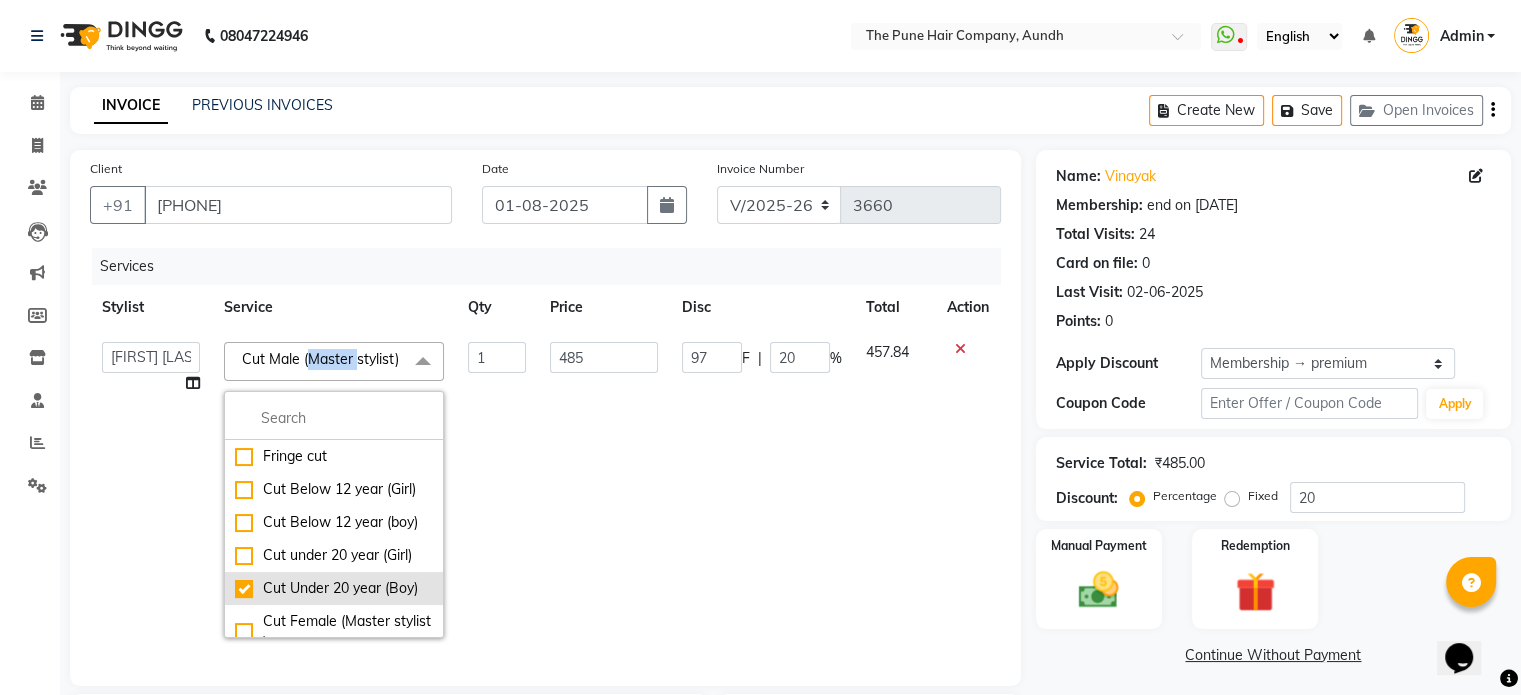 checkbox on "false" 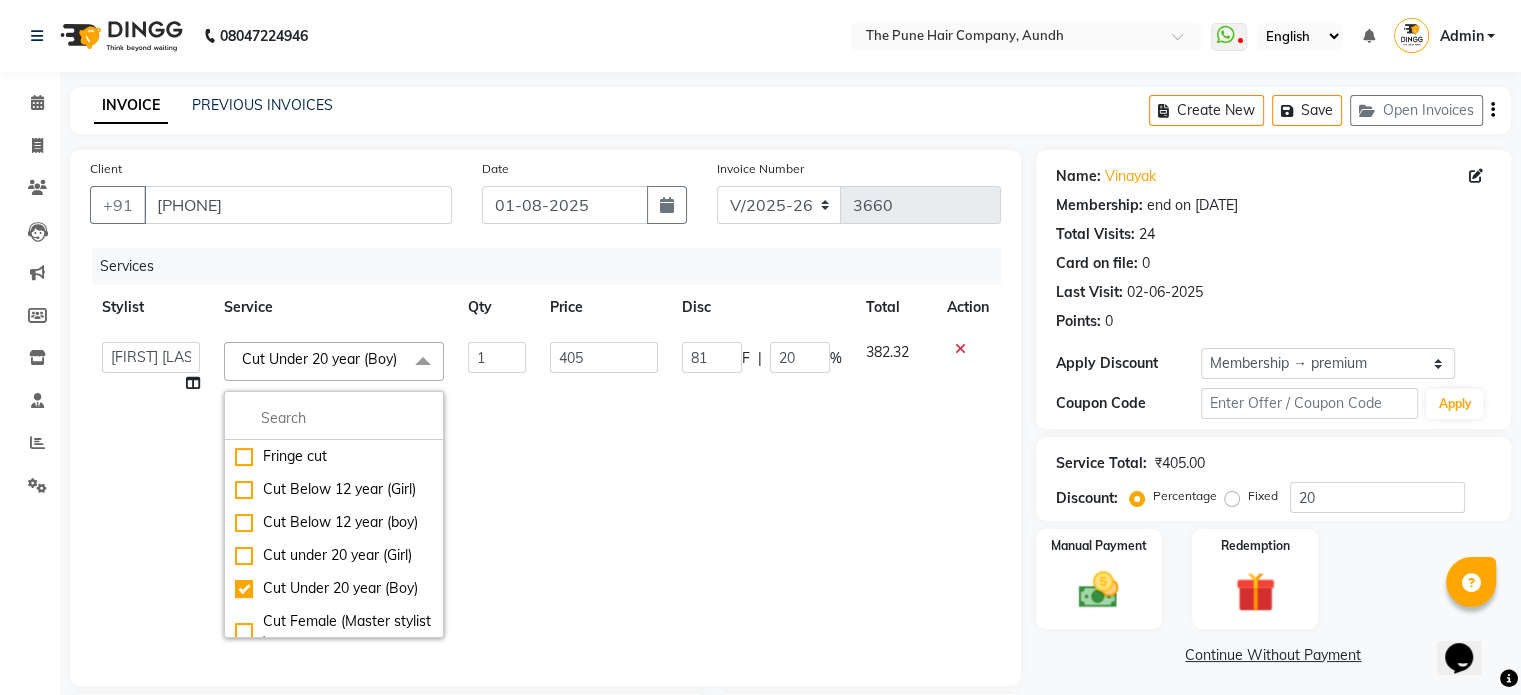 click on "81 F | 20 %" 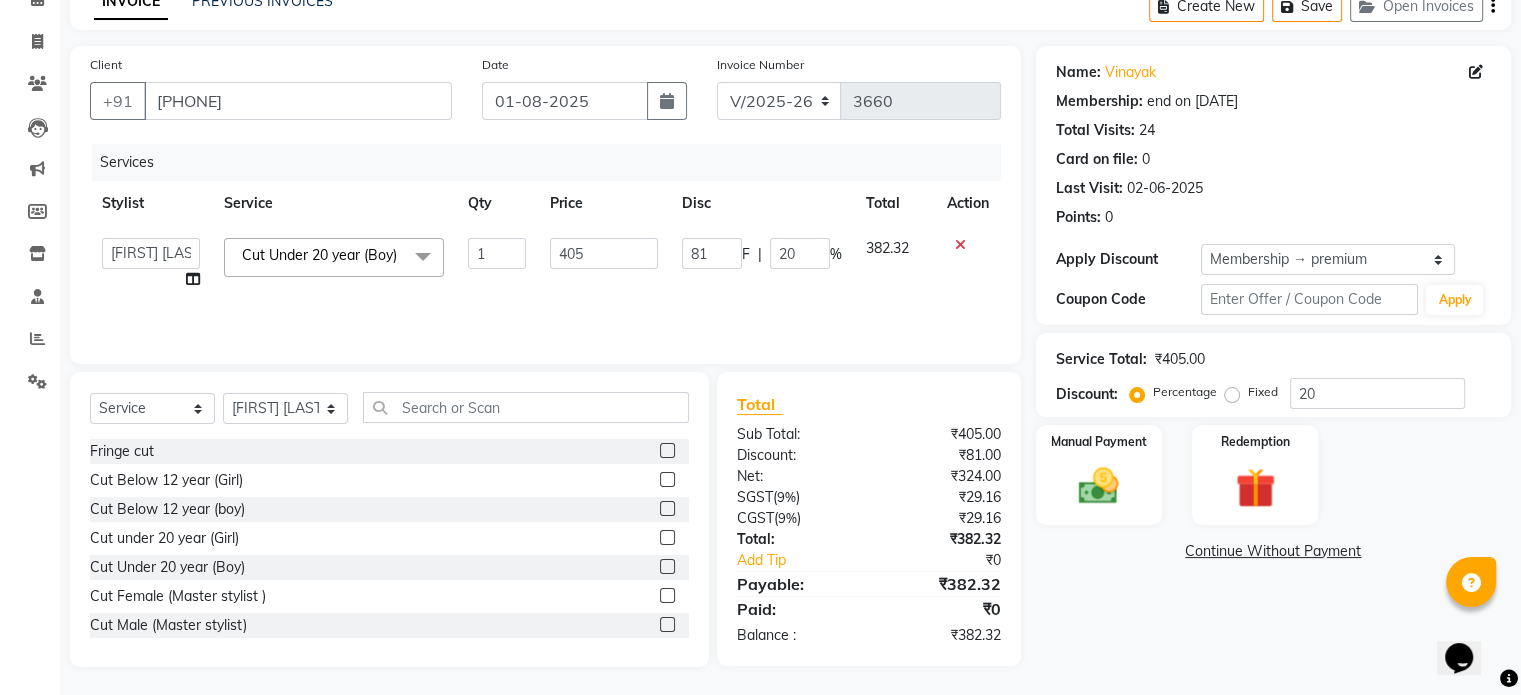 scroll, scrollTop: 106, scrollLeft: 0, axis: vertical 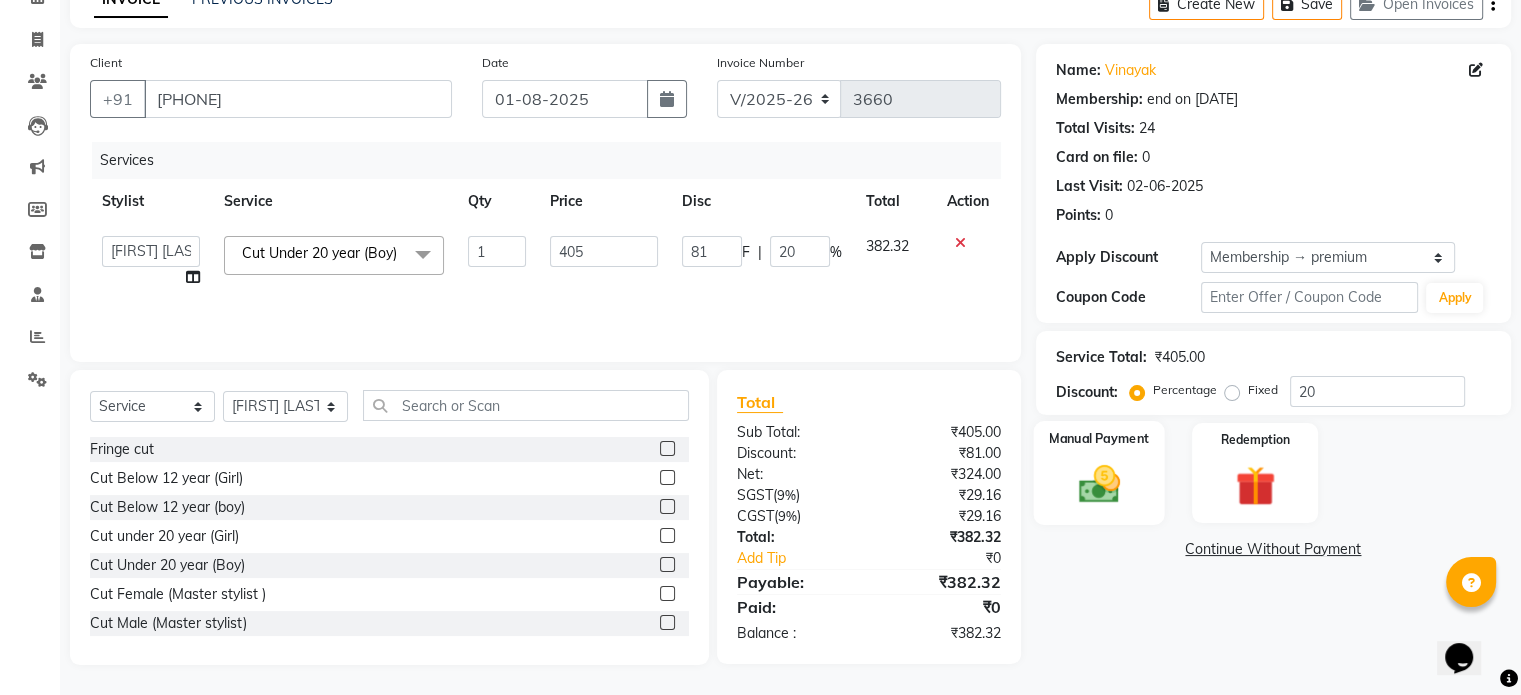 click 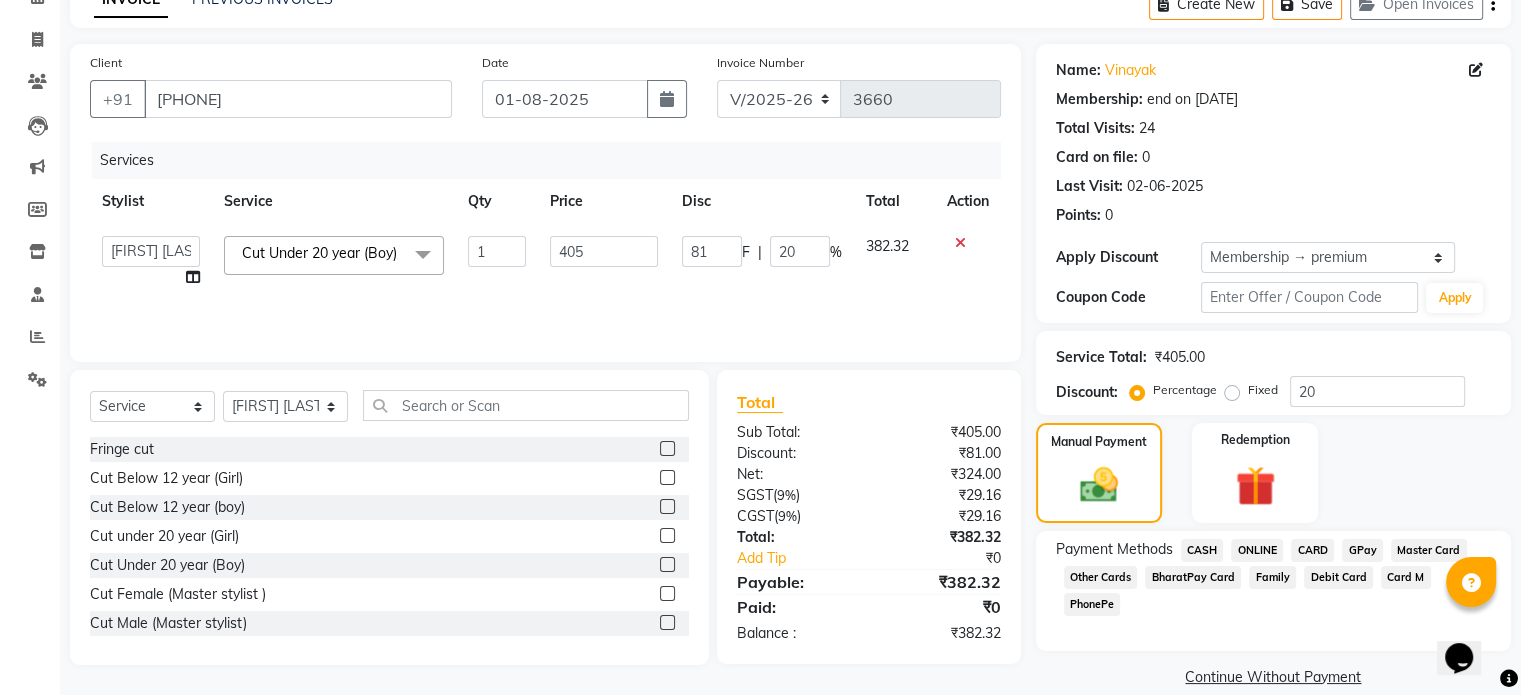 drag, startPoint x: 1196, startPoint y: 545, endPoint x: 1216, endPoint y: 525, distance: 28.284271 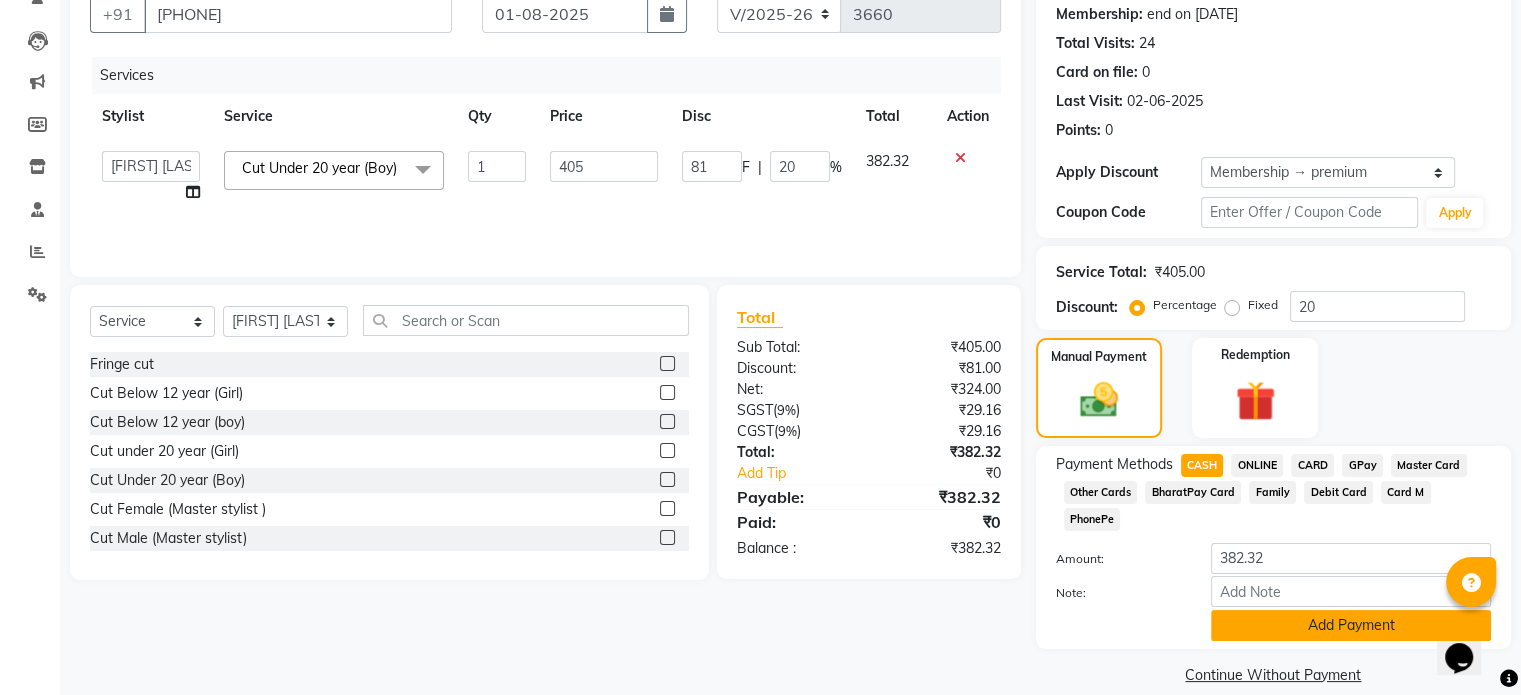 click on "Add Payment" 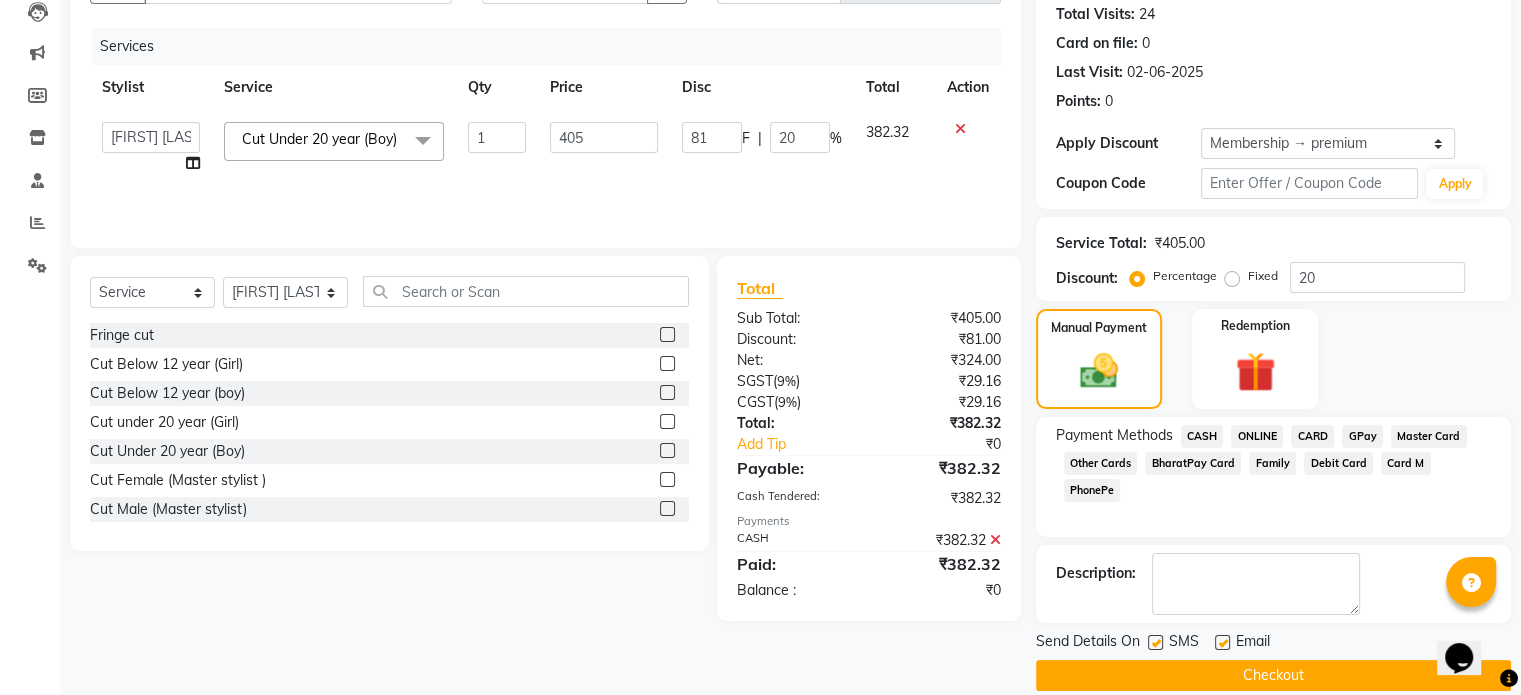 scroll, scrollTop: 244, scrollLeft: 0, axis: vertical 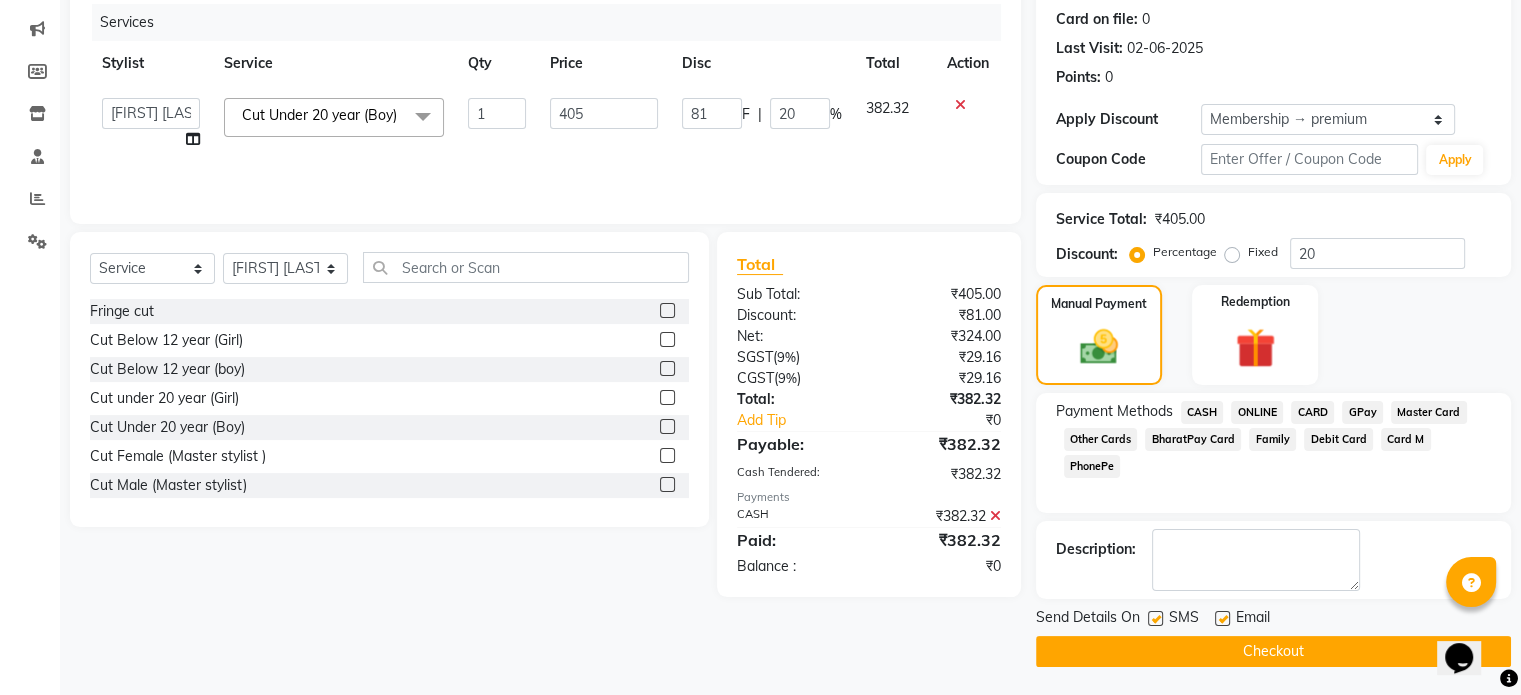click on "Checkout" 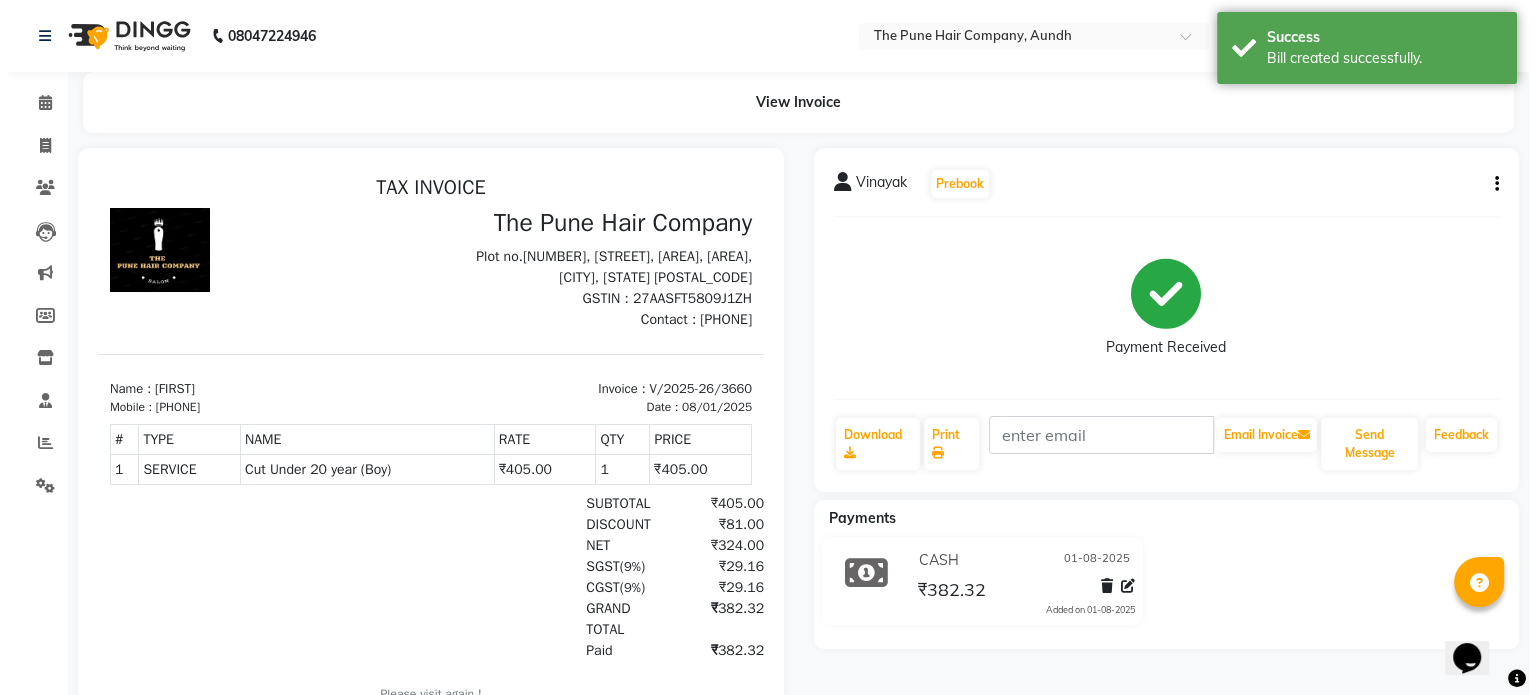scroll, scrollTop: 0, scrollLeft: 0, axis: both 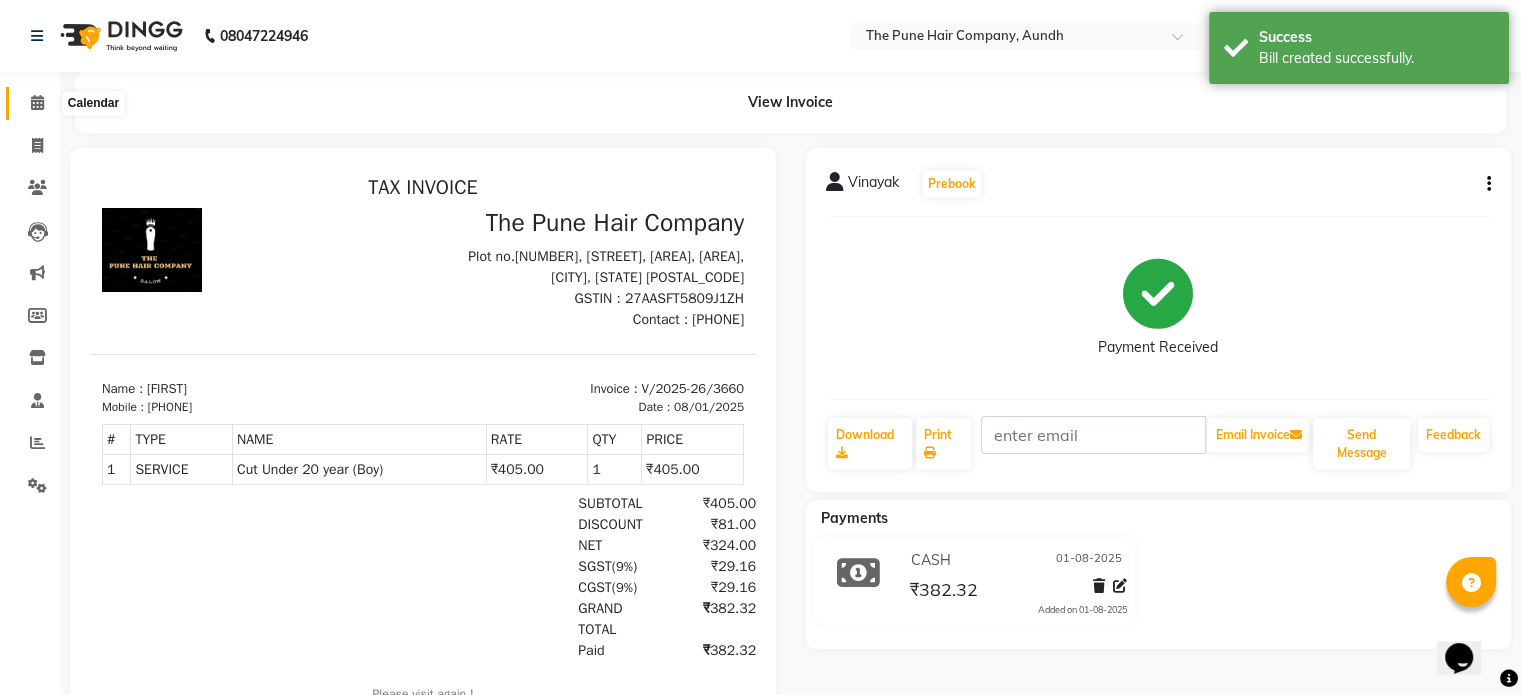 drag, startPoint x: 36, startPoint y: 108, endPoint x: 76, endPoint y: 57, distance: 64.815125 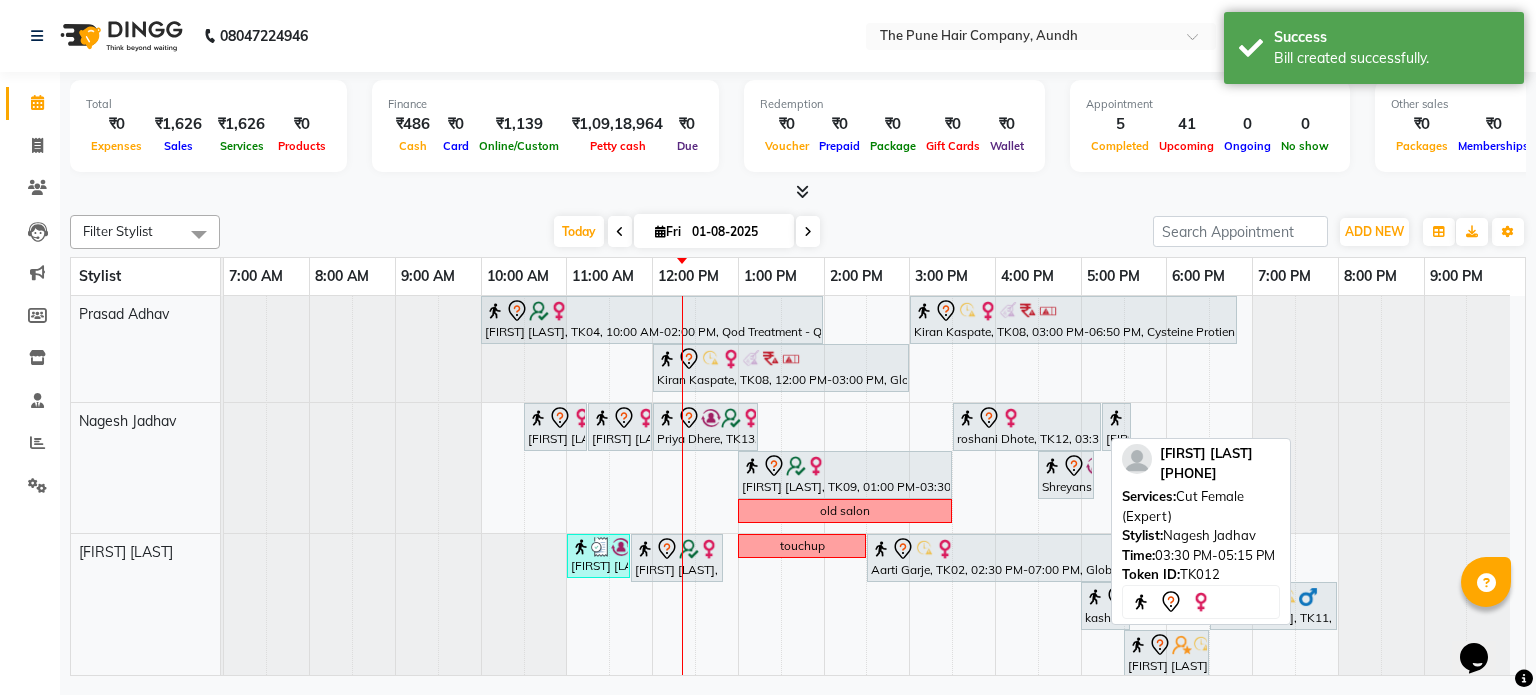 scroll, scrollTop: 100, scrollLeft: 0, axis: vertical 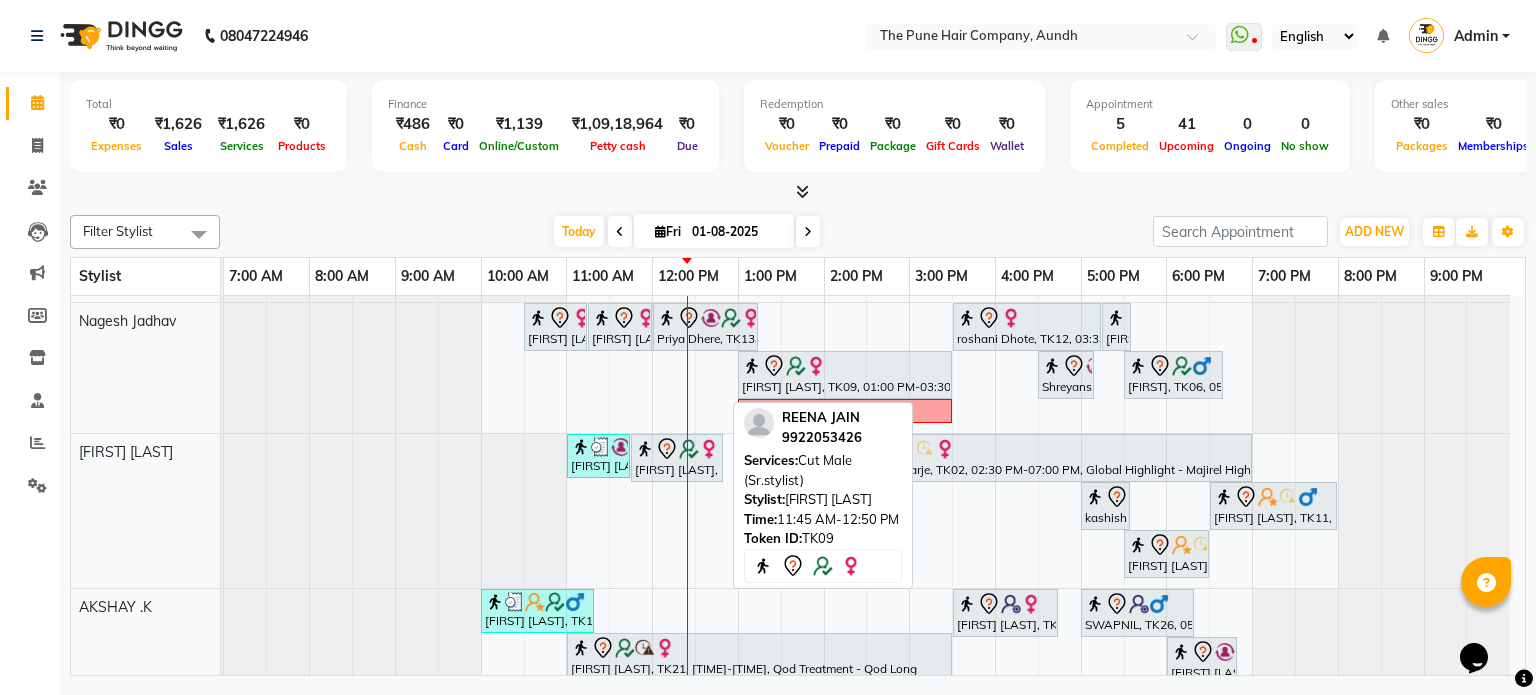 click on "[FIRST] [LAST], TK09, 11:45 AM-12:50 PM, Cut Male (Sr.stylist)" at bounding box center [677, 458] 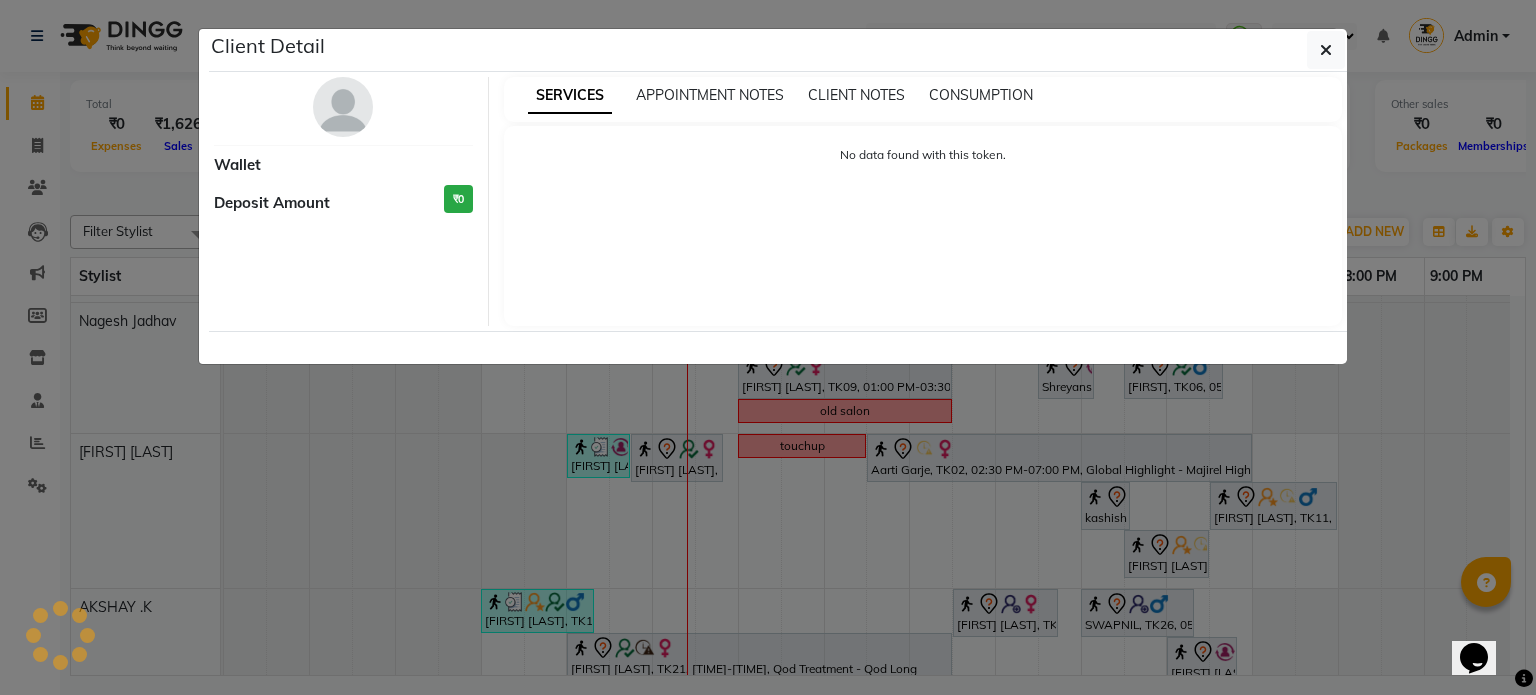 select on "7" 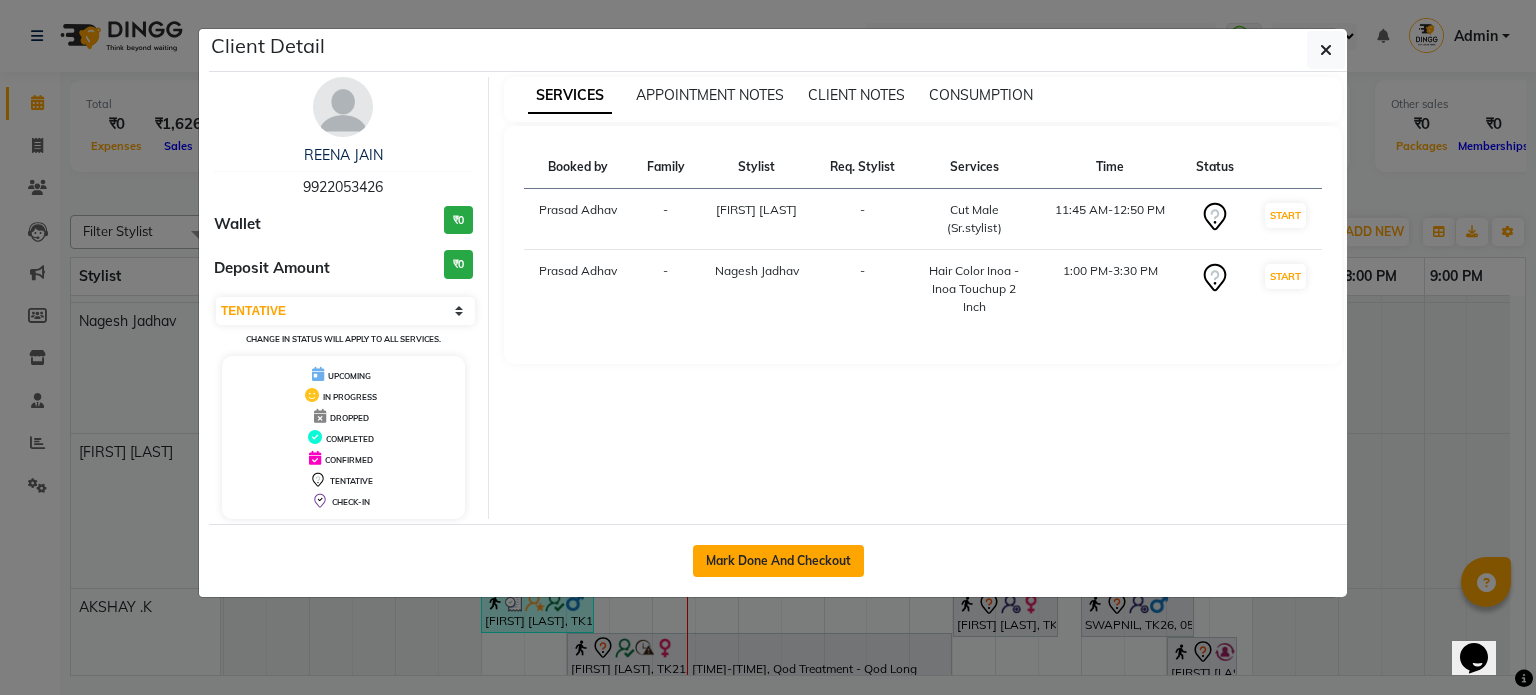 click on "Mark Done And Checkout" 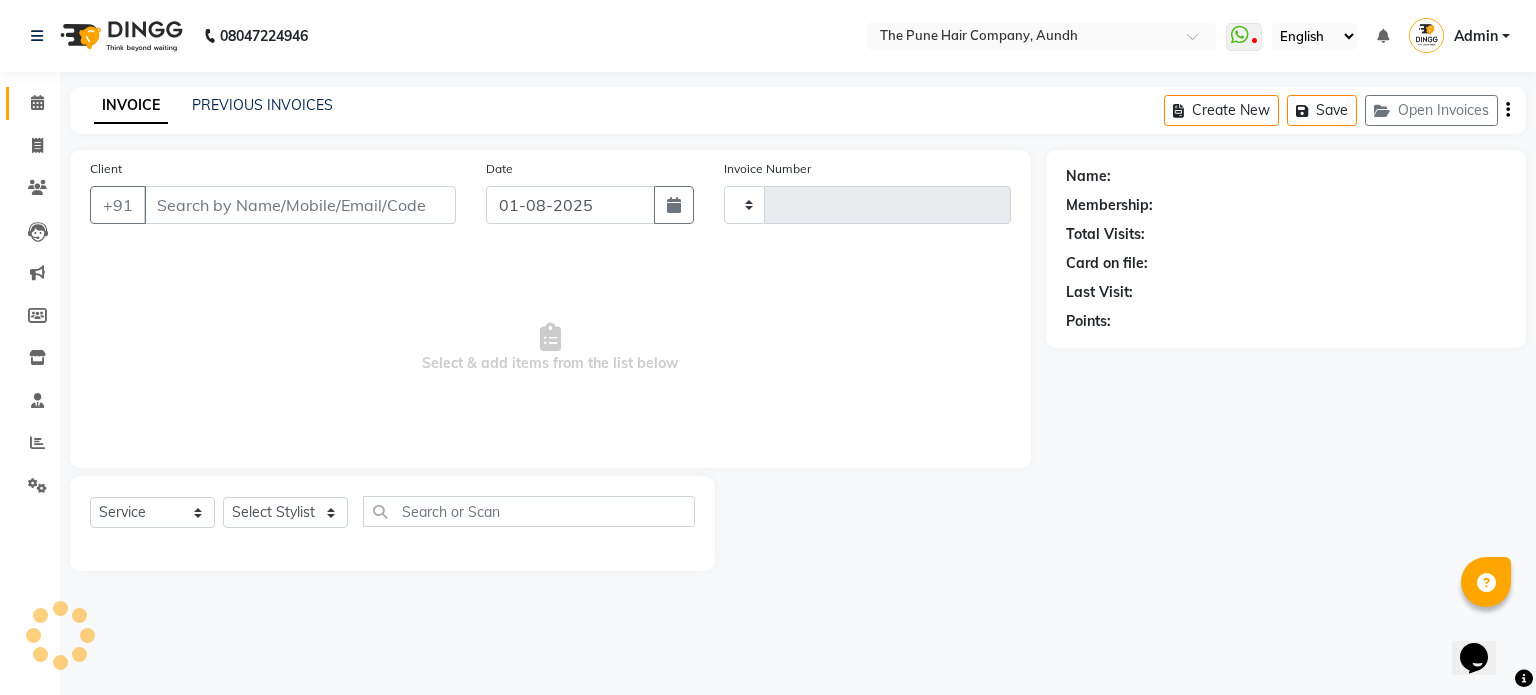type on "9922053426" 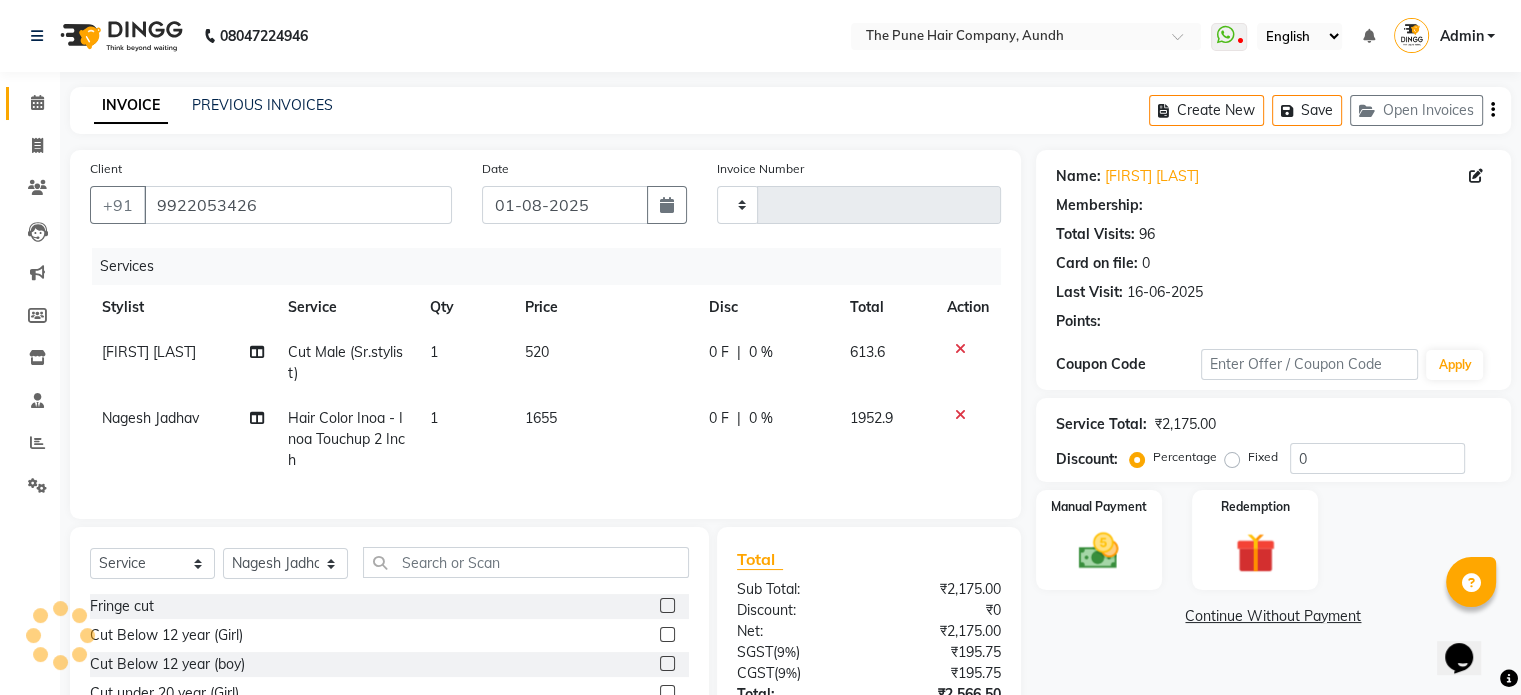 type on "20" 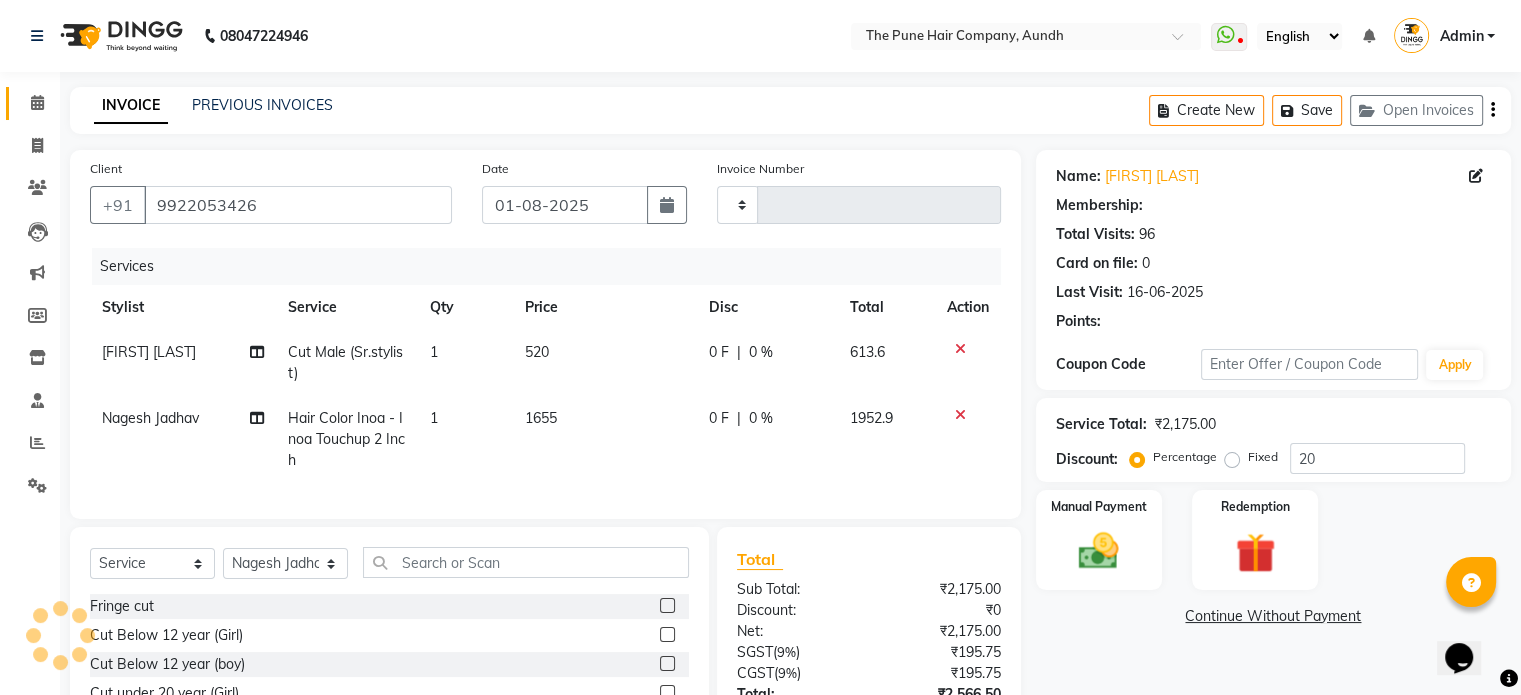 select on "1: Object" 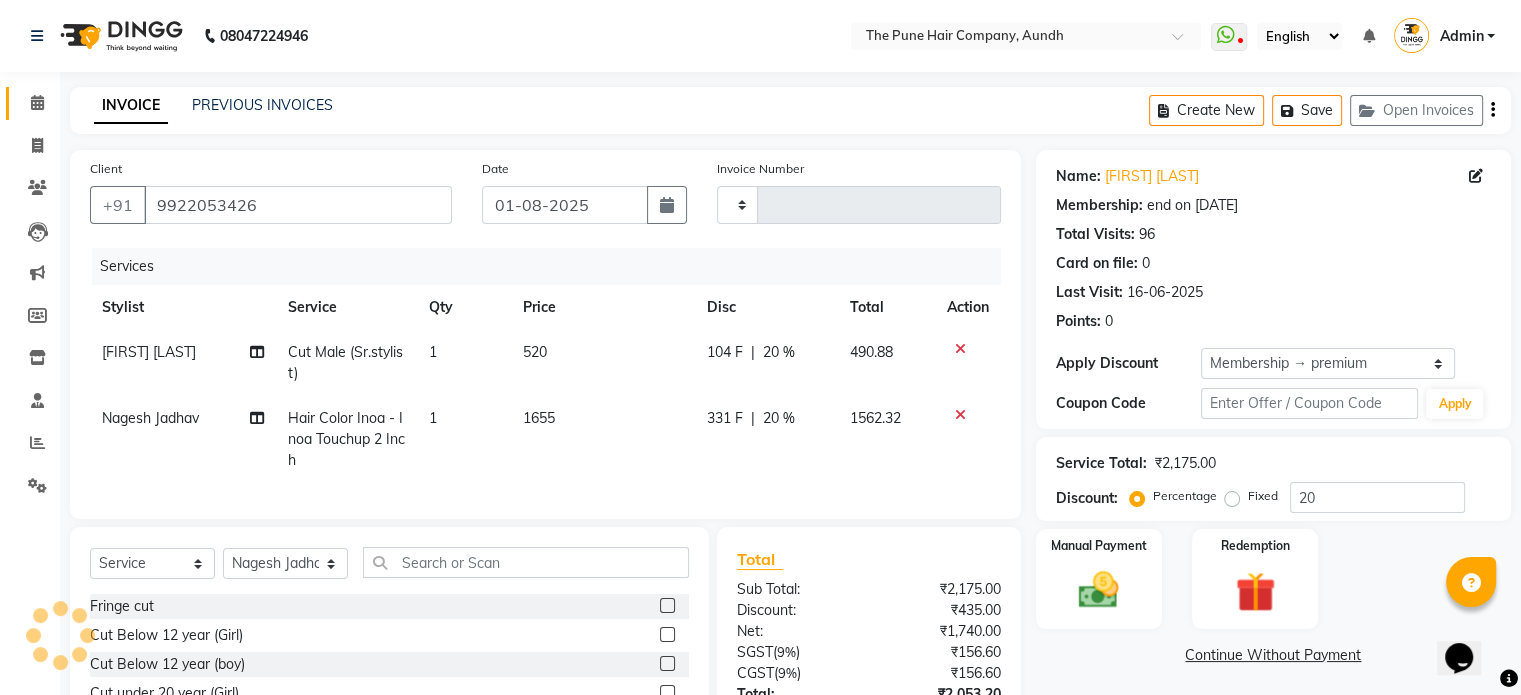 type on "3661" 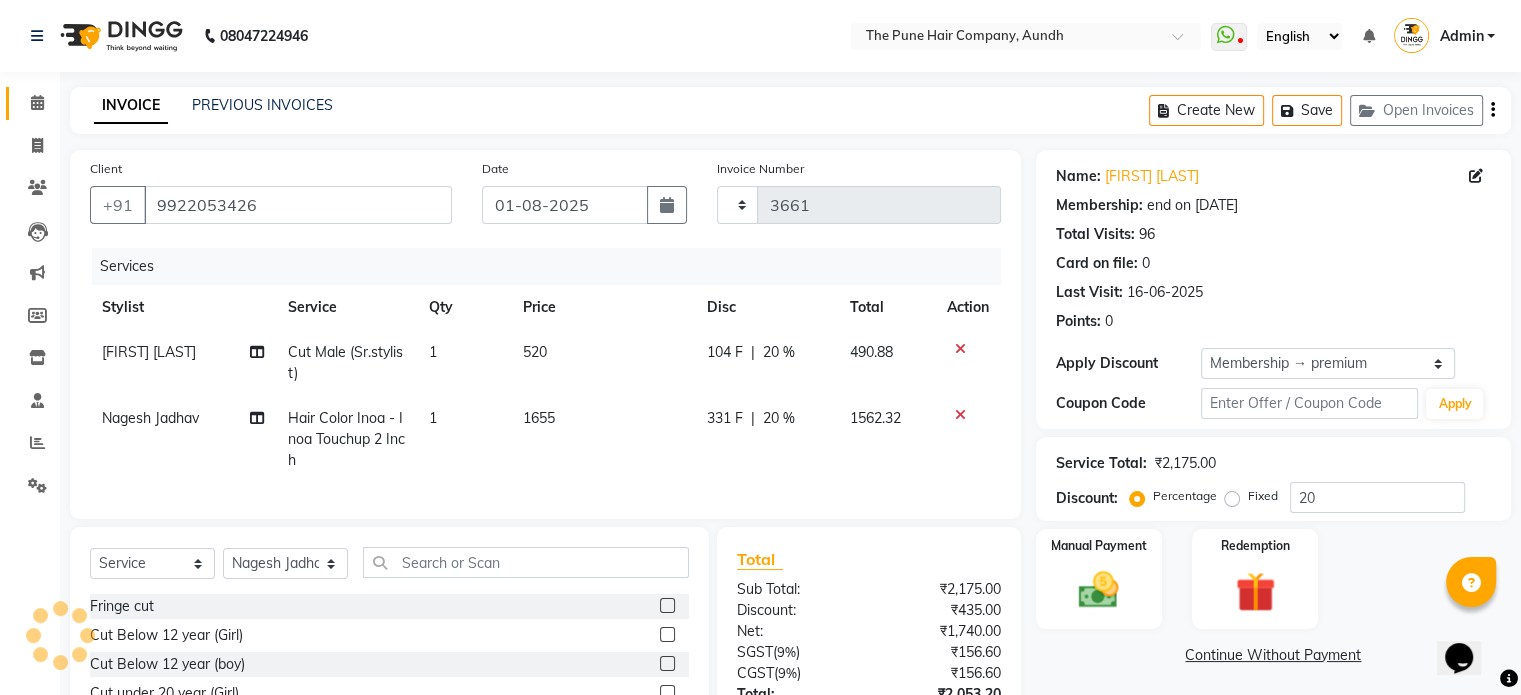 select on "106" 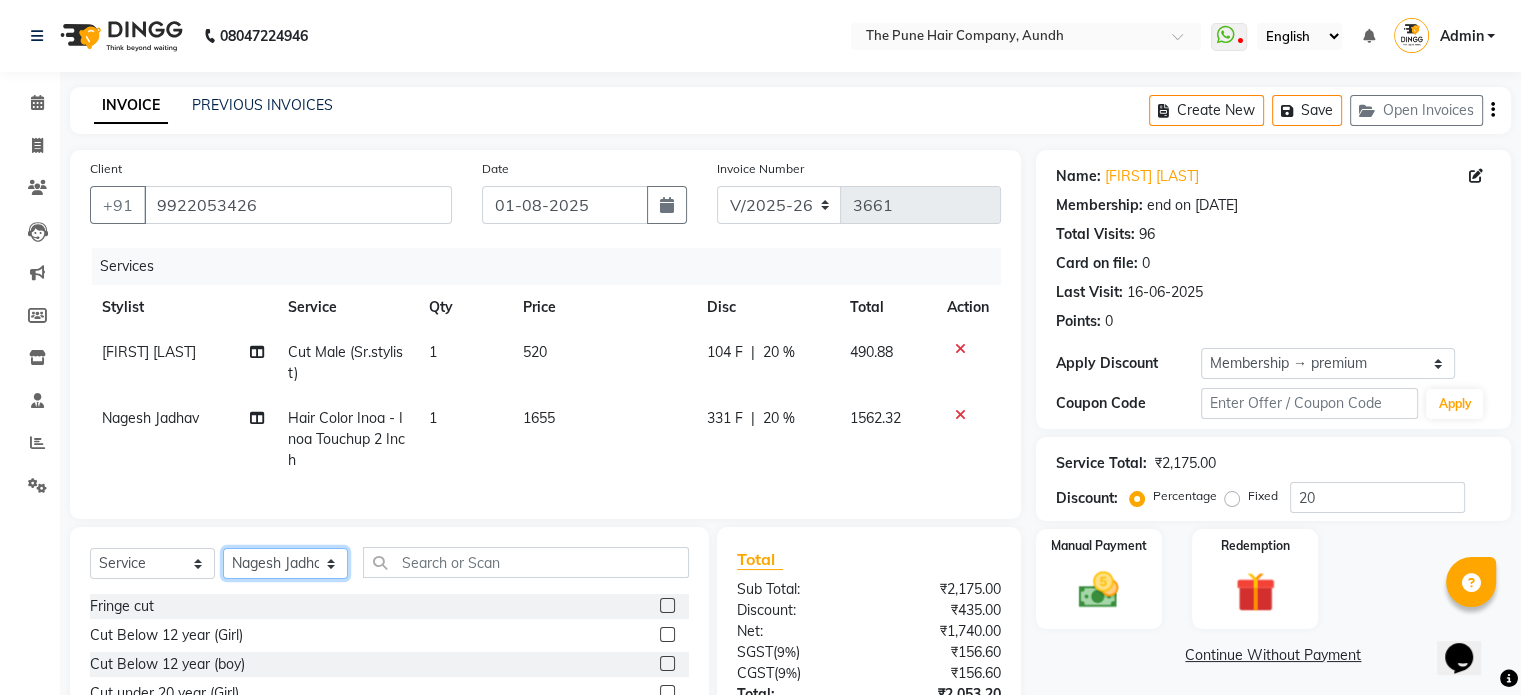 click on "Select Stylist Akash both AKSHAY .K harshal gaikwad kaif shaikh LAKKHAN SHINDE Nagesh Jadhav Nitish Desai  Pavan mane POOJA MORE Prasad Adhav  Prathmesh powar Shweta gotur Sonal saindane swapnil sonavane" 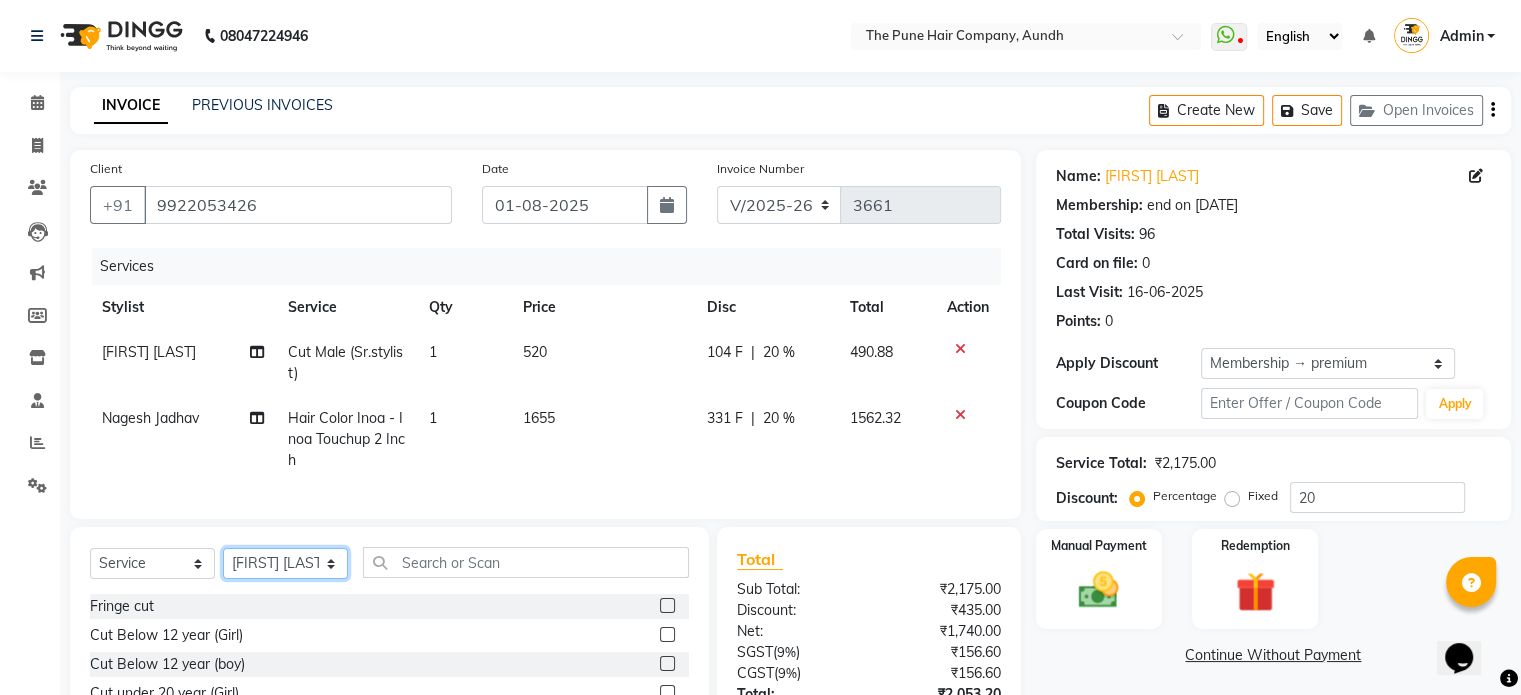 click on "Select Stylist Akash both AKSHAY .K harshal gaikwad kaif shaikh LAKKHAN SHINDE Nagesh Jadhav Nitish Desai  Pavan mane POOJA MORE Prasad Adhav  Prathmesh powar Shweta gotur Sonal saindane swapnil sonavane" 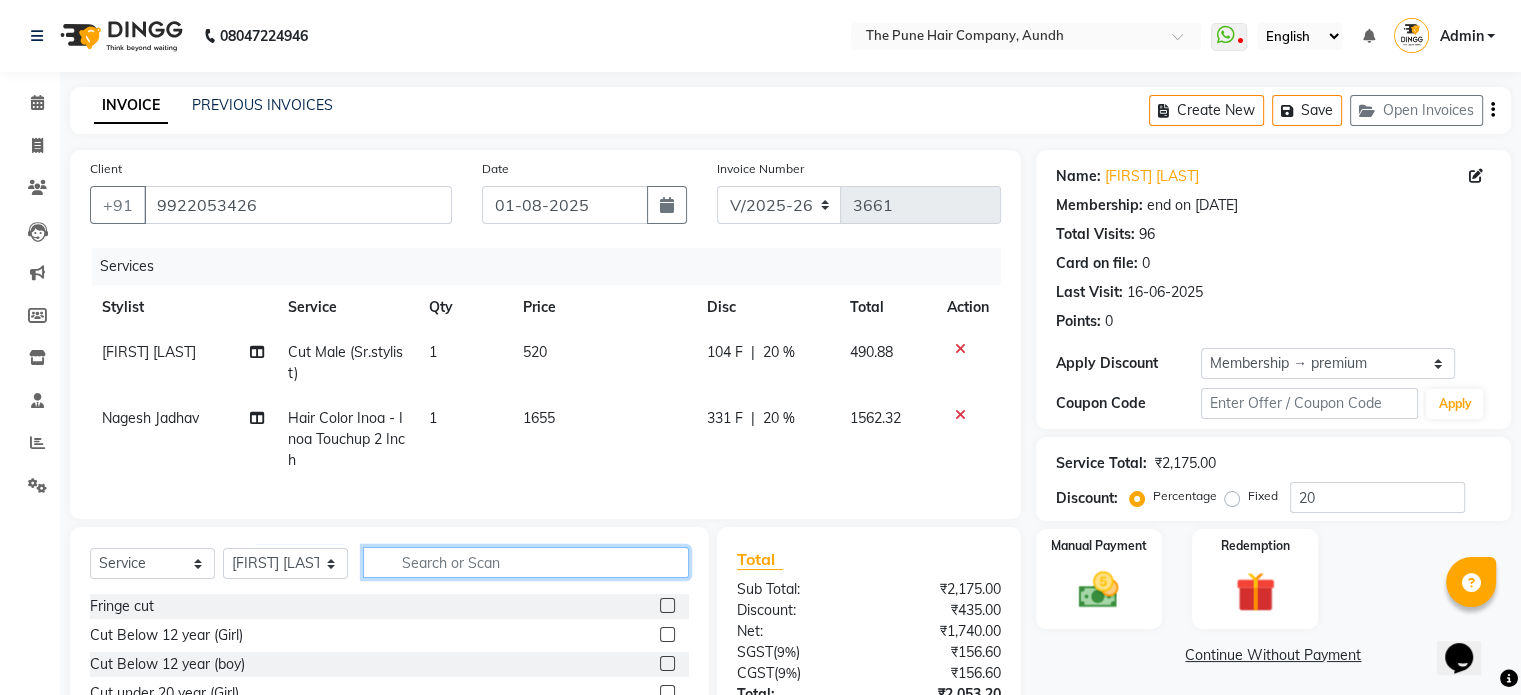 click 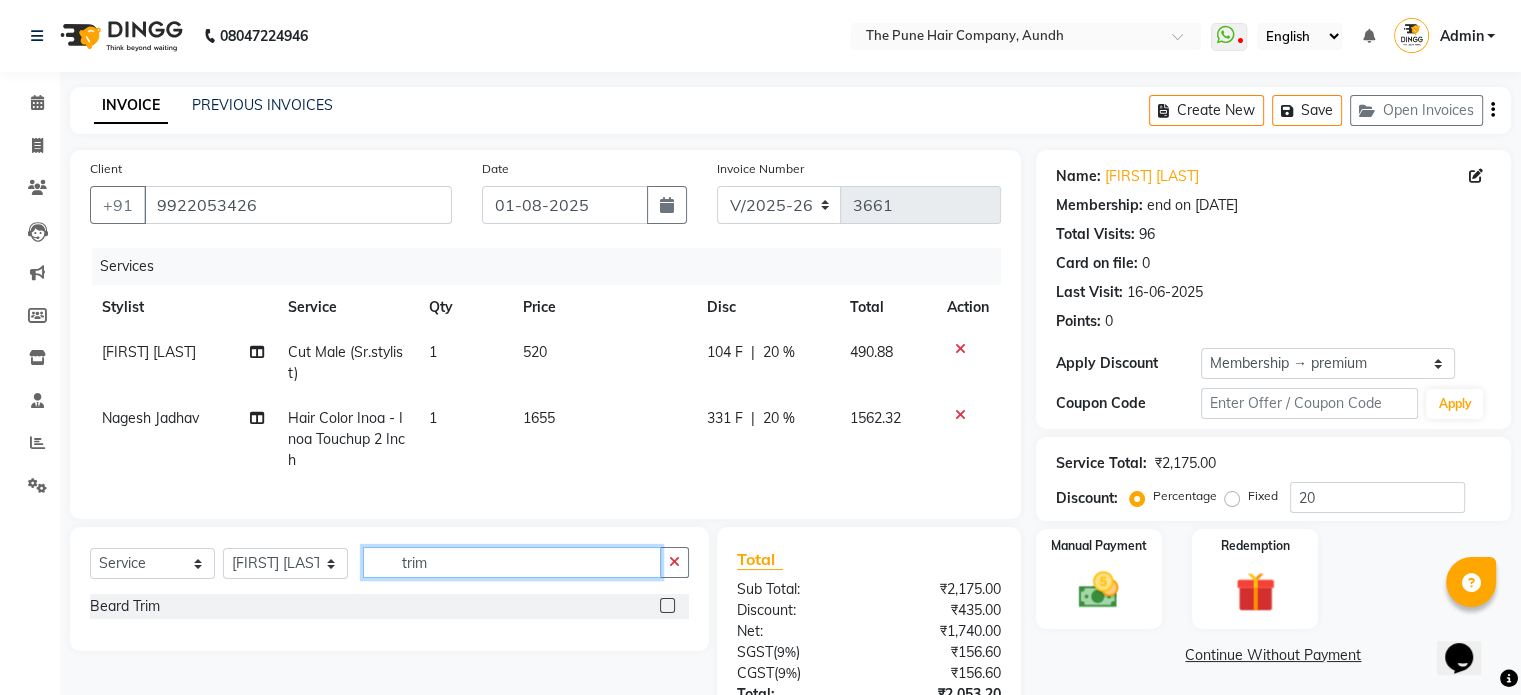 type on "trim" 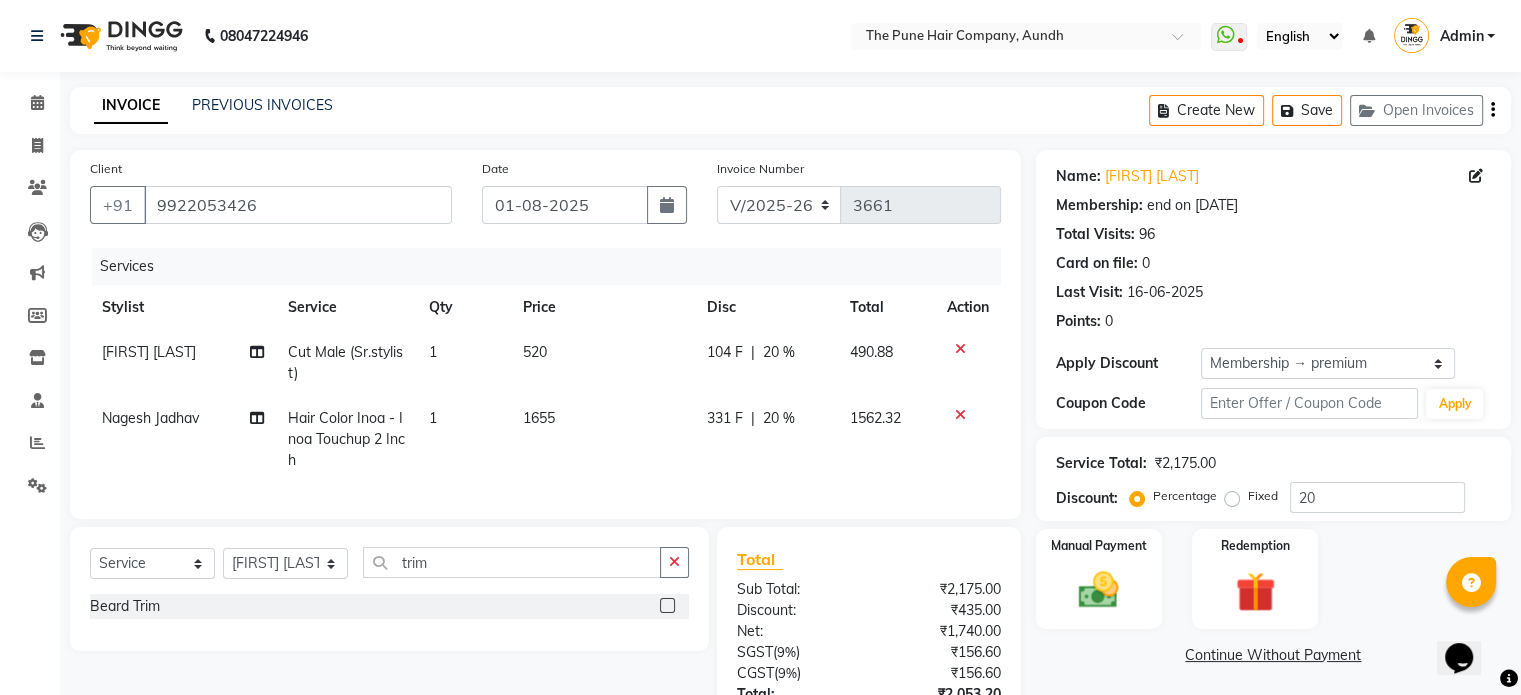 click 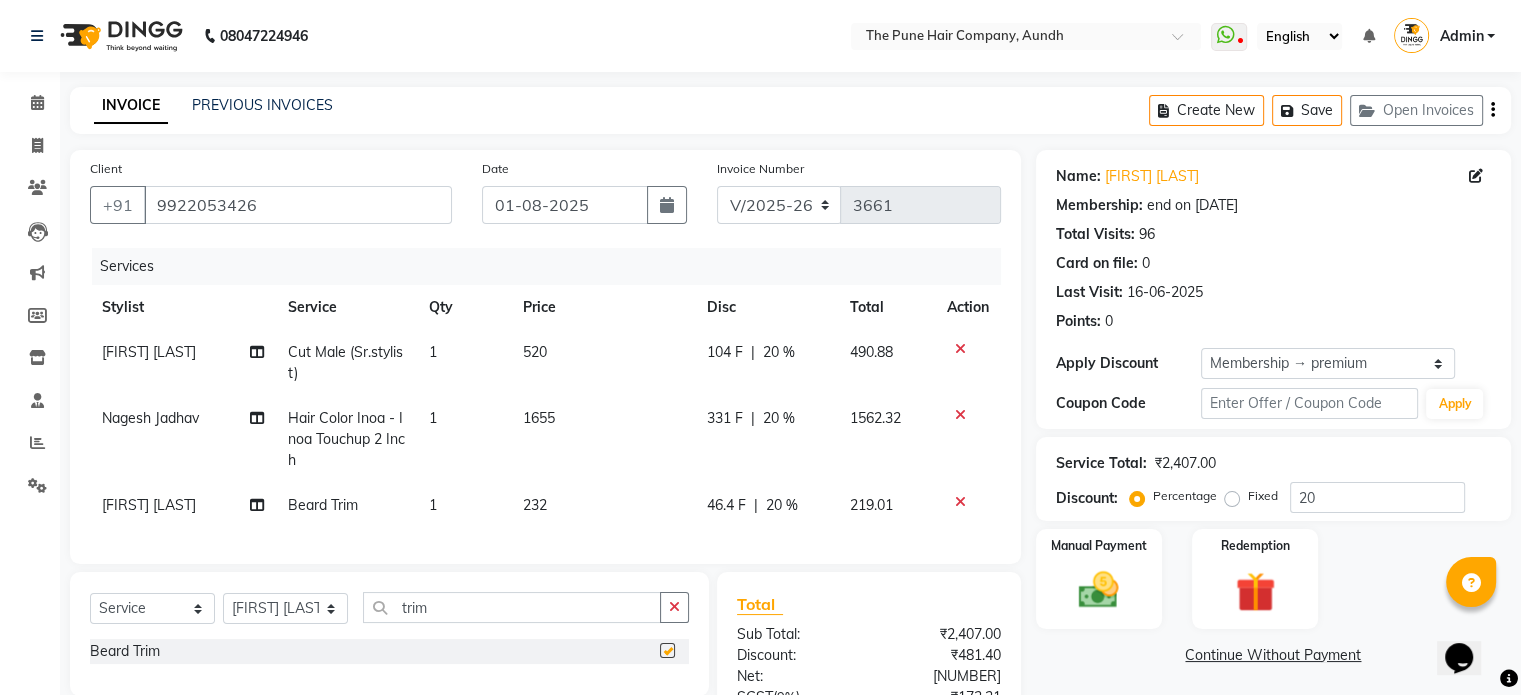 checkbox on "false" 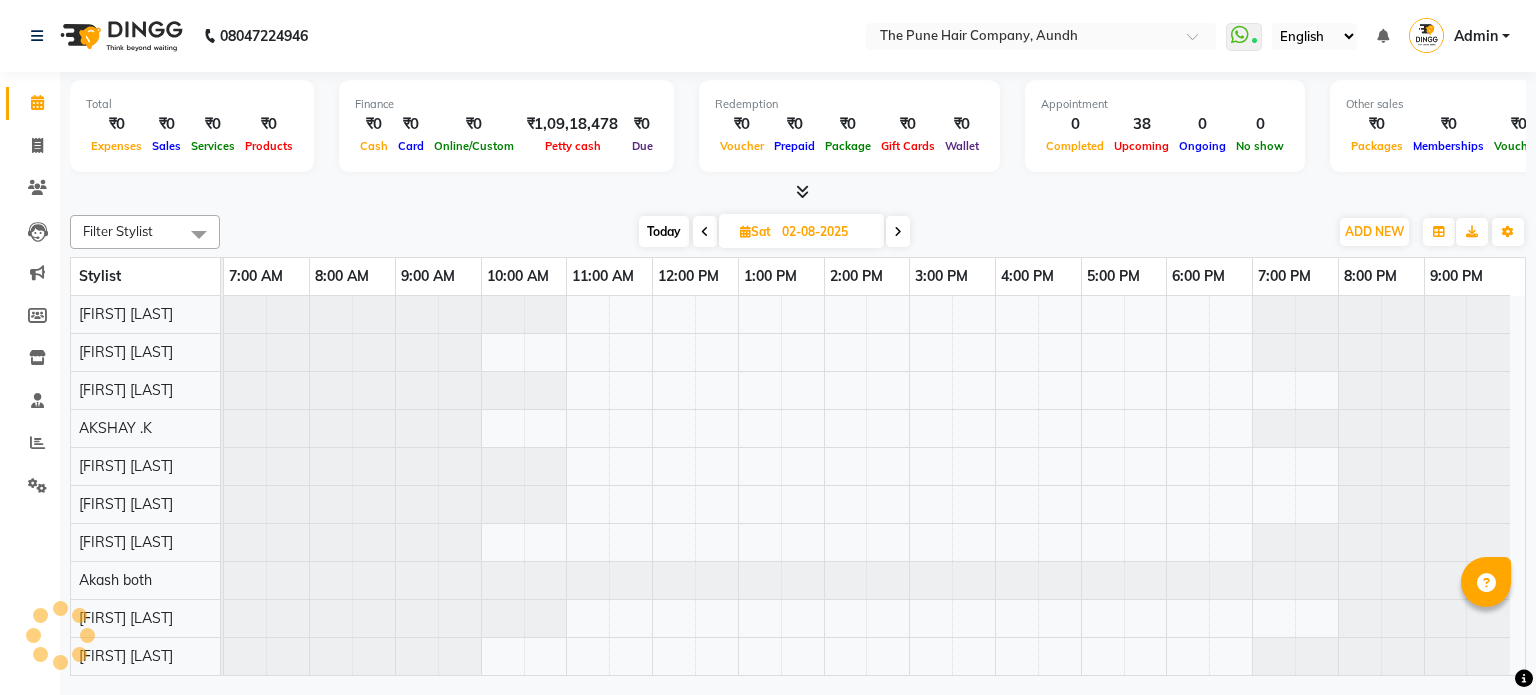 scroll, scrollTop: 0, scrollLeft: 0, axis: both 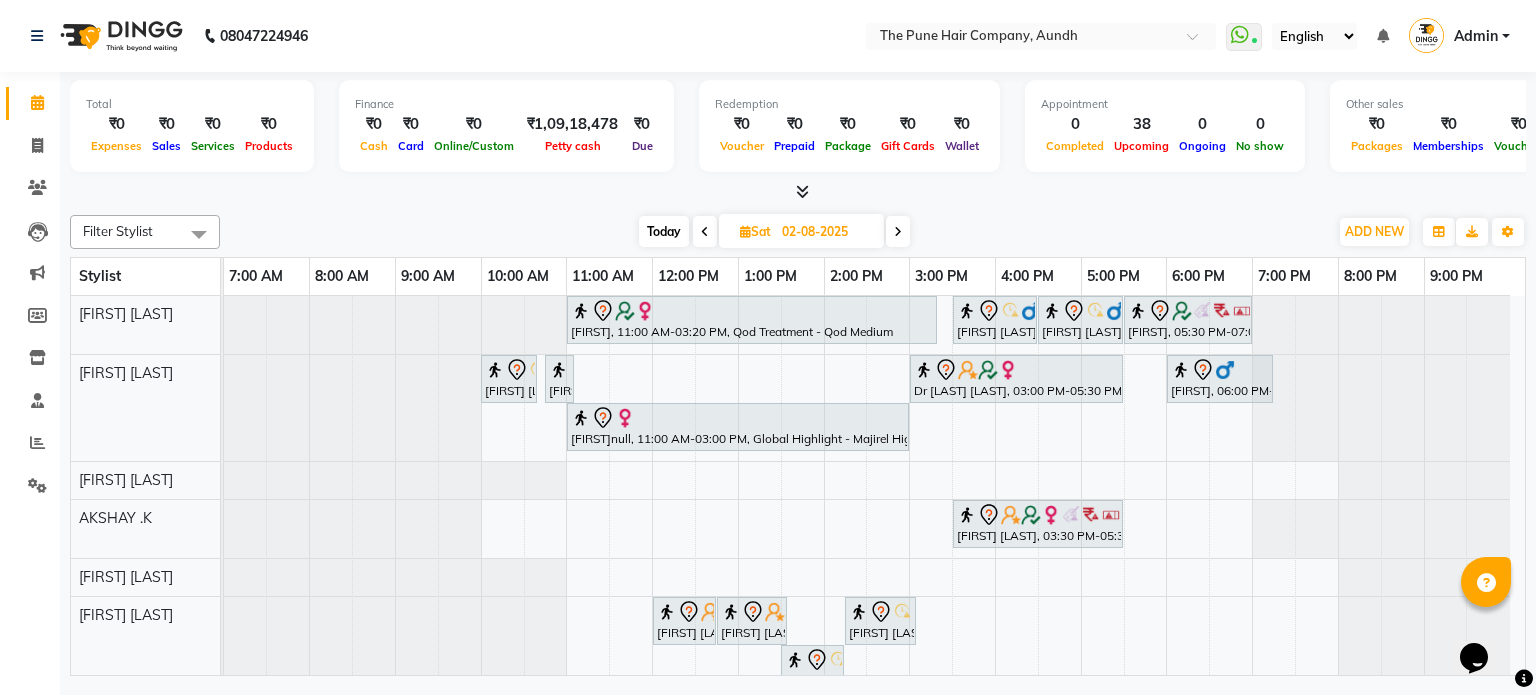 click on "Sat 02-08-2025" at bounding box center (801, 231) 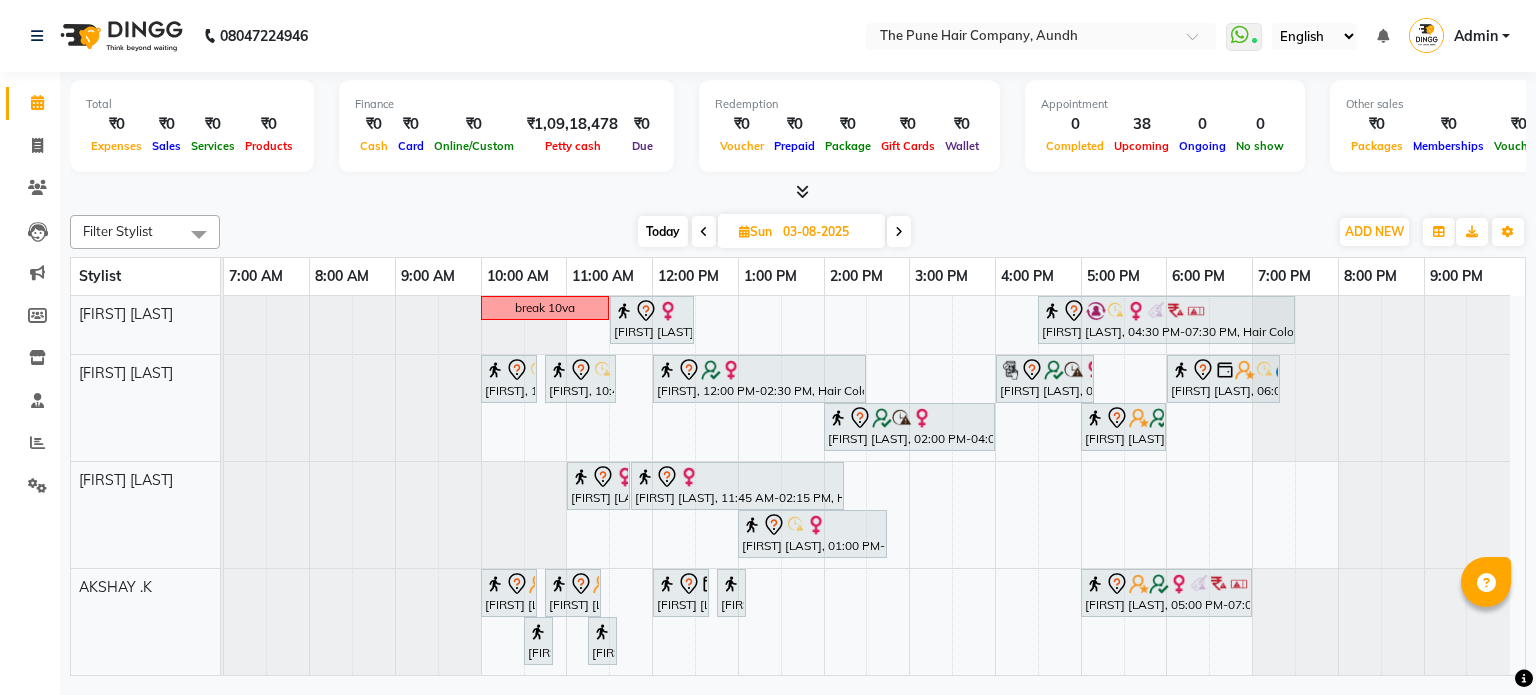 scroll, scrollTop: 0, scrollLeft: 0, axis: both 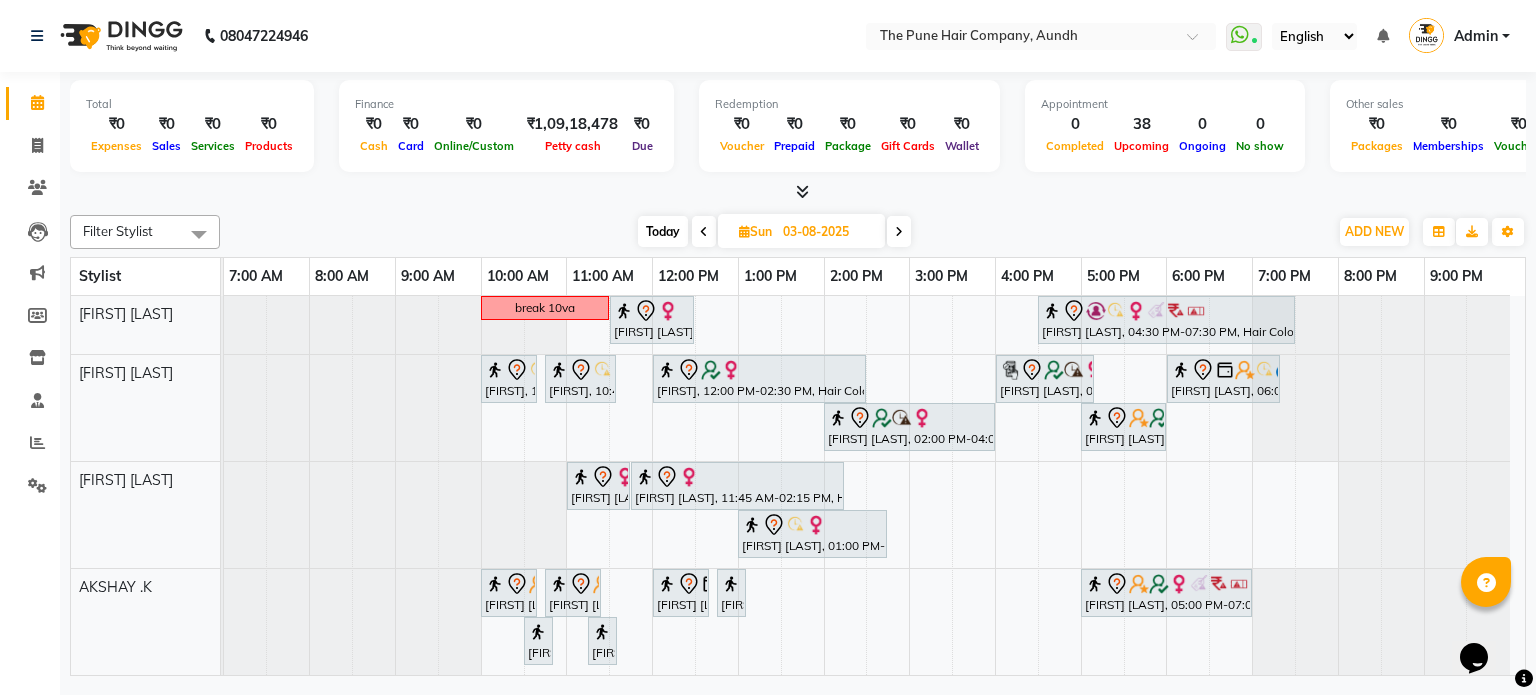 click at bounding box center (899, 231) 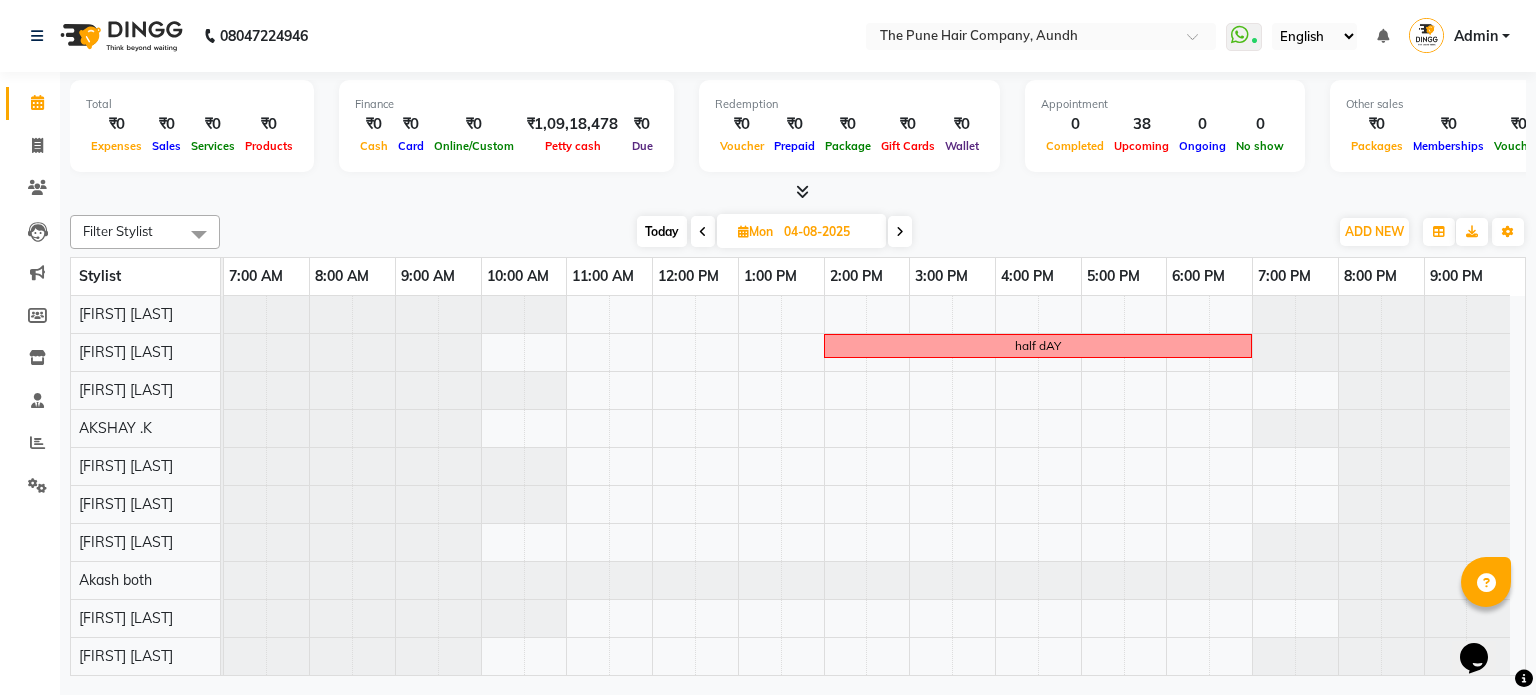 click at bounding box center (900, 231) 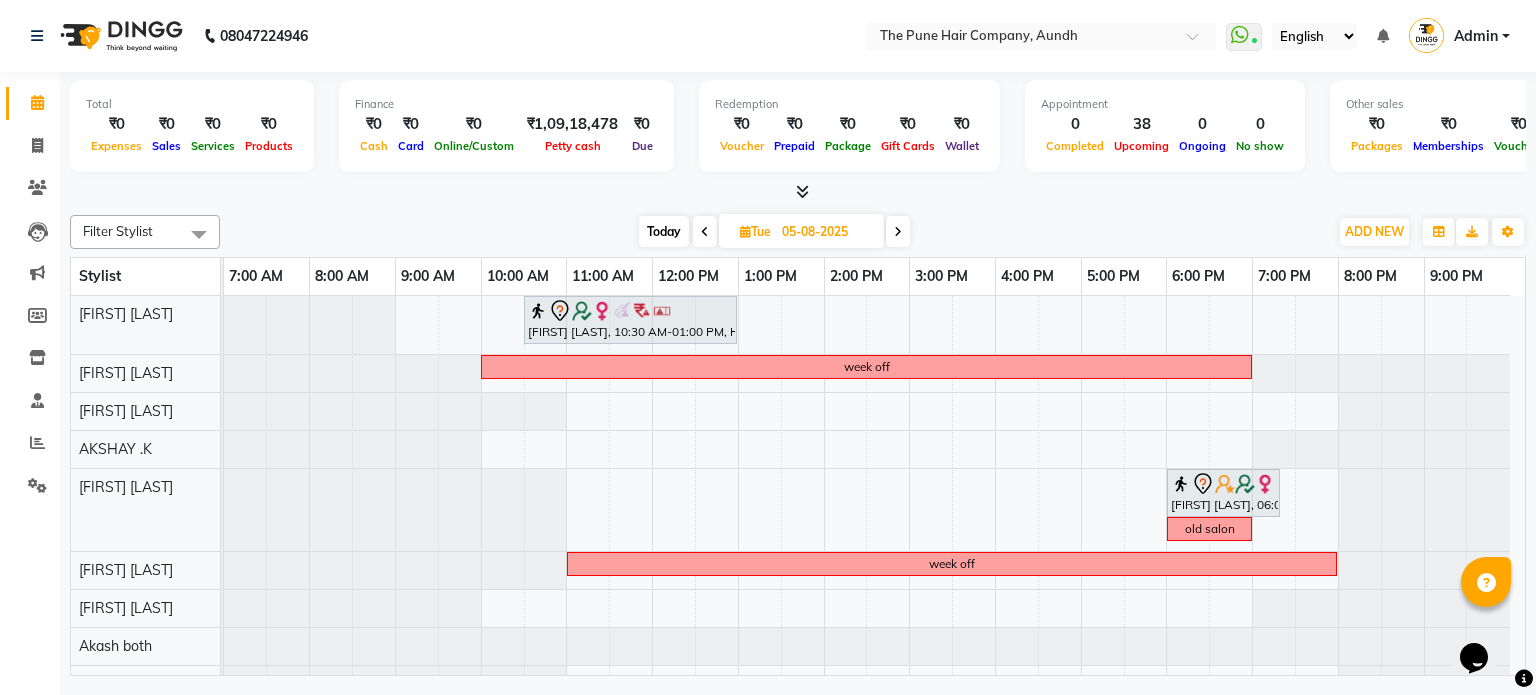 click at bounding box center [898, 232] 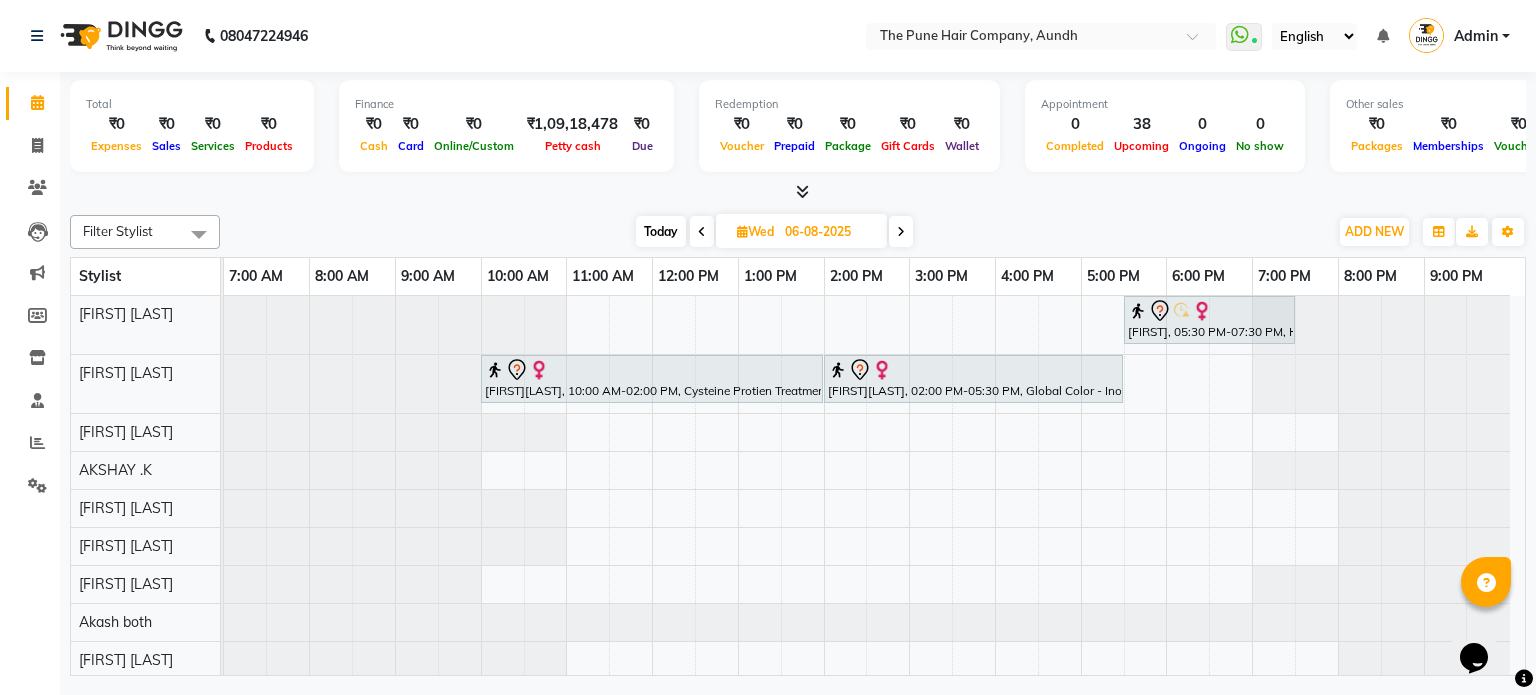 click at bounding box center [901, 231] 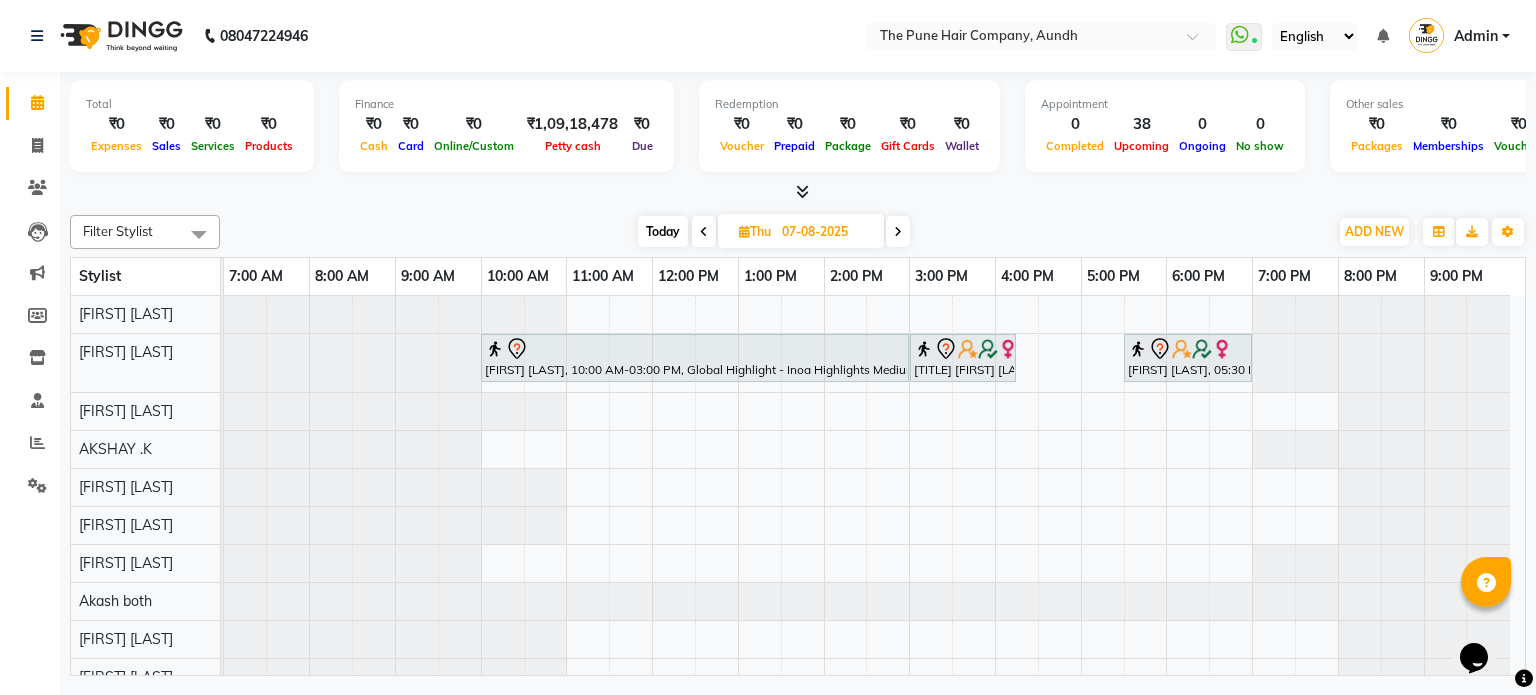 click at bounding box center (898, 232) 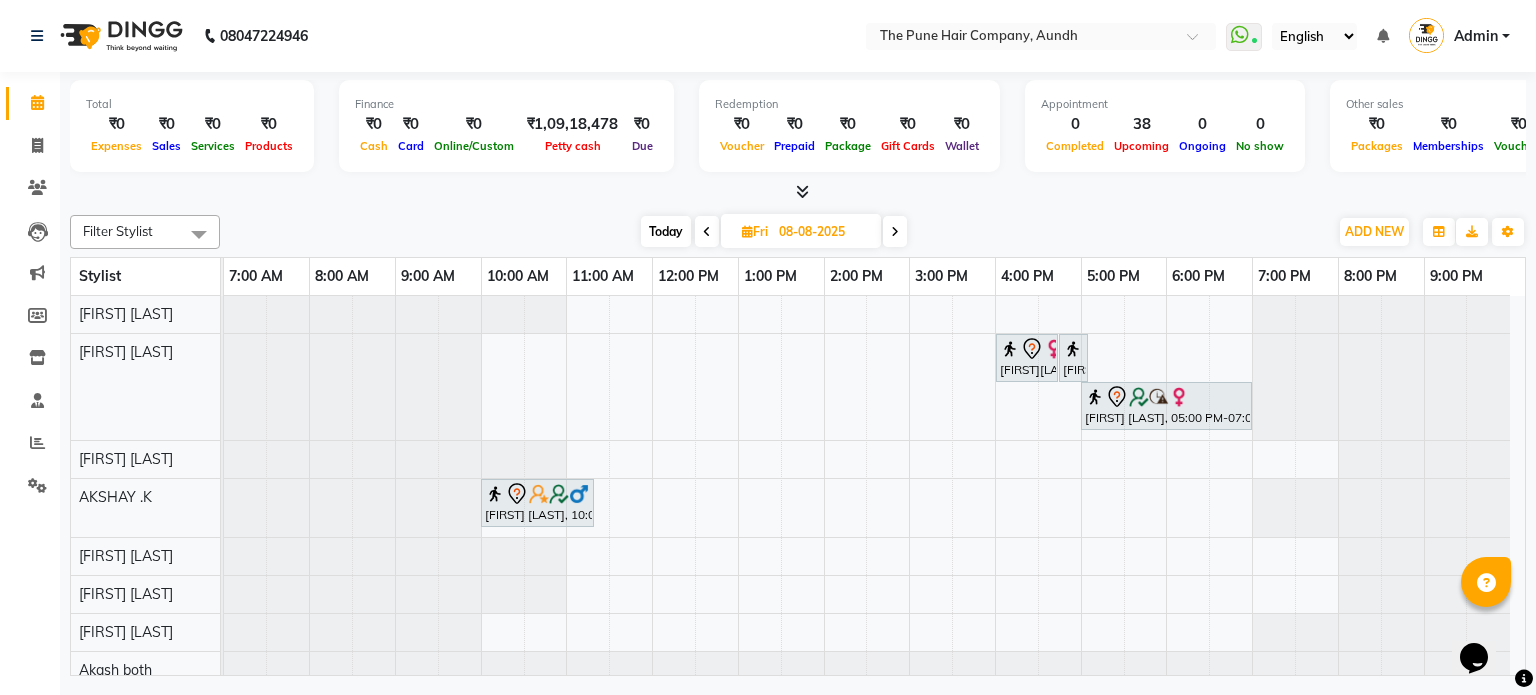 click at bounding box center (707, 232) 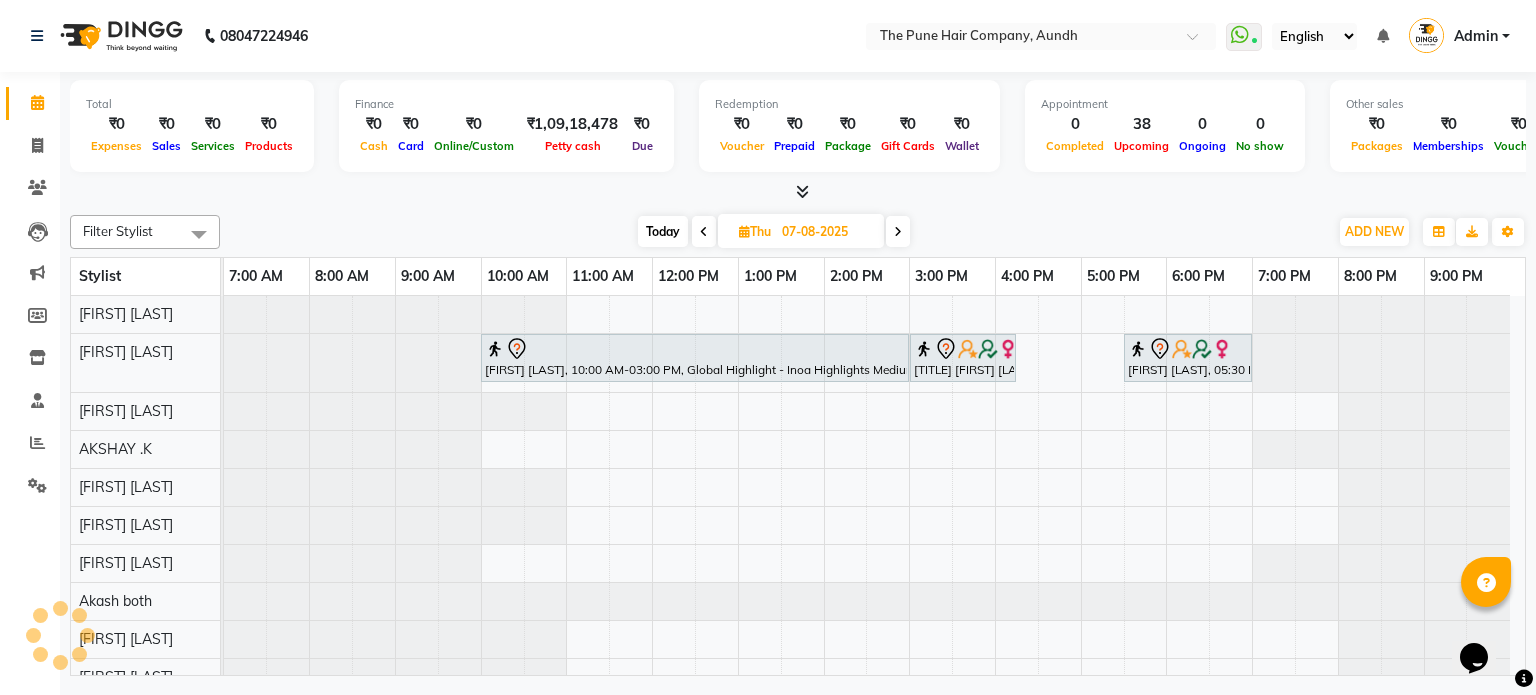 click at bounding box center [704, 232] 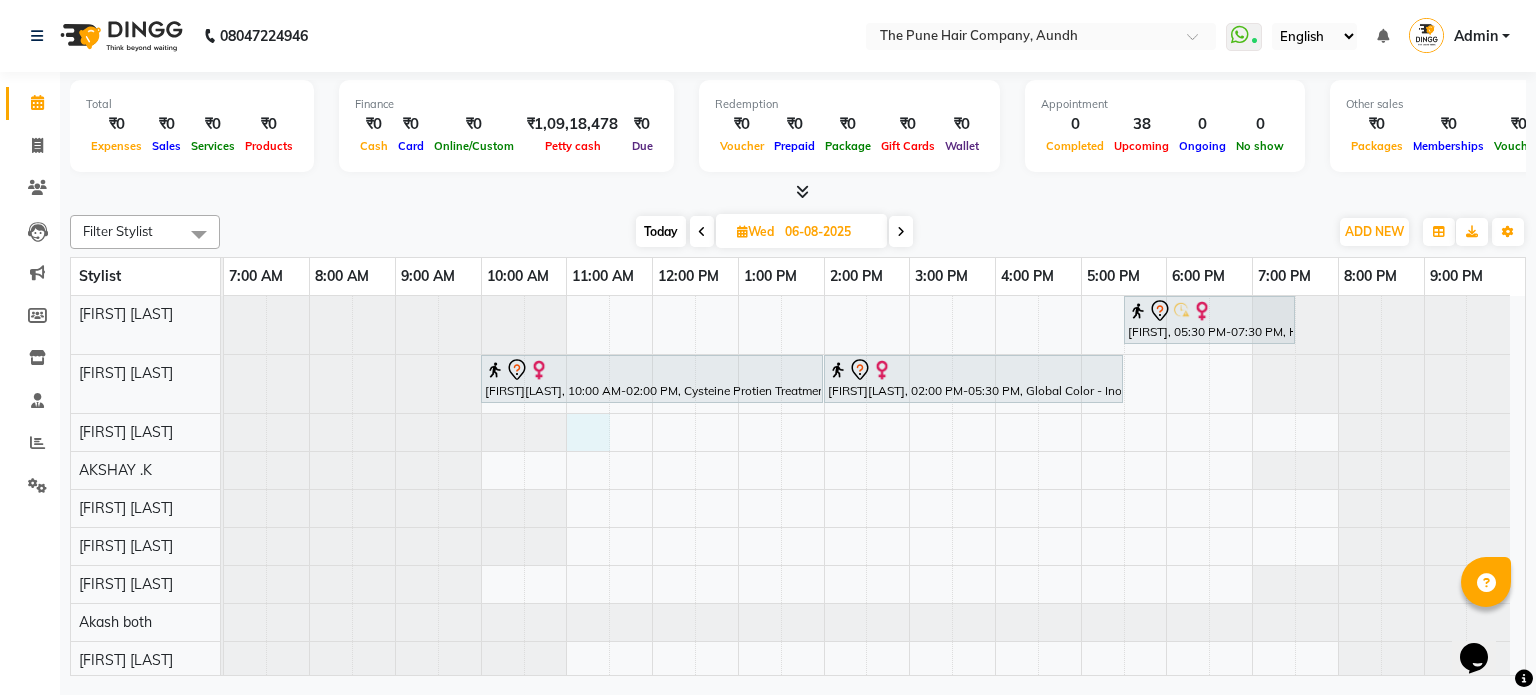 click on "[FIRST], 05:30 PM-07:30 PM, Hair Color Inoa - Inoa Touchup 2 Inch             [FIRST][LAST], 10:00 AM-02:00 PM, Cysteine Protien Treatment - Cysteine Long             [FIRST][LAST], 02:00 PM-05:30 PM, Global Color - Inoa Global Long" at bounding box center [874, 582] 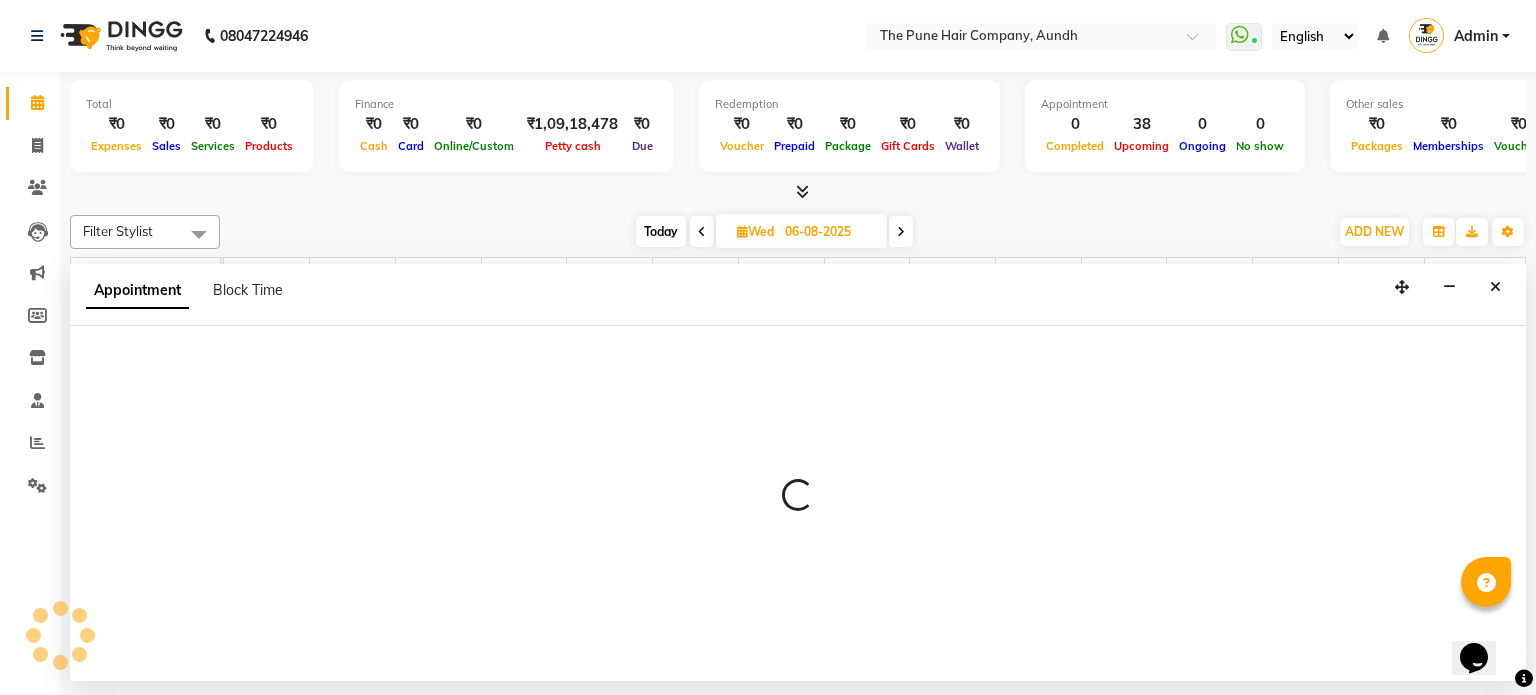 select on "3340" 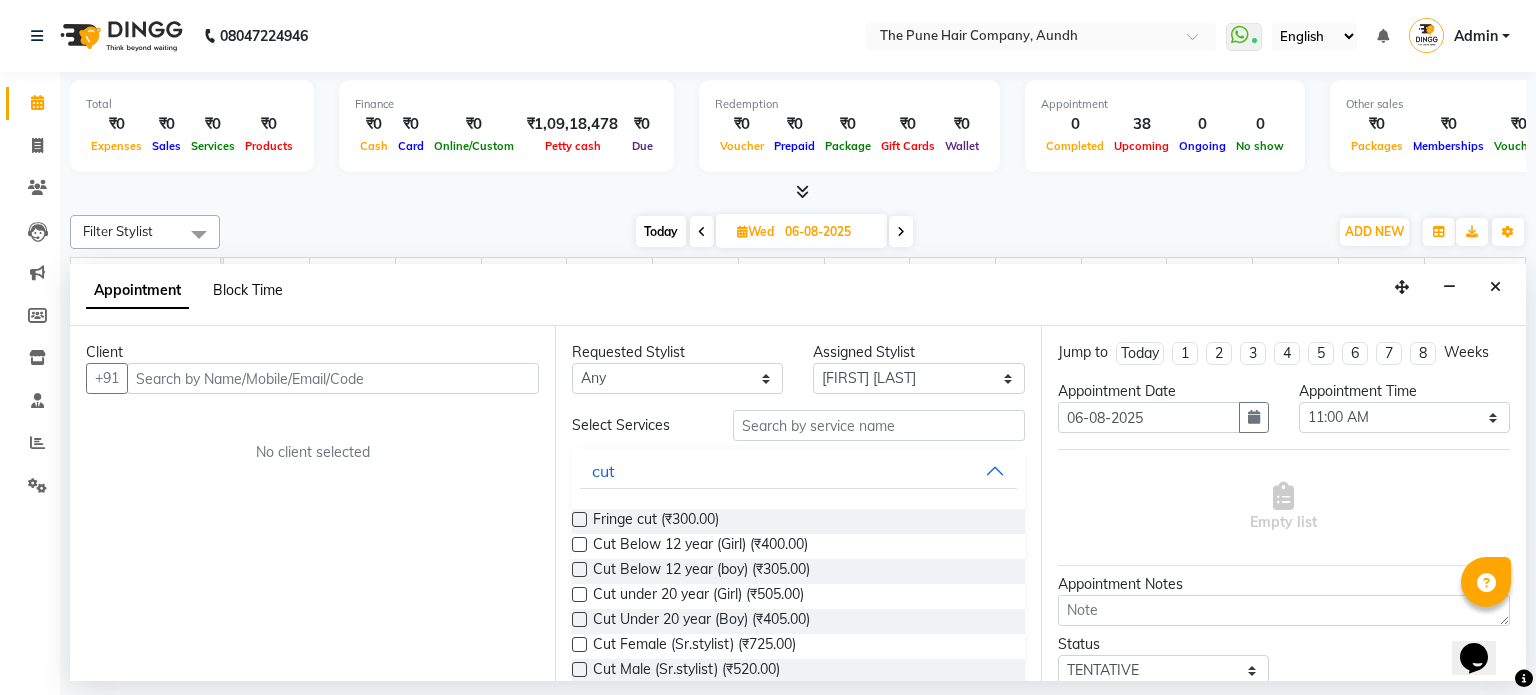 click on "Block Time" at bounding box center (248, 290) 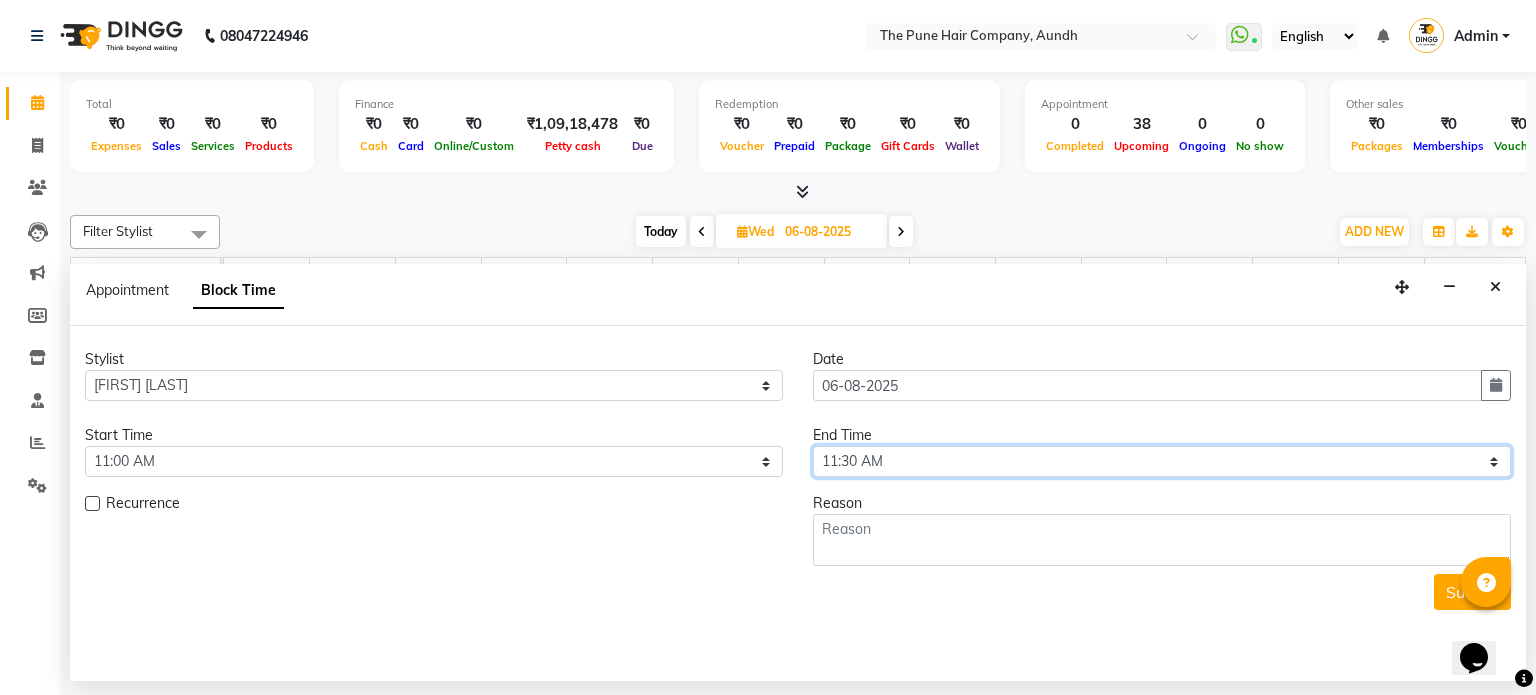 click on "Select 08:00 AM 08:15 AM 08:30 AM 08:45 AM 09:00 AM 09:15 AM 09:30 AM 09:45 AM 10:00 AM 10:15 AM 10:30 AM 10:45 AM 11:00 AM 11:15 AM 11:30 AM 11:45 AM 12:00 PM 12:15 PM 12:30 PM 12:45 PM 01:00 PM 01:15 PM 01:30 PM 01:45 PM 02:00 PM 02:15 PM 02:30 PM 02:45 PM 03:00 PM 03:15 PM 03:30 PM 03:45 PM 04:00 PM 04:15 PM 04:30 PM 04:45 PM 05:00 PM 05:15 PM 05:30 PM 05:45 PM 06:00 PM 06:15 PM 06:30 PM 06:45 PM 07:00 PM 07:15 PM 07:30 PM 07:45 PM 08:00 PM 08:15 PM 08:30 PM 08:45 PM 09:00 PM" at bounding box center [1162, 461] 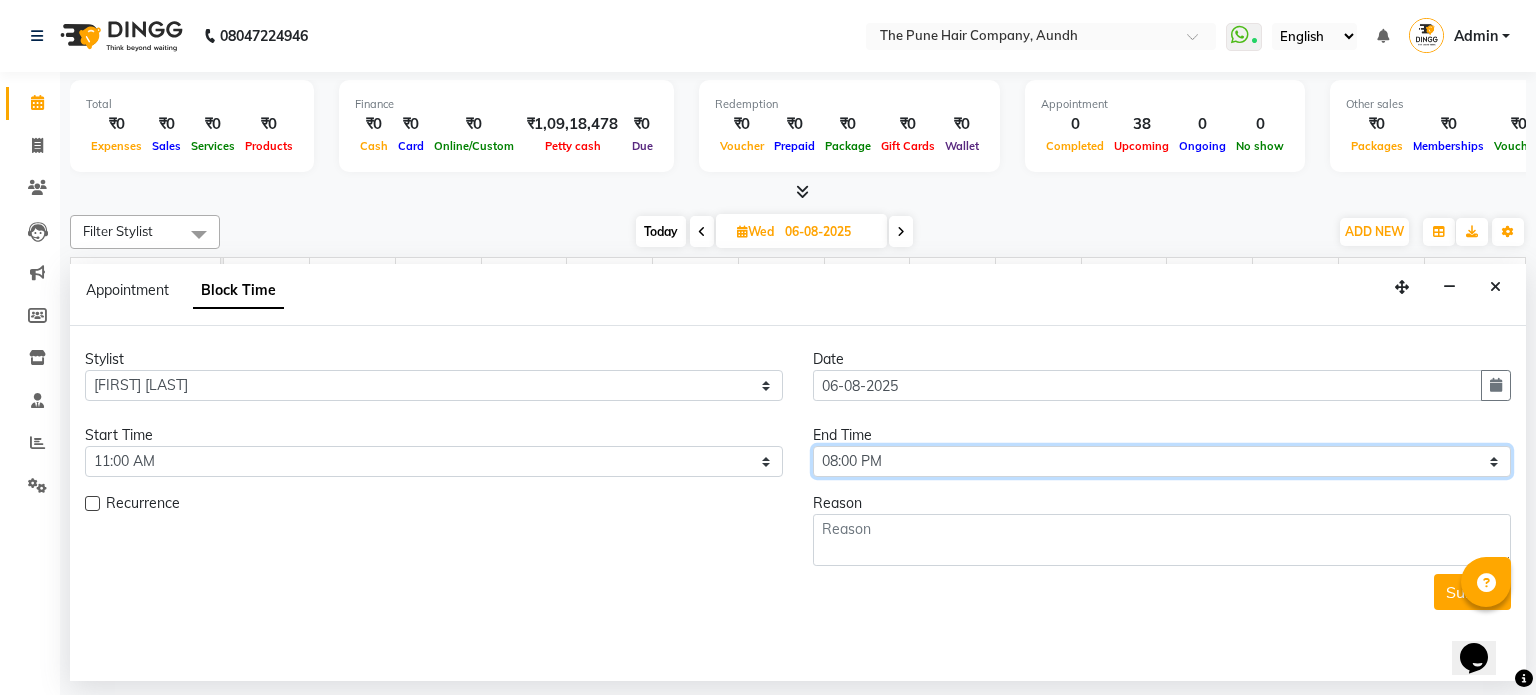 click on "Select 08:00 AM 08:15 AM 08:30 AM 08:45 AM 09:00 AM 09:15 AM 09:30 AM 09:45 AM 10:00 AM 10:15 AM 10:30 AM 10:45 AM 11:00 AM 11:15 AM 11:30 AM 11:45 AM 12:00 PM 12:15 PM 12:30 PM 12:45 PM 01:00 PM 01:15 PM 01:30 PM 01:45 PM 02:00 PM 02:15 PM 02:30 PM 02:45 PM 03:00 PM 03:15 PM 03:30 PM 03:45 PM 04:00 PM 04:15 PM 04:30 PM 04:45 PM 05:00 PM 05:15 PM 05:30 PM 05:45 PM 06:00 PM 06:15 PM 06:30 PM 06:45 PM 07:00 PM 07:15 PM 07:30 PM 07:45 PM 08:00 PM 08:15 PM 08:30 PM 08:45 PM 09:00 PM" at bounding box center [1162, 461] 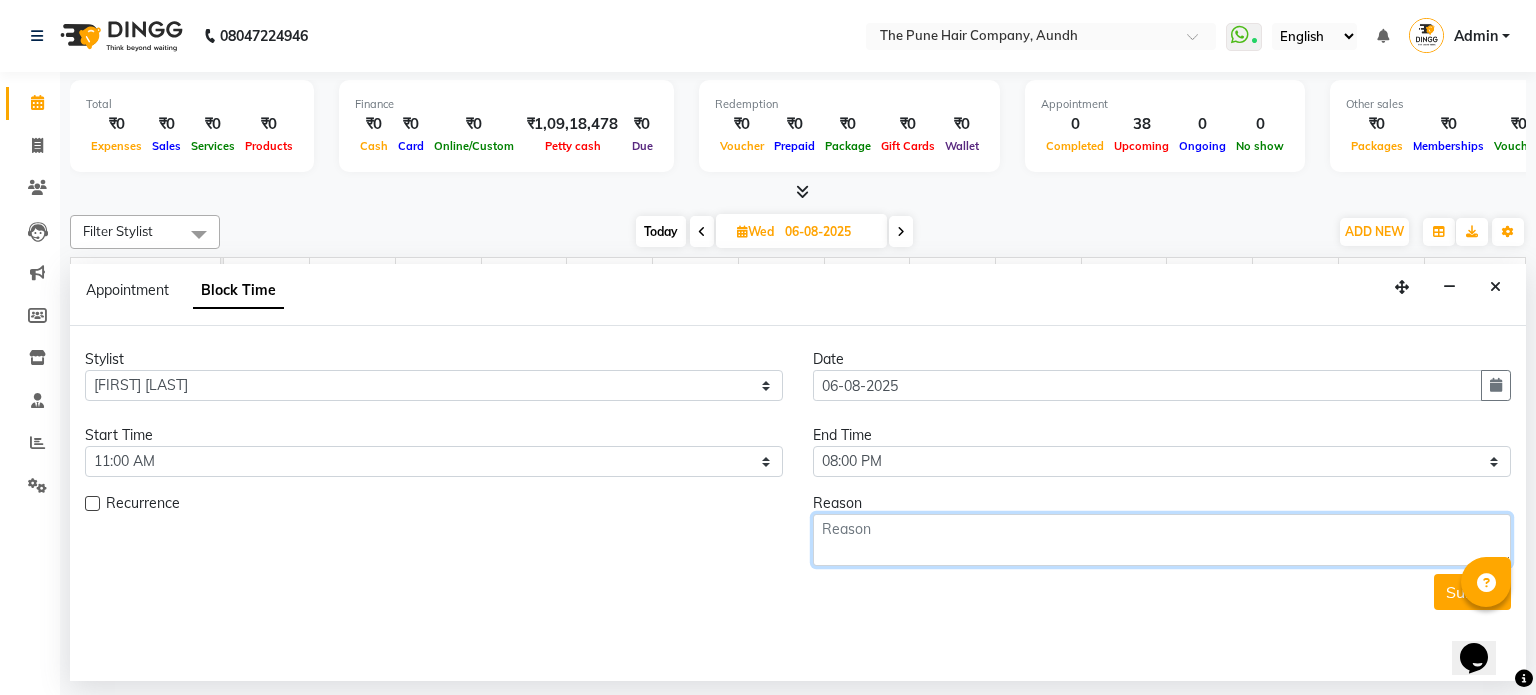 click at bounding box center [1162, 540] 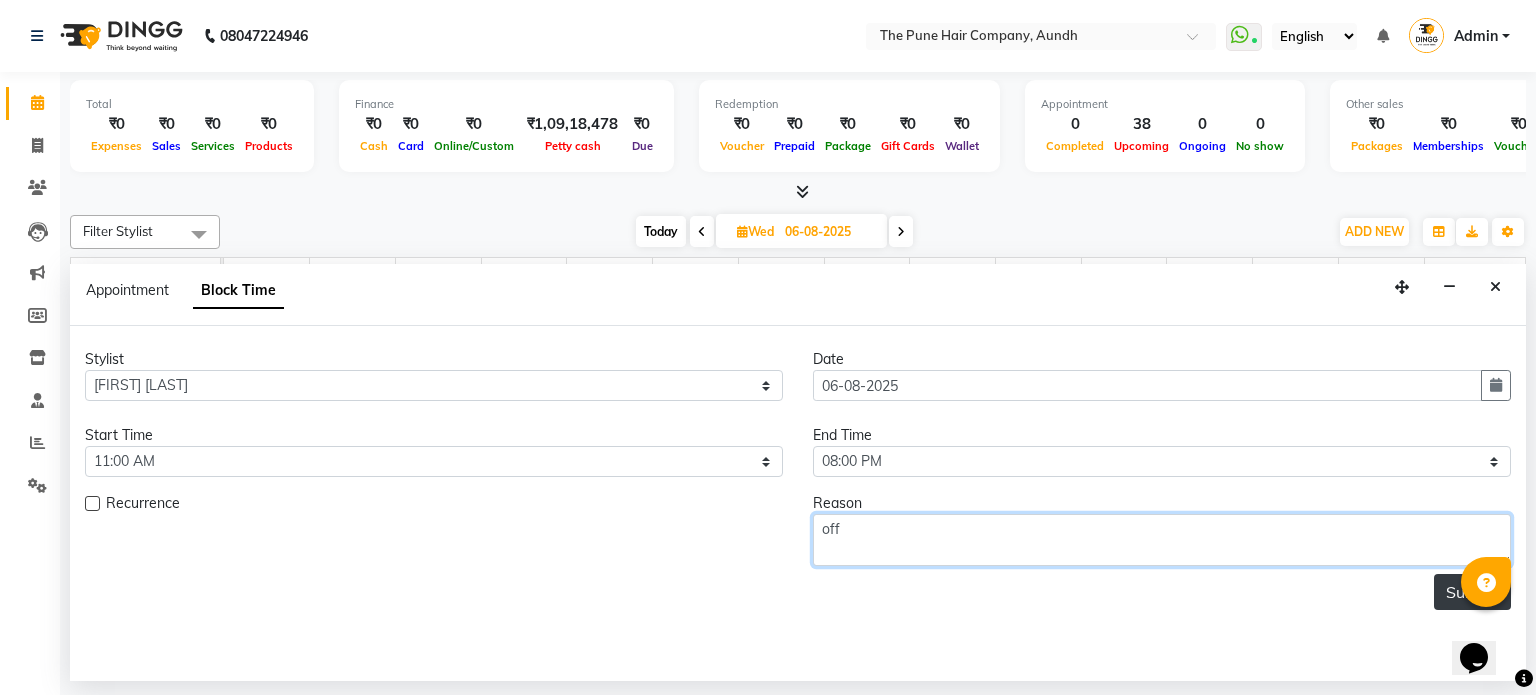 type on "off" 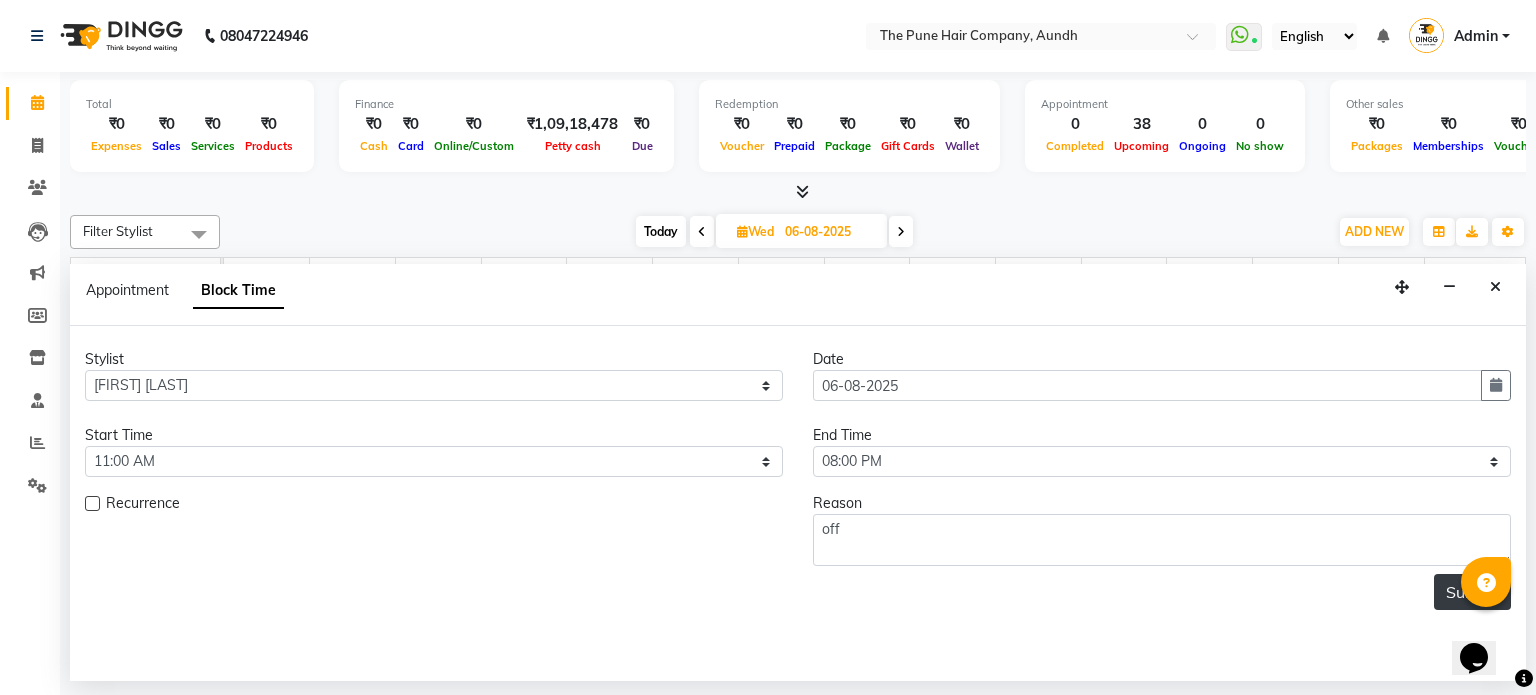 click on "Submit" at bounding box center (1472, 592) 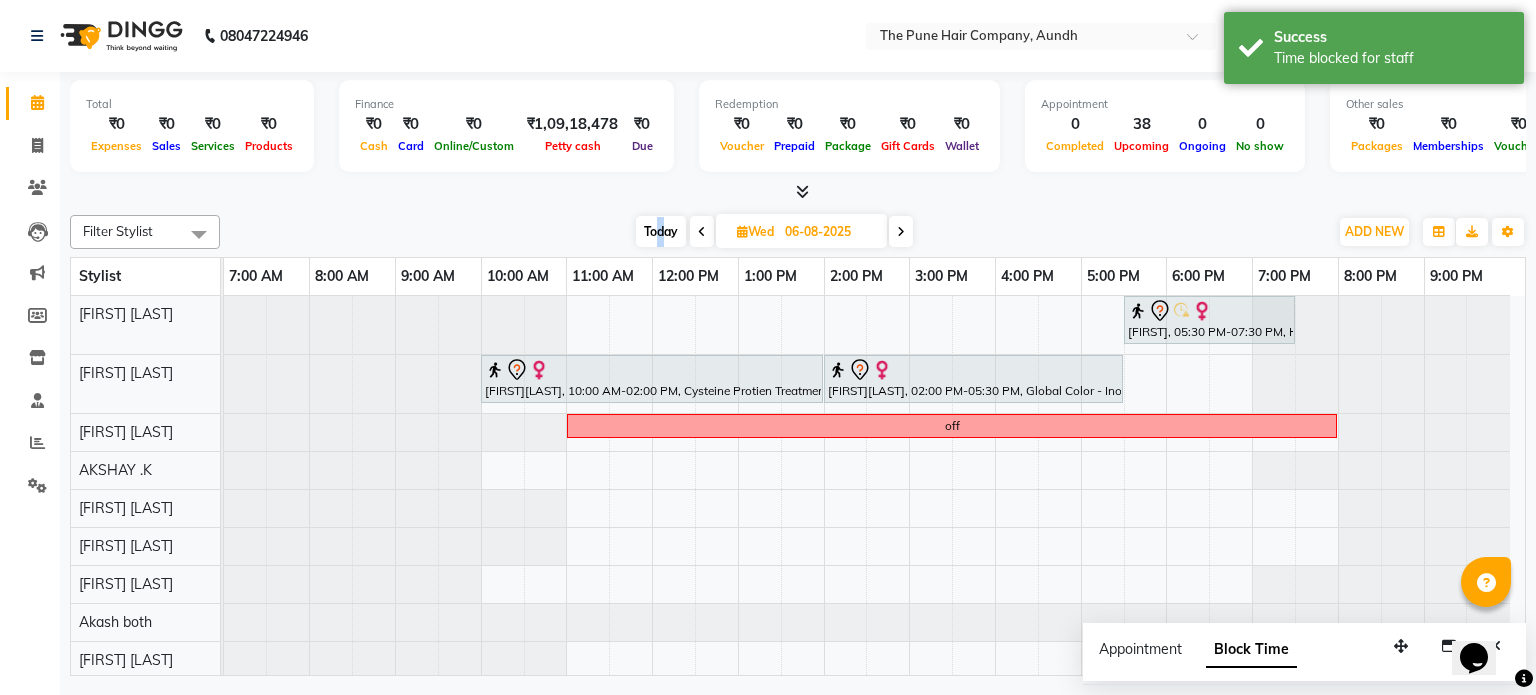 click on "Today" at bounding box center [661, 231] 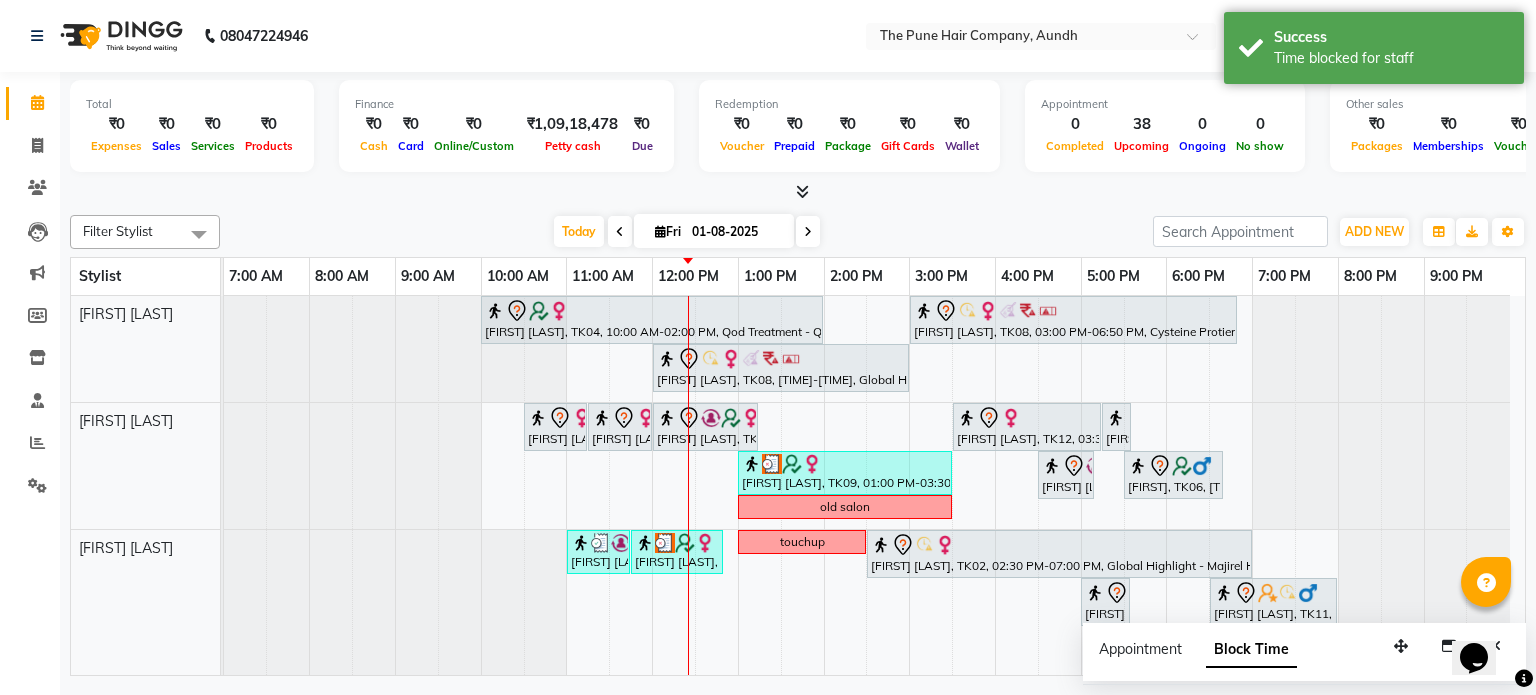 click at bounding box center [808, 231] 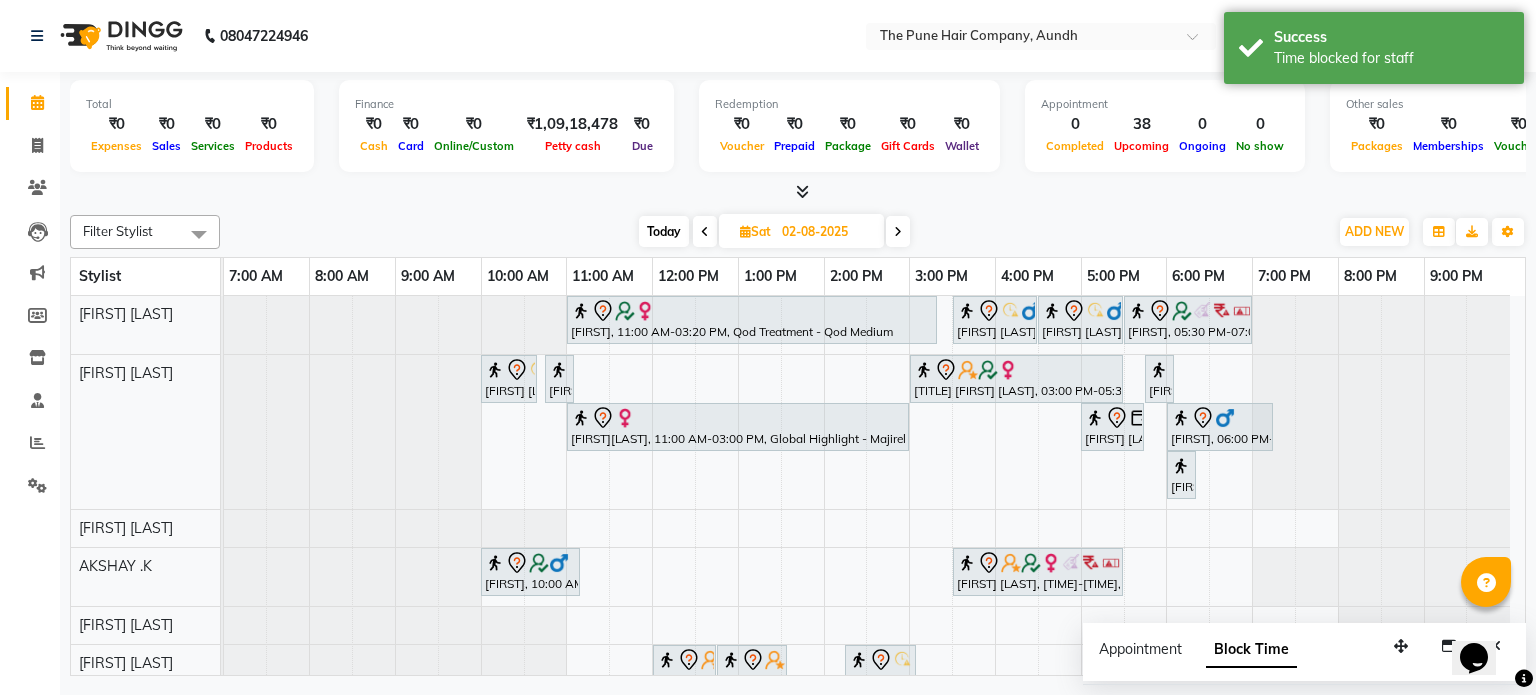 click on "Sat" at bounding box center (755, 231) 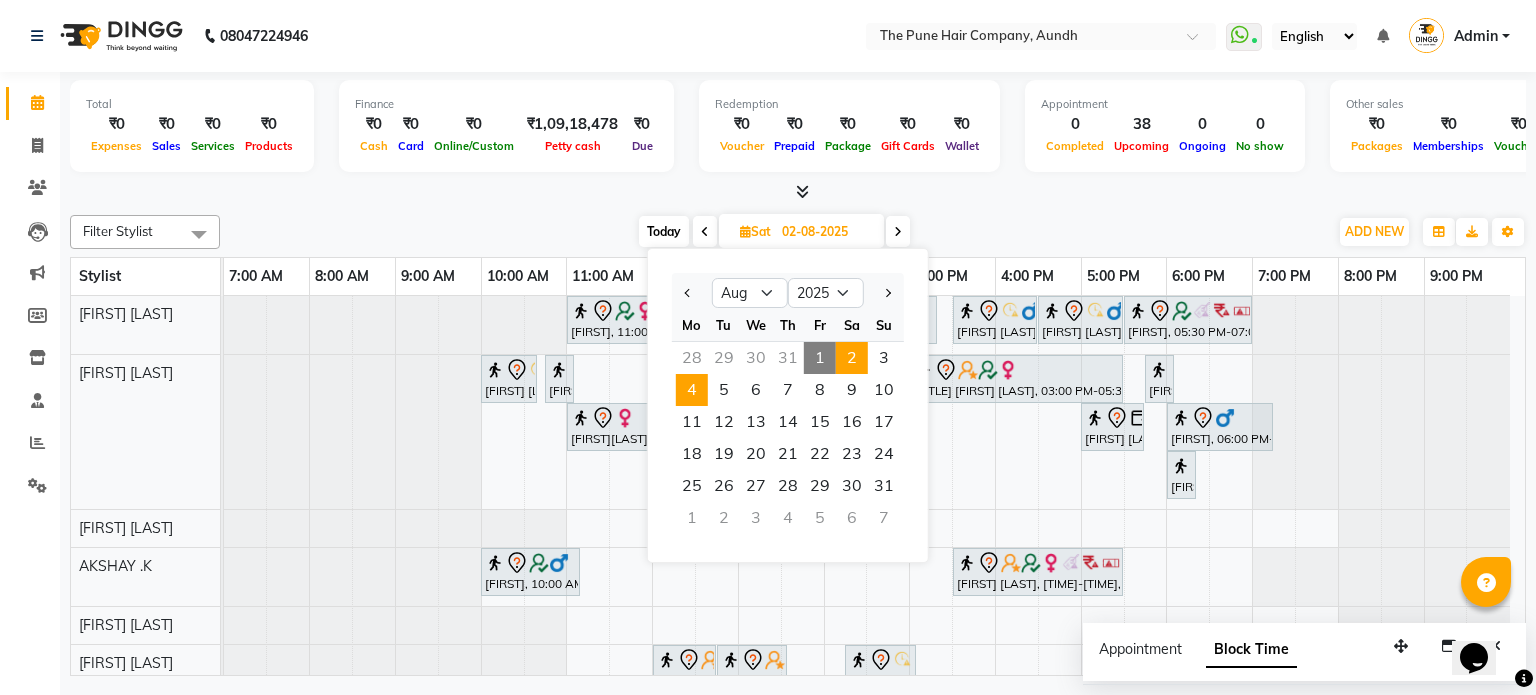 click on "4" at bounding box center (692, 390) 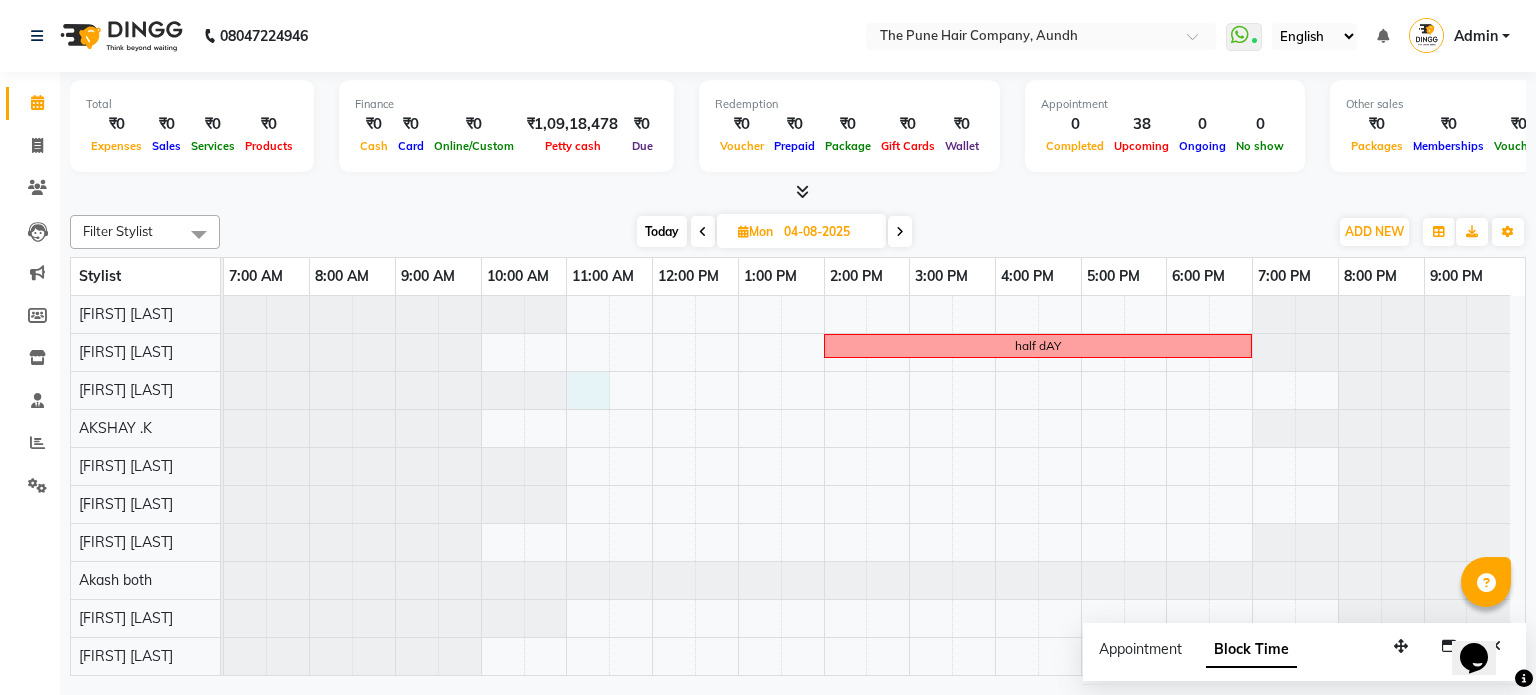 click on "half dAY" at bounding box center [874, 561] 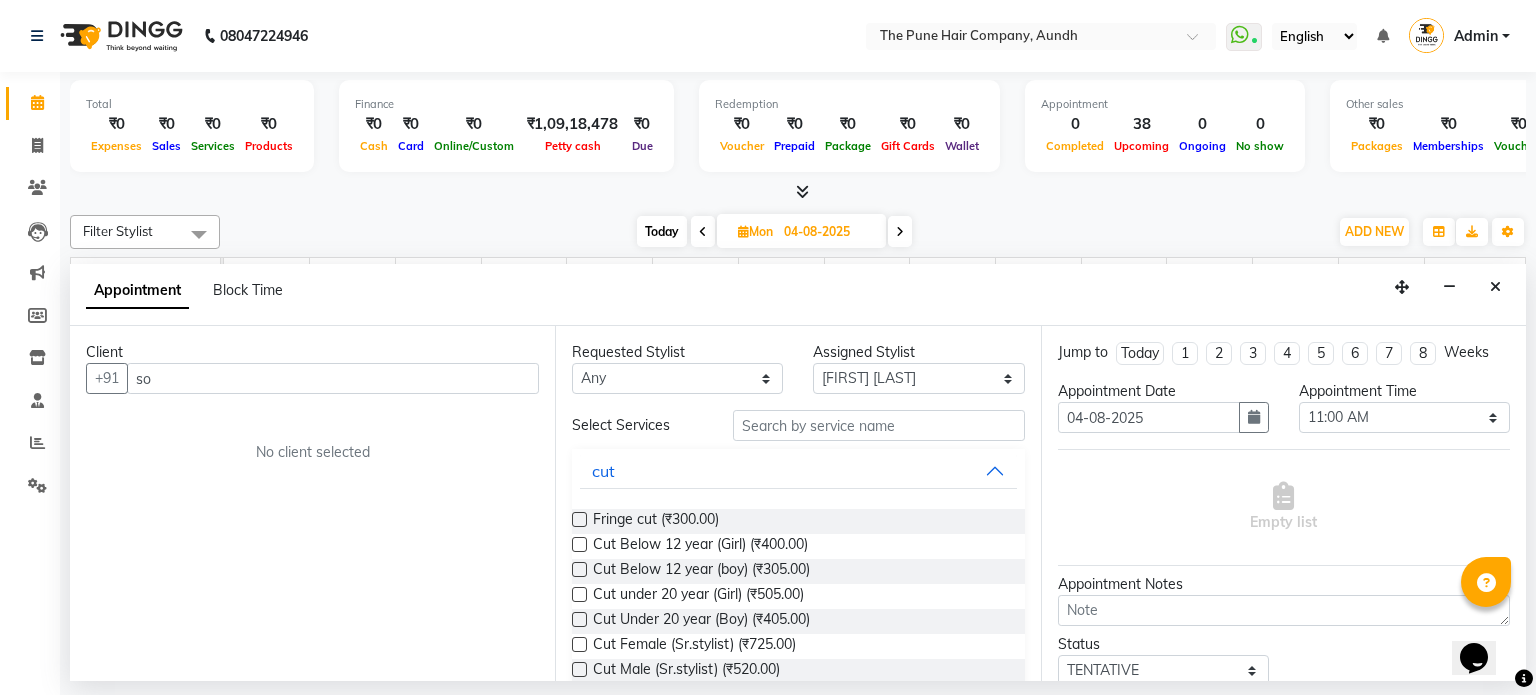 type on "s" 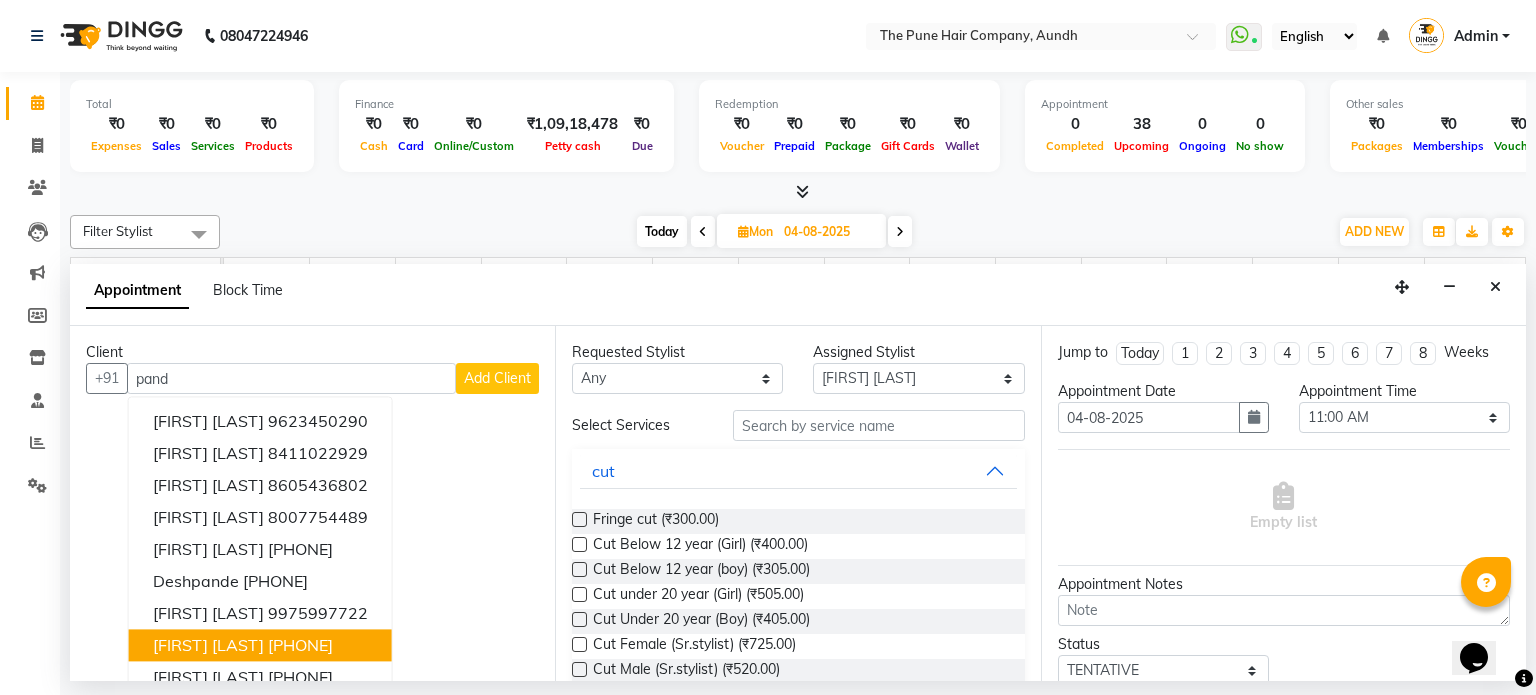 click on "[PHONE]" at bounding box center (300, 646) 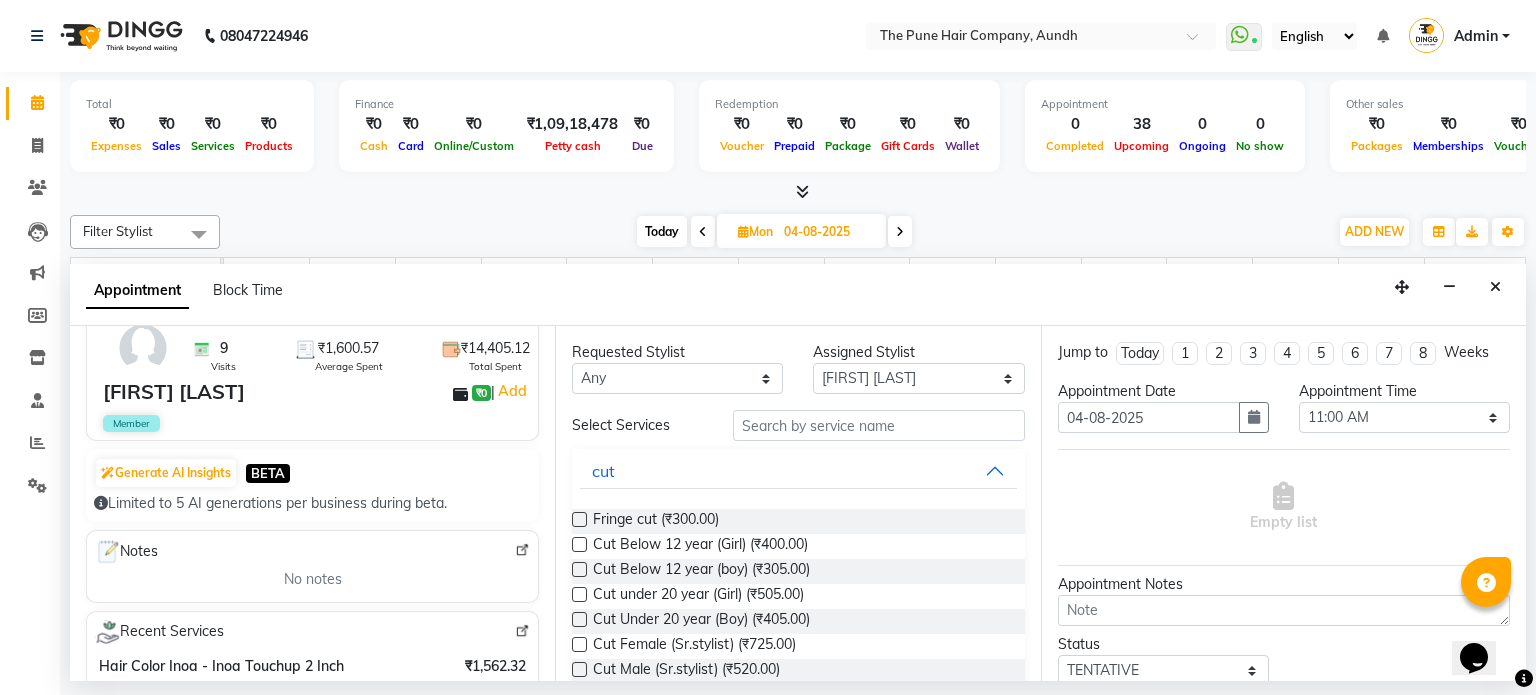scroll, scrollTop: 200, scrollLeft: 0, axis: vertical 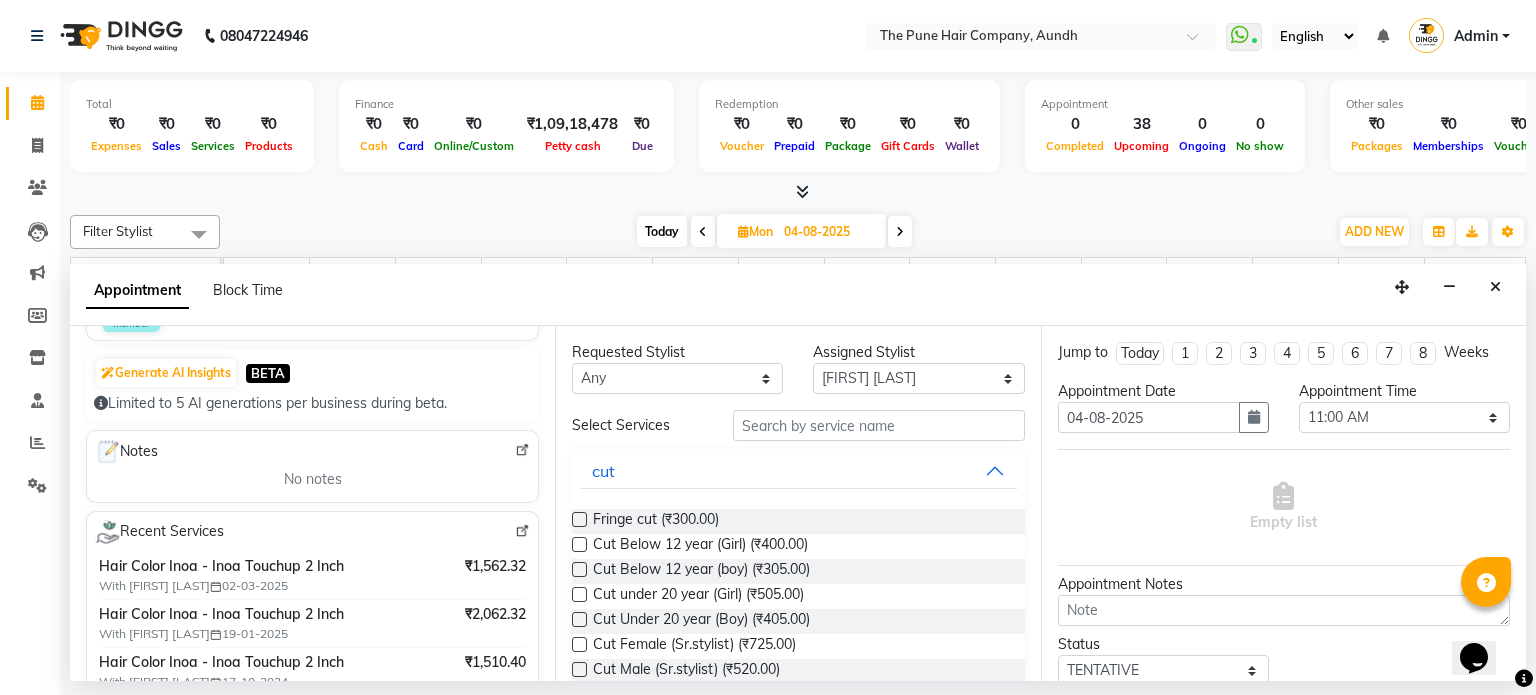 type on "[PHONE]" 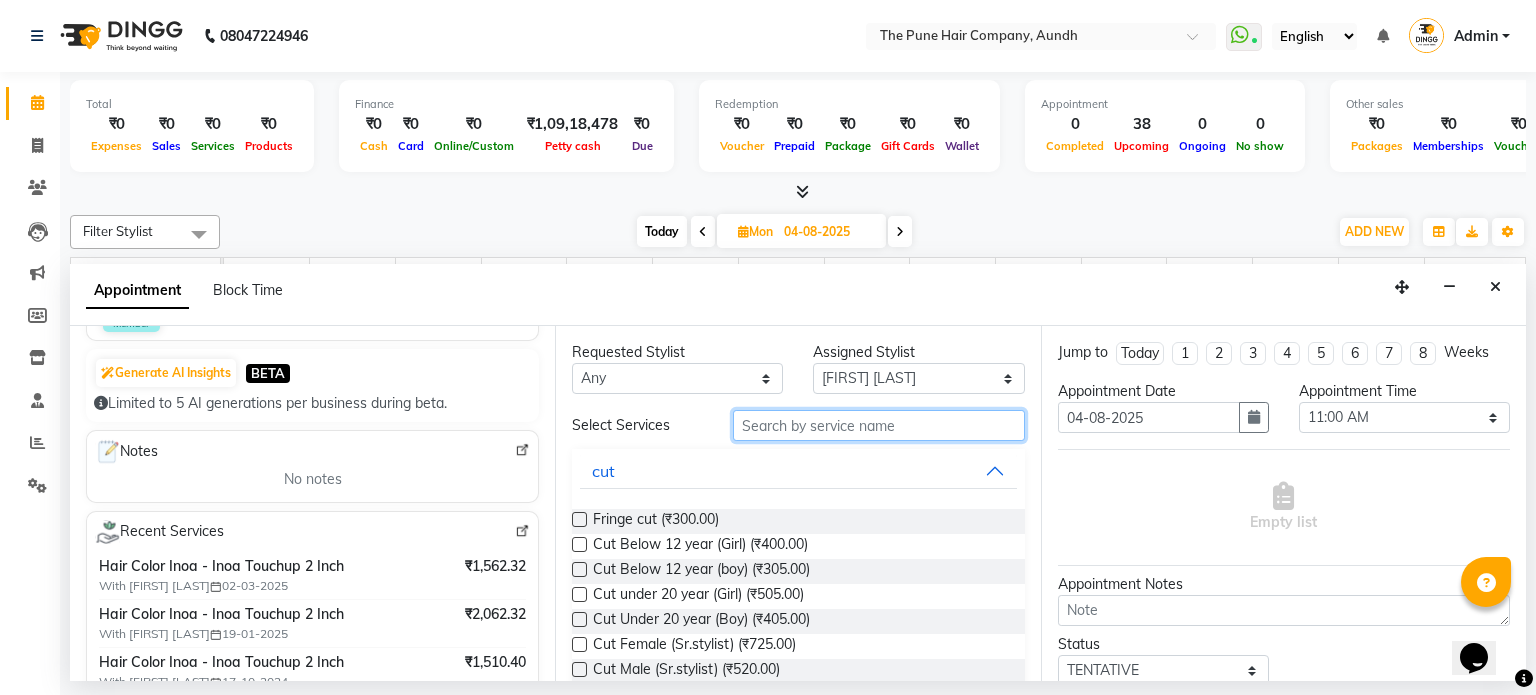 click at bounding box center [879, 425] 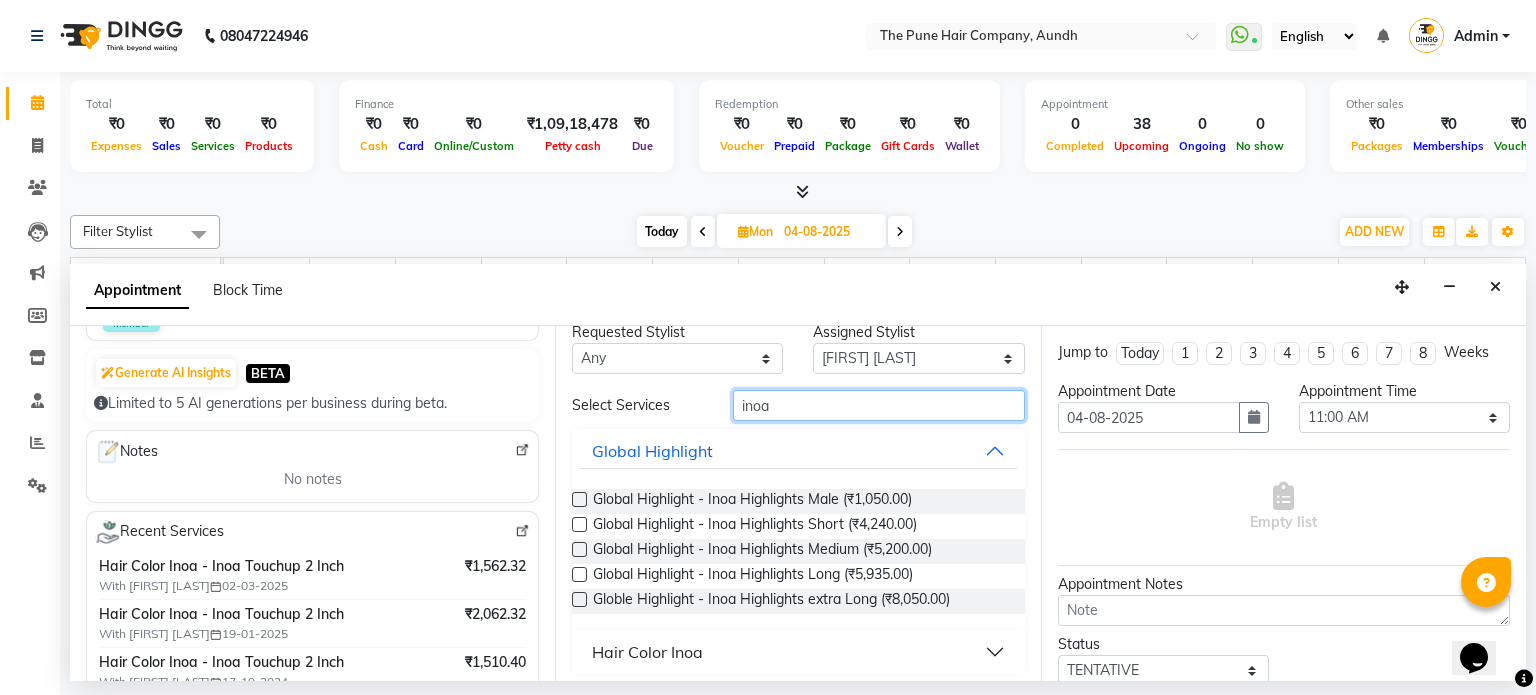 scroll, scrollTop: 28, scrollLeft: 0, axis: vertical 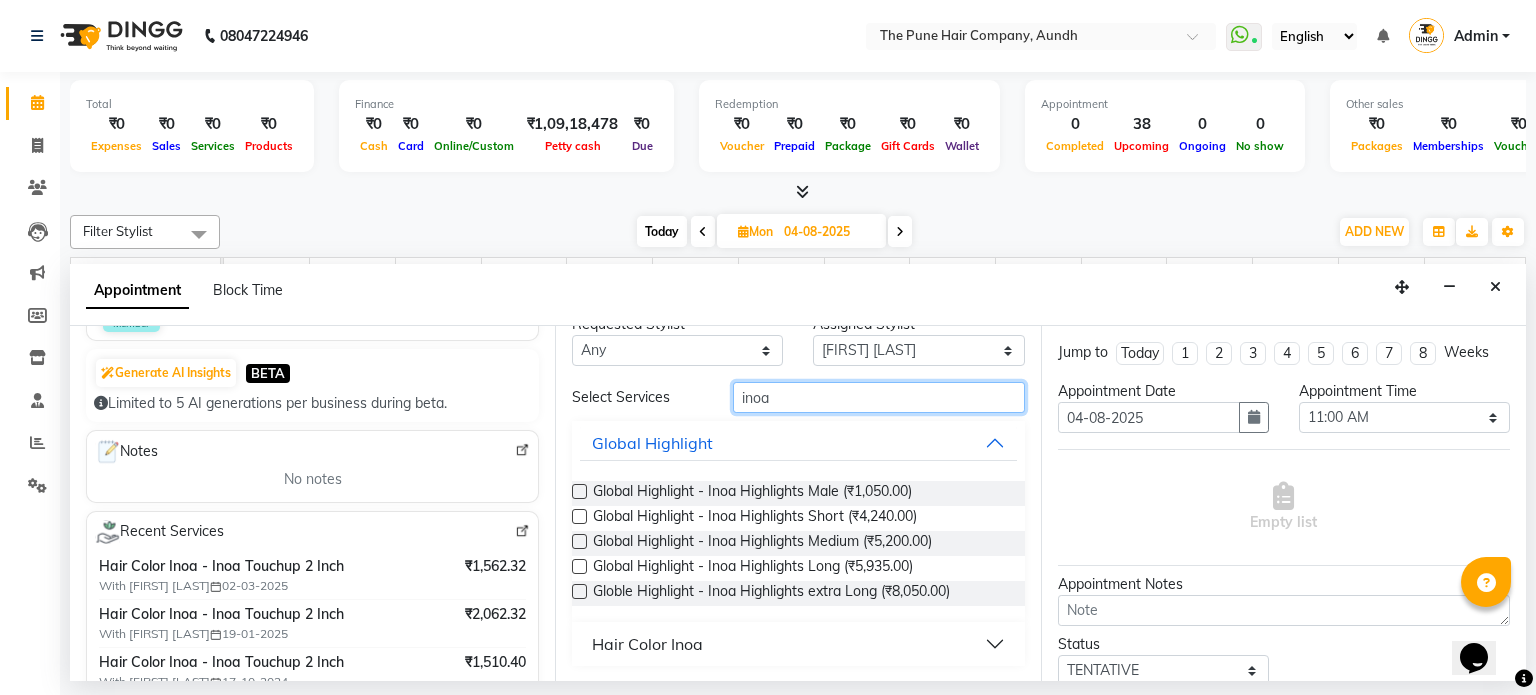 type on "inoa" 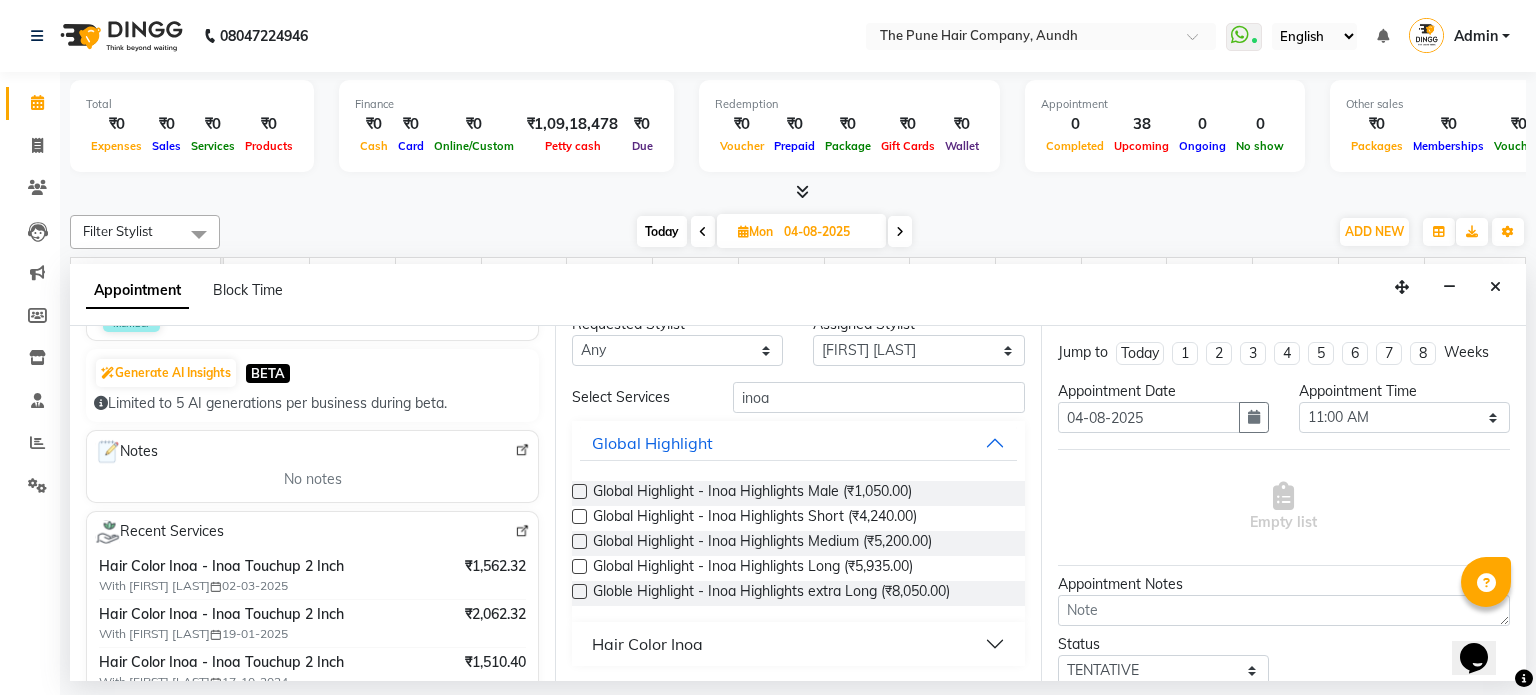 click on "Hair Color Inoa" at bounding box center [647, 644] 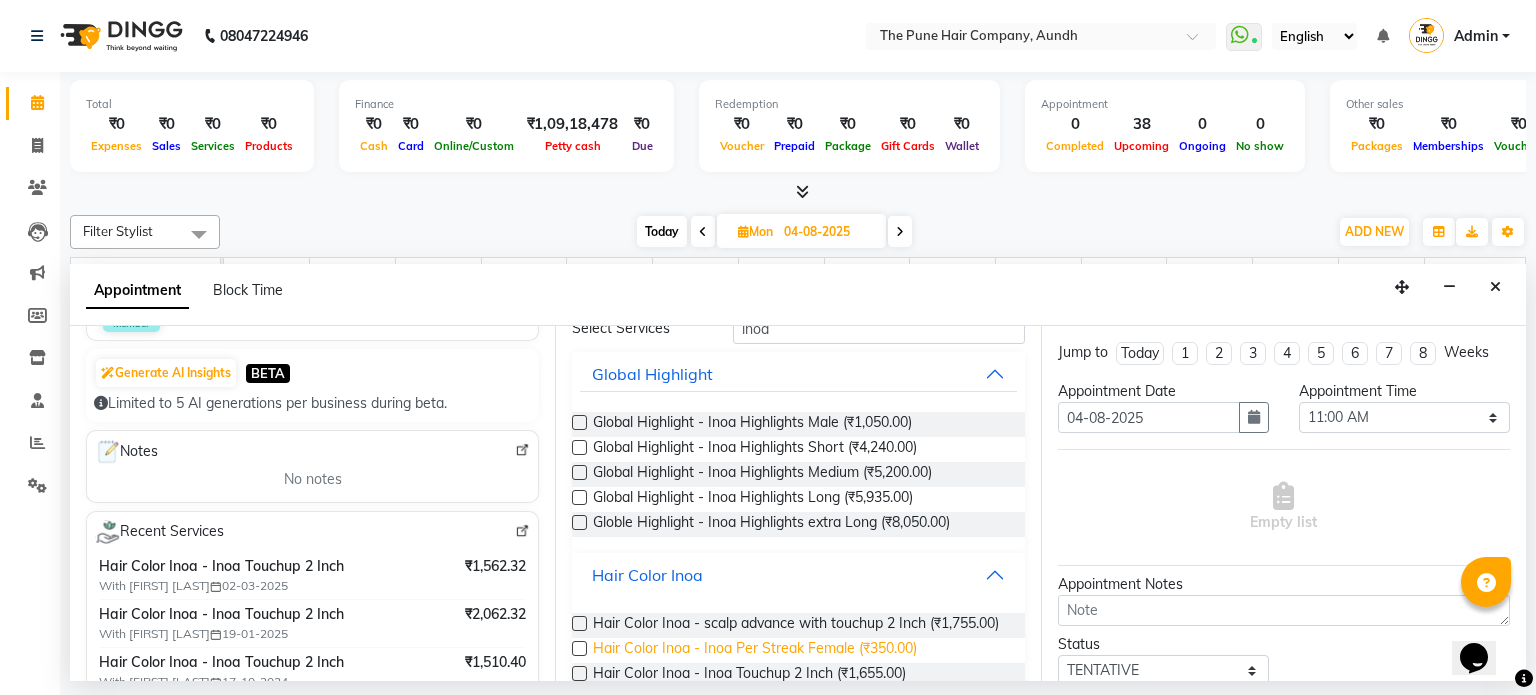 scroll, scrollTop: 128, scrollLeft: 0, axis: vertical 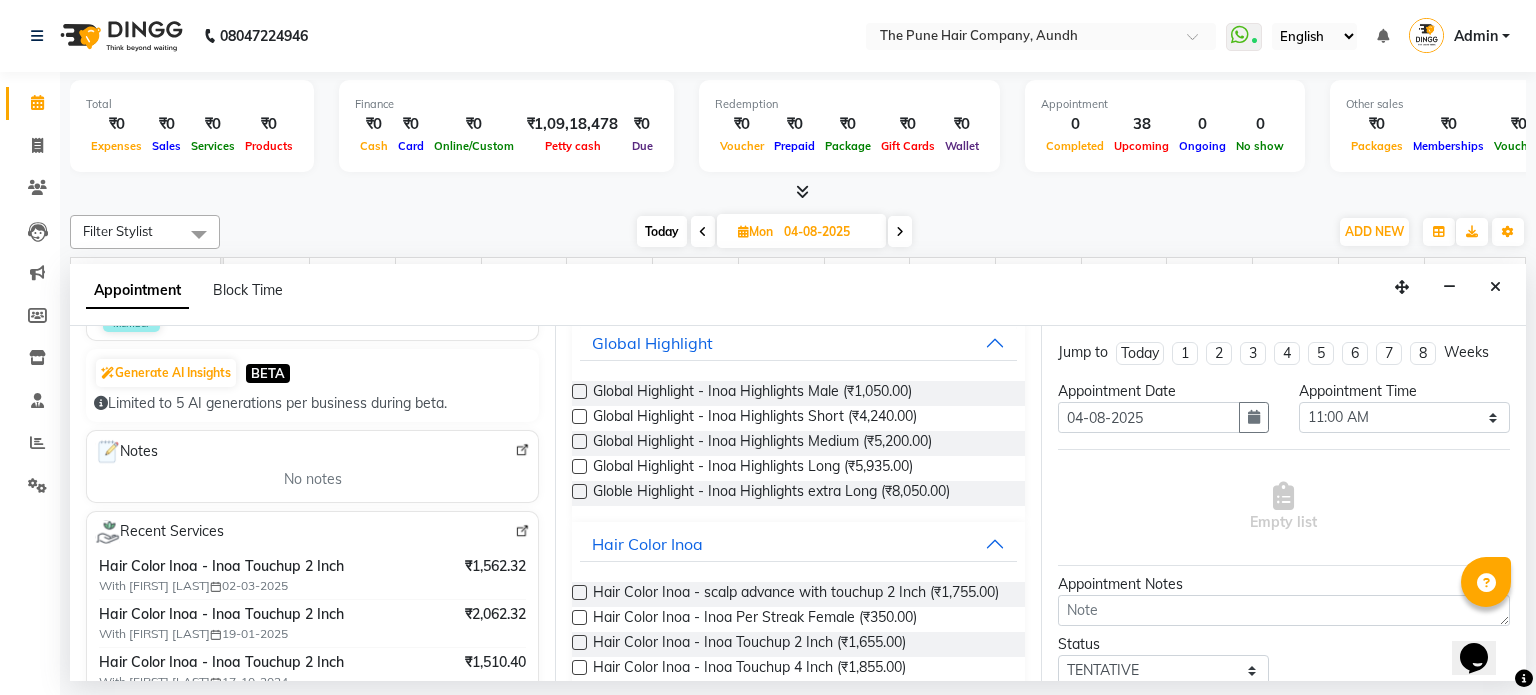 drag, startPoint x: 579, startPoint y: 658, endPoint x: 592, endPoint y: 651, distance: 14.764823 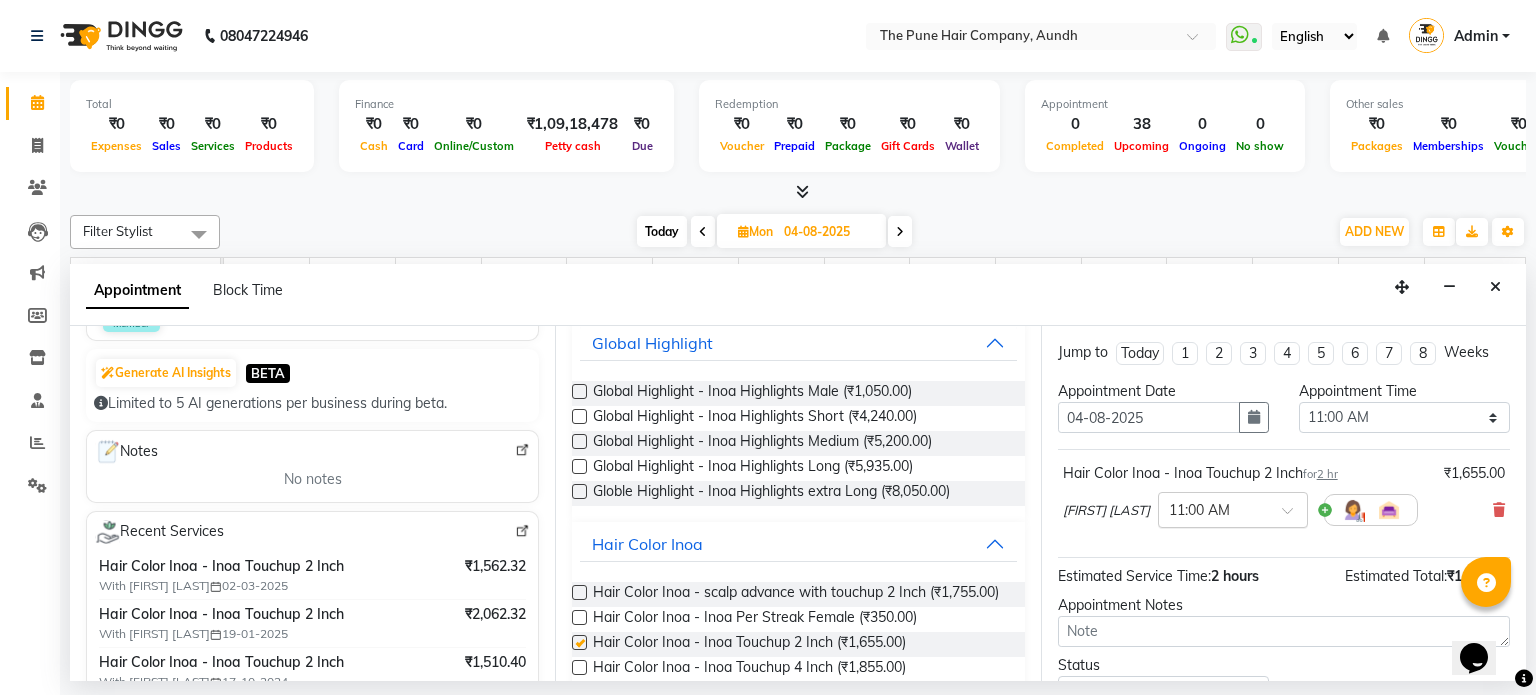 checkbox on "false" 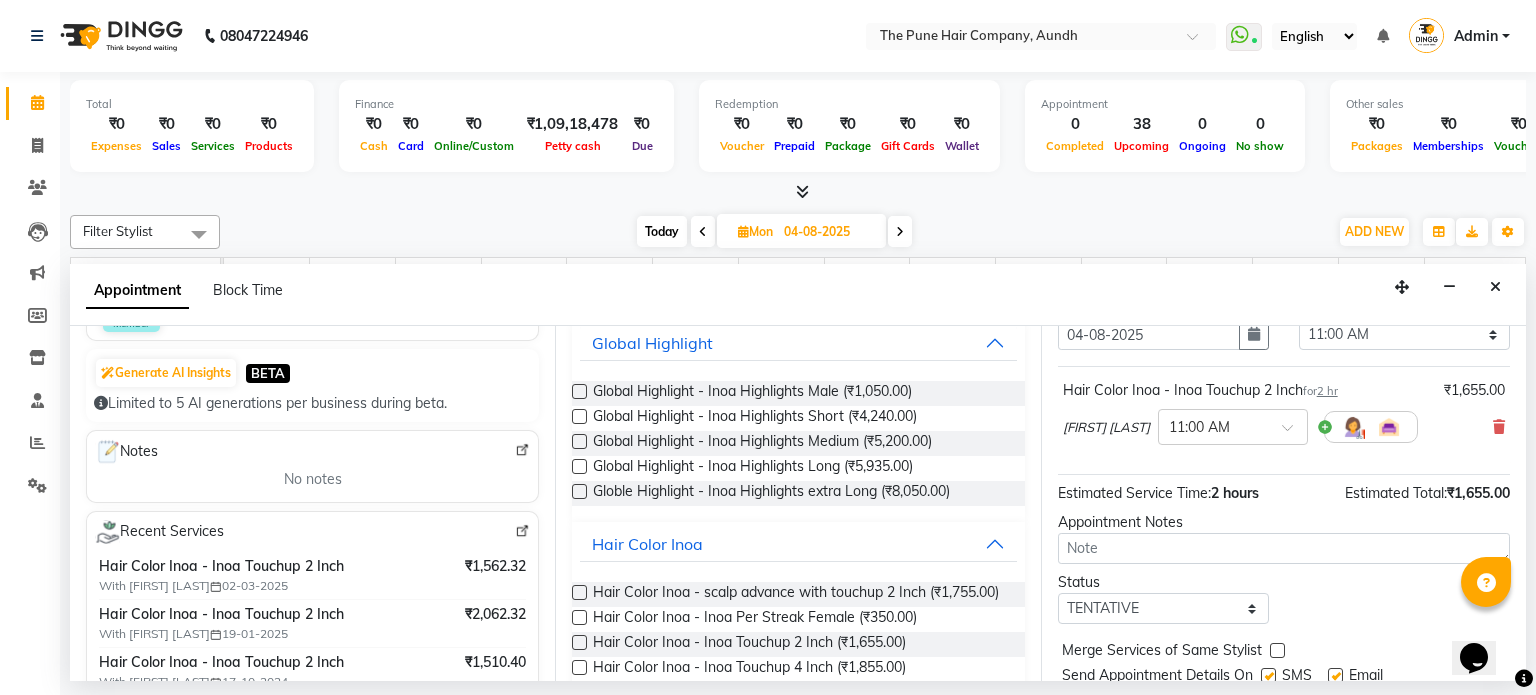 scroll, scrollTop: 151, scrollLeft: 0, axis: vertical 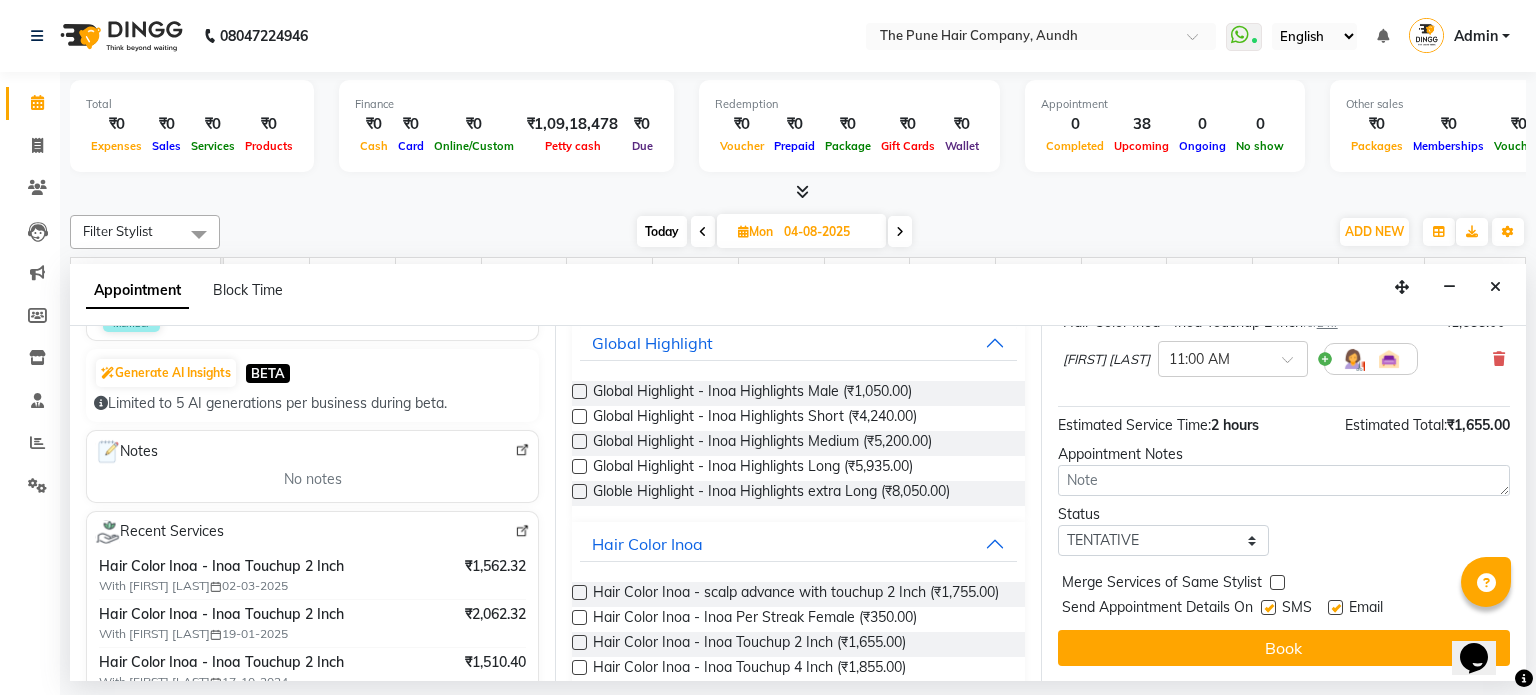 click on "Book" at bounding box center (1284, 648) 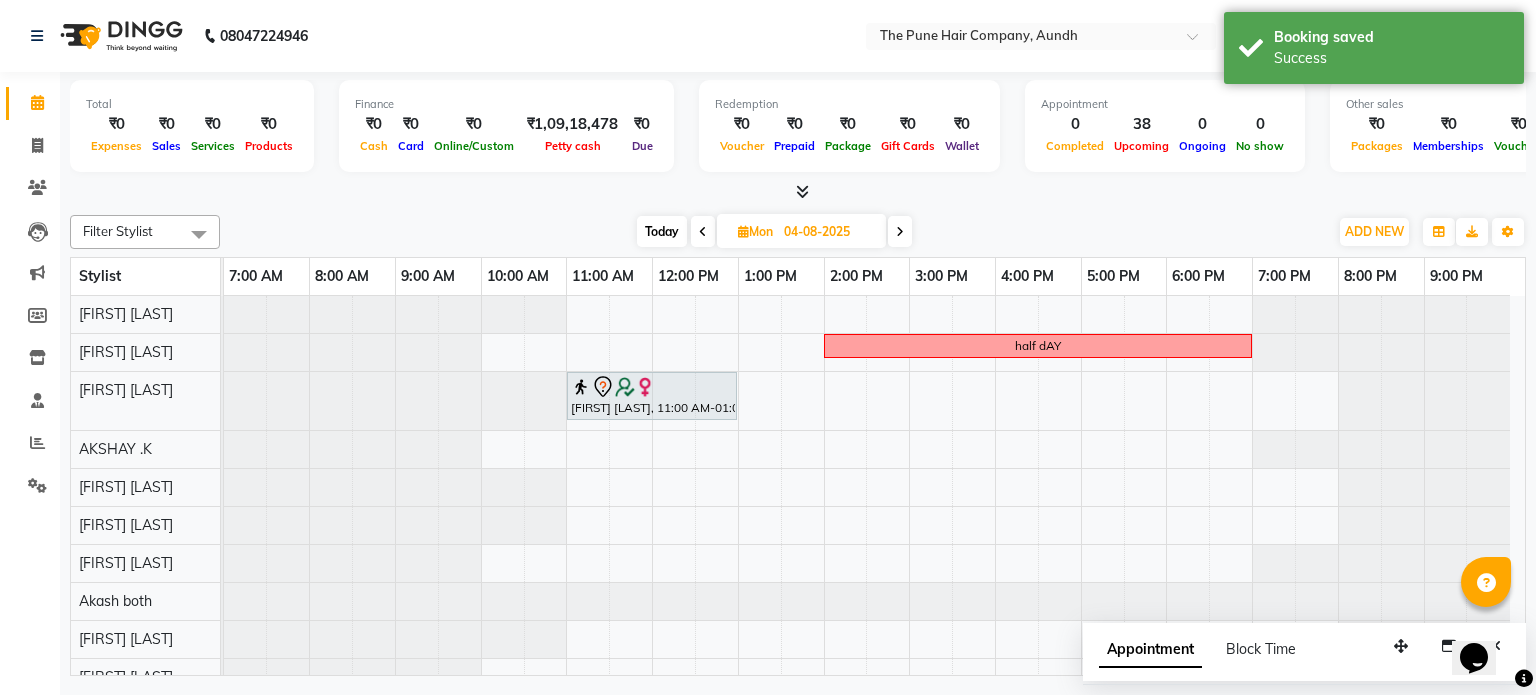 click on "Today" at bounding box center (662, 231) 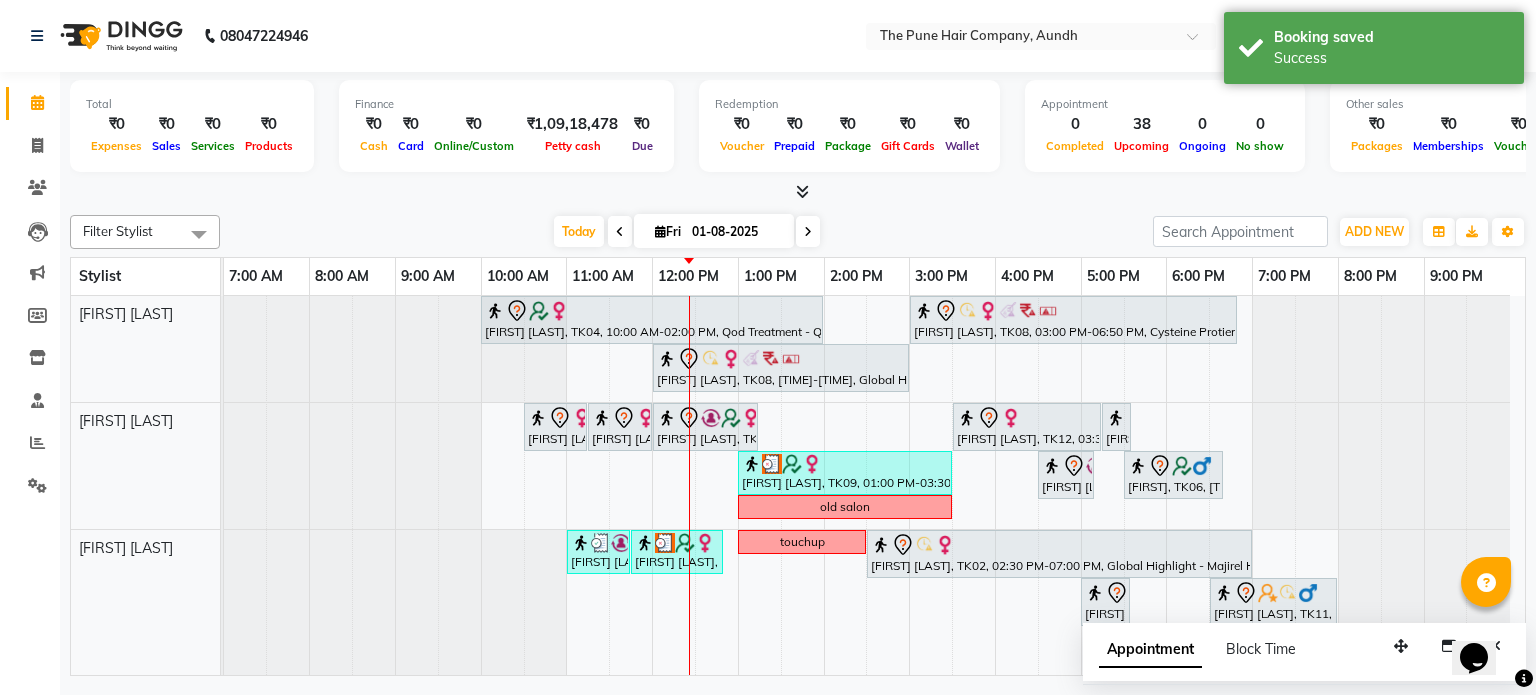 click at bounding box center [808, 232] 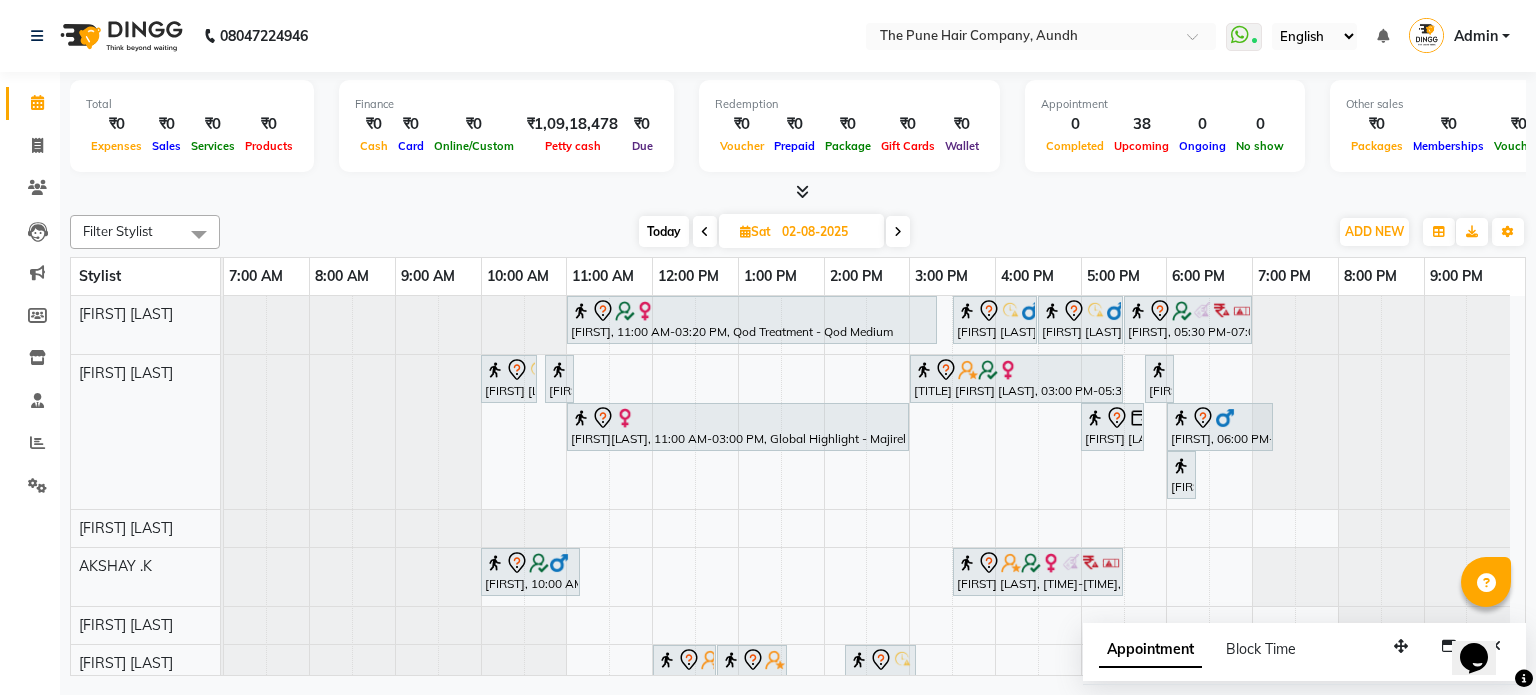click on "Today" at bounding box center (664, 231) 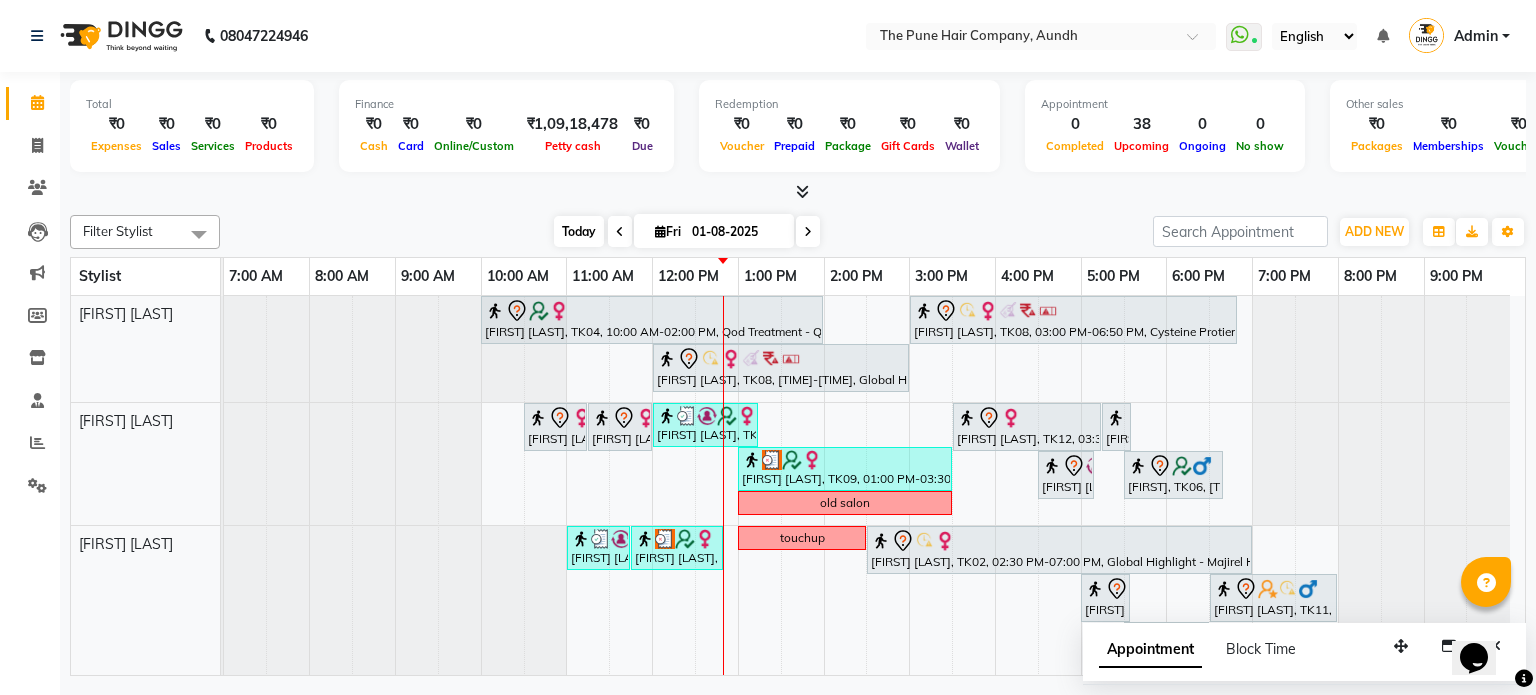 click on "Today" at bounding box center (579, 231) 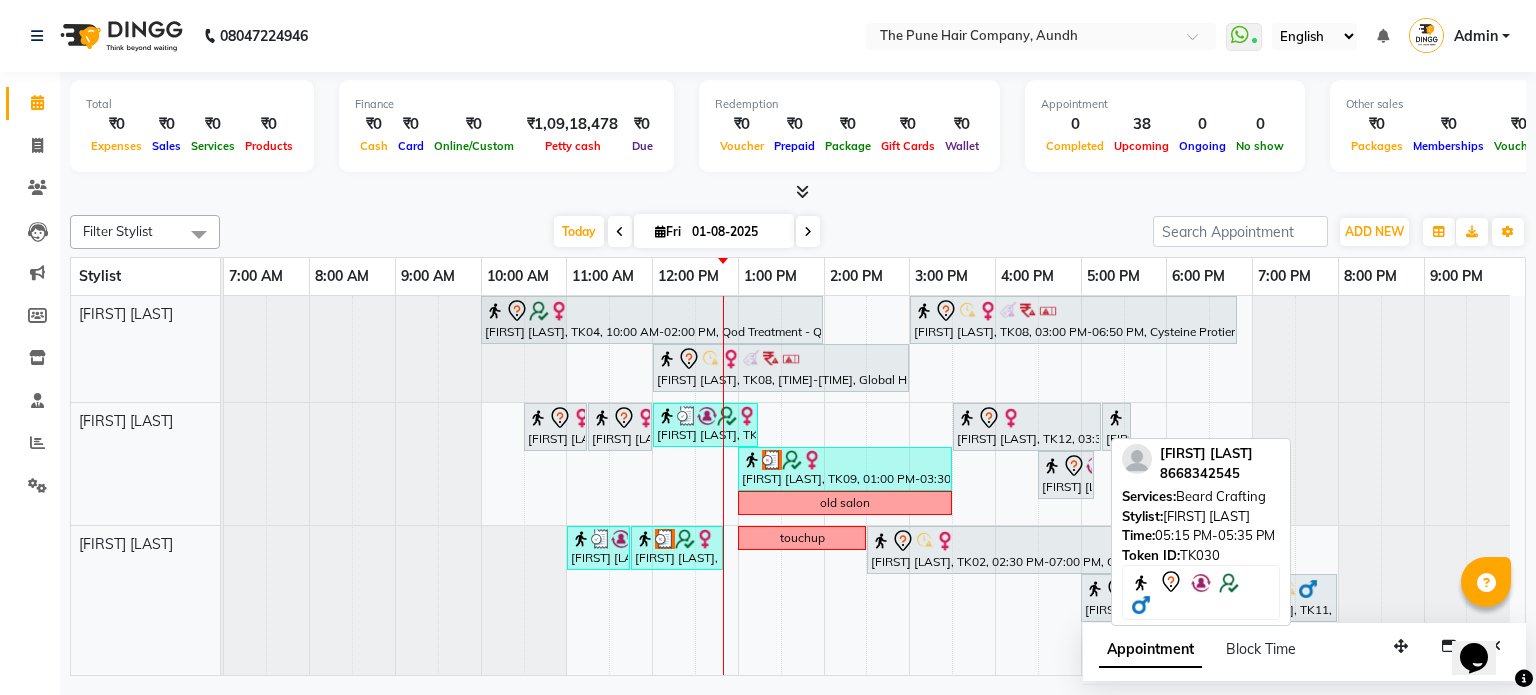 scroll, scrollTop: 86, scrollLeft: 0, axis: vertical 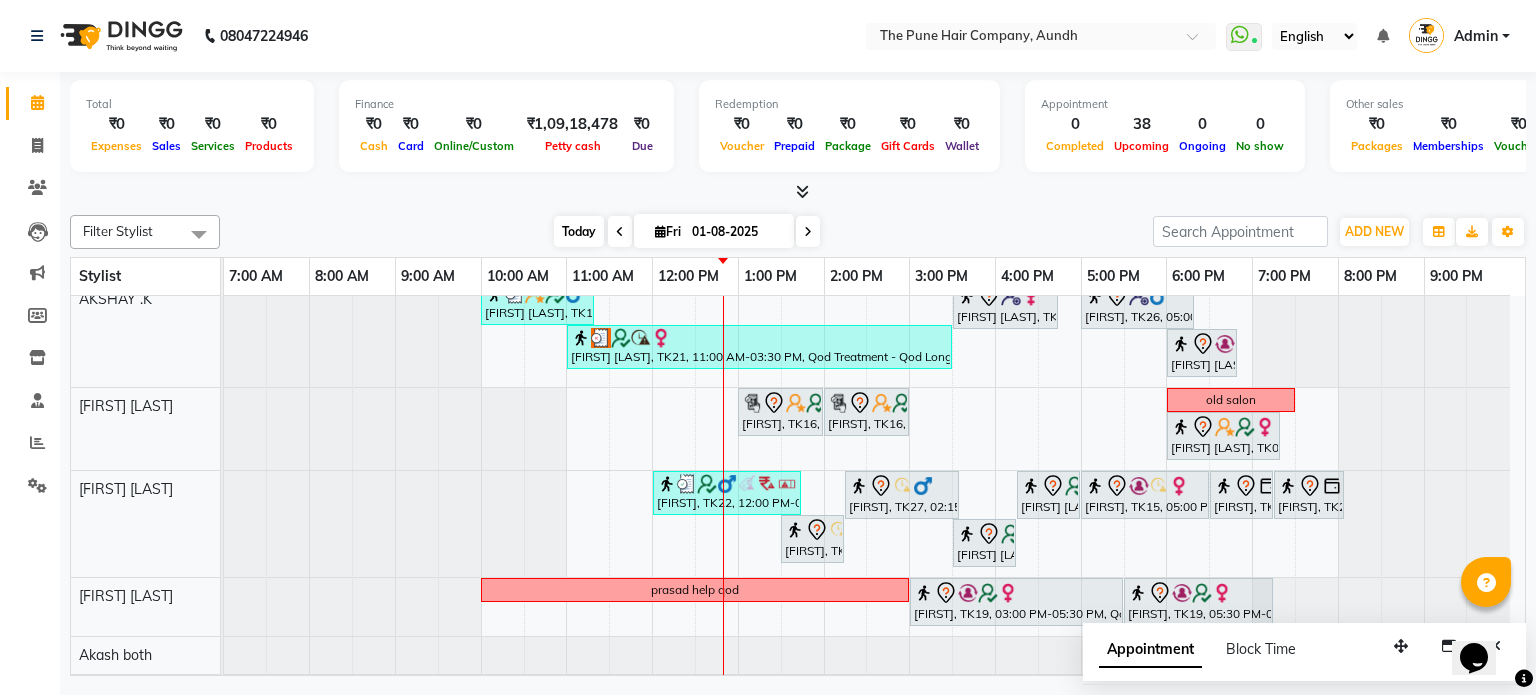 click on "Today" at bounding box center [579, 231] 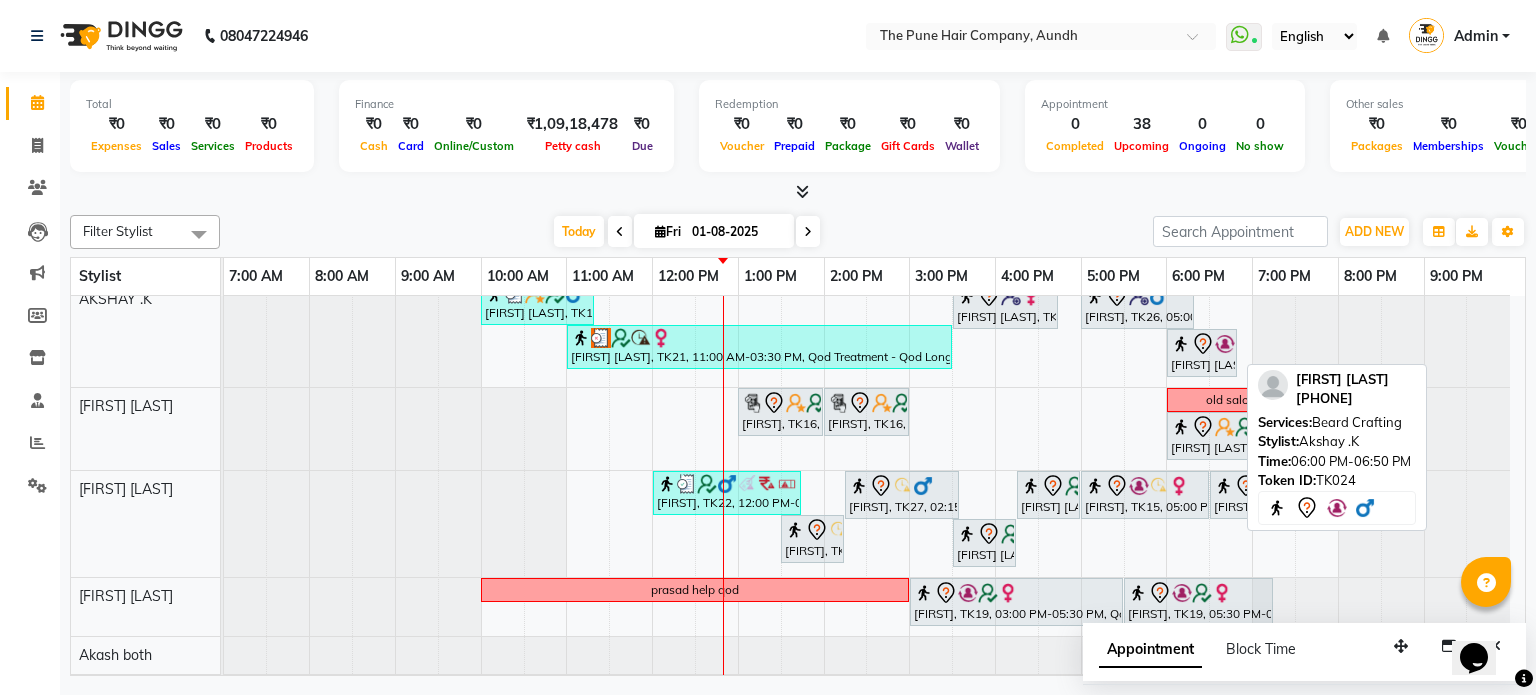 scroll, scrollTop: 285, scrollLeft: 0, axis: vertical 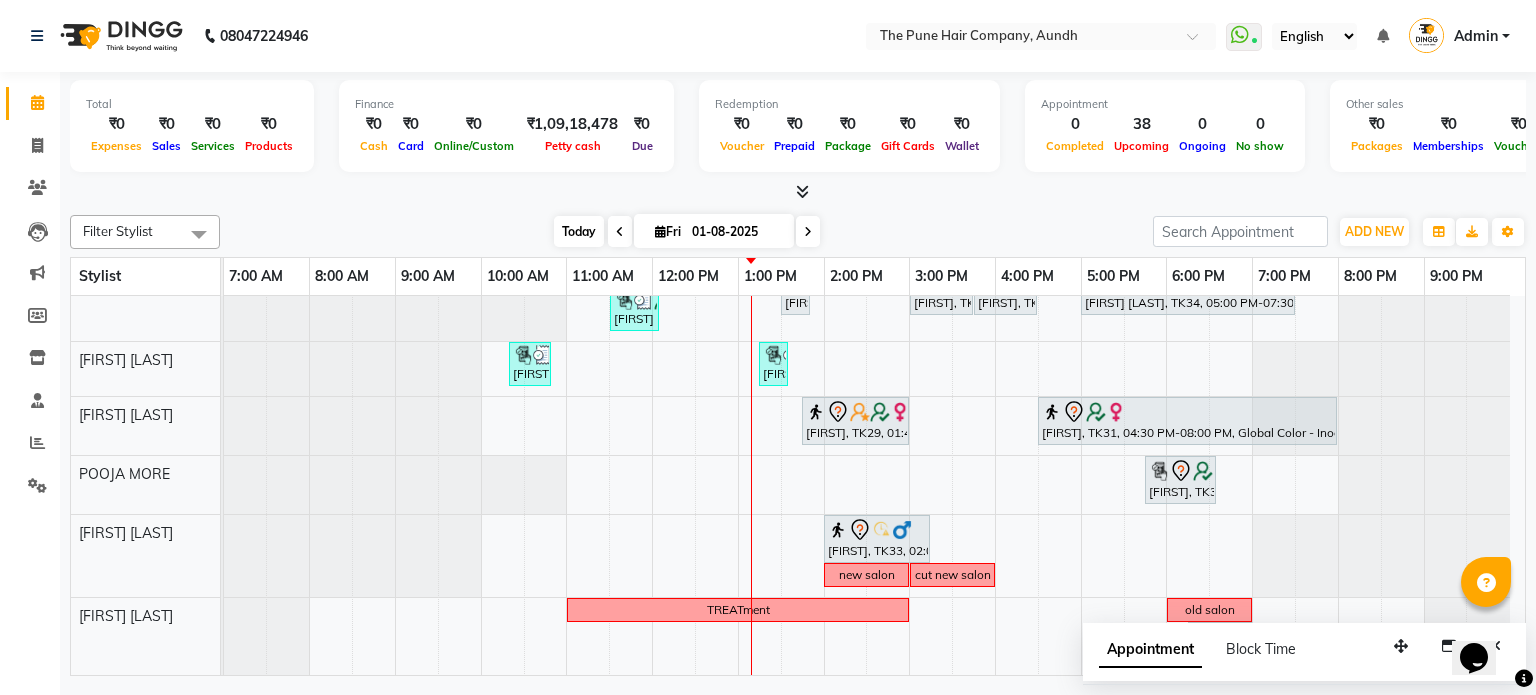 drag, startPoint x: 584, startPoint y: 228, endPoint x: 614, endPoint y: 252, distance: 38.418747 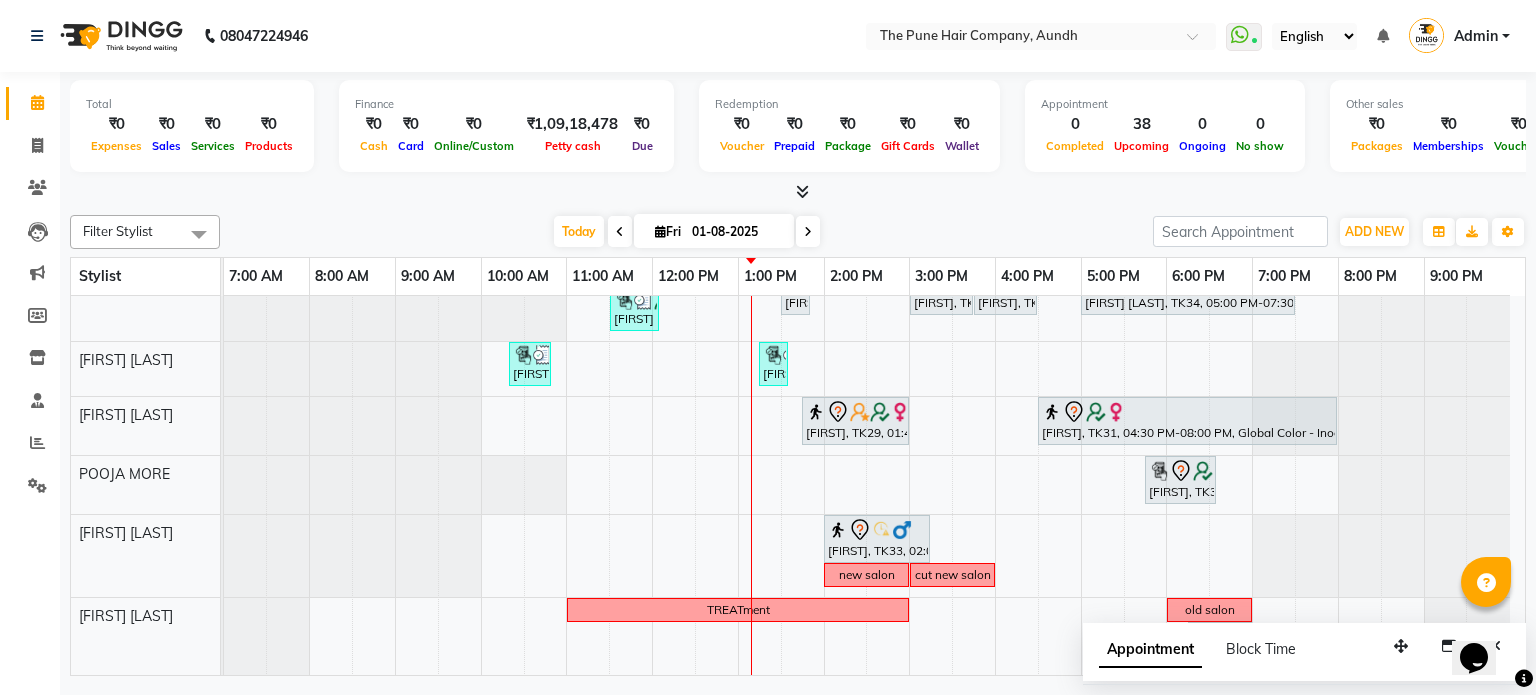 click on "Today" at bounding box center (579, 231) 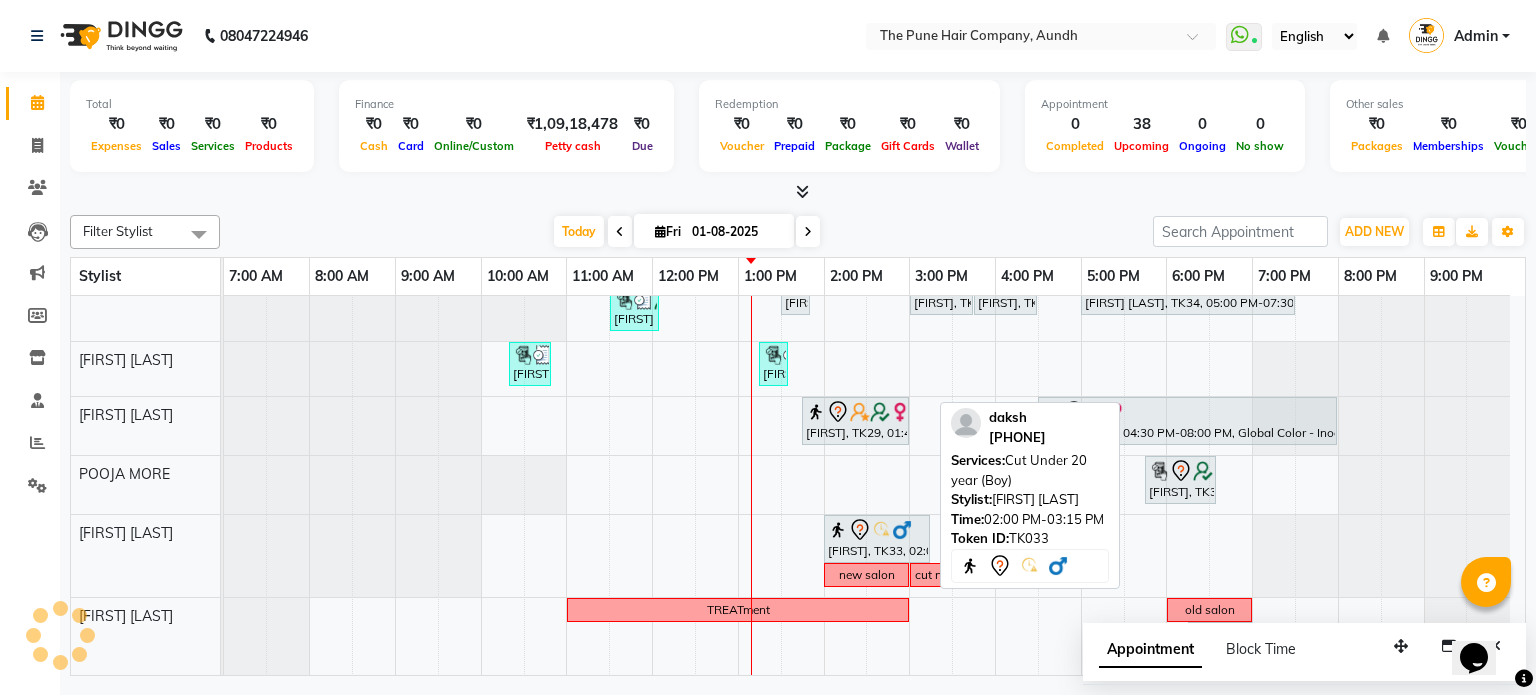 scroll, scrollTop: 809, scrollLeft: 0, axis: vertical 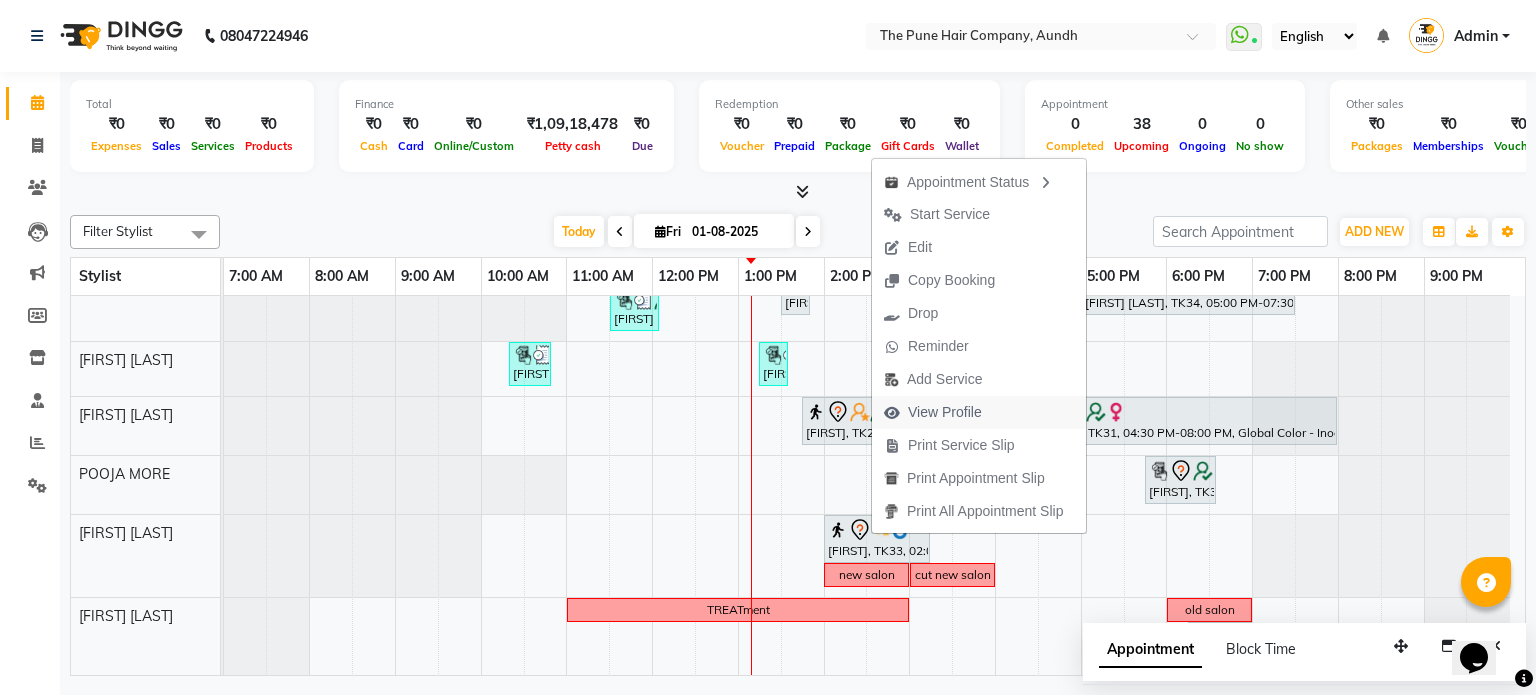 click on "View Profile" at bounding box center [945, 412] 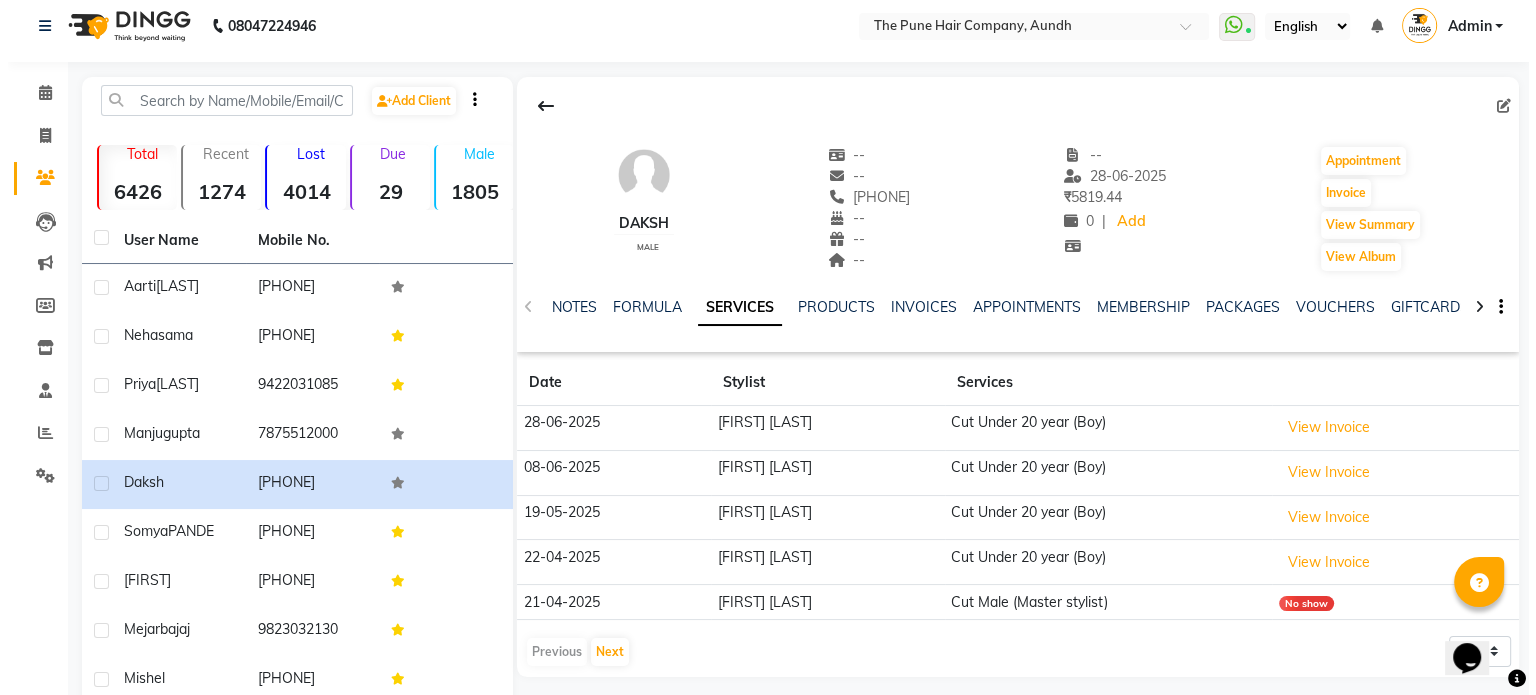 scroll, scrollTop: 0, scrollLeft: 0, axis: both 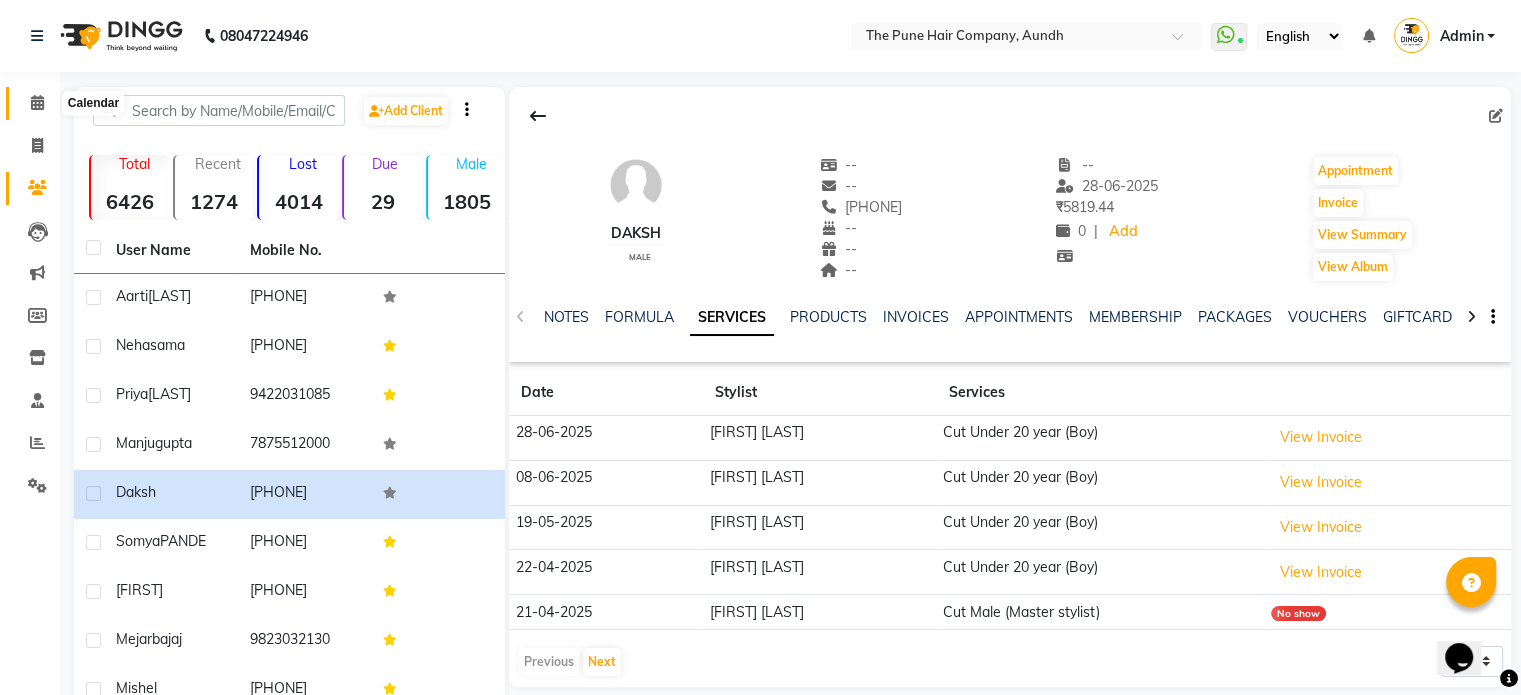 click 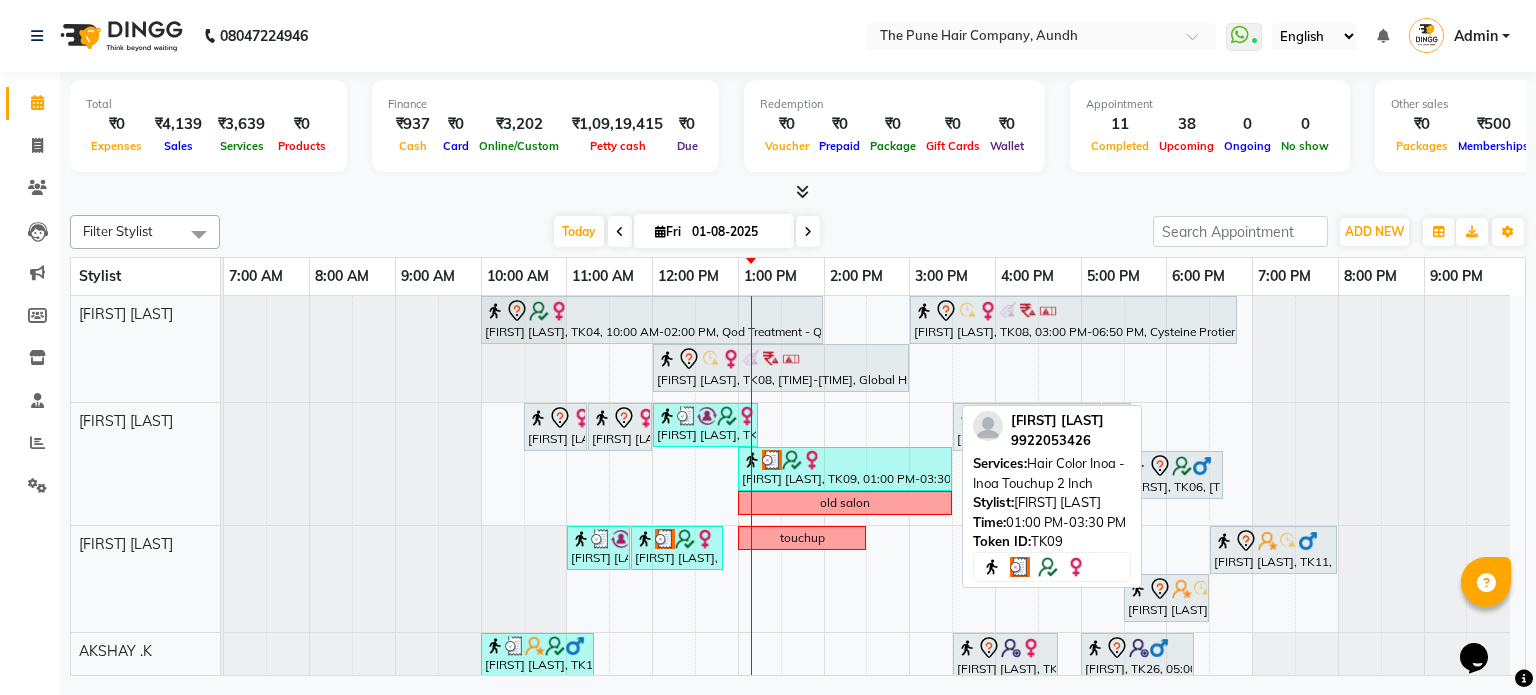 scroll, scrollTop: 100, scrollLeft: 0, axis: vertical 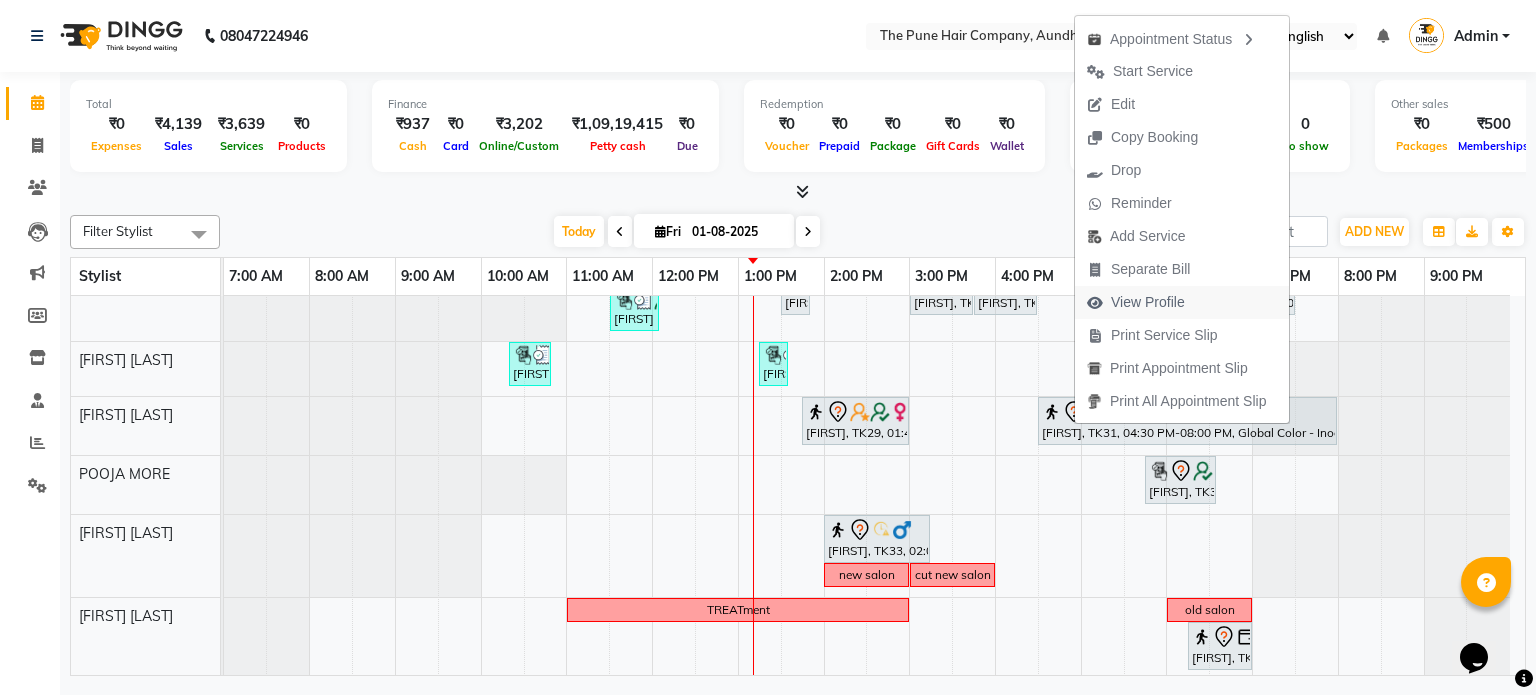 click on "View Profile" at bounding box center [1148, 302] 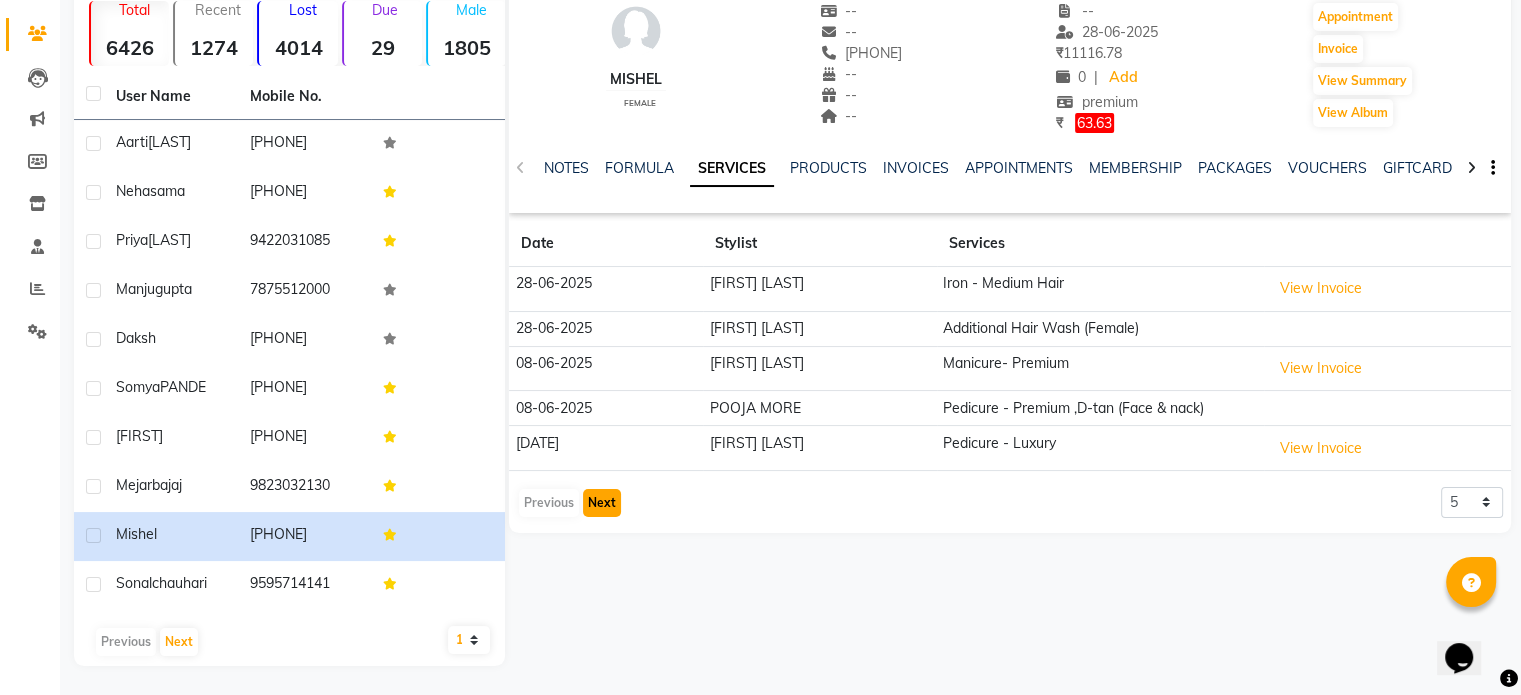 click on "Next" 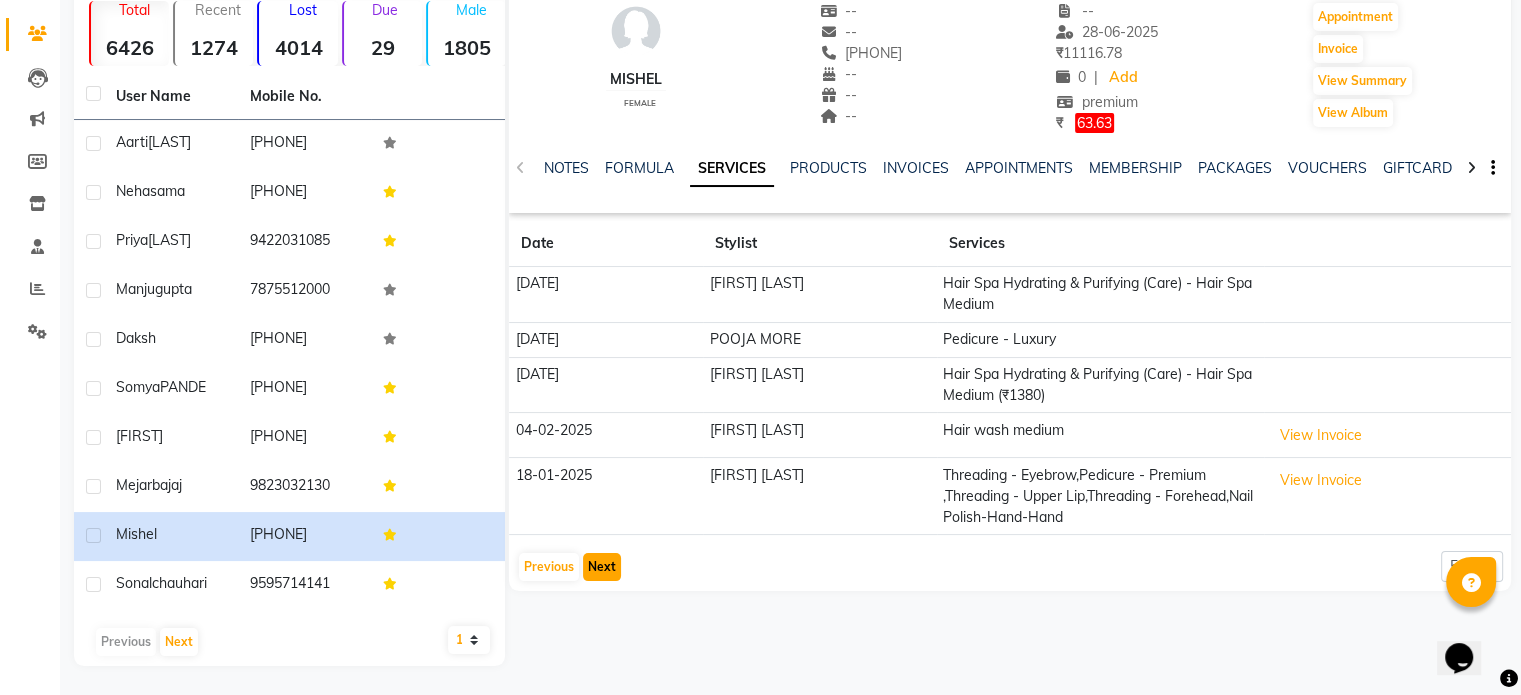 click on "Next" 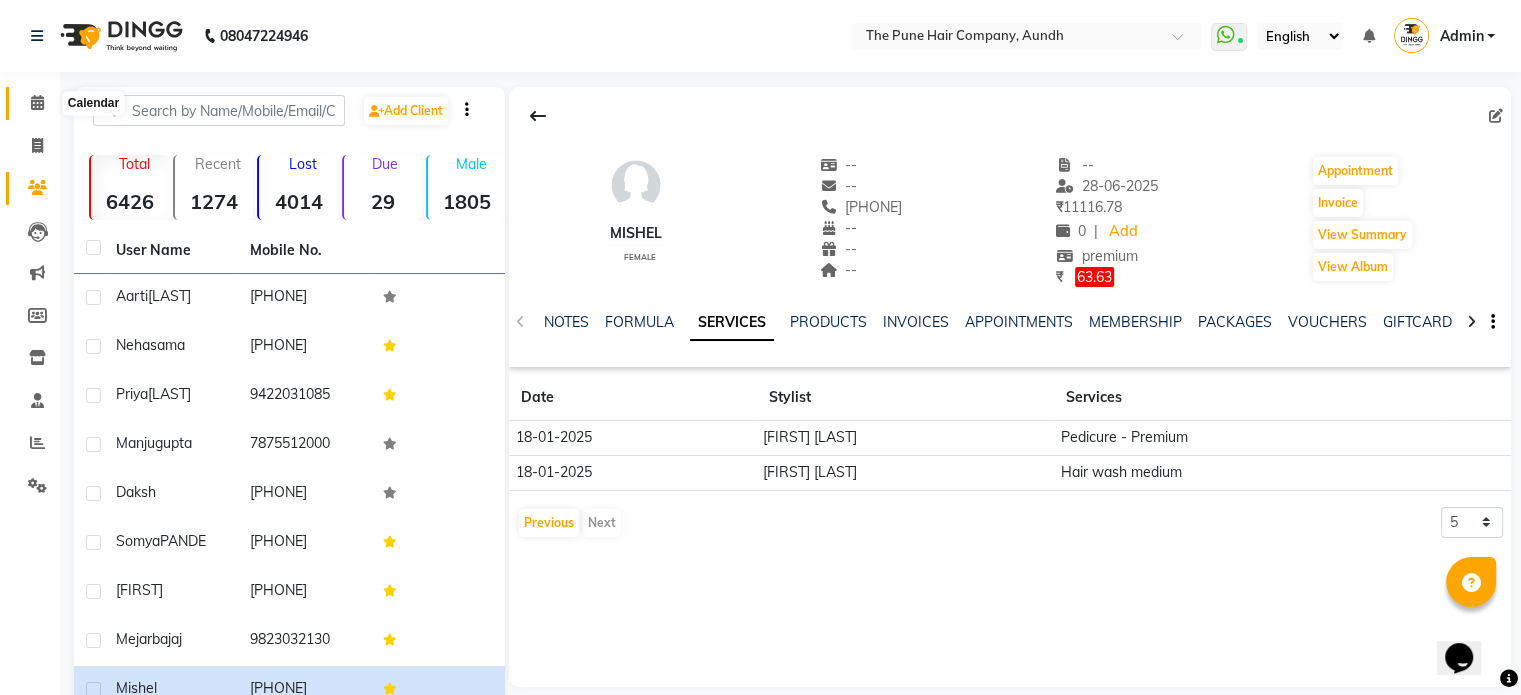 click 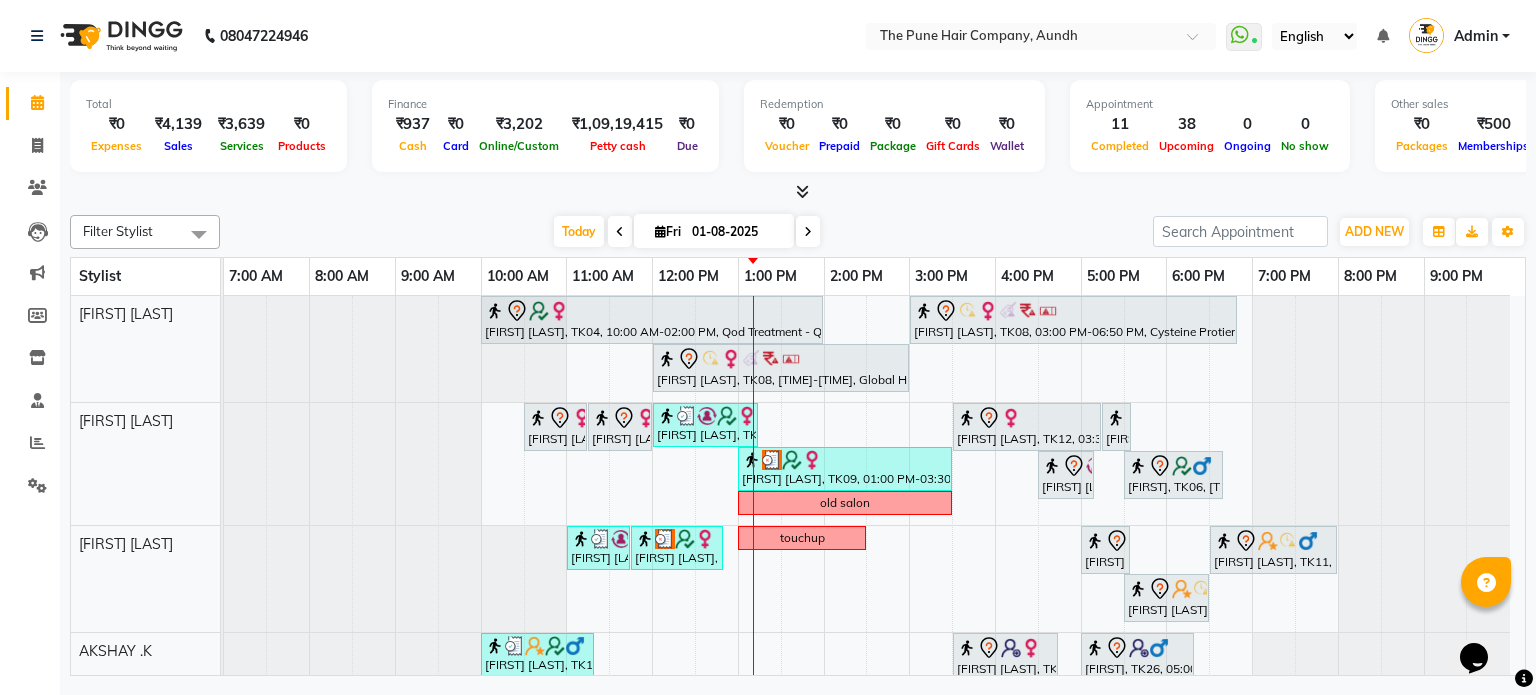 scroll, scrollTop: 119, scrollLeft: 0, axis: vertical 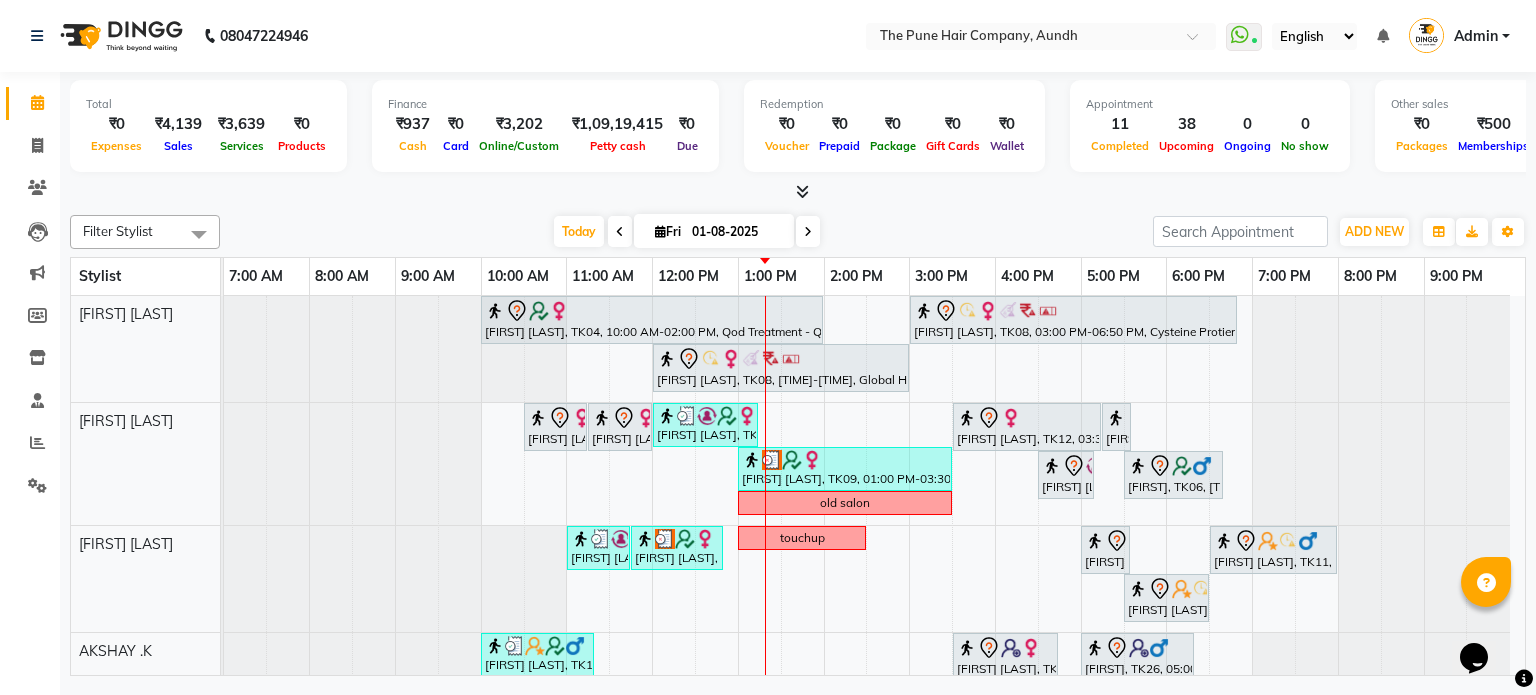 click at bounding box center [808, 231] 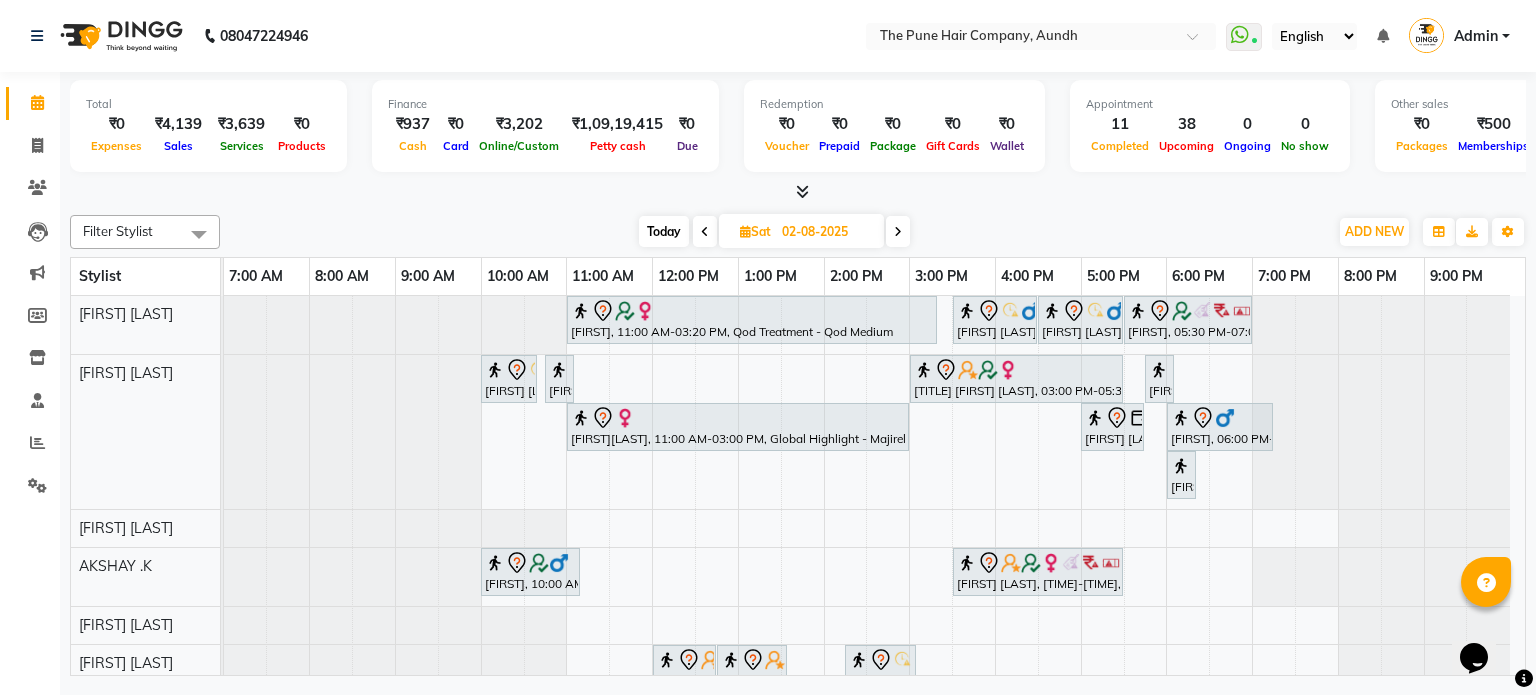 click on "Today" at bounding box center (664, 231) 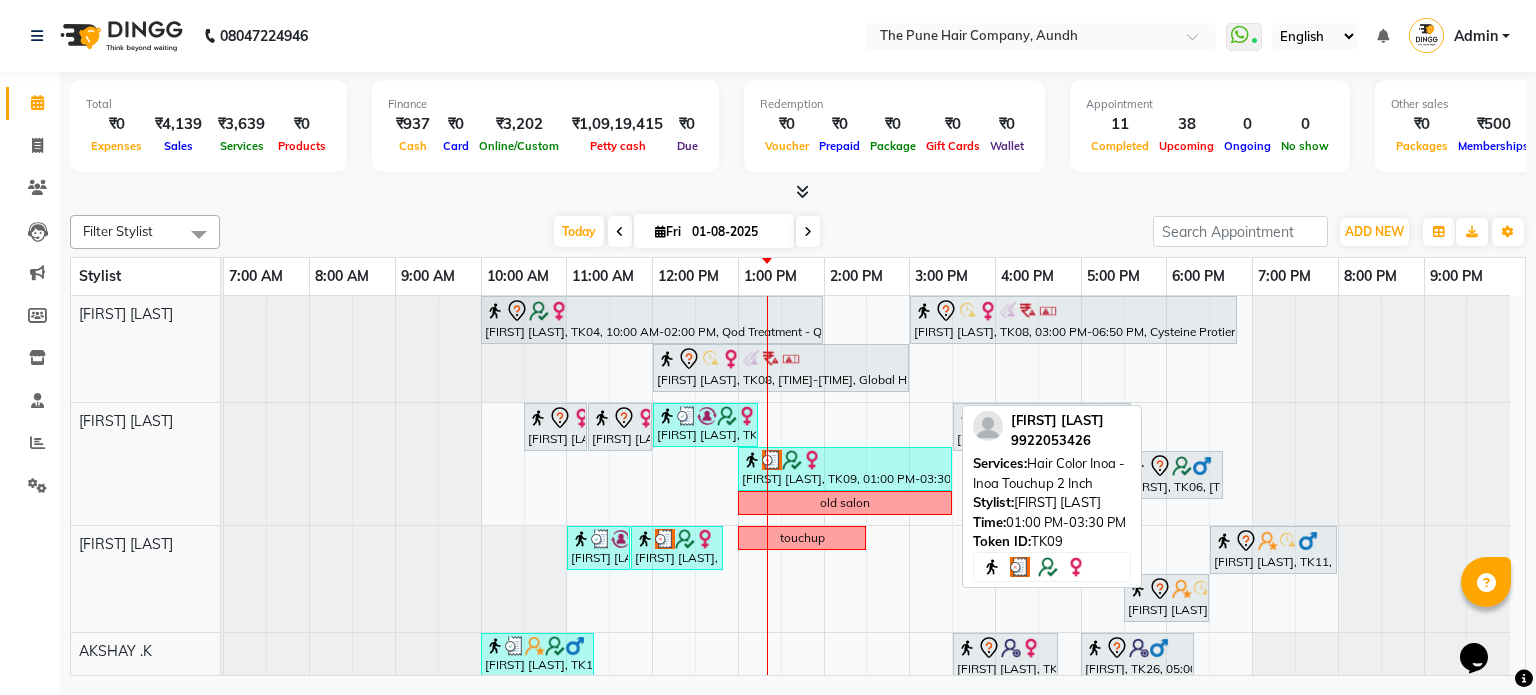 scroll, scrollTop: 102, scrollLeft: 0, axis: vertical 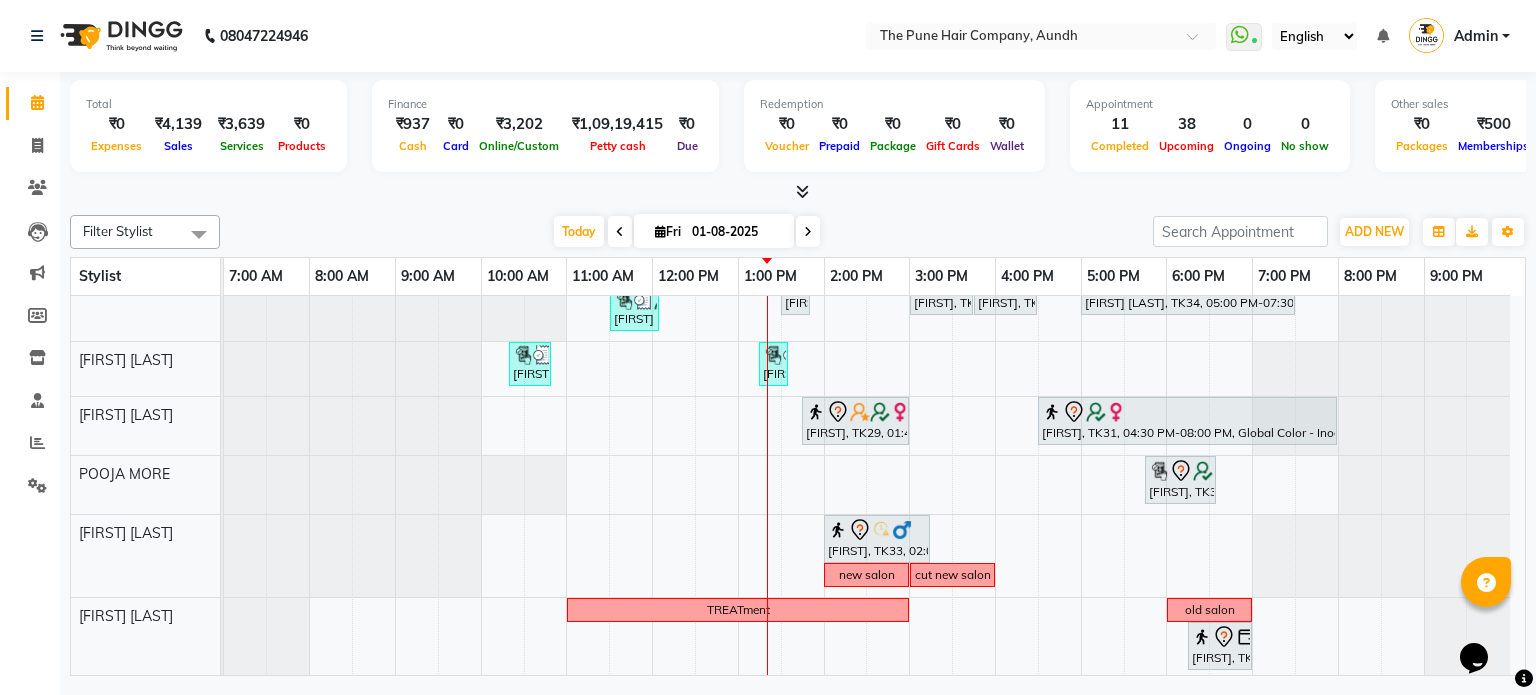 click at bounding box center (808, 232) 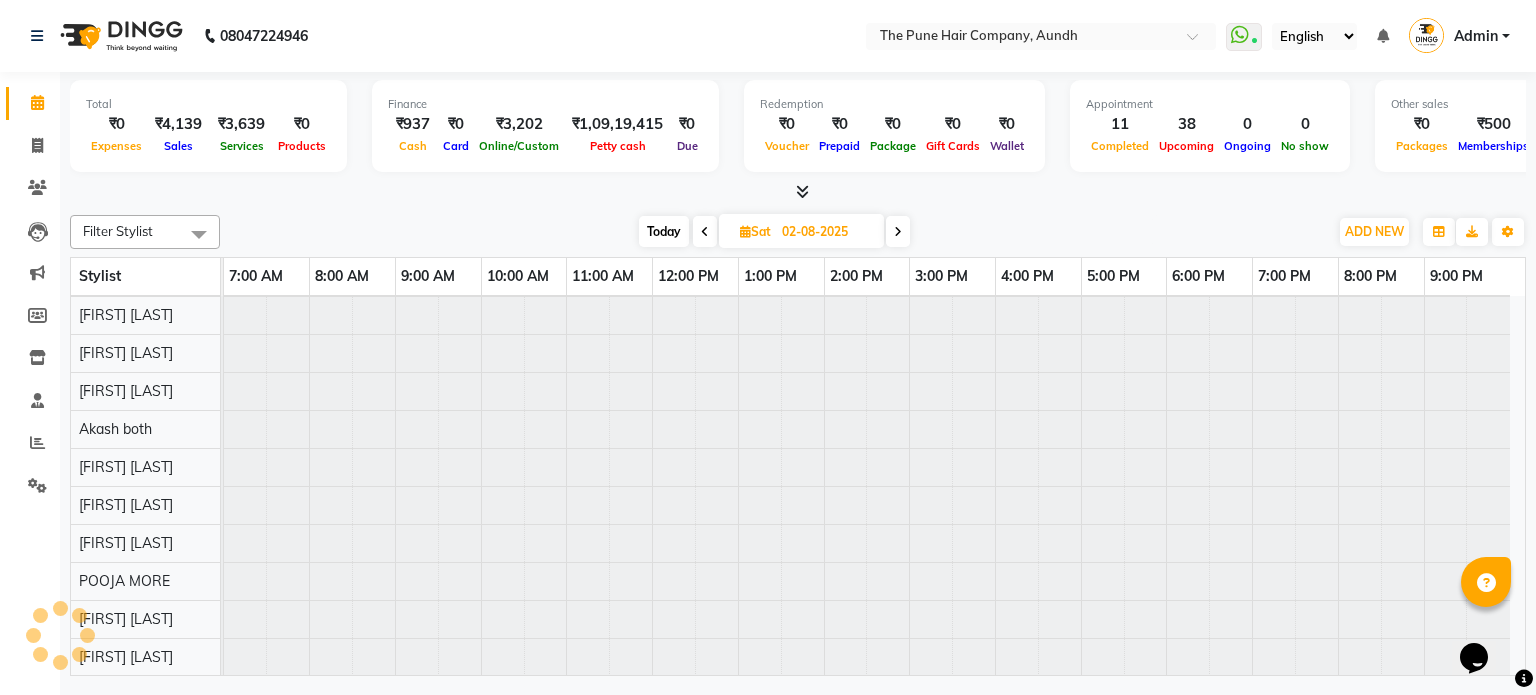 scroll, scrollTop: 148, scrollLeft: 0, axis: vertical 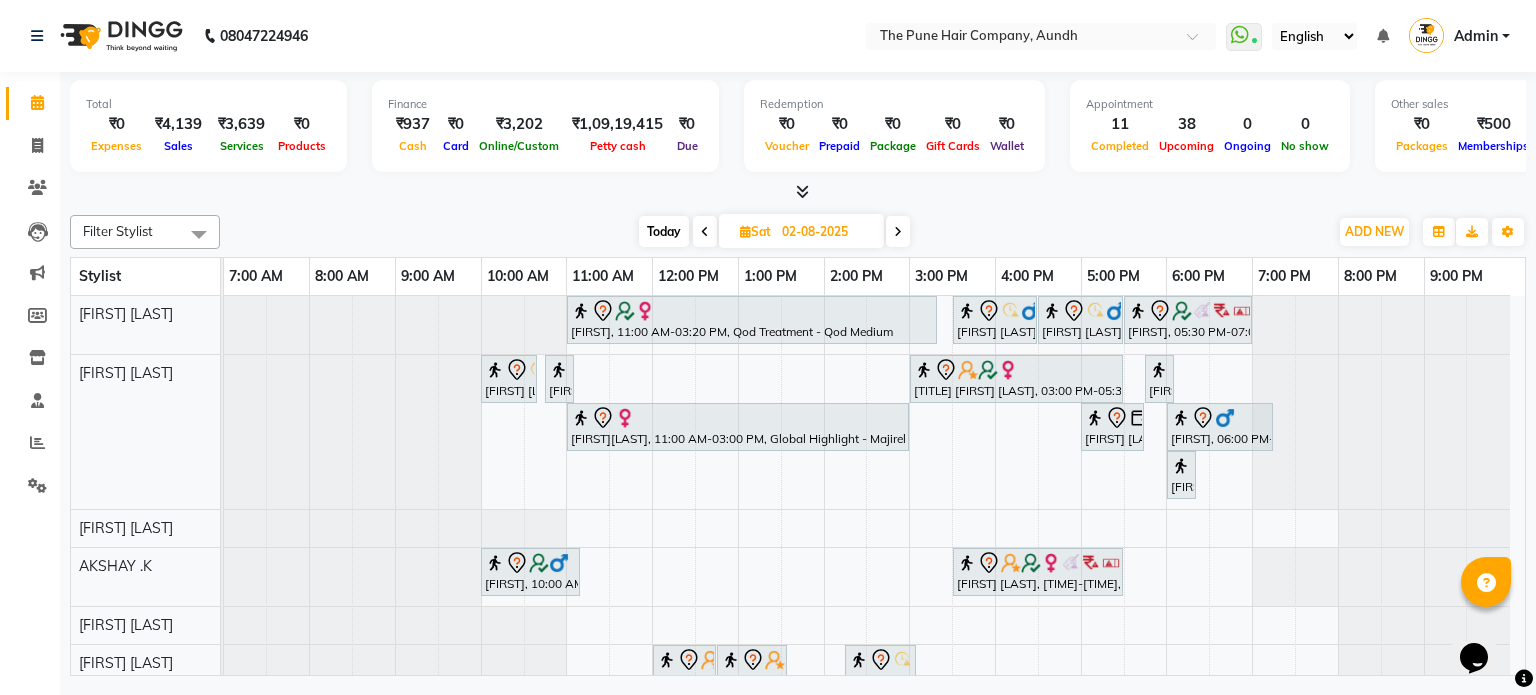 click at bounding box center [898, 231] 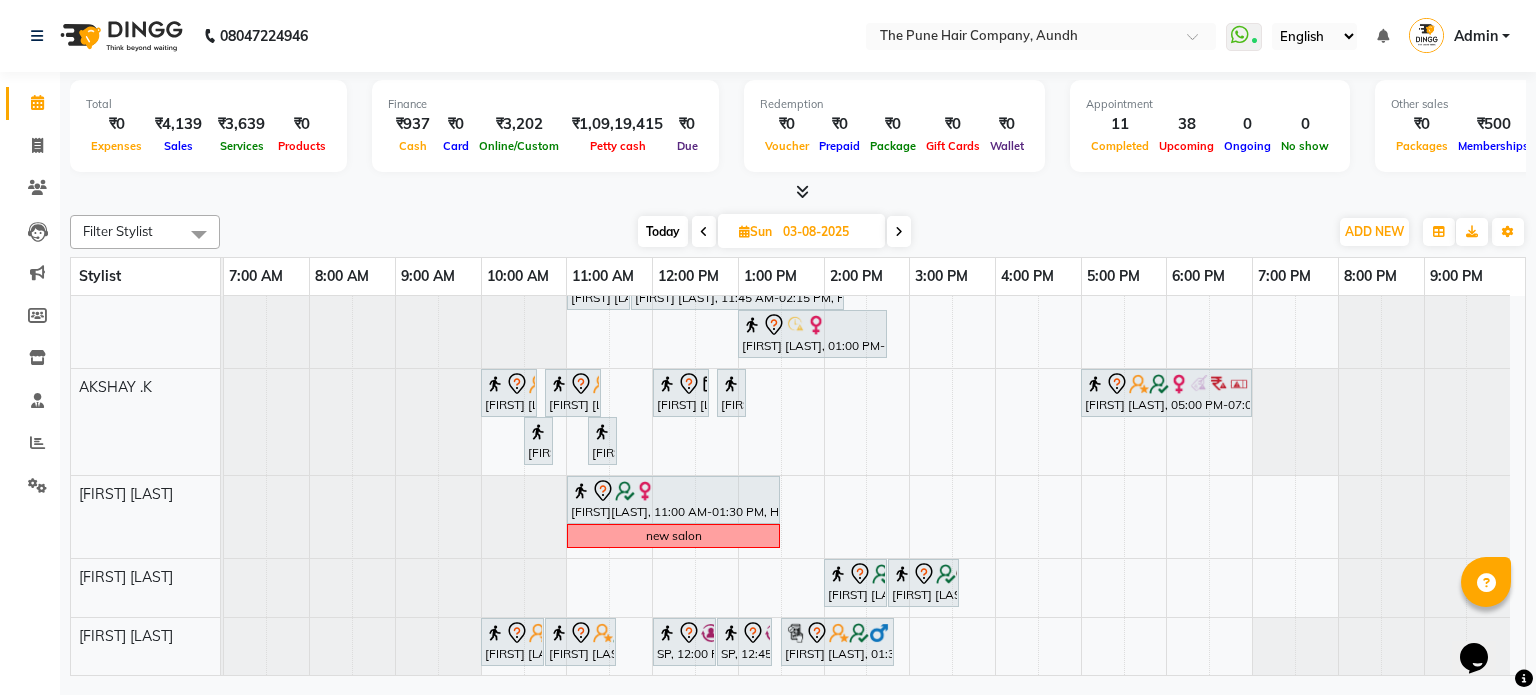 click at bounding box center [899, 231] 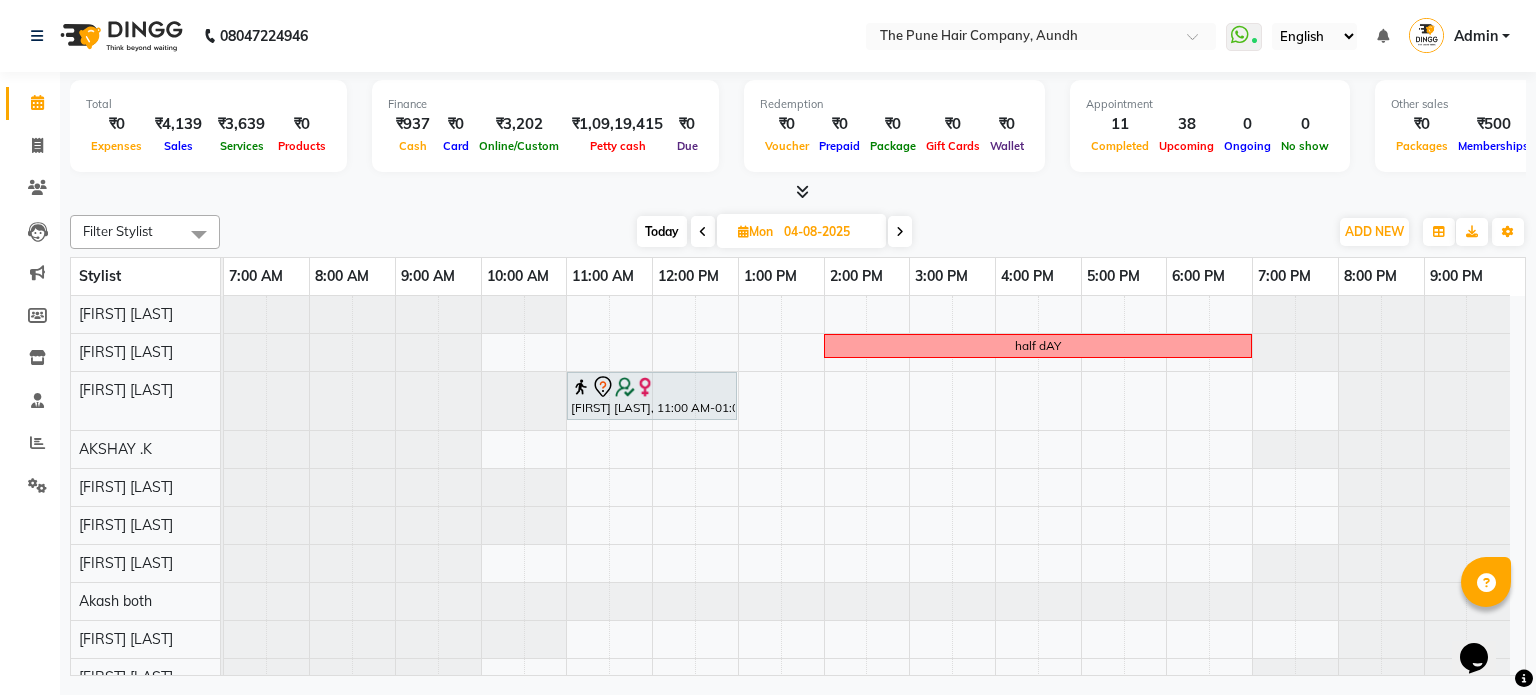 click at bounding box center (900, 231) 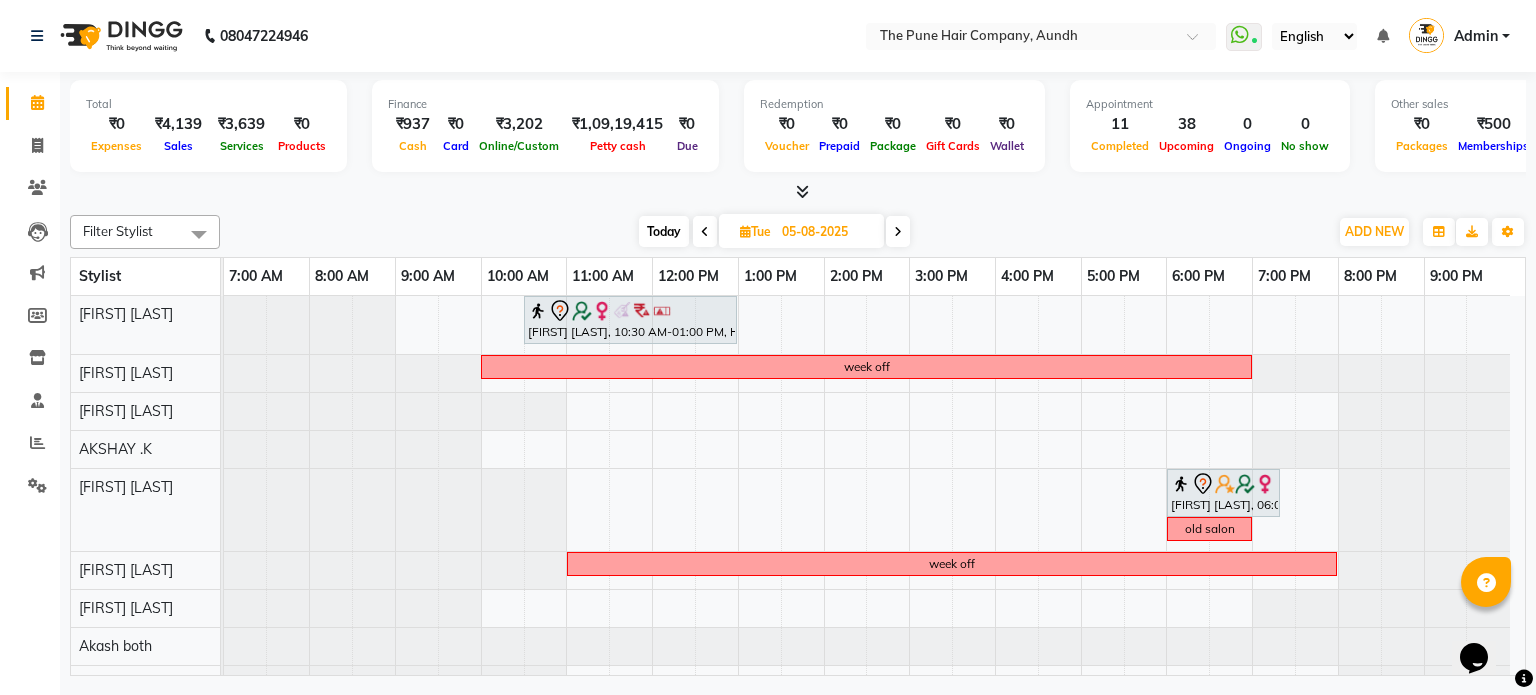 click at bounding box center (898, 232) 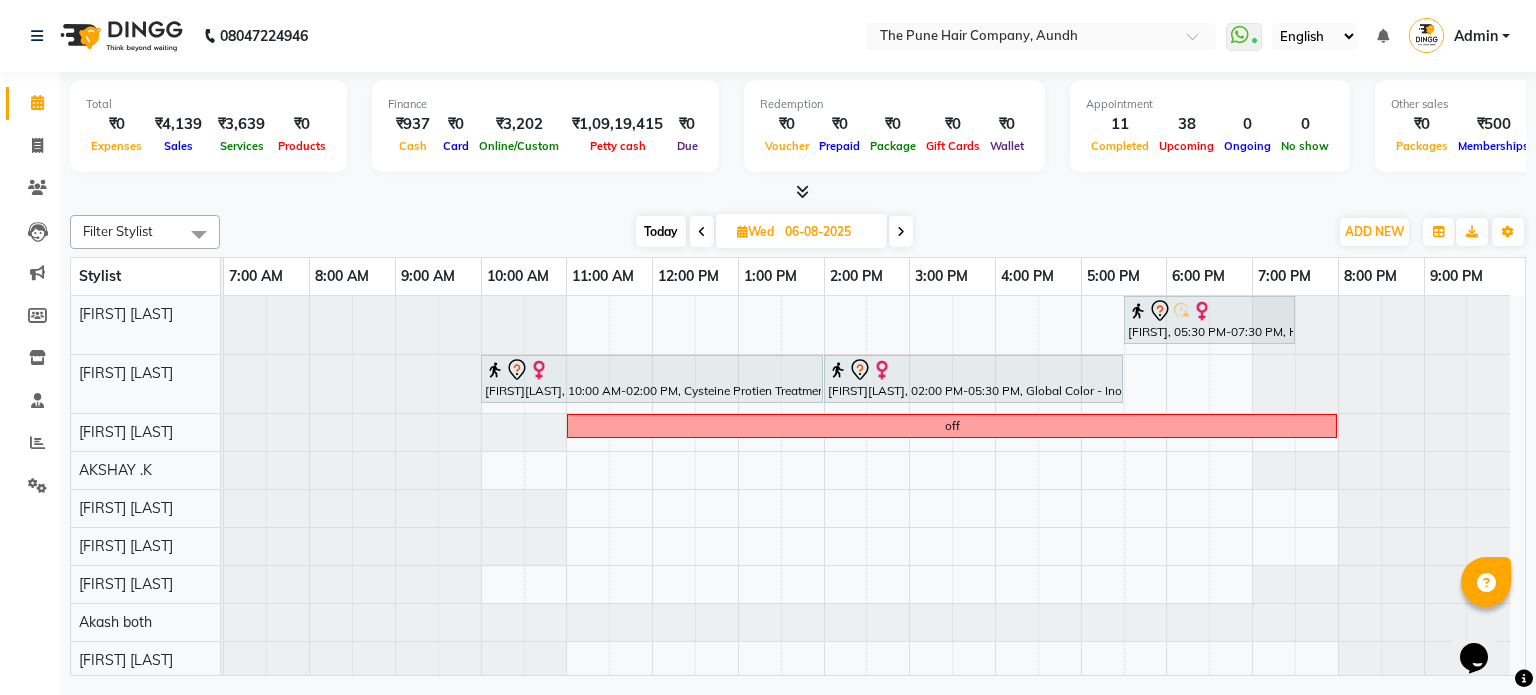 click at bounding box center [901, 231] 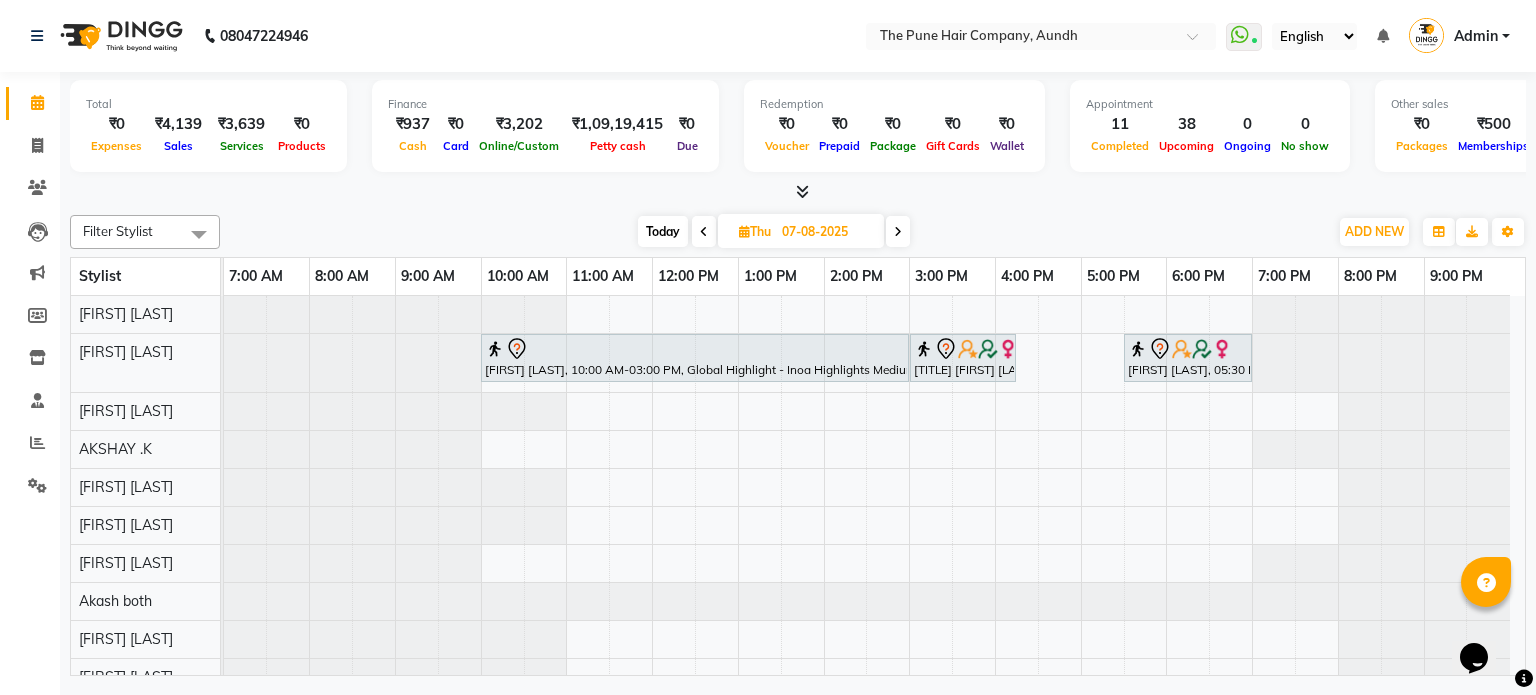 click at bounding box center [898, 231] 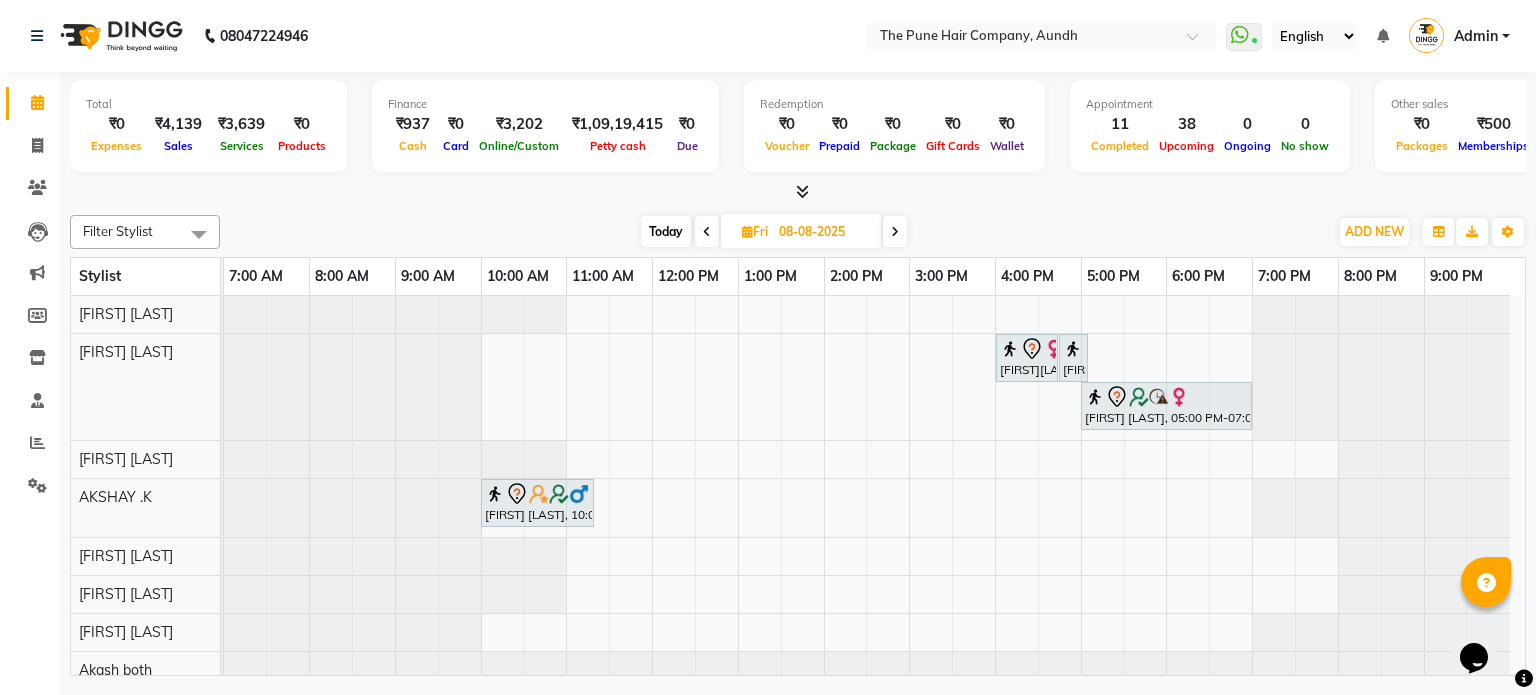 click on "Today" at bounding box center (666, 231) 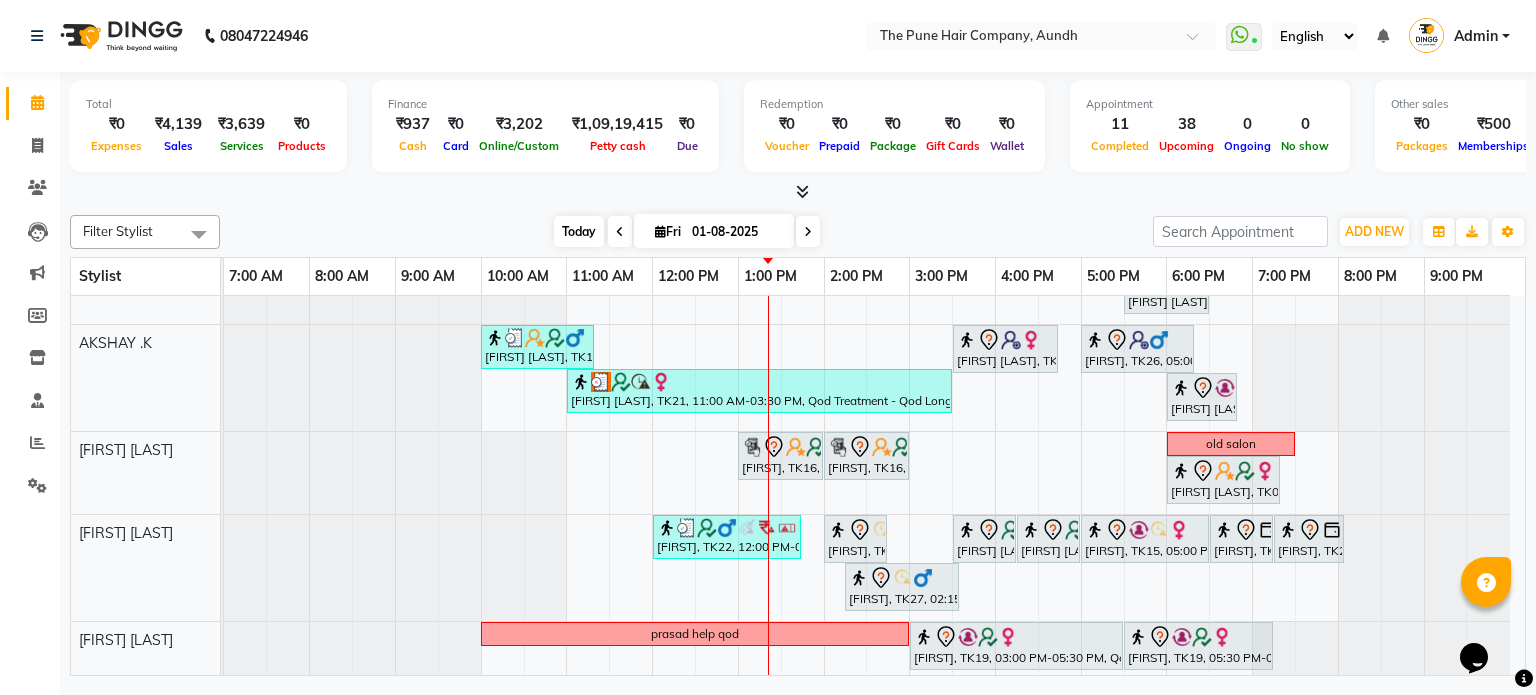 click on "Today" at bounding box center [579, 231] 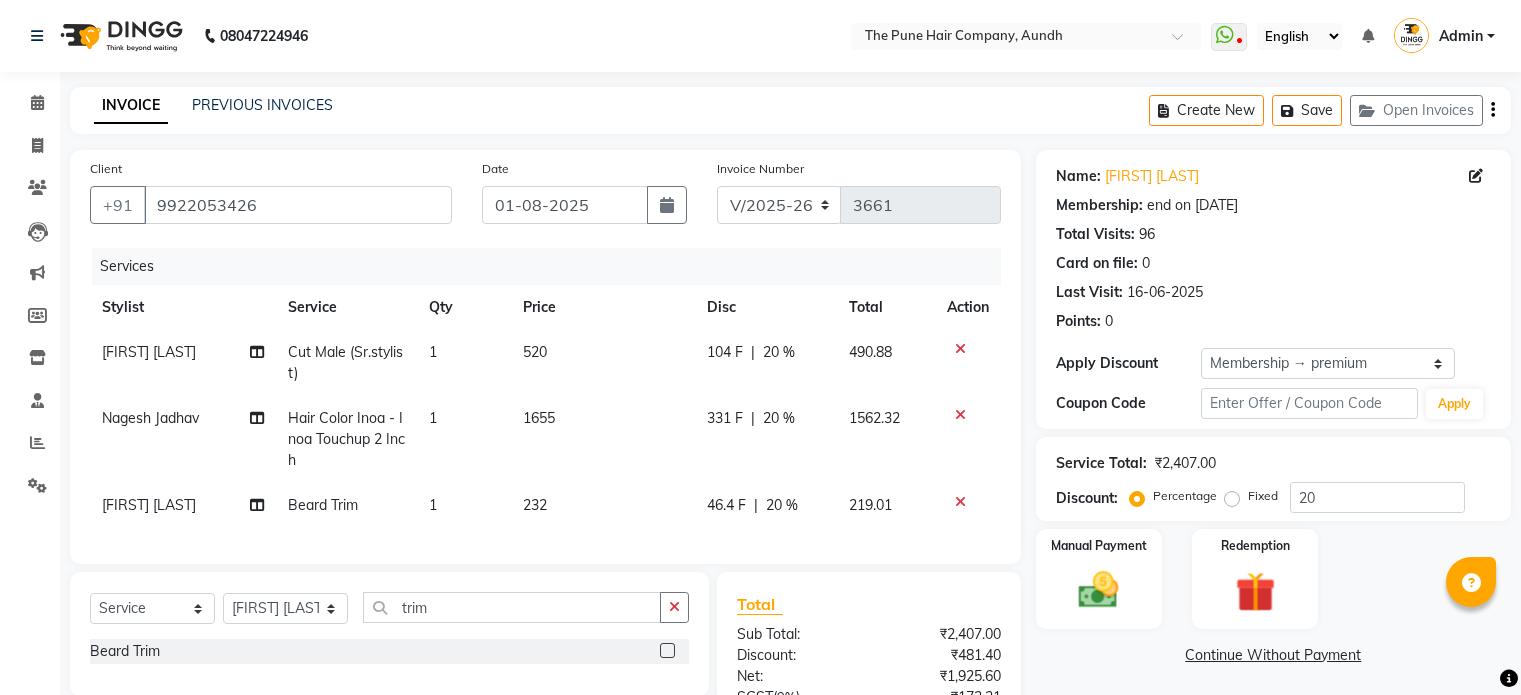 select on "106" 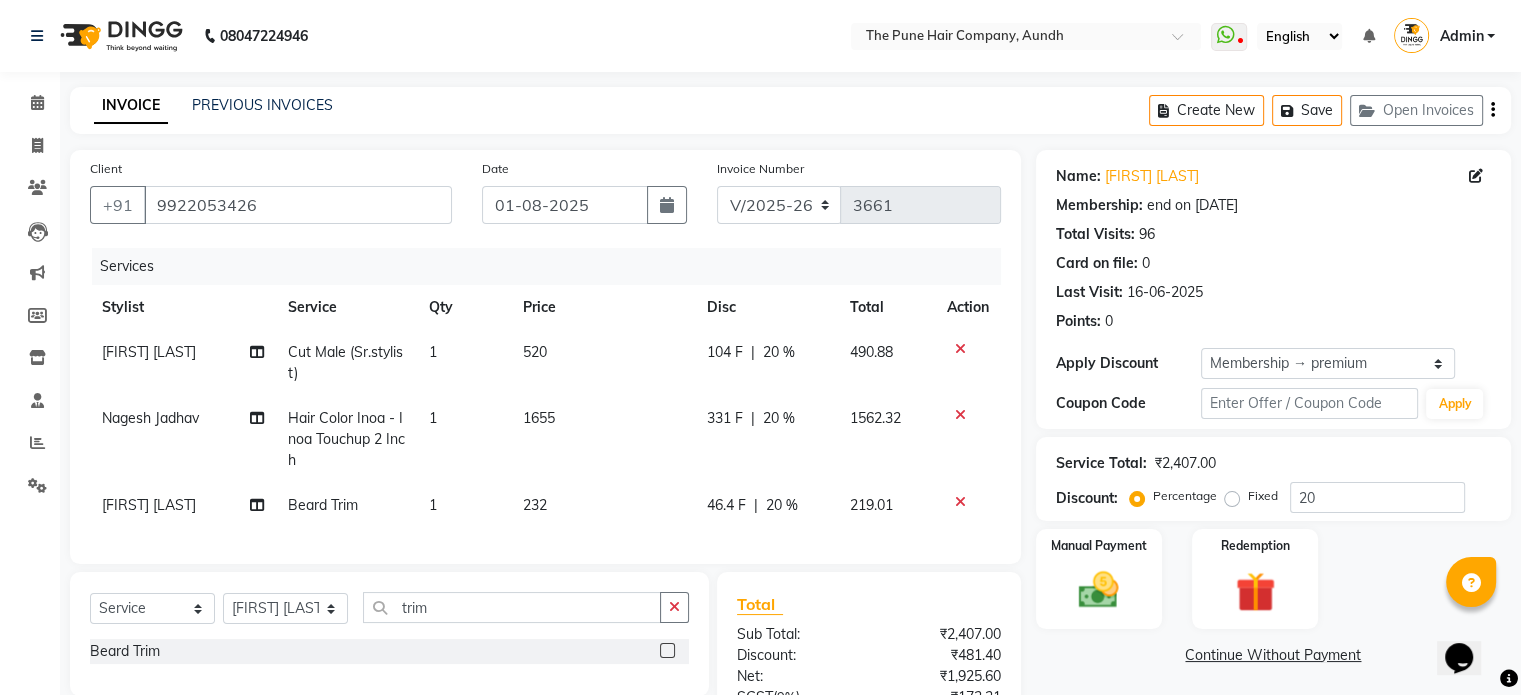 scroll, scrollTop: 0, scrollLeft: 0, axis: both 